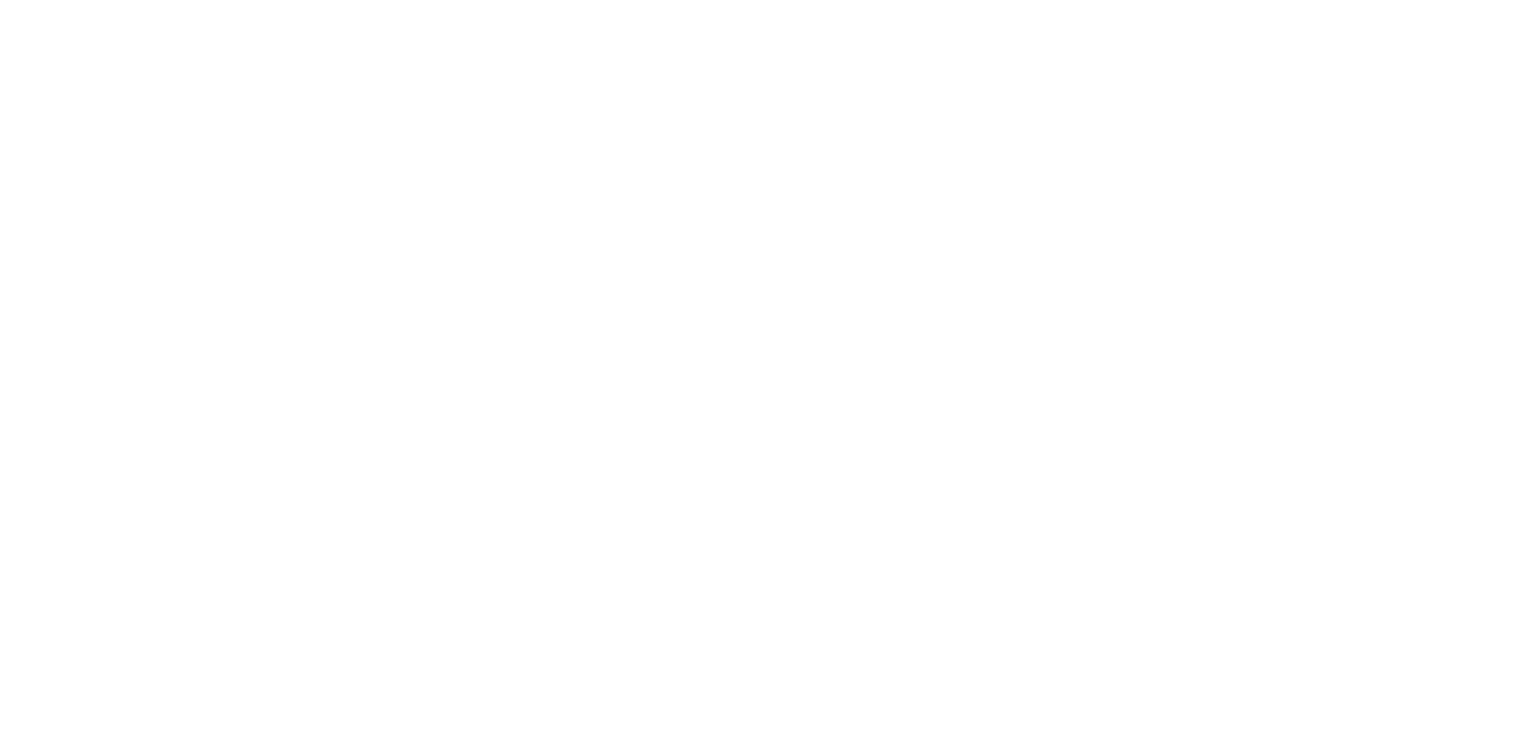 scroll, scrollTop: 0, scrollLeft: 0, axis: both 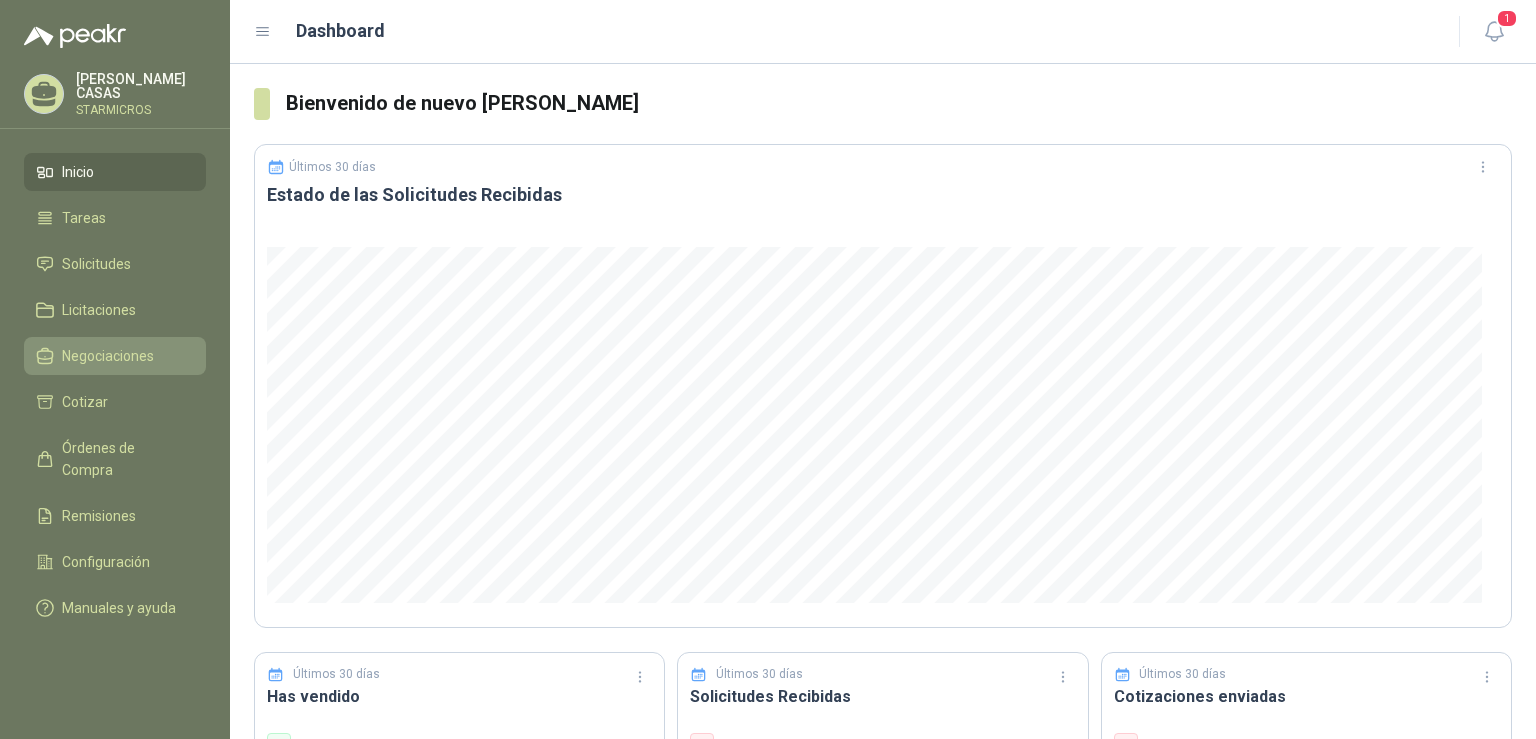 click on "Negociaciones" at bounding box center [108, 356] 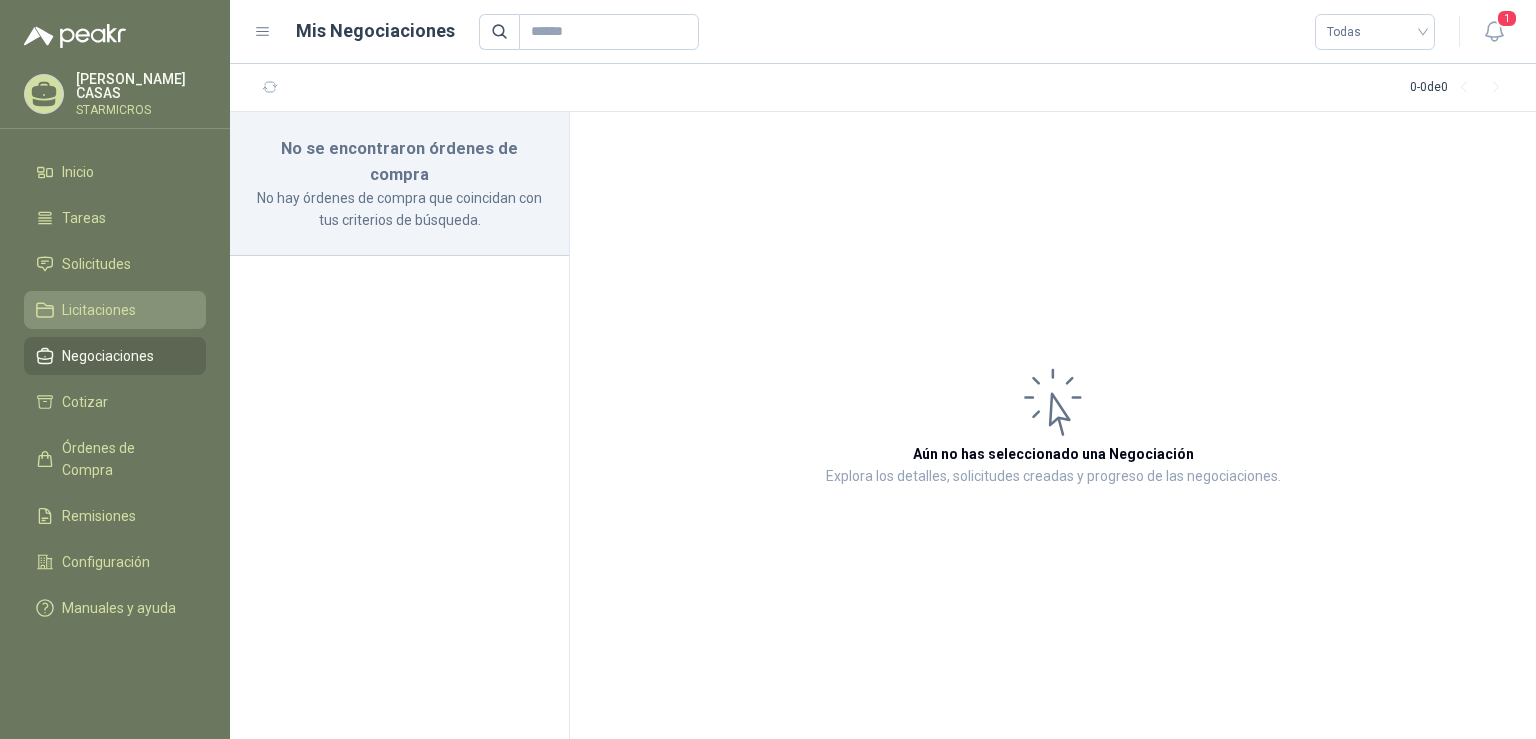 click on "Licitaciones" at bounding box center [99, 310] 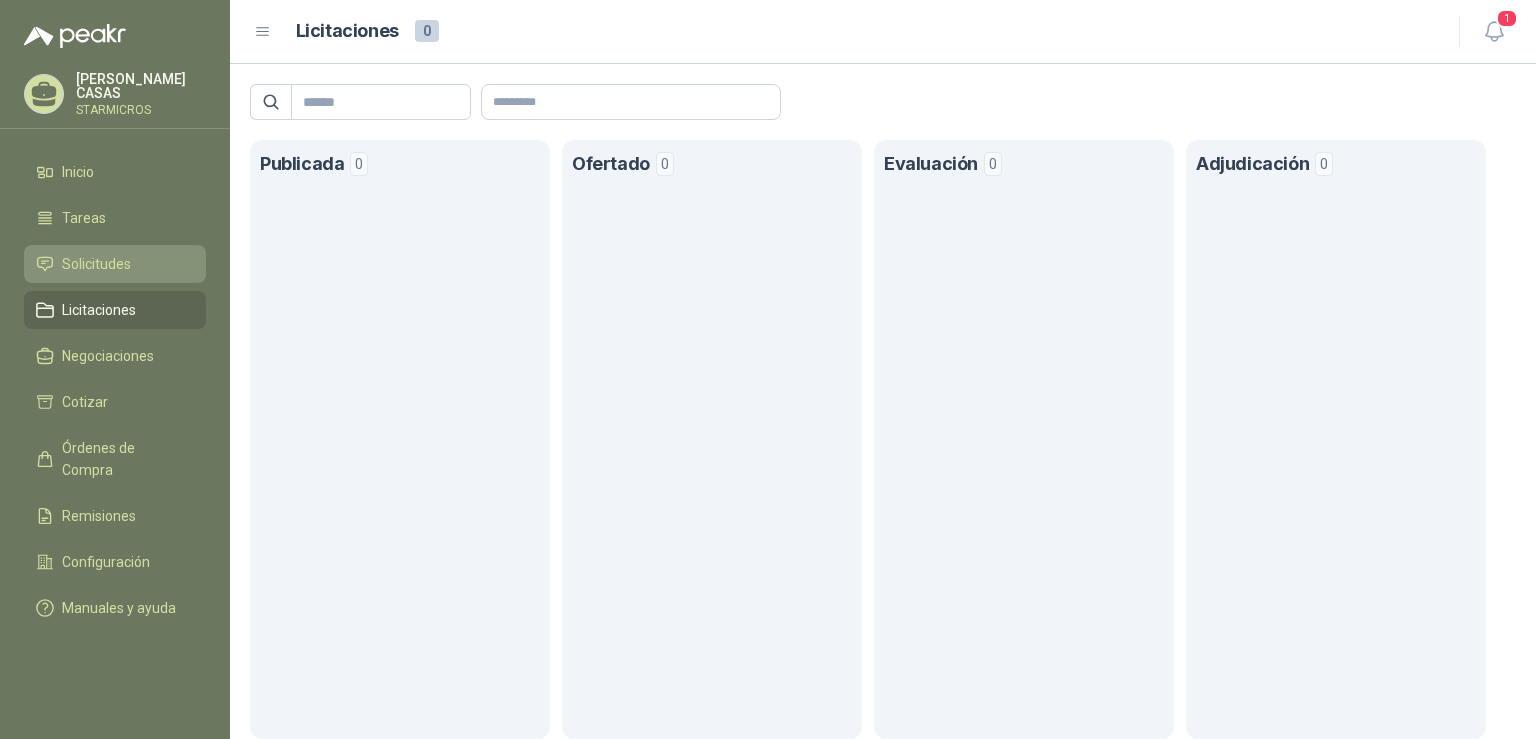 click on "Solicitudes" at bounding box center (115, 264) 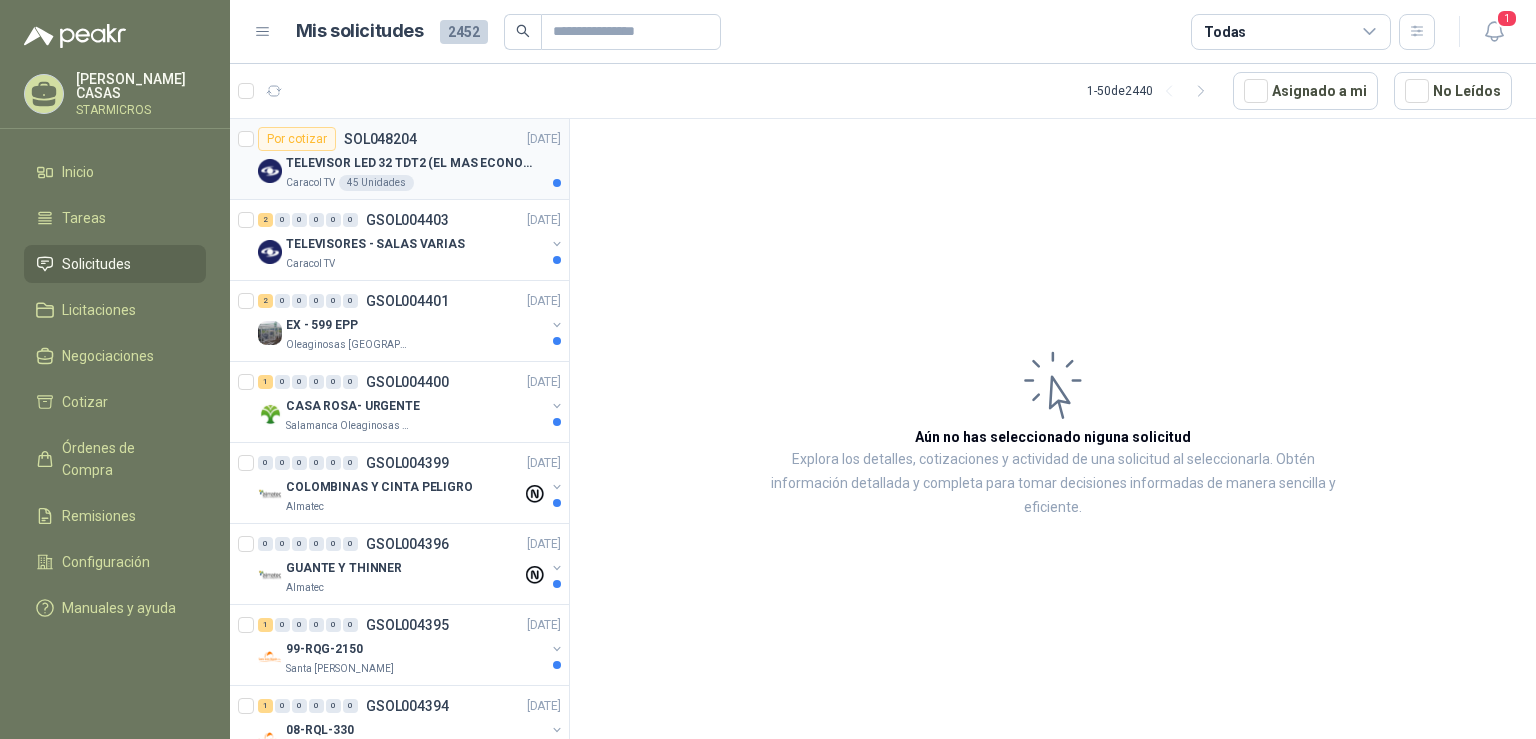 click on "Caracol TV 45   Unidades" at bounding box center (423, 183) 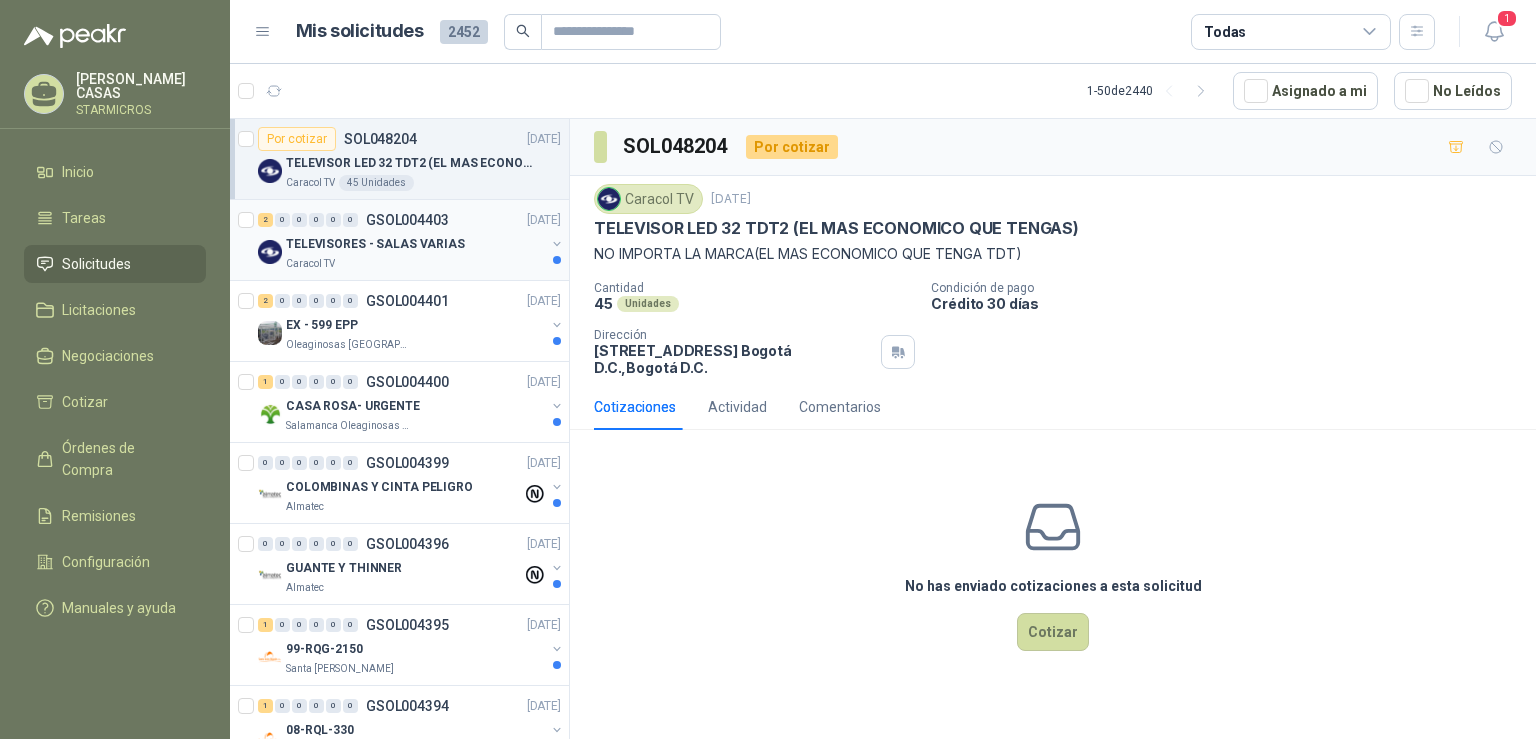 click on "Caracol TV" at bounding box center (415, 264) 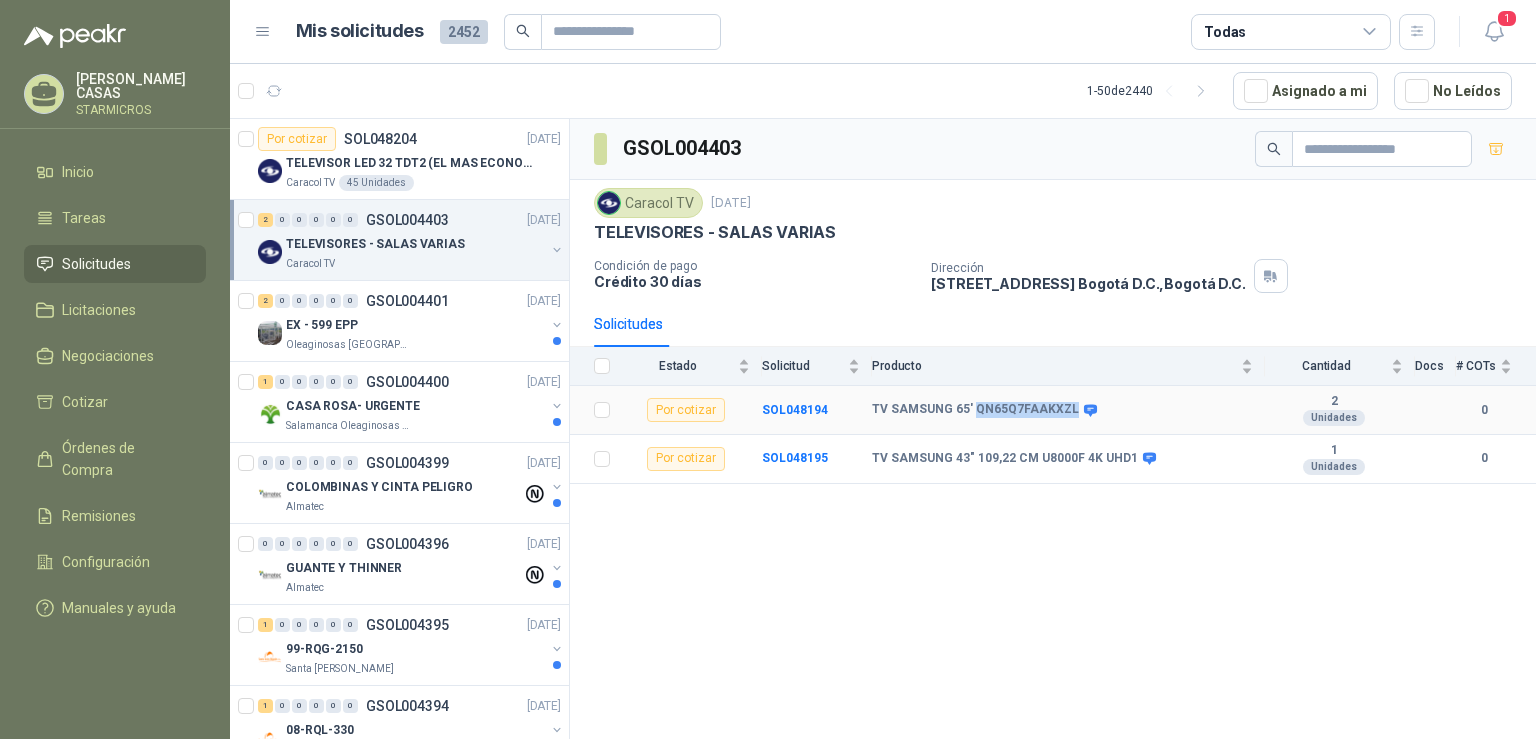 drag, startPoint x: 981, startPoint y: 430, endPoint x: 1090, endPoint y: 420, distance: 109.457756 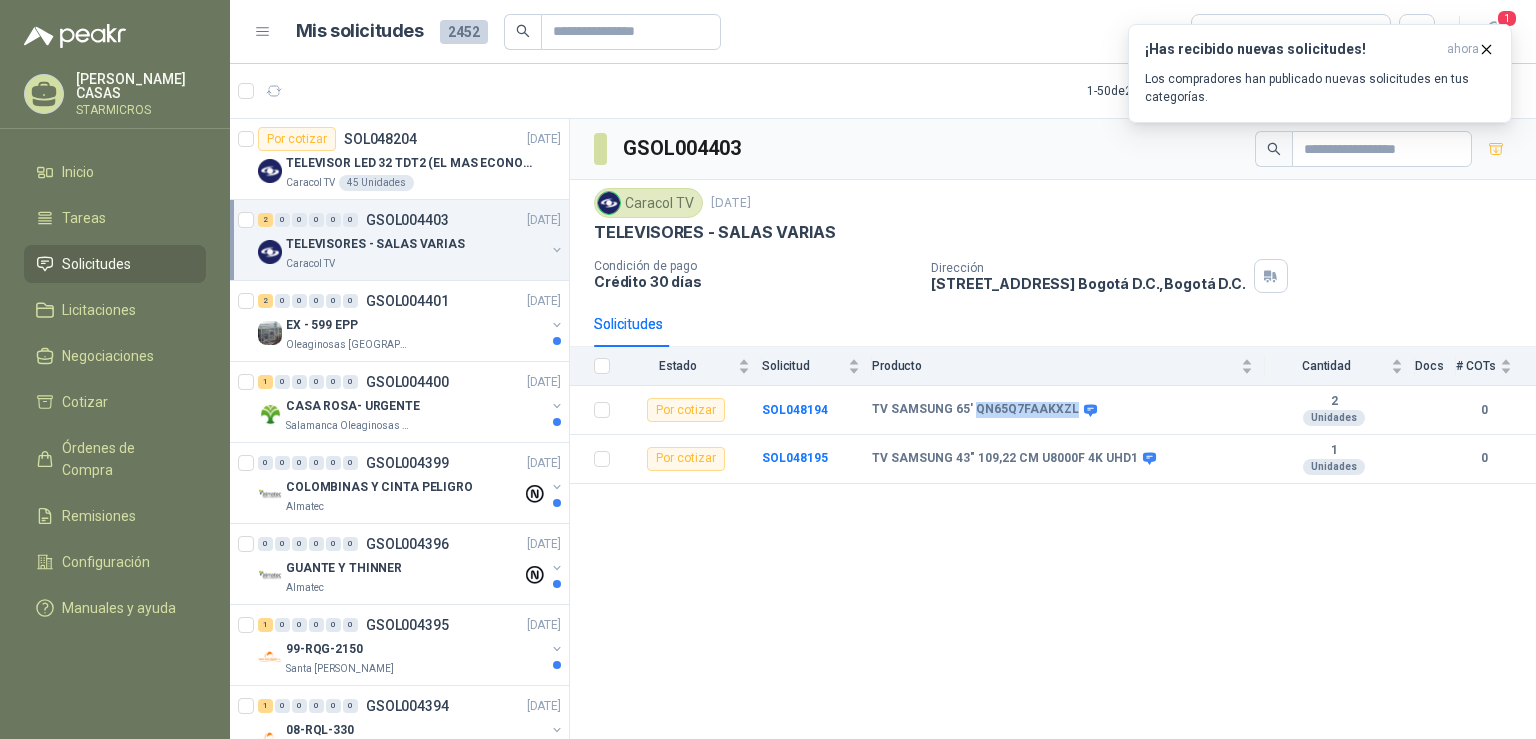 copy on "QN65Q7FAAKXZL" 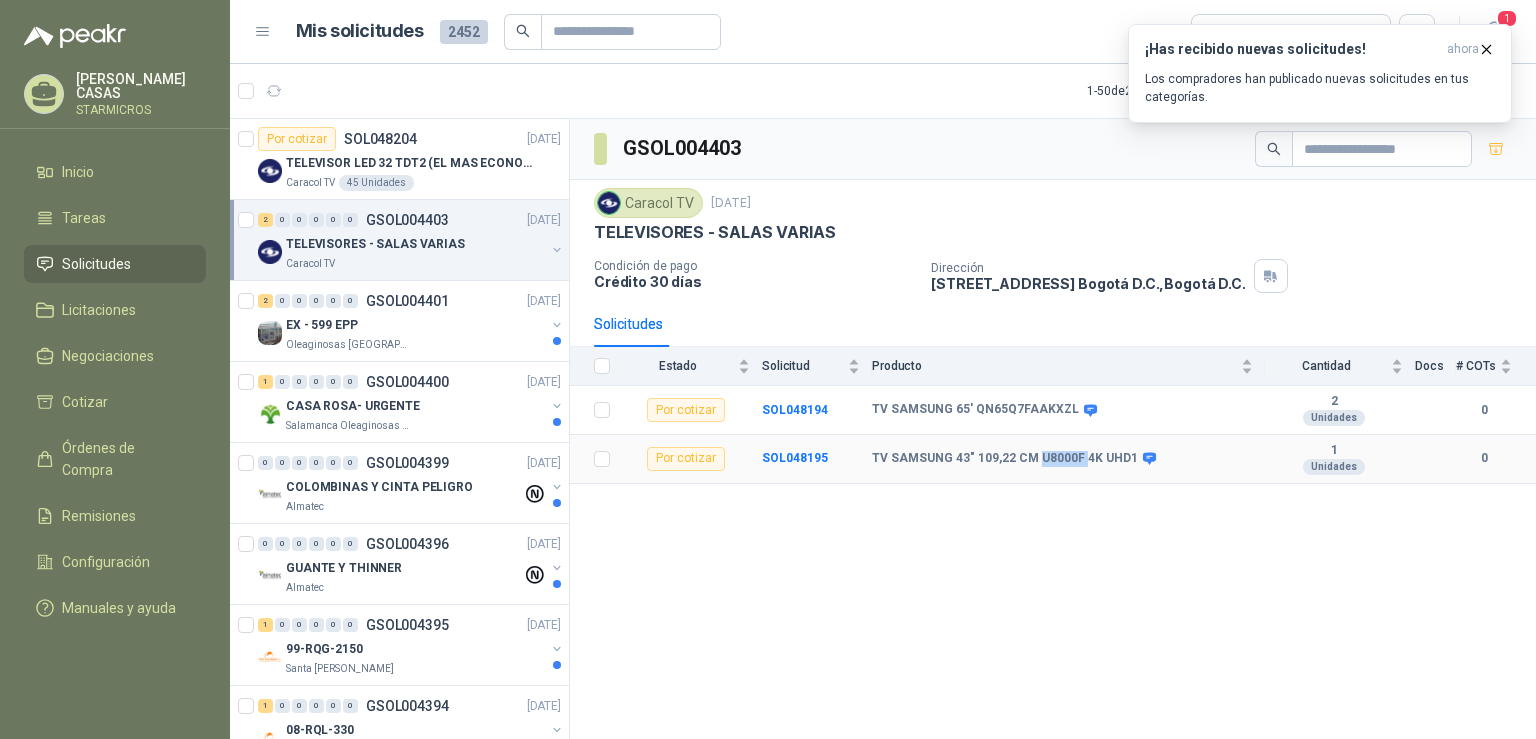 drag, startPoint x: 1049, startPoint y: 482, endPoint x: 1098, endPoint y: 477, distance: 49.25444 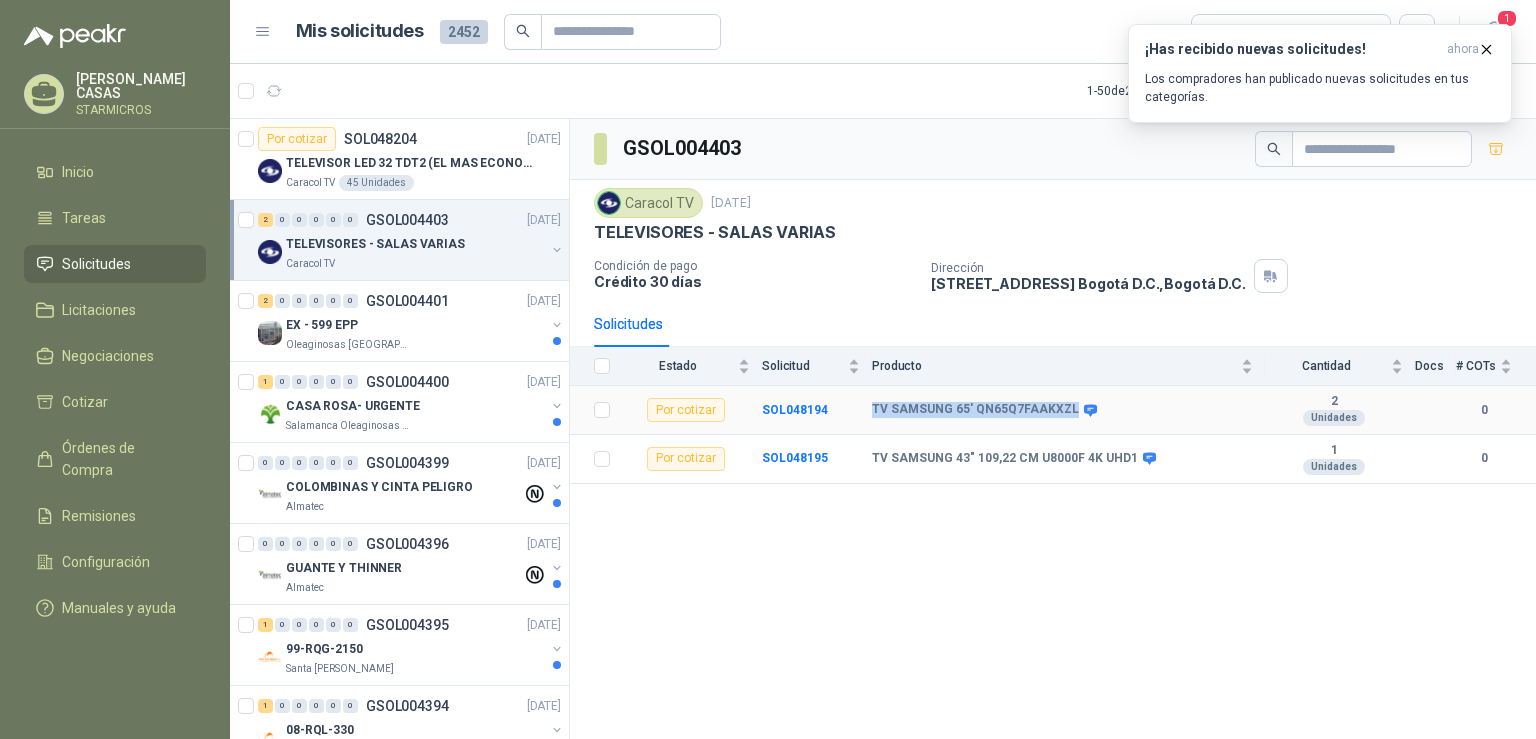 drag, startPoint x: 870, startPoint y: 423, endPoint x: 1086, endPoint y: 422, distance: 216.00232 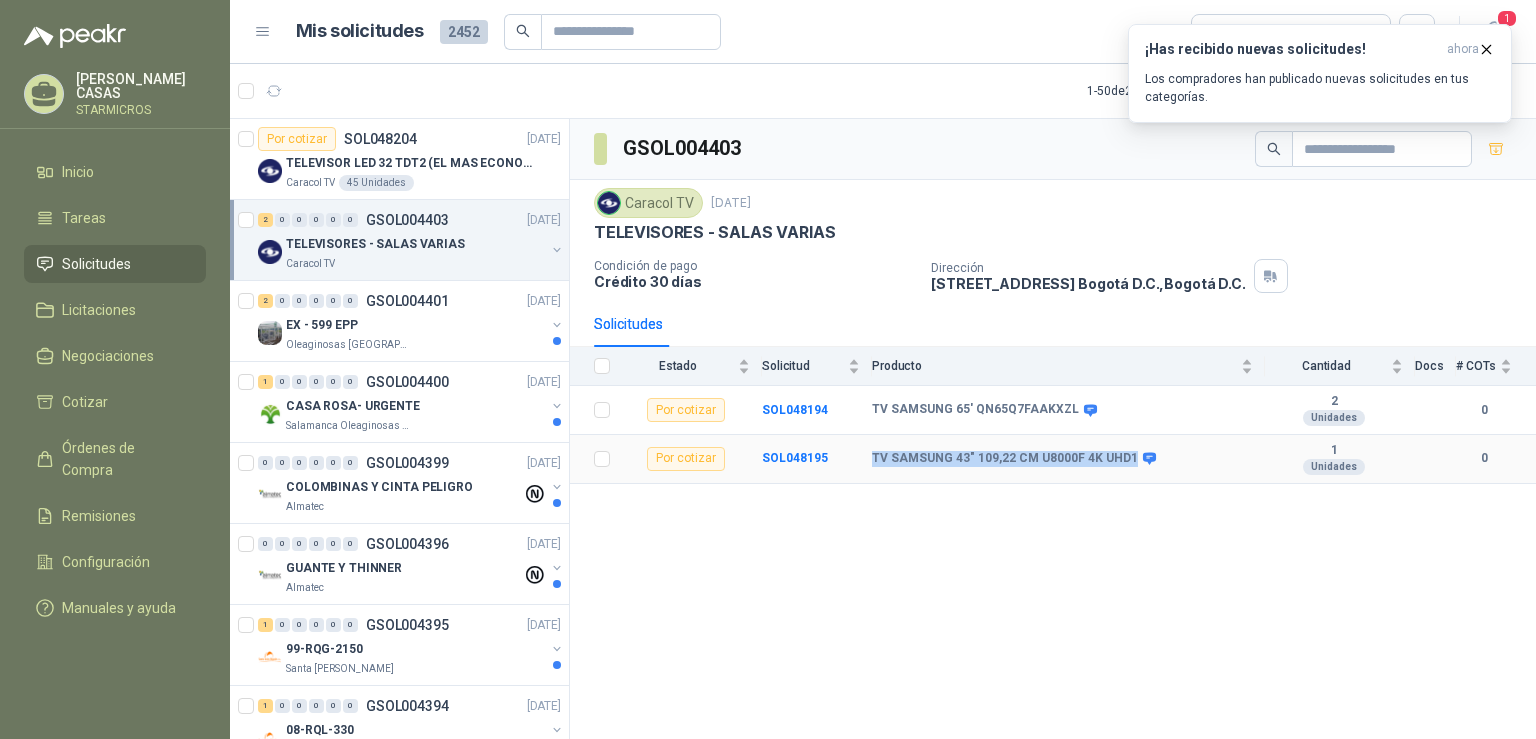 drag, startPoint x: 876, startPoint y: 477, endPoint x: 1154, endPoint y: 481, distance: 278.02878 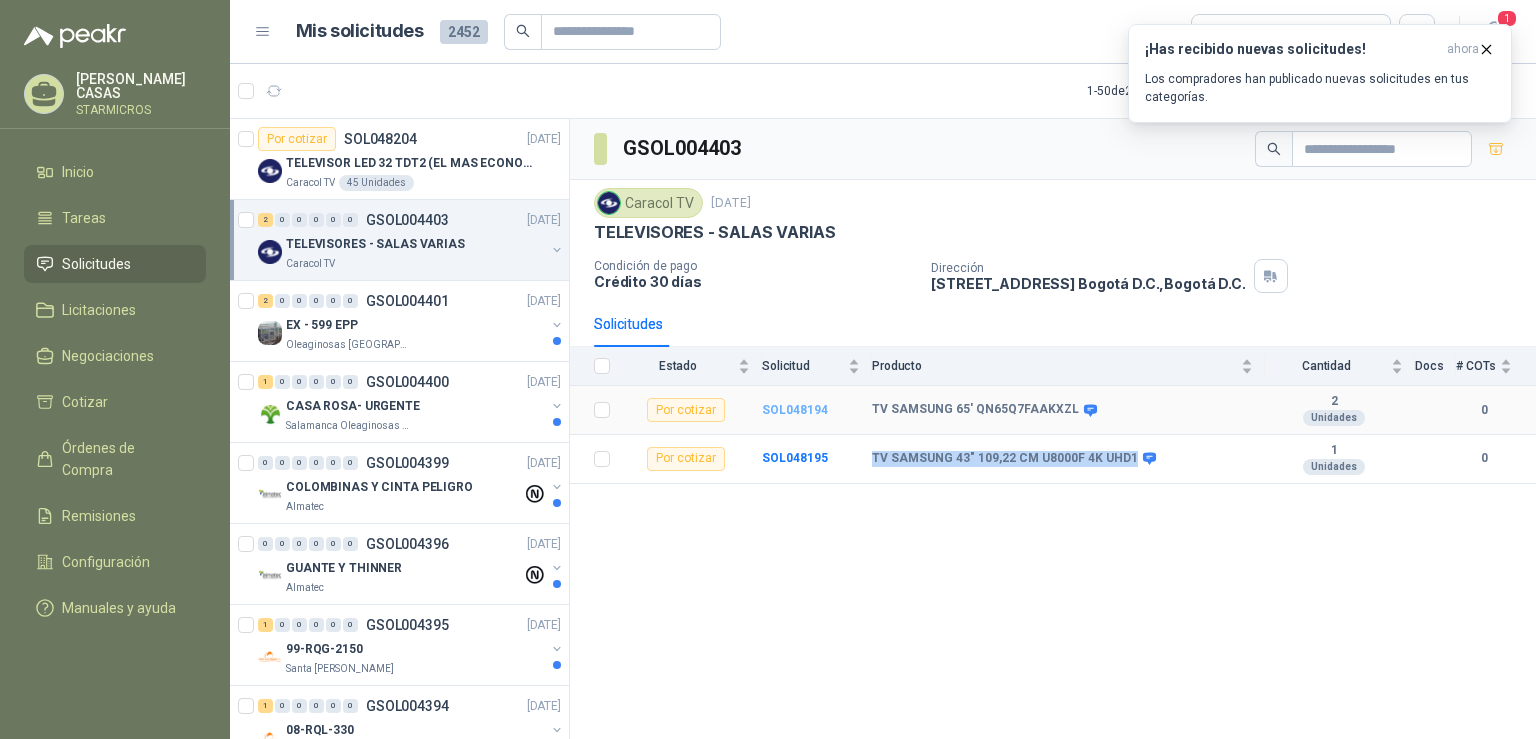 click on "SOL048194" at bounding box center [795, 410] 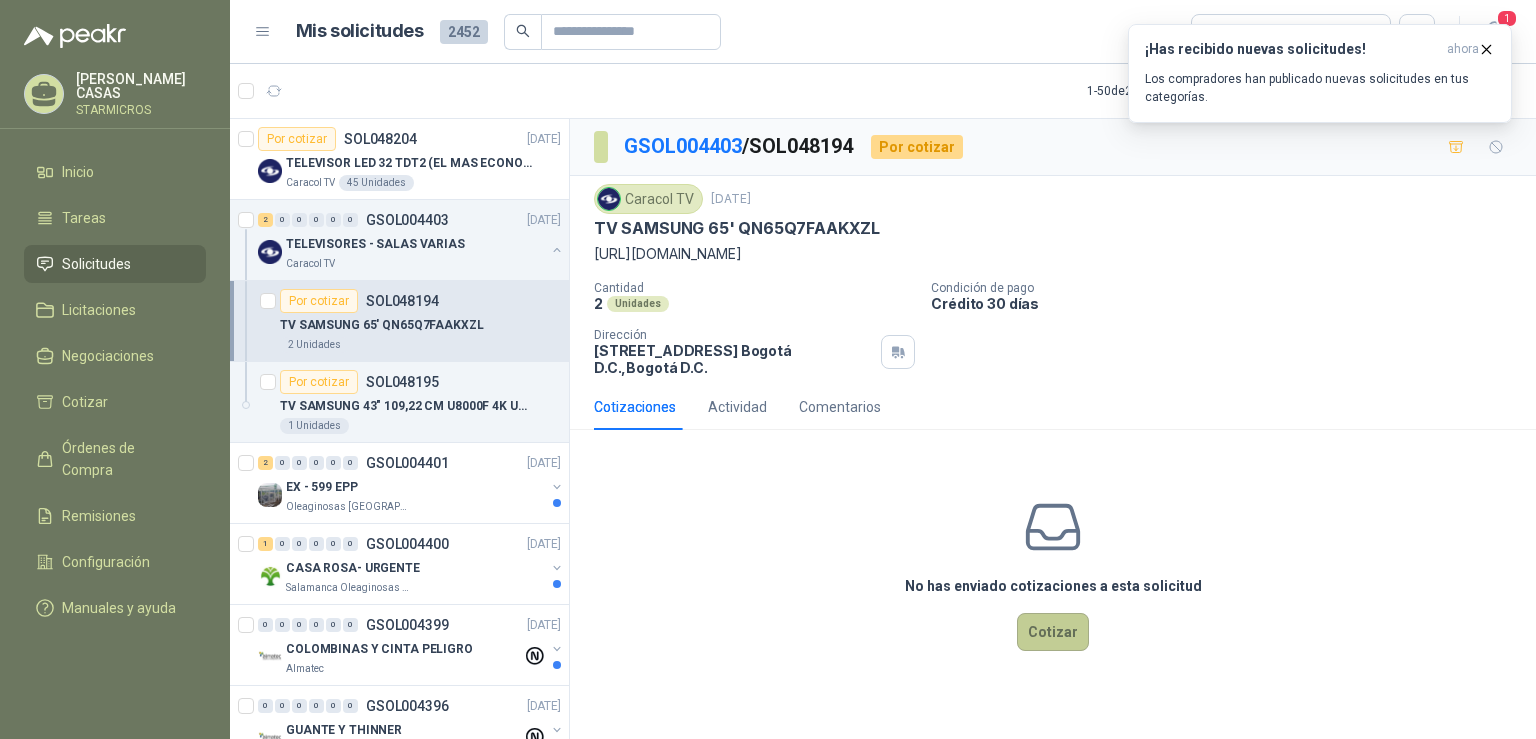 click on "Cotizar" at bounding box center [1053, 632] 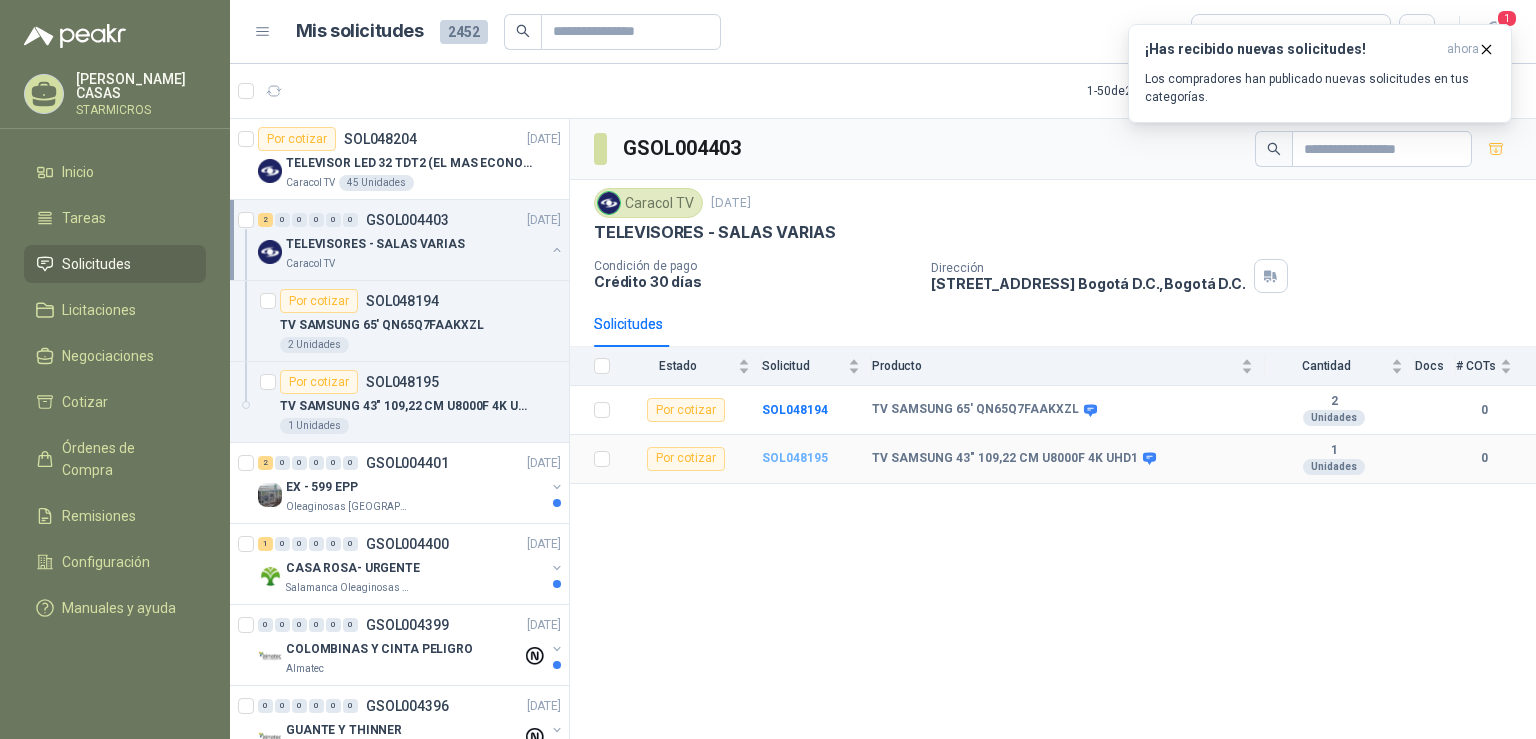 click on "SOL048195" at bounding box center [795, 458] 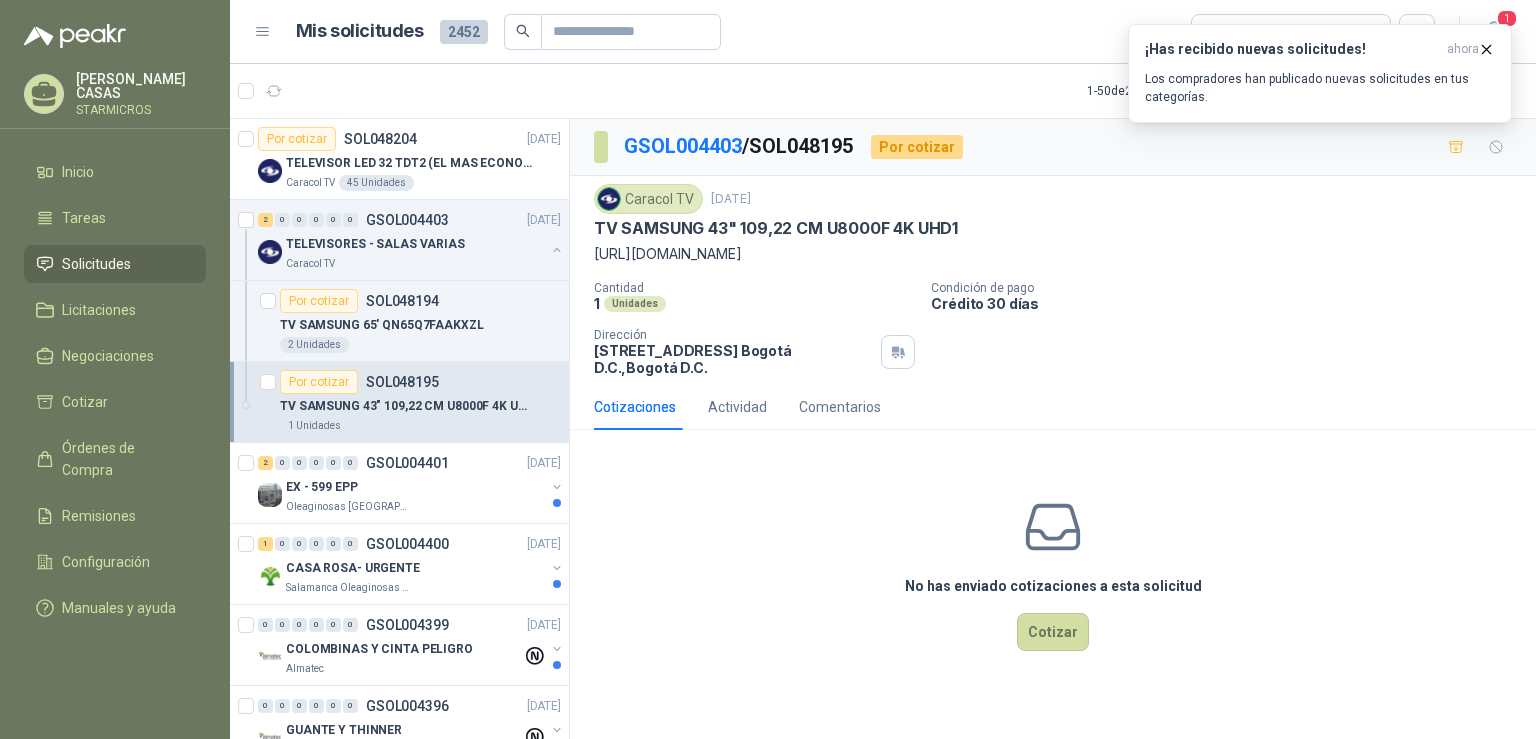 drag, startPoint x: 581, startPoint y: 250, endPoint x: 1394, endPoint y: 262, distance: 813.08856 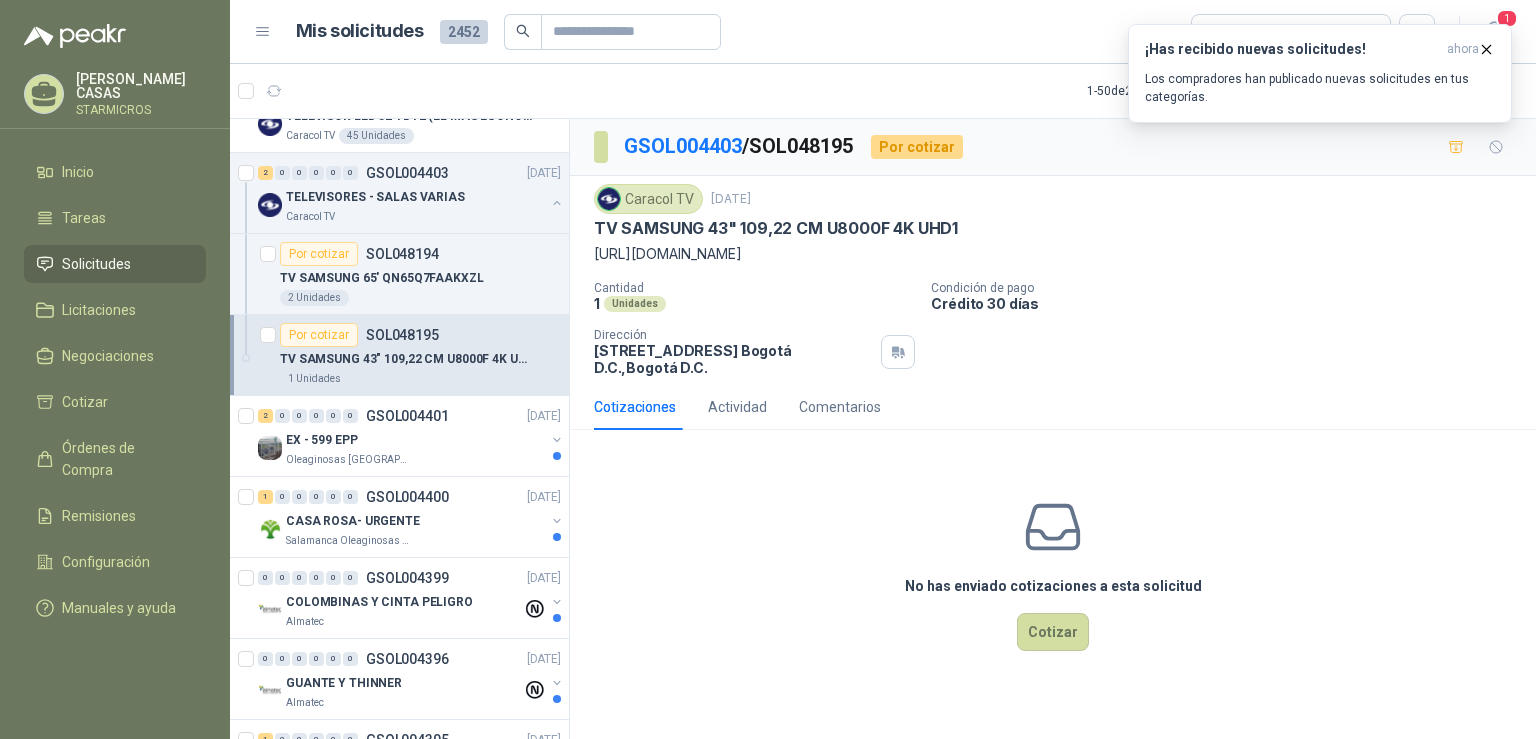 scroll, scrollTop: 76, scrollLeft: 0, axis: vertical 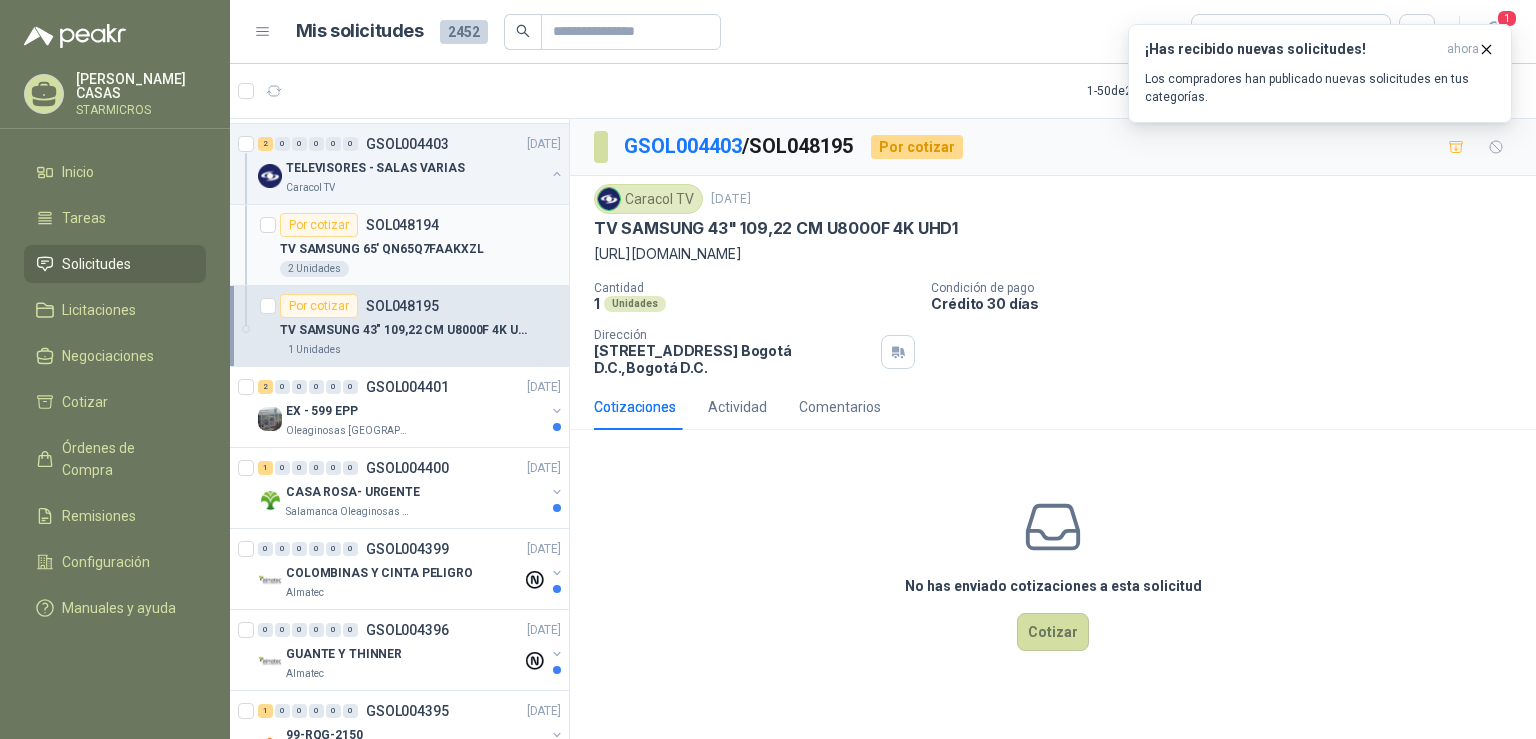 click on "TV SAMSUNG 65' QN65Q7FAAKXZL" at bounding box center [382, 249] 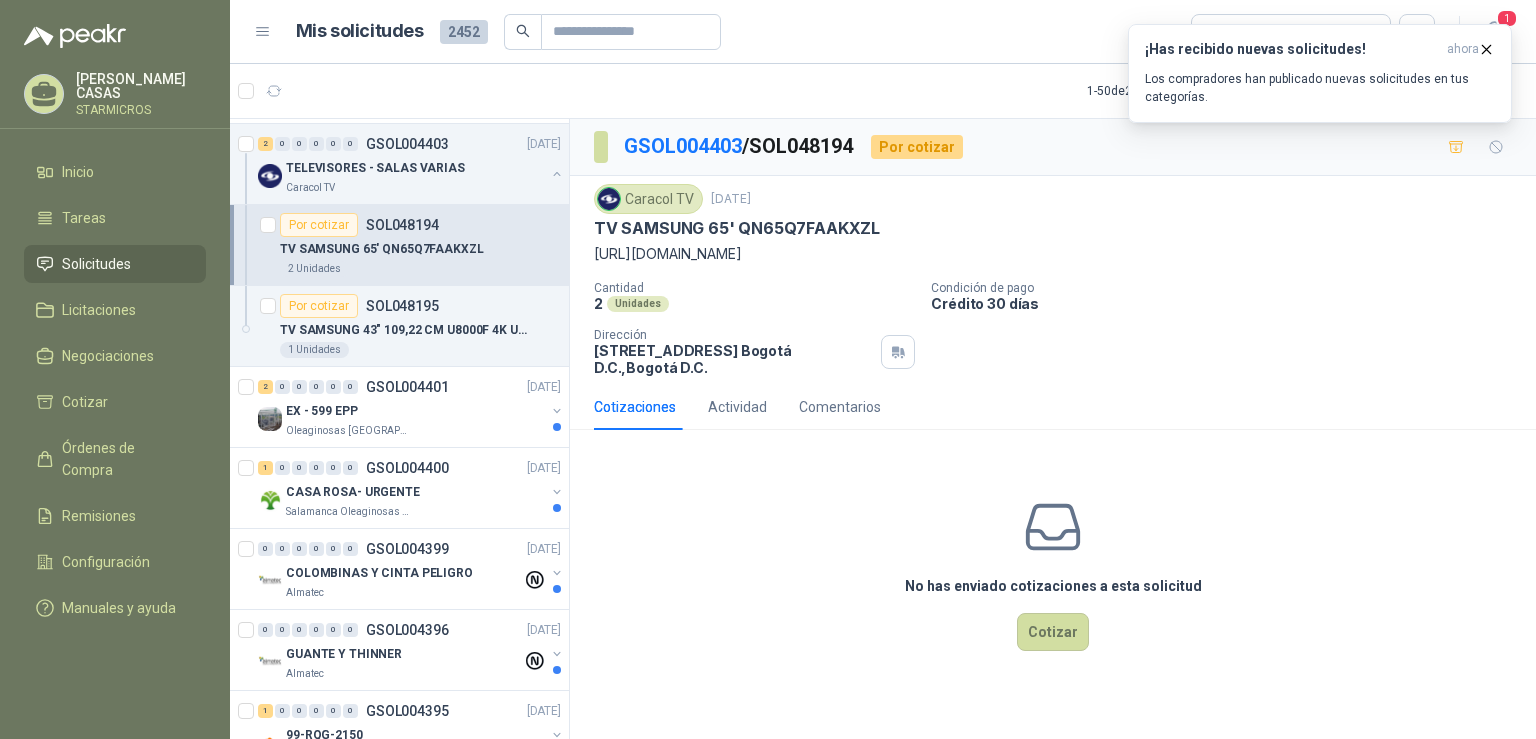 drag, startPoint x: 588, startPoint y: 254, endPoint x: 1486, endPoint y: 252, distance: 898.0022 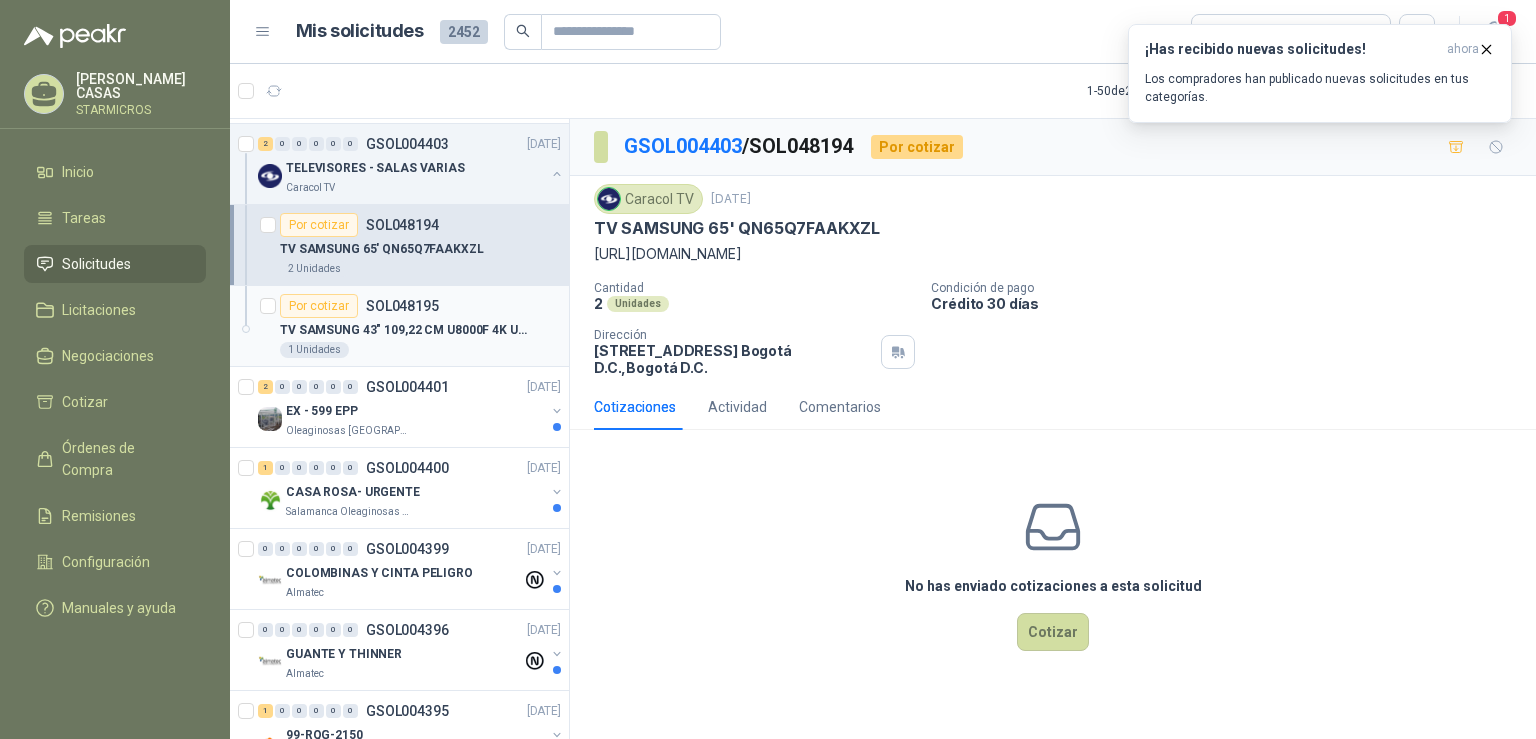 click on "TV SAMSUNG 43" 109,22 CM U8000F 4K UHD1" at bounding box center [404, 330] 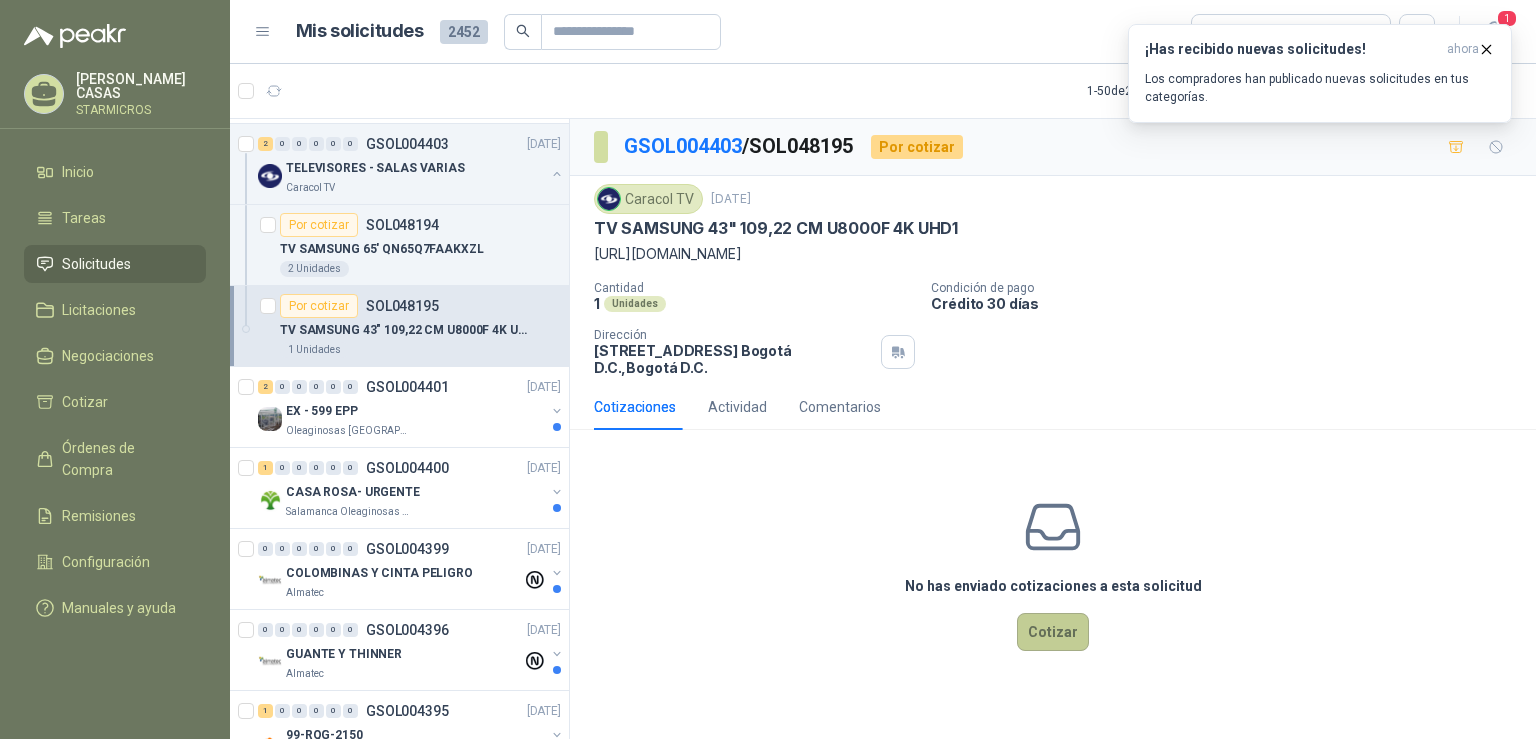click on "Cotizar" at bounding box center [1053, 632] 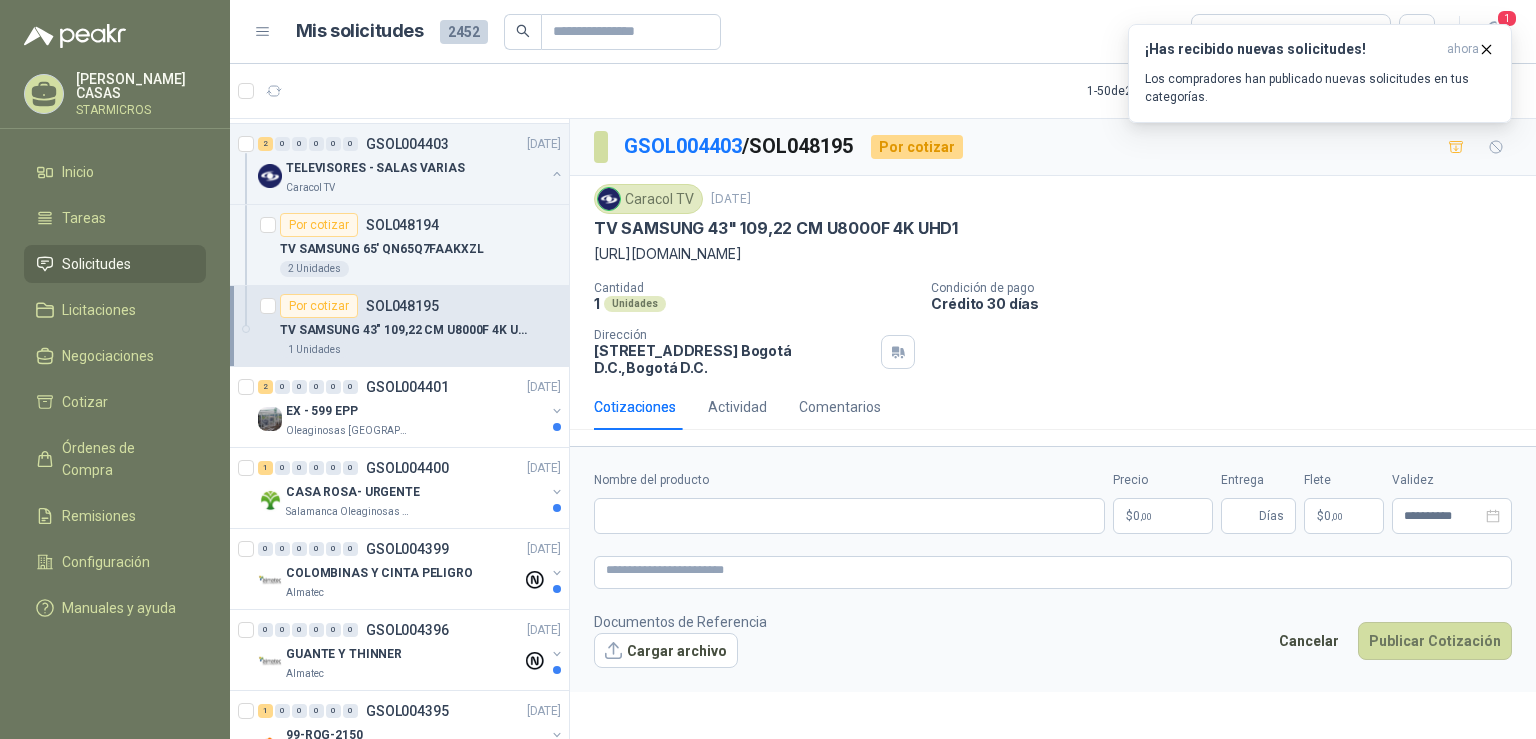 type 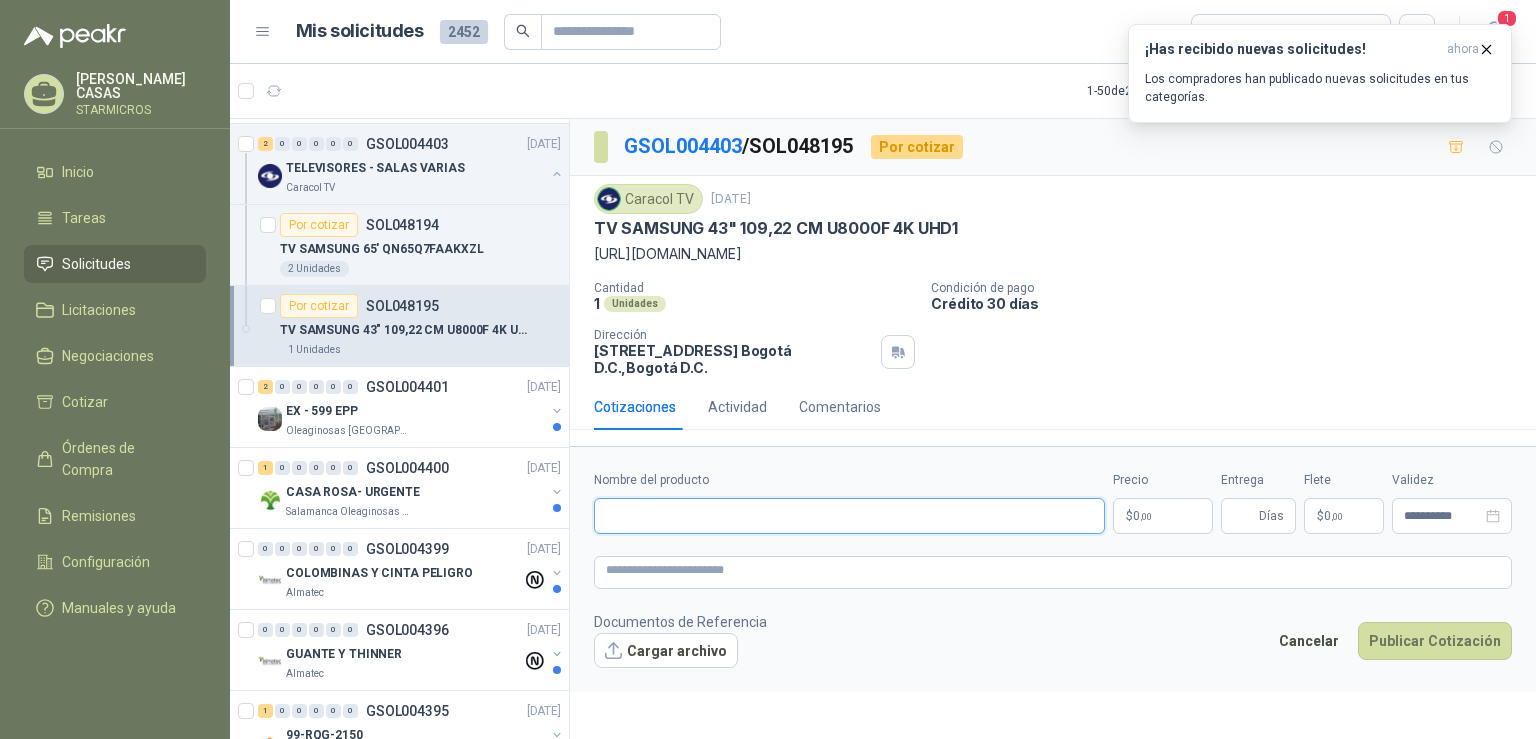 click on "Nombre del producto" at bounding box center [849, 516] 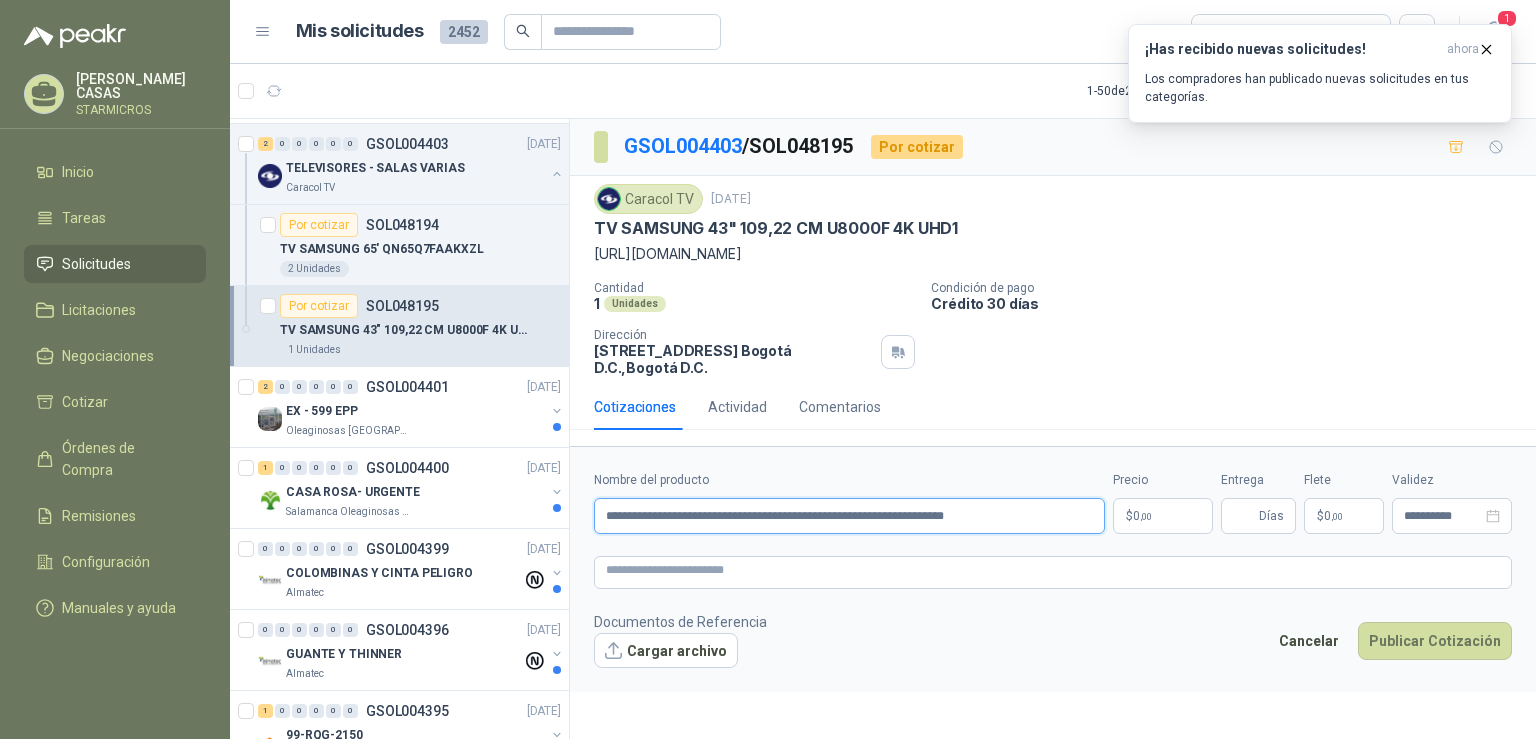 drag, startPoint x: 834, startPoint y: 534, endPoint x: 713, endPoint y: 543, distance: 121.33425 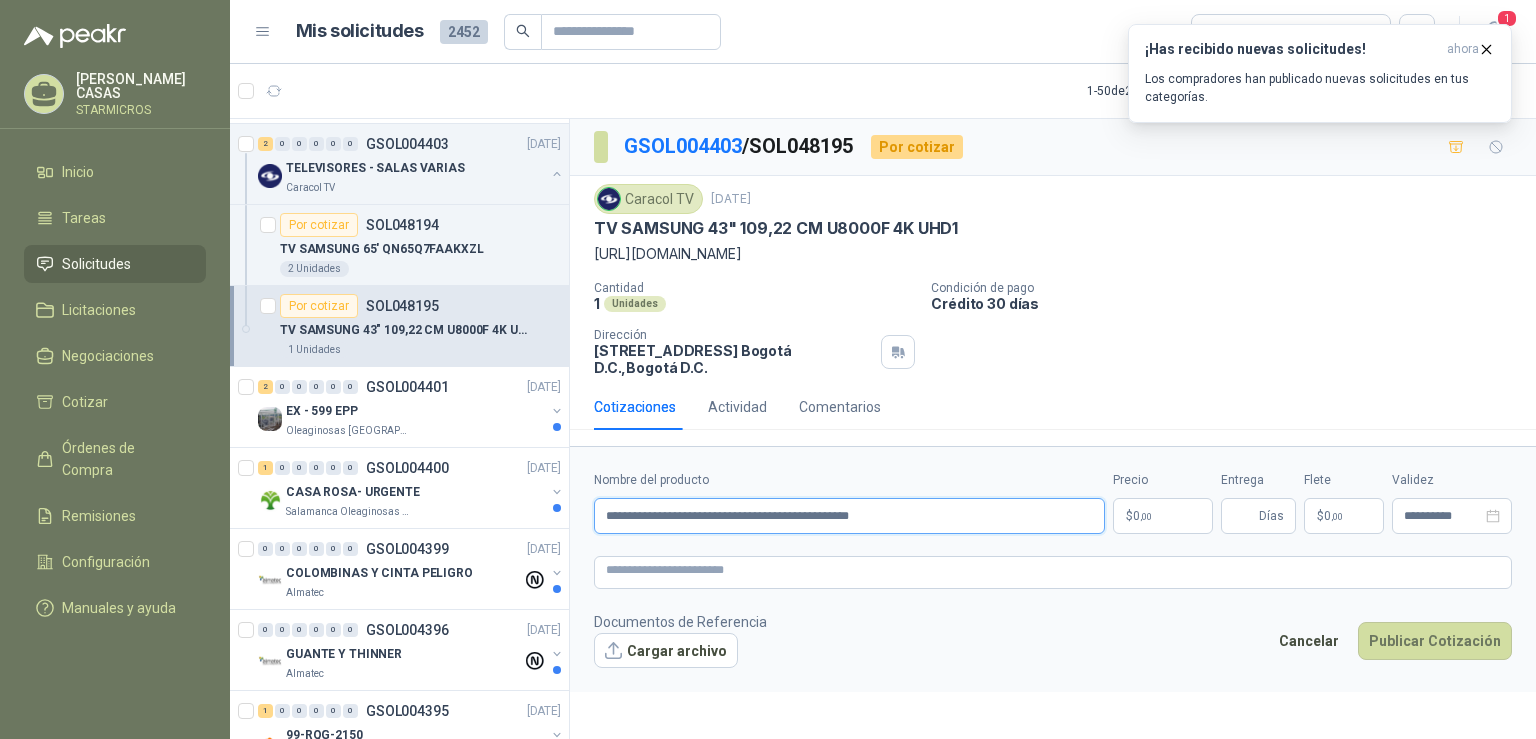 type on "**********" 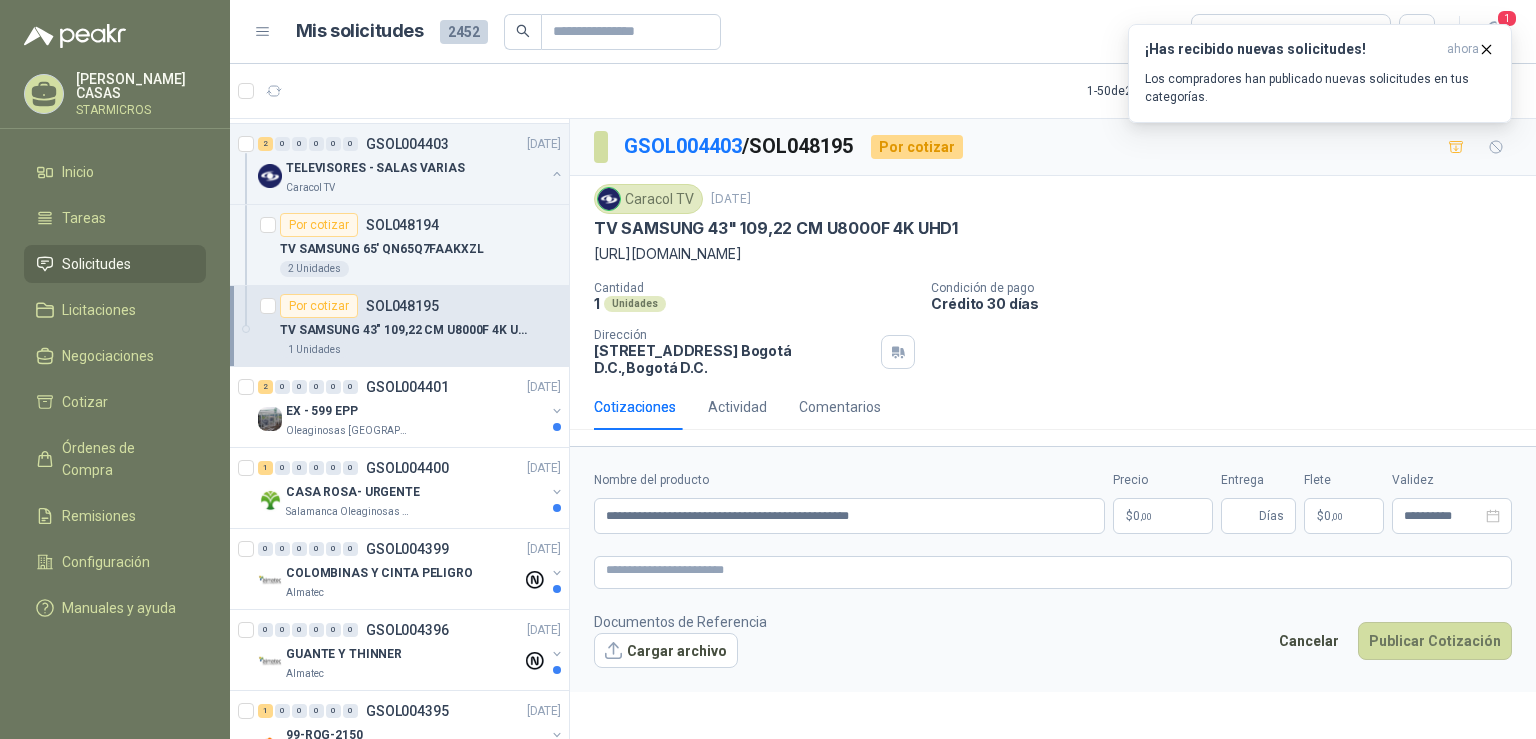 click on "$  0 ,00" at bounding box center [1163, 516] 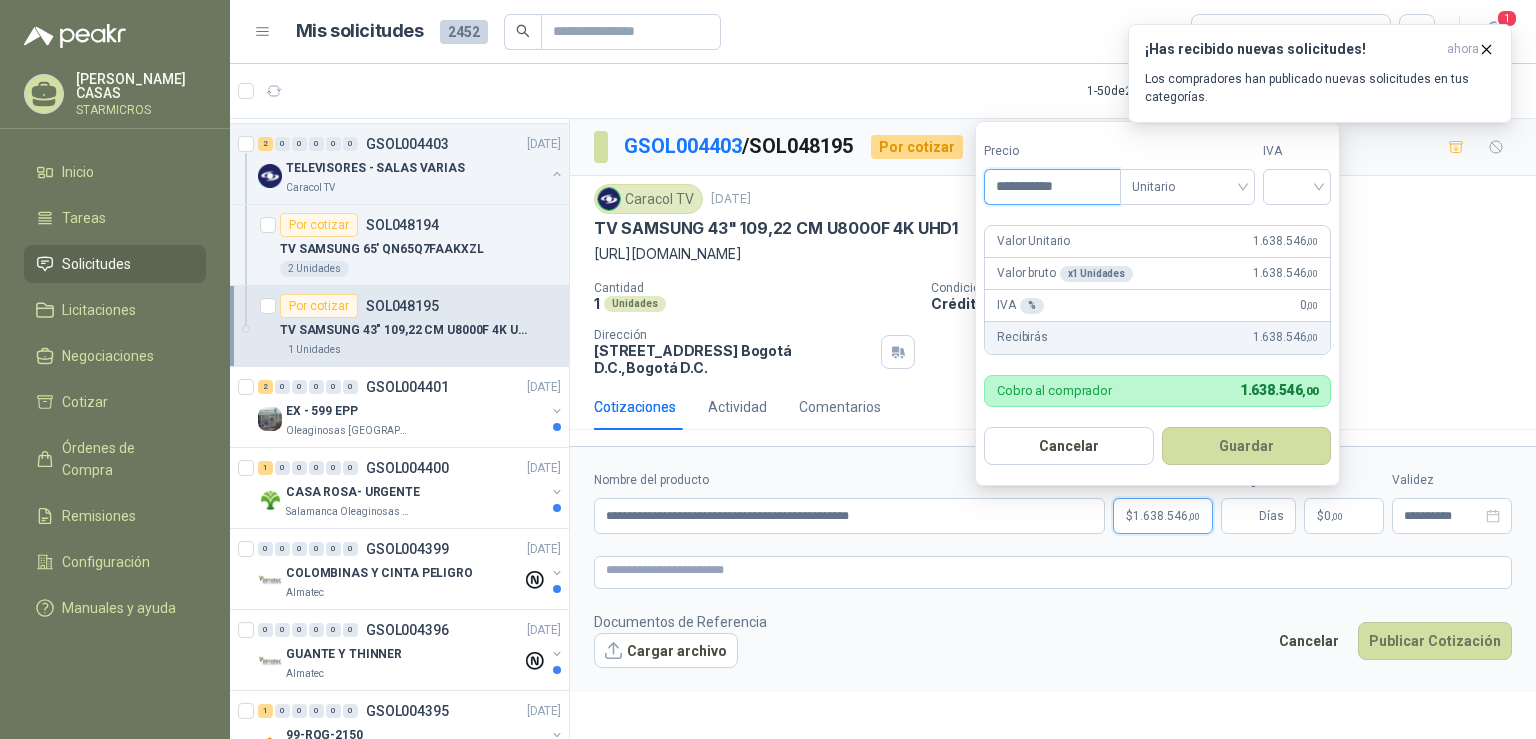 type on "**********" 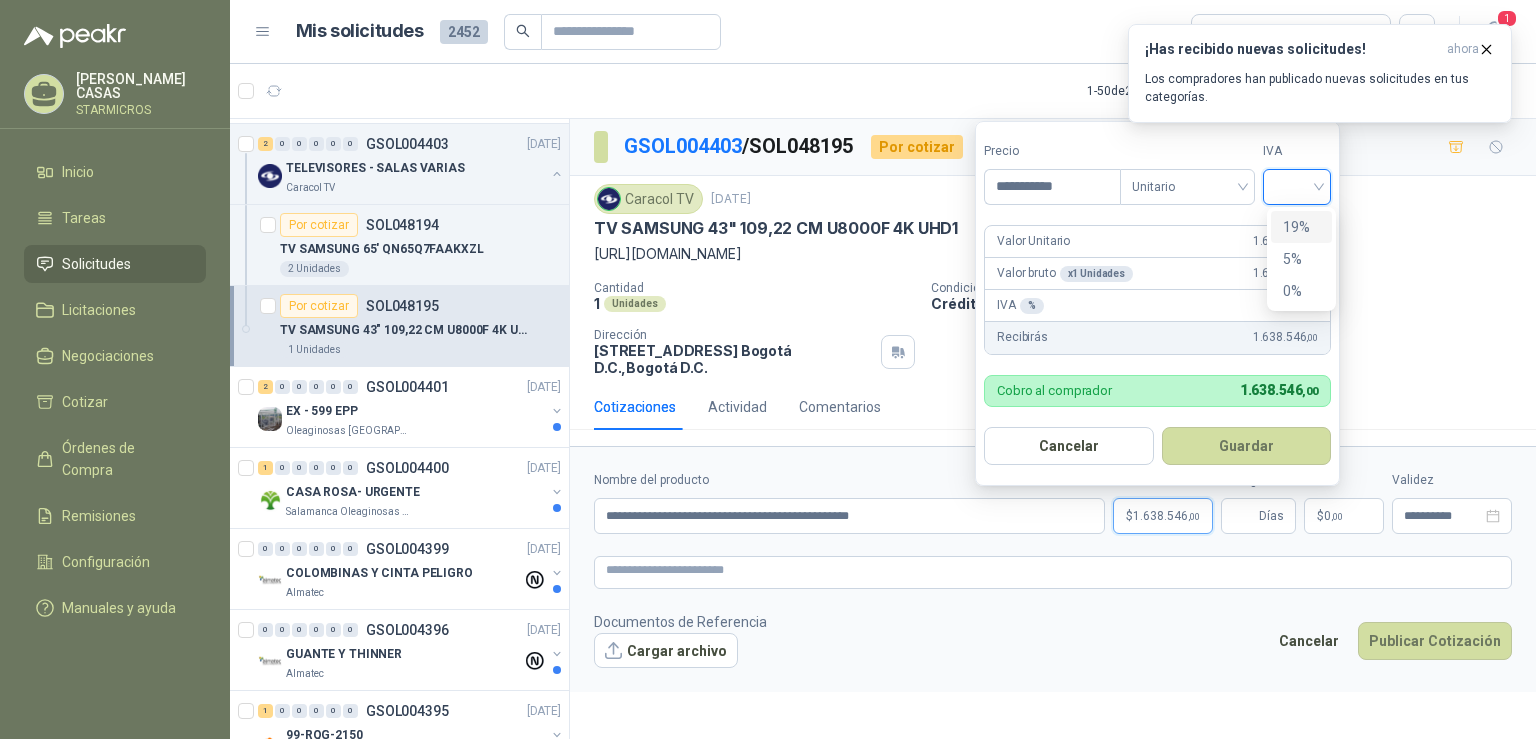 click at bounding box center (1297, 185) 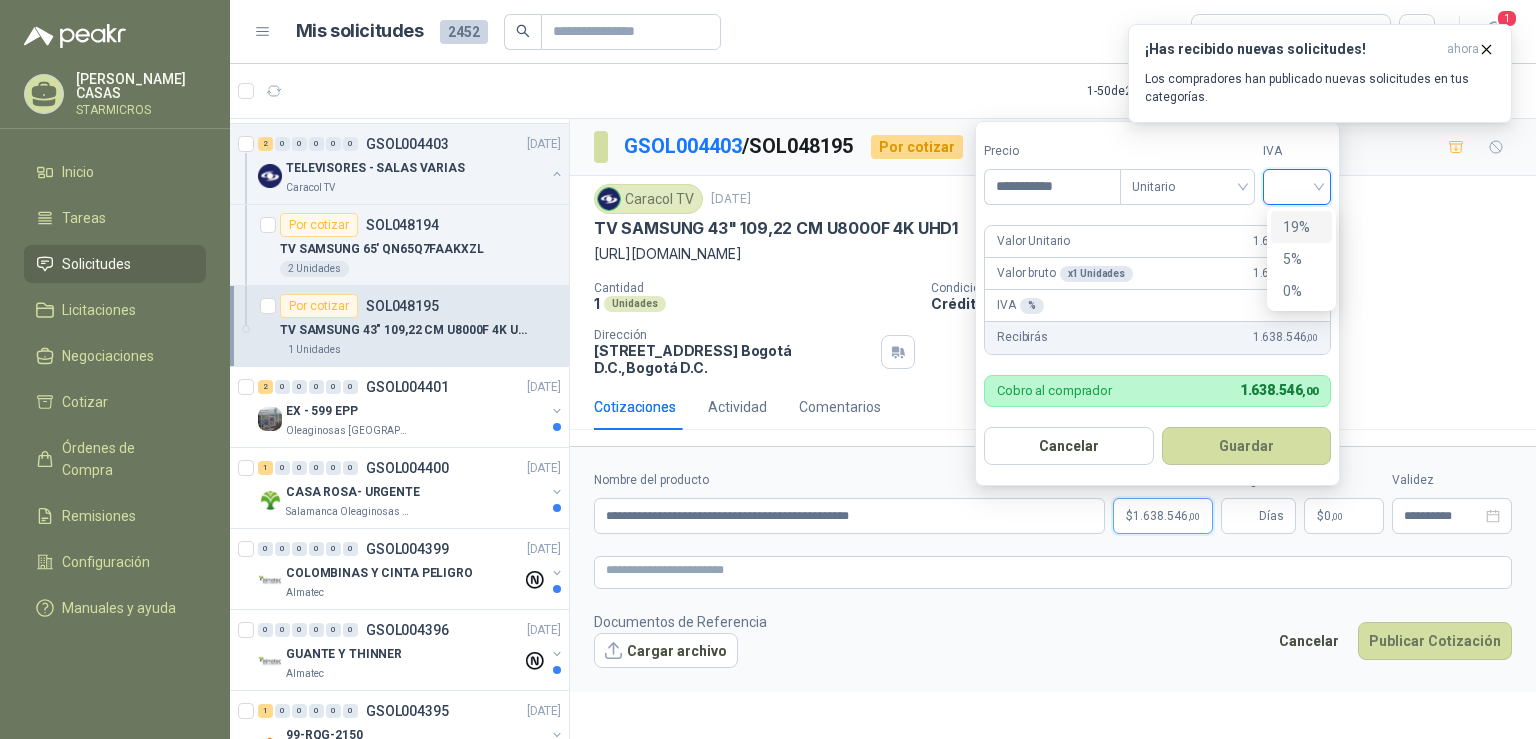 click on "19%" at bounding box center (1301, 227) 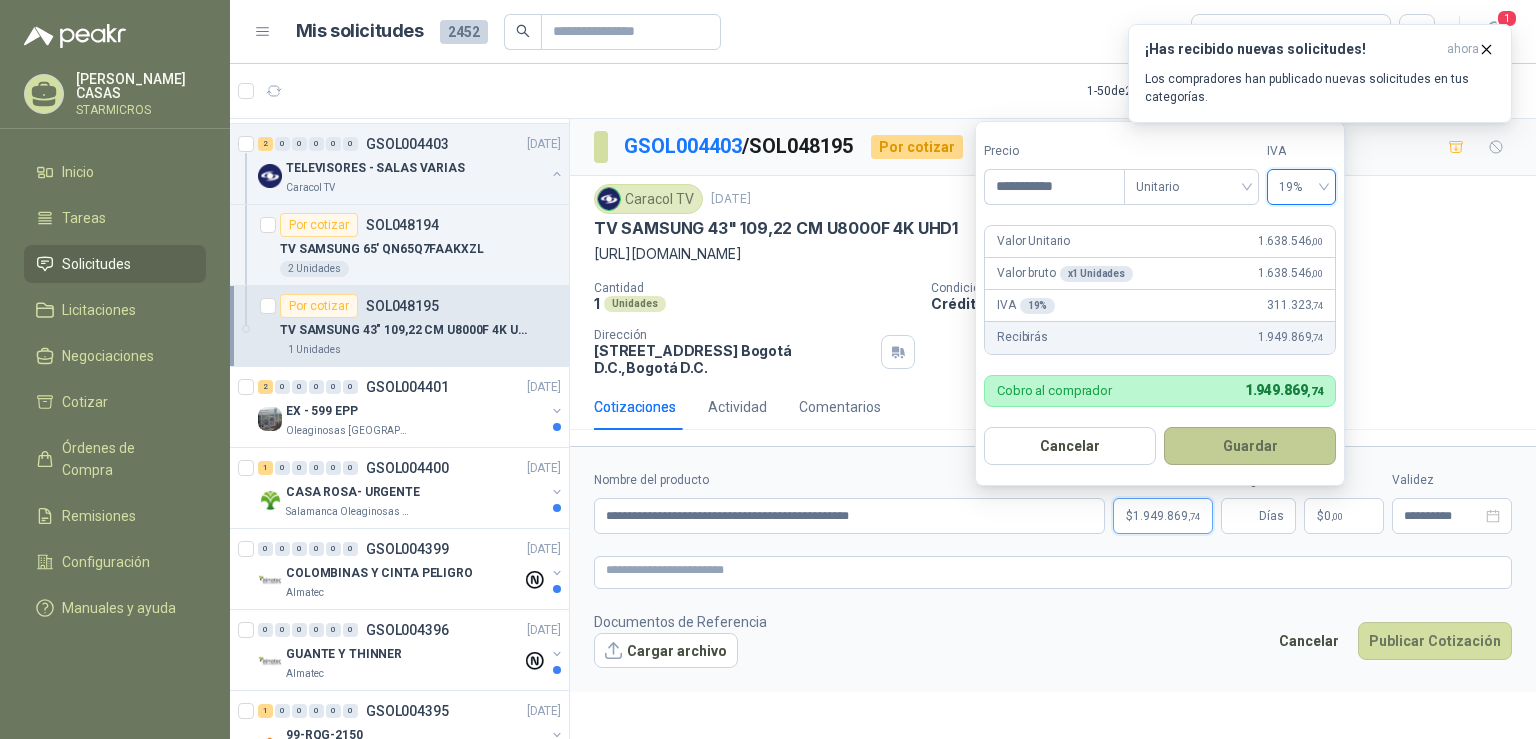 click on "Guardar" at bounding box center [1250, 446] 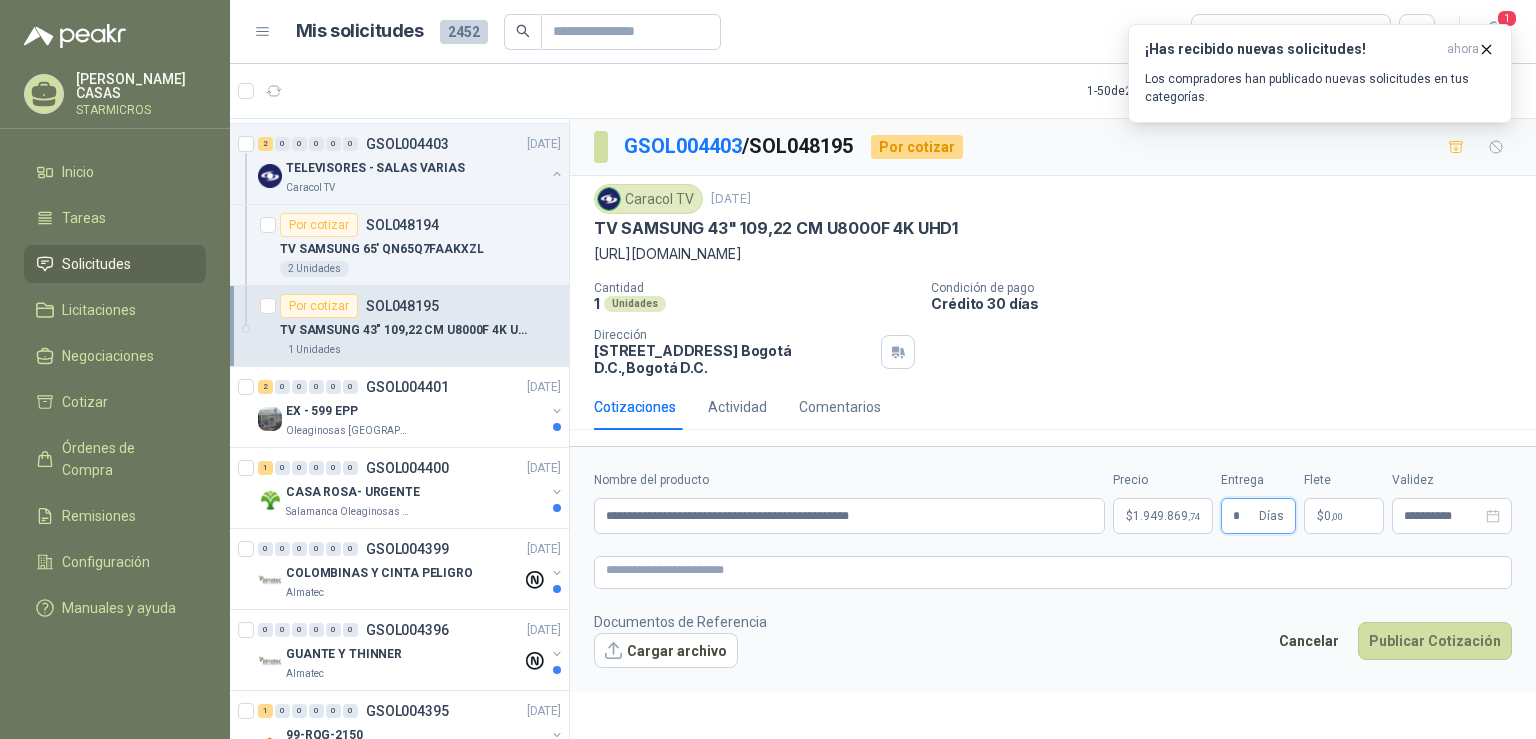 type on "*" 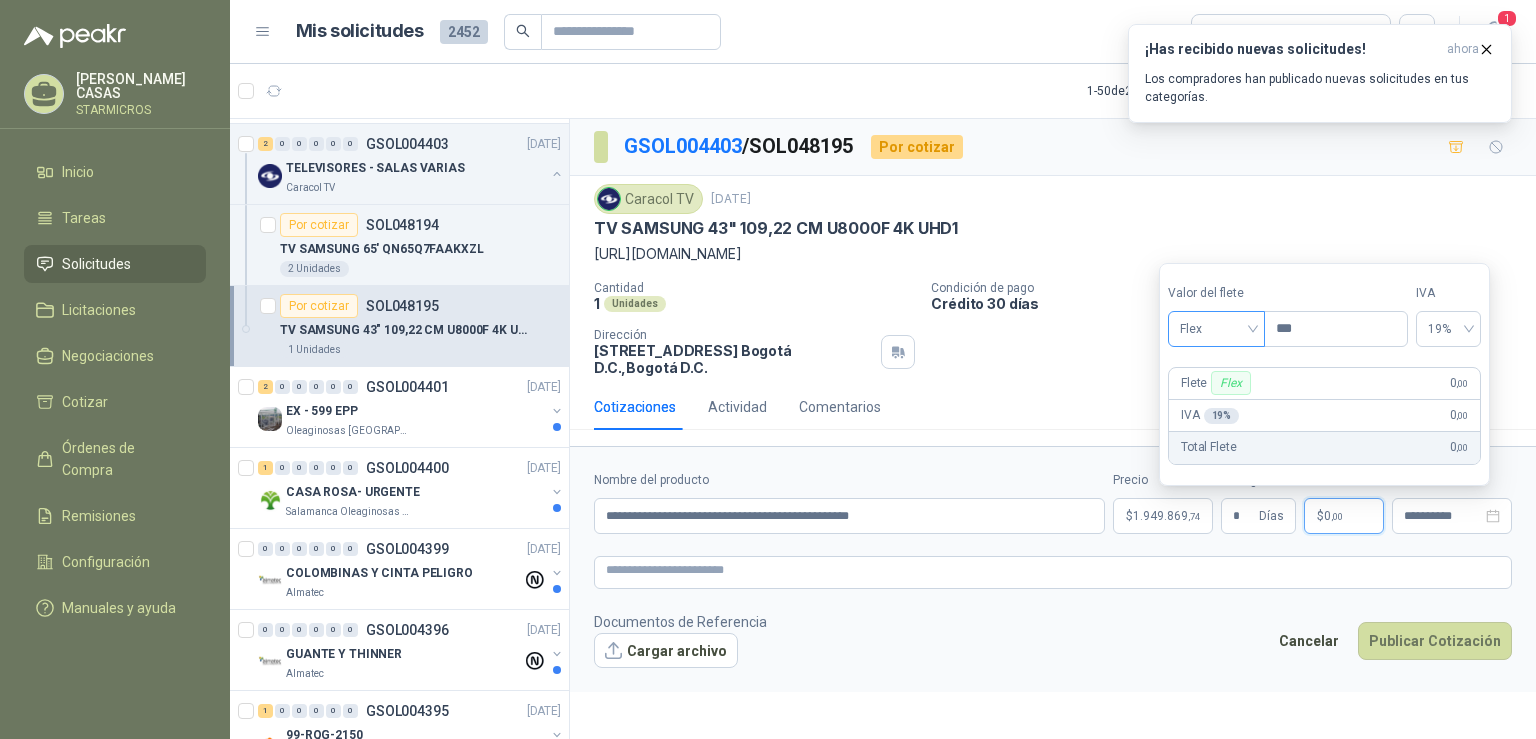 click on "Flex" at bounding box center [1216, 329] 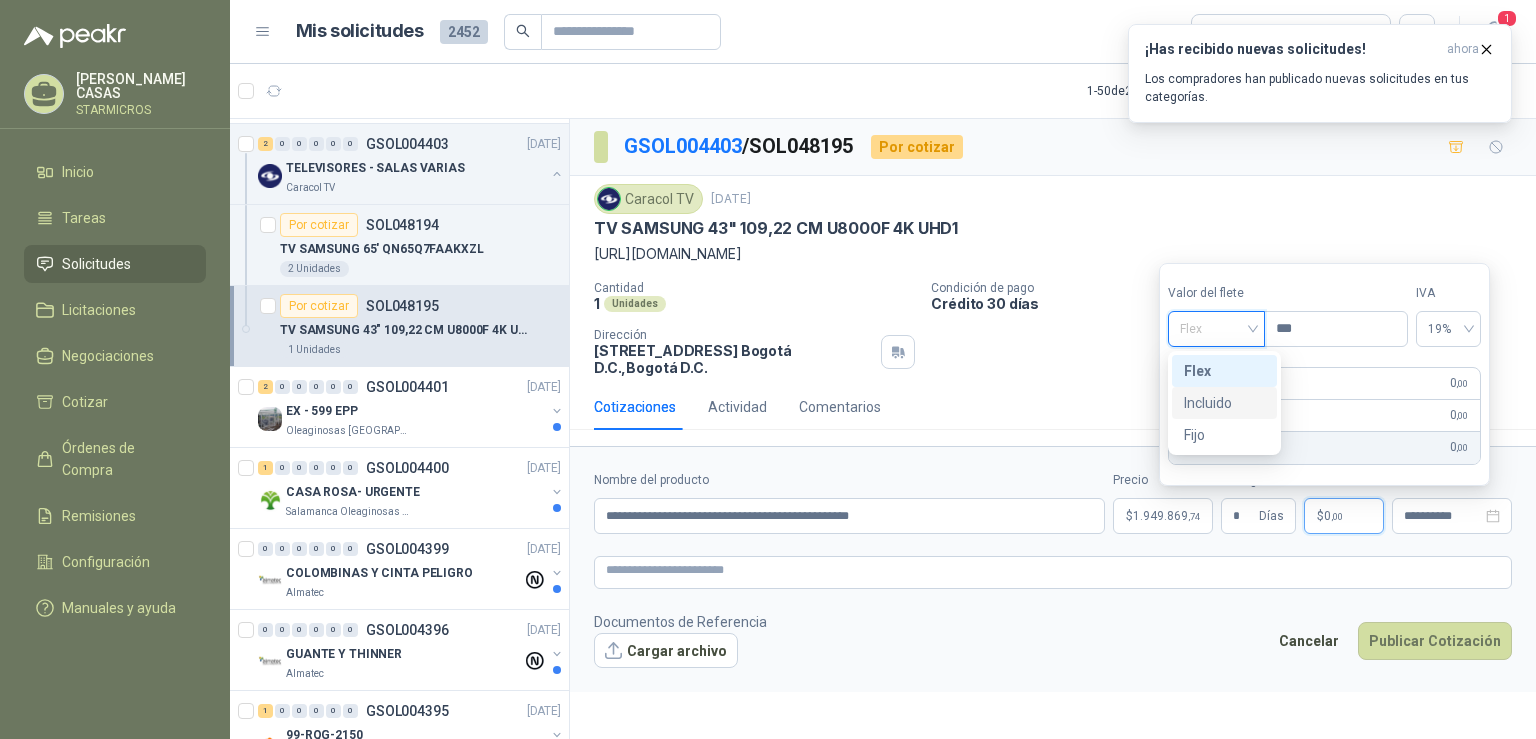 click on "Incluido" at bounding box center [1224, 403] 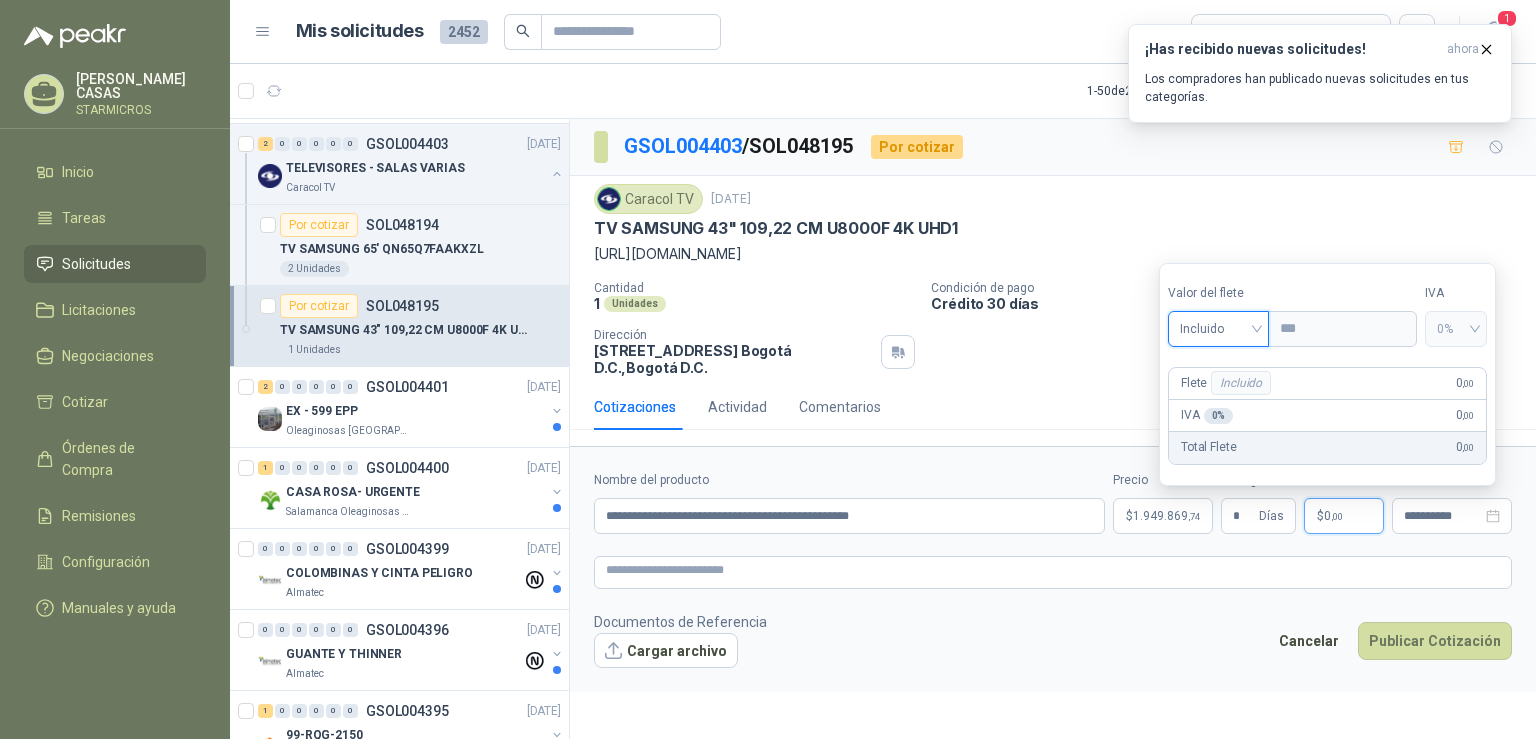 click on "Cantidad 1   Unidades Condición de pago Crédito 30 días Dirección CALLE 103 No.69B 43   Bogotá D.C. ,  Bogotá D.C." at bounding box center (1053, 328) 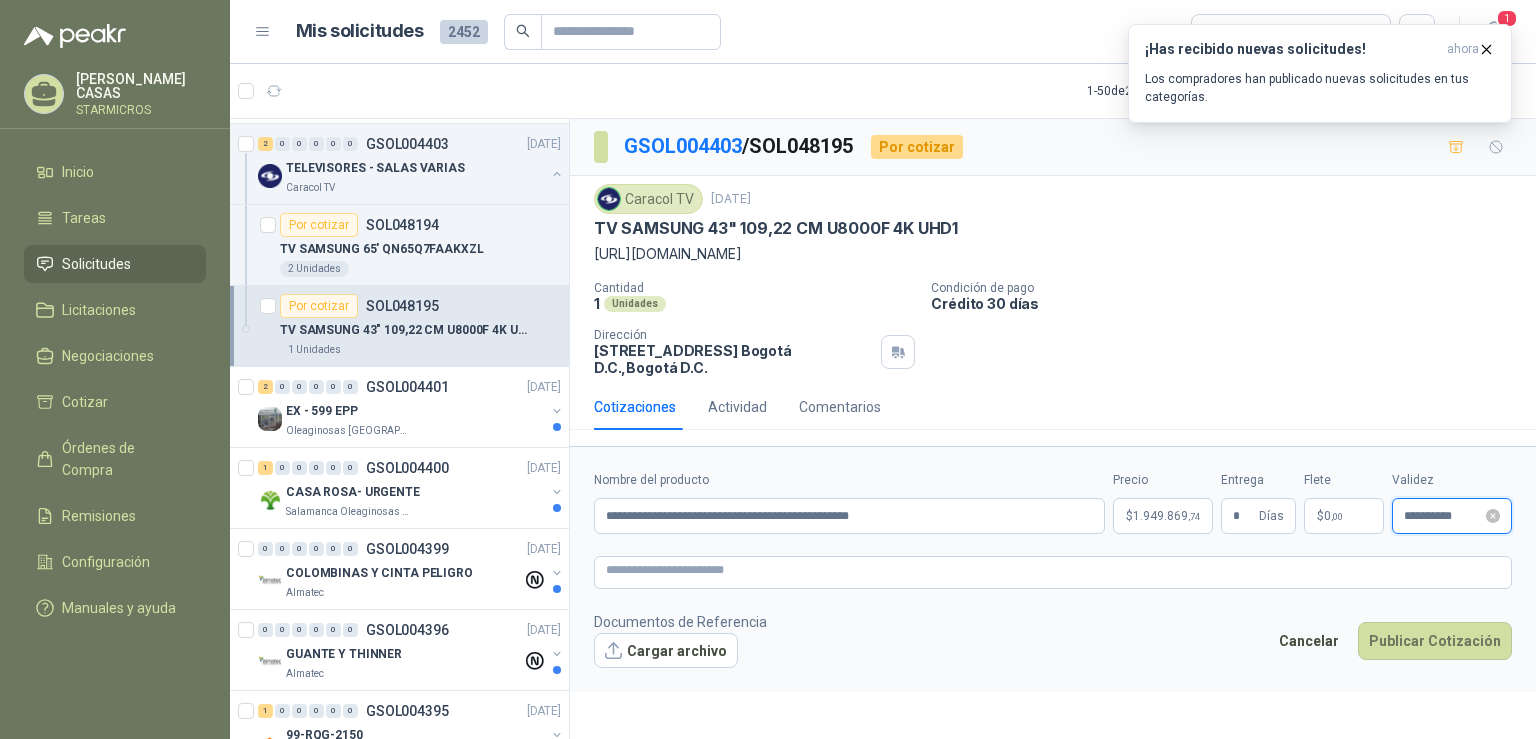 click on "**********" at bounding box center (1443, 516) 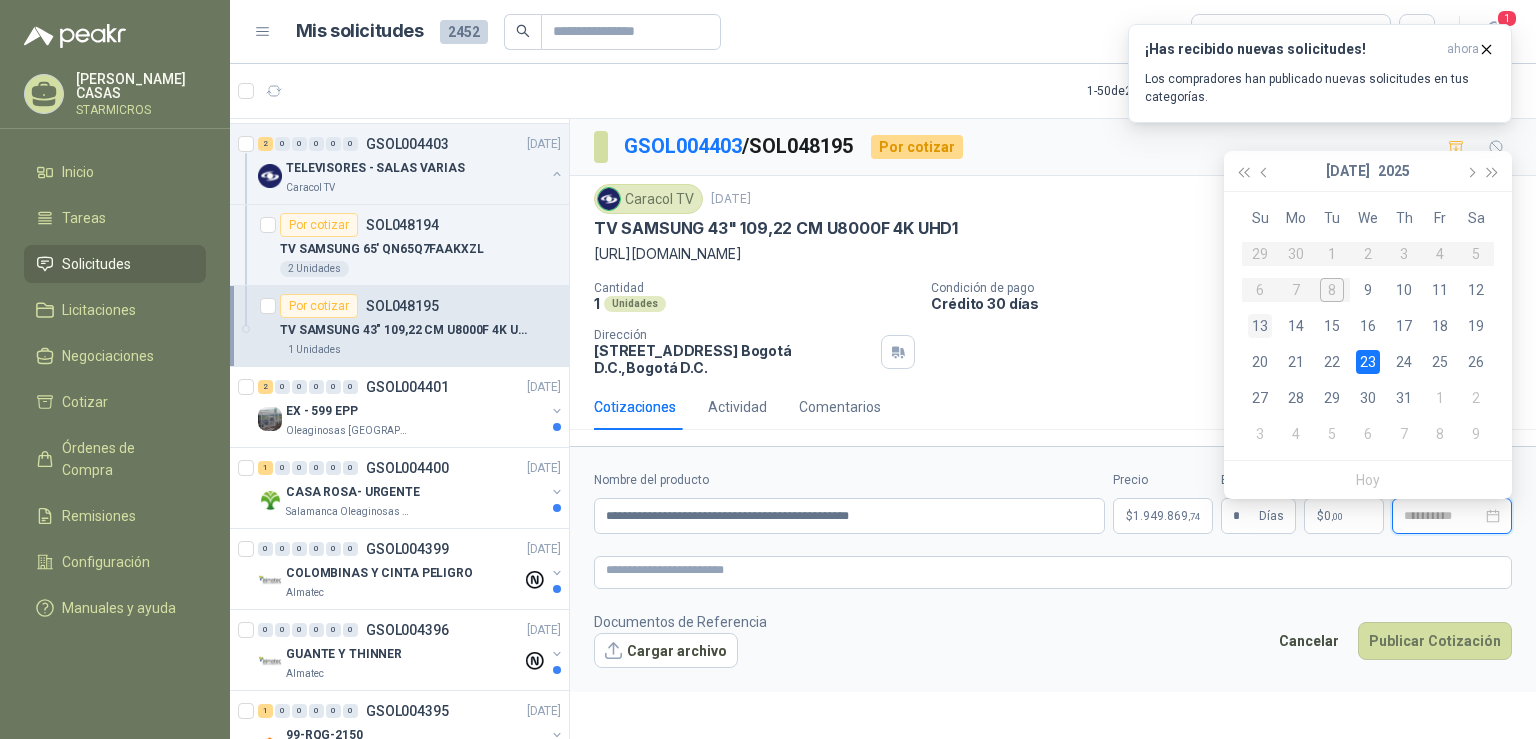 type on "**********" 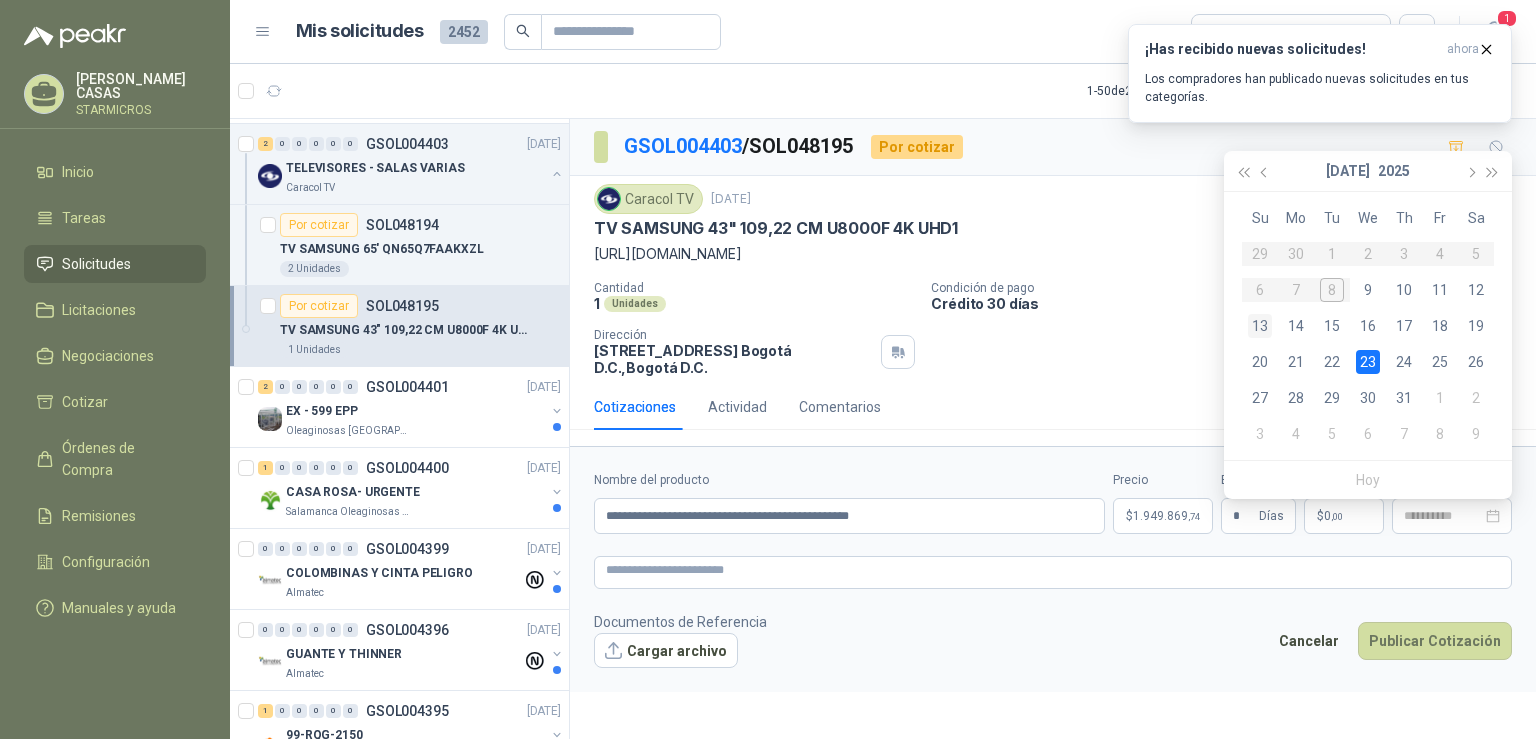 click on "13" at bounding box center [1260, 326] 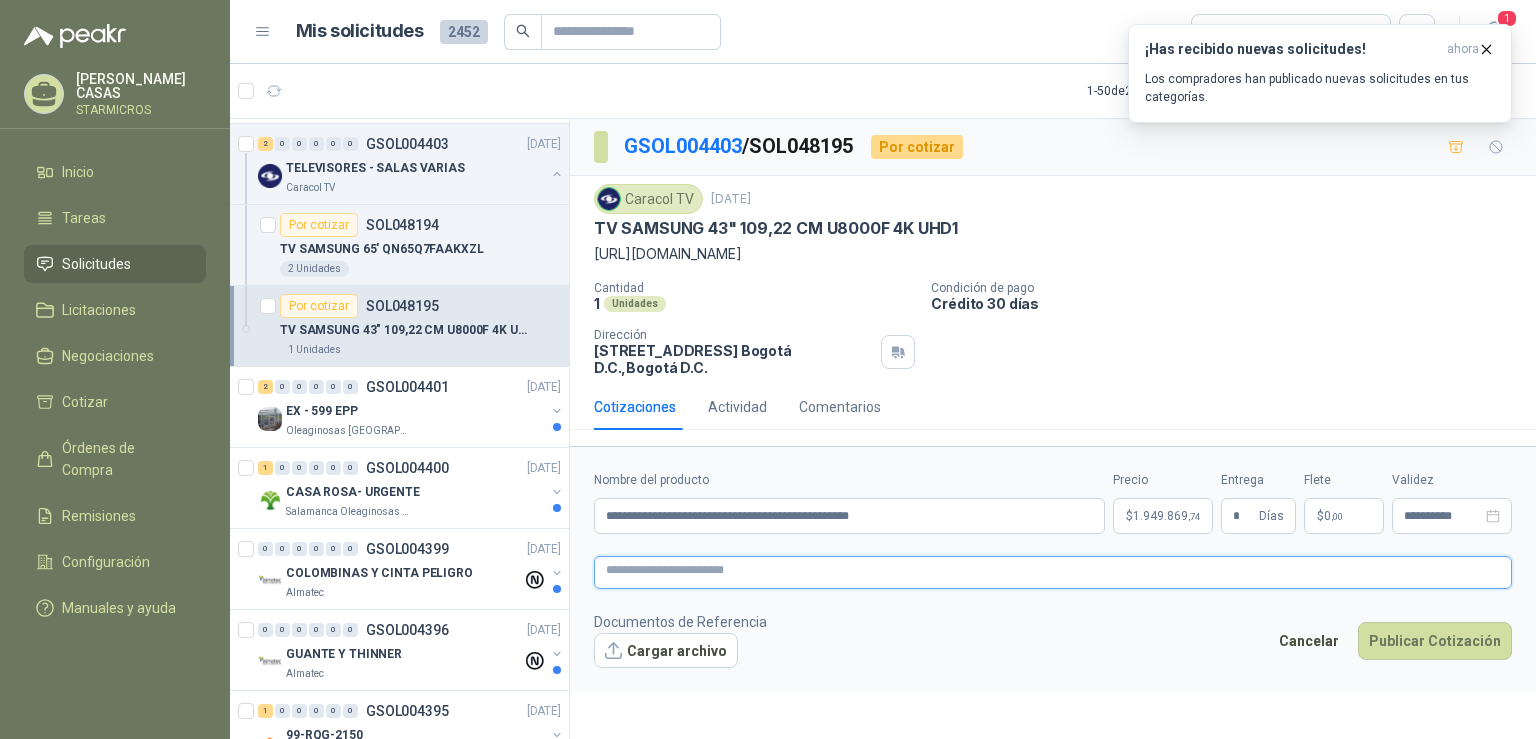click at bounding box center [1053, 572] 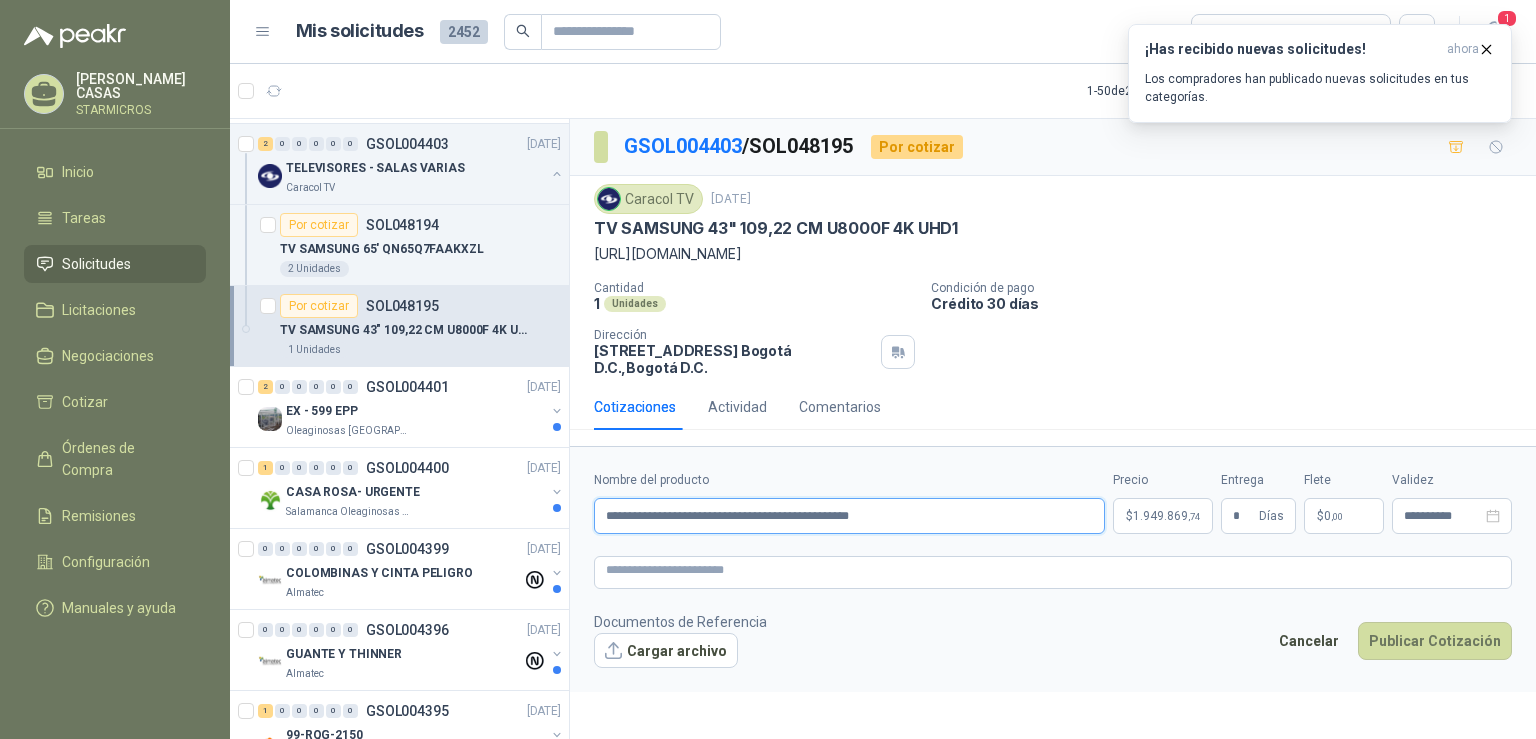 drag, startPoint x: 938, startPoint y: 537, endPoint x: 604, endPoint y: 545, distance: 334.0958 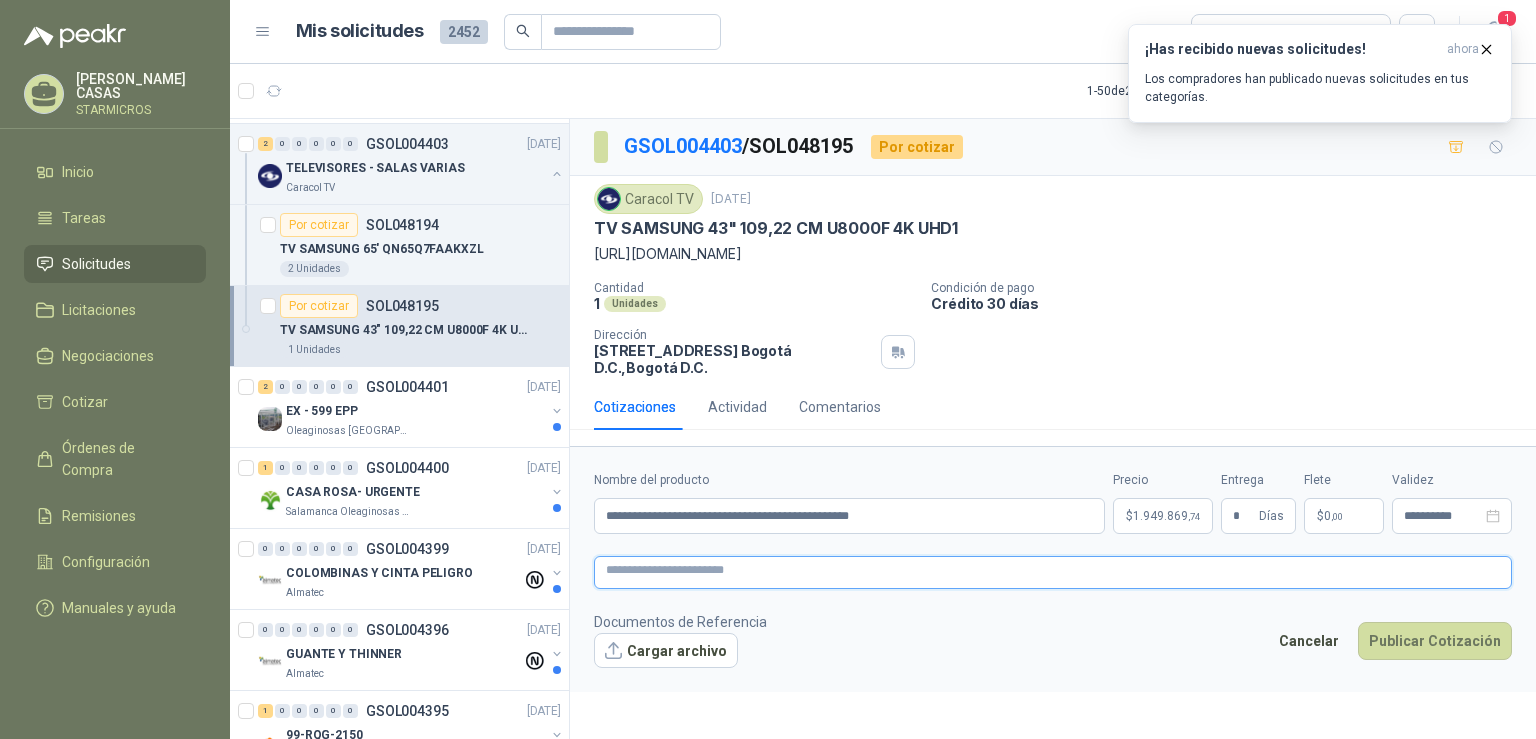 click at bounding box center [1053, 572] 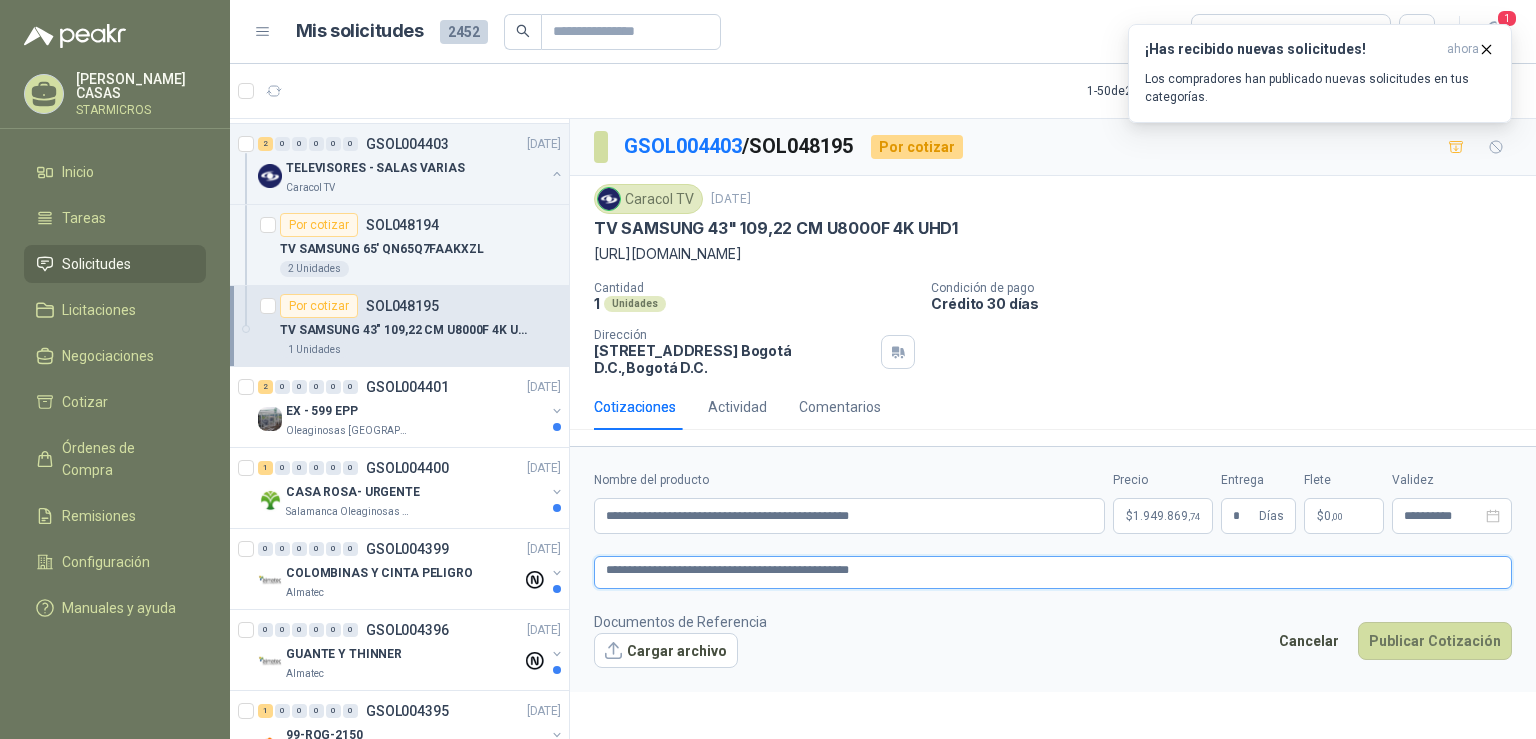type 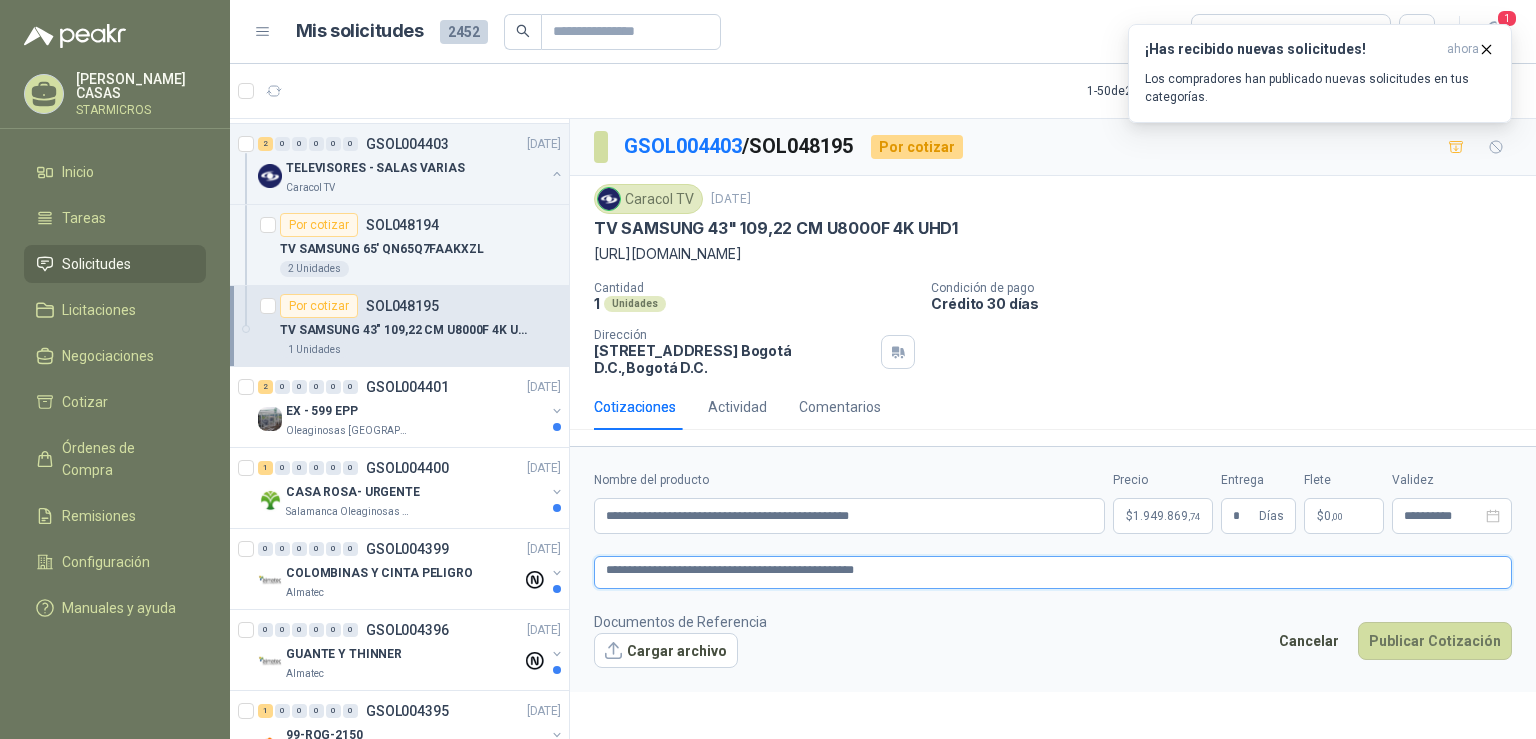type 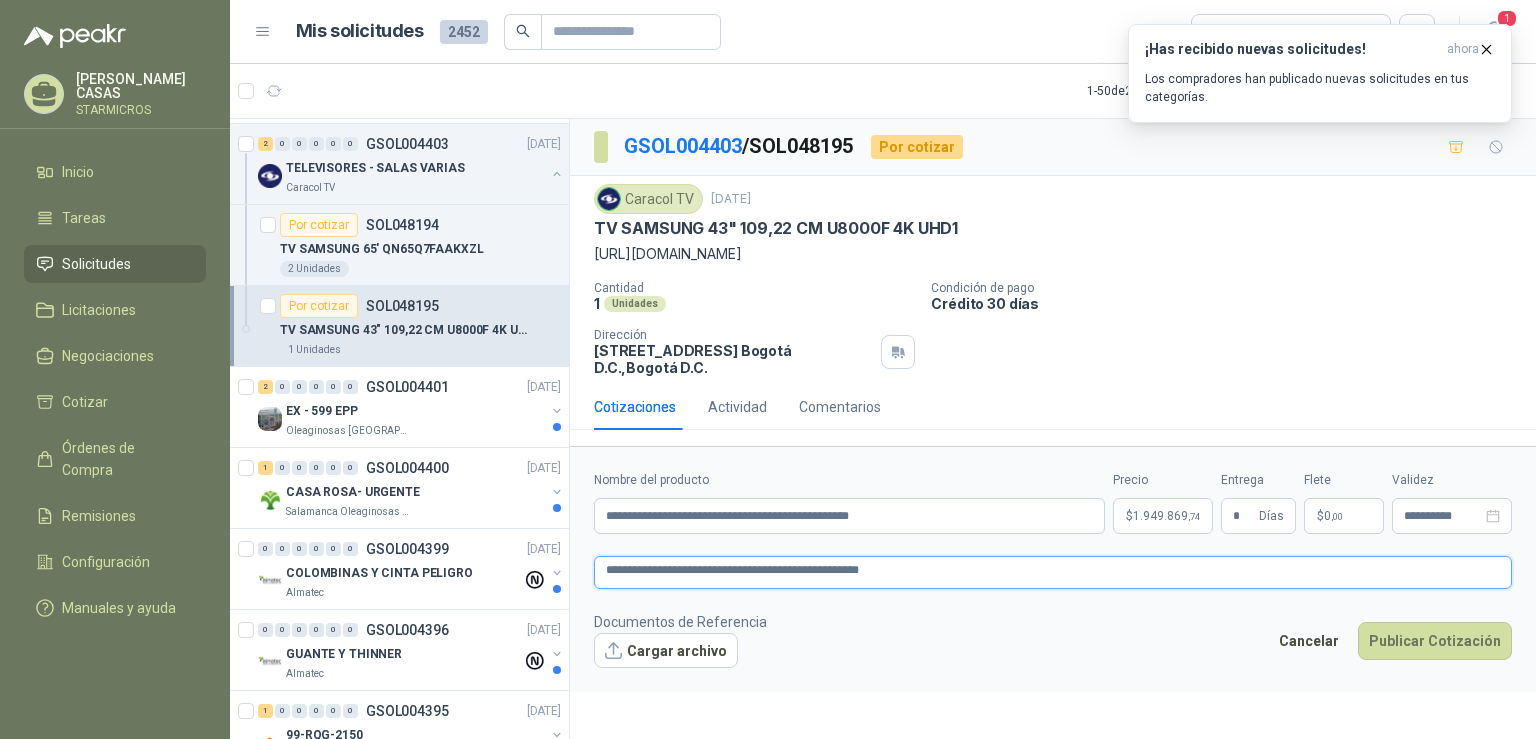 type 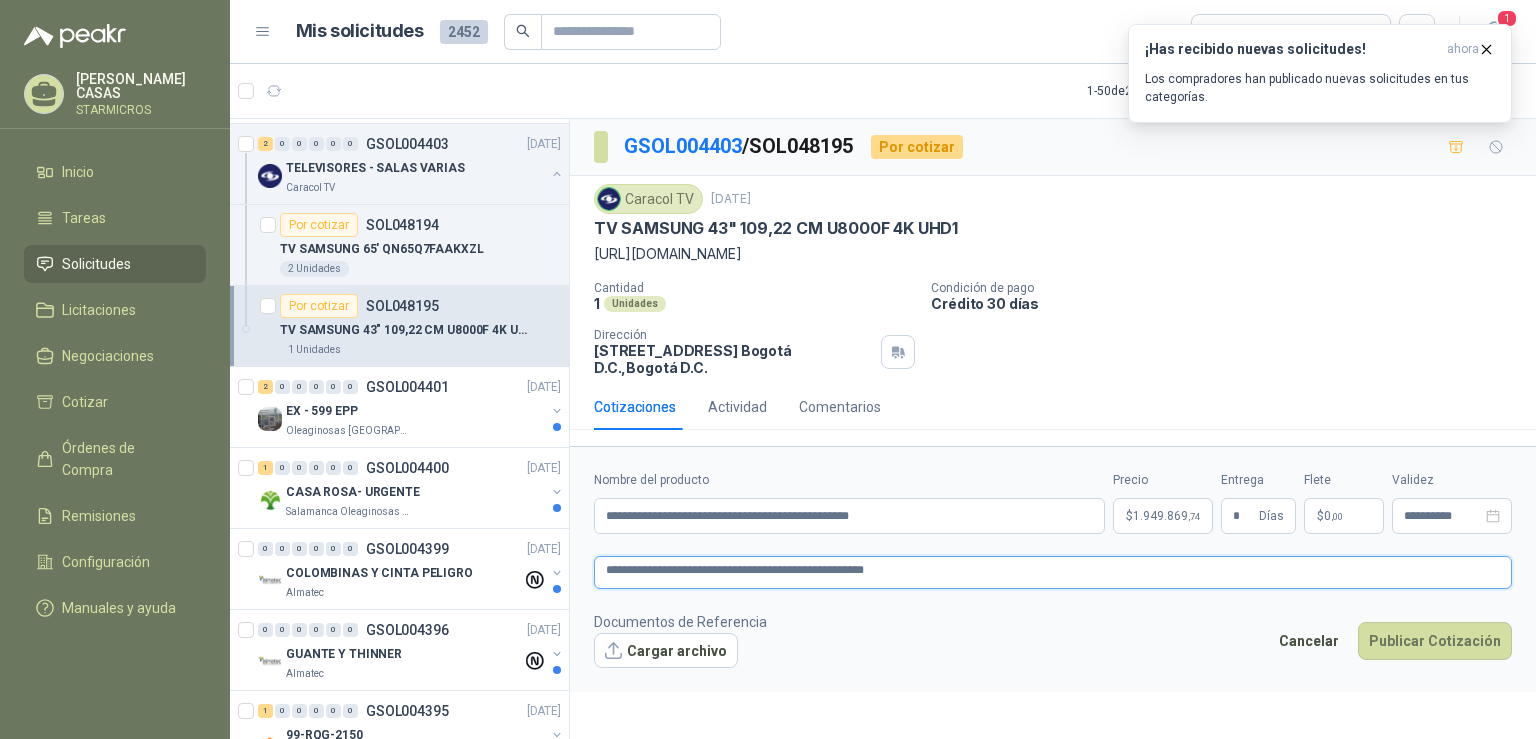 type 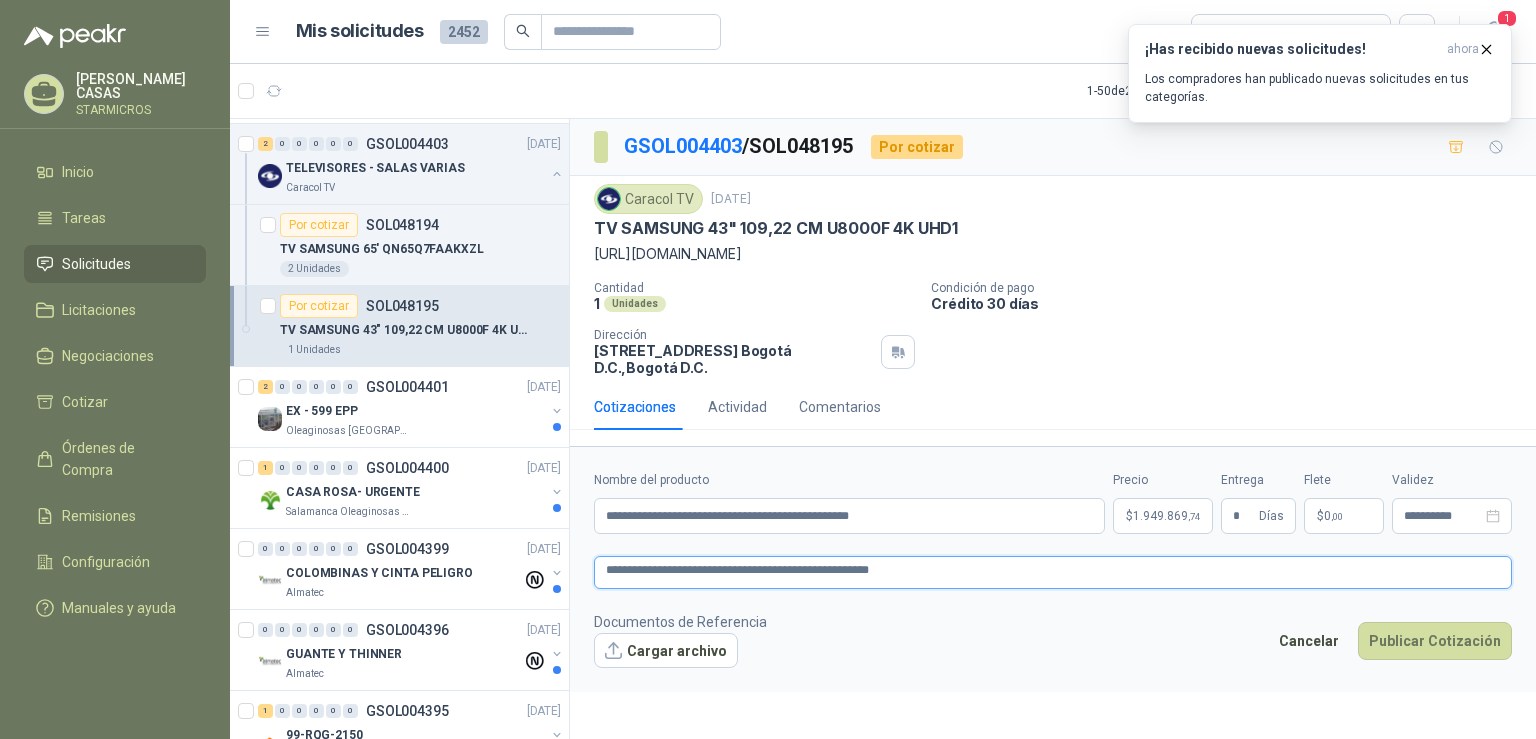 type 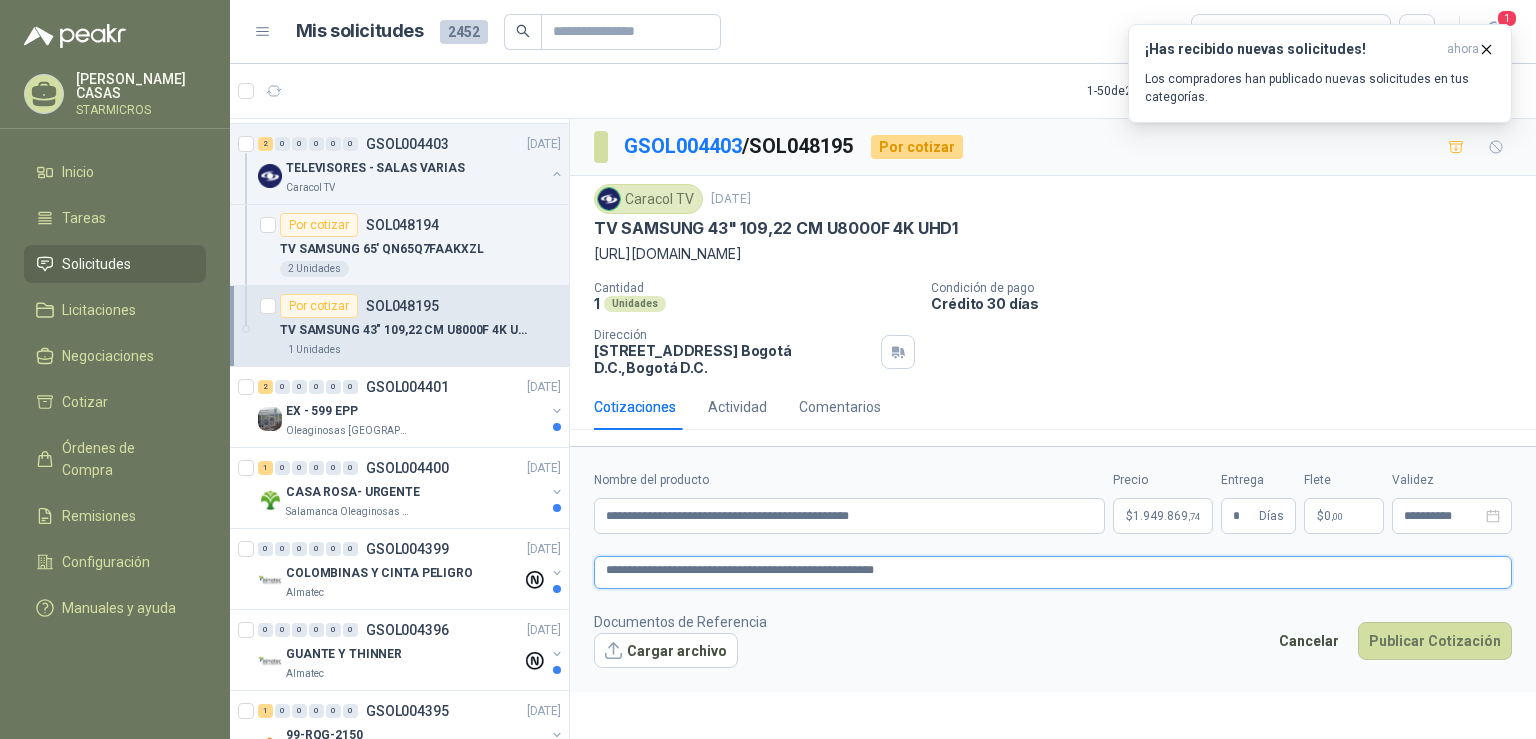 type 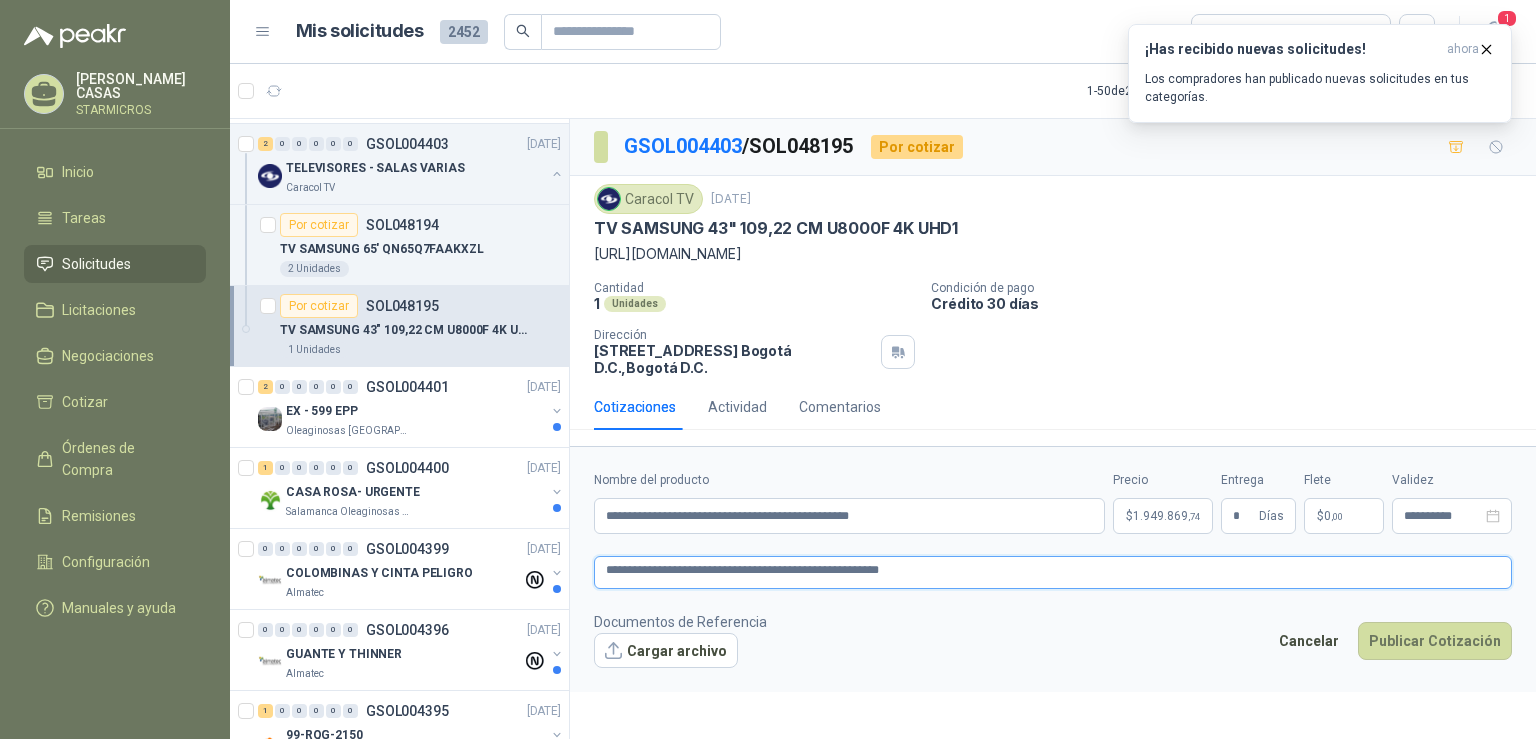 type 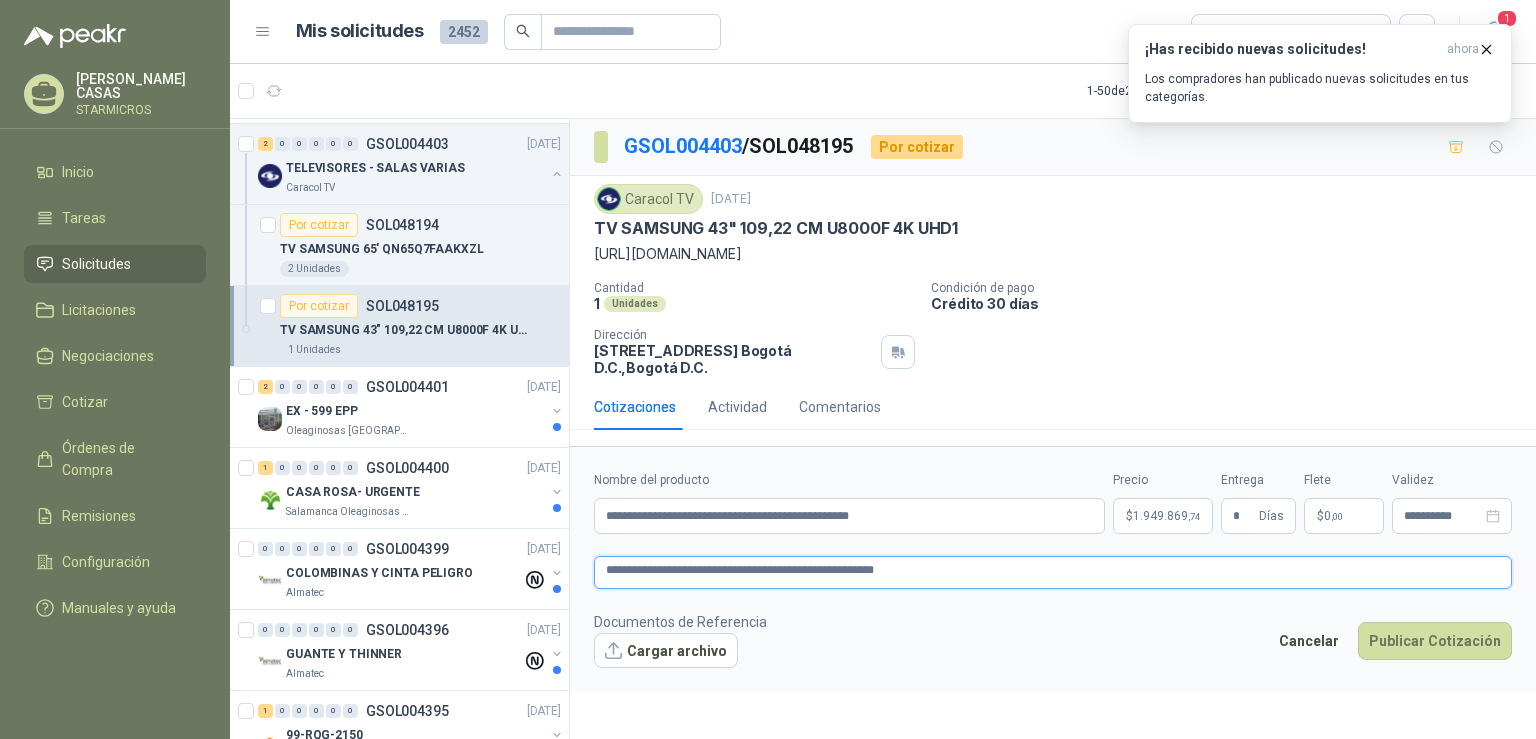 type 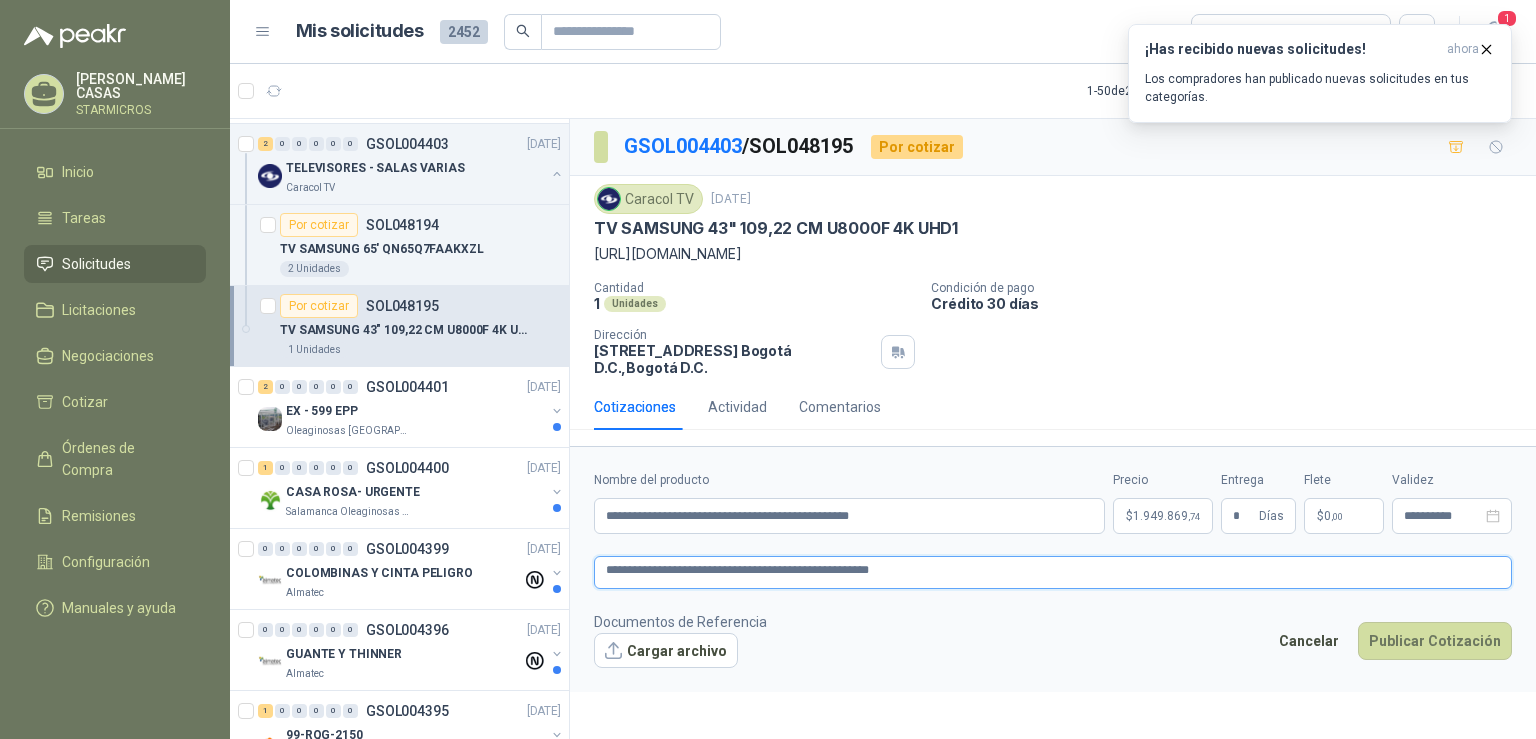 type 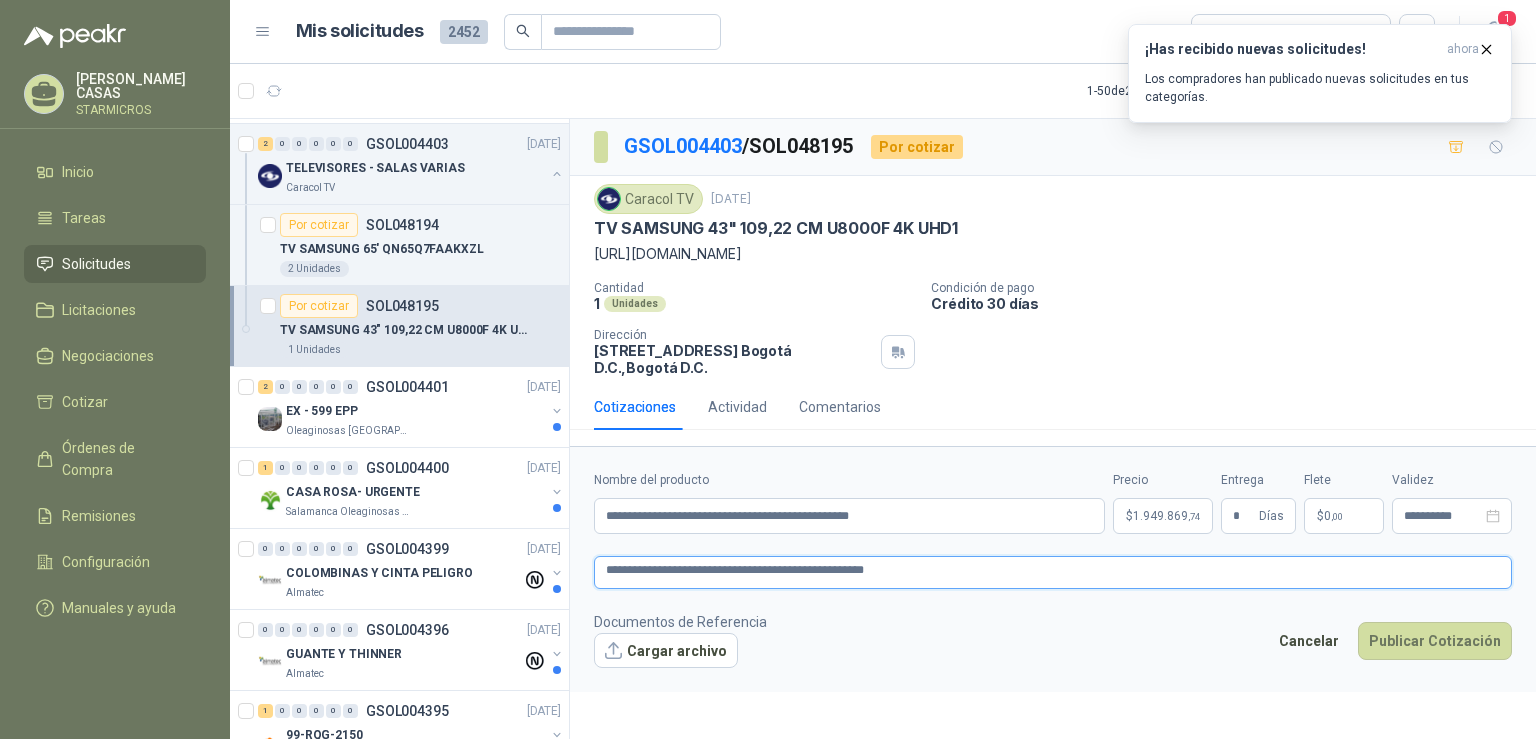 type 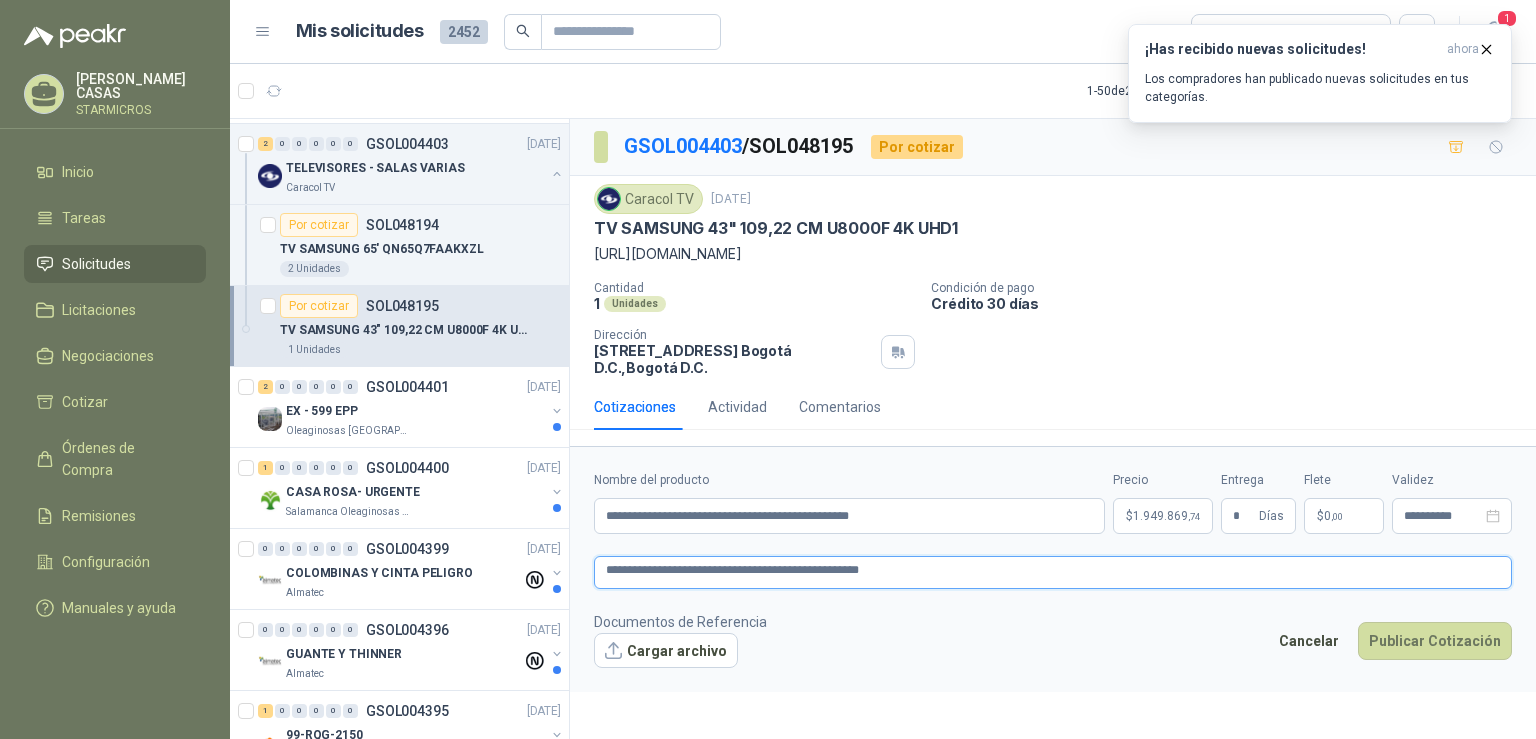 type 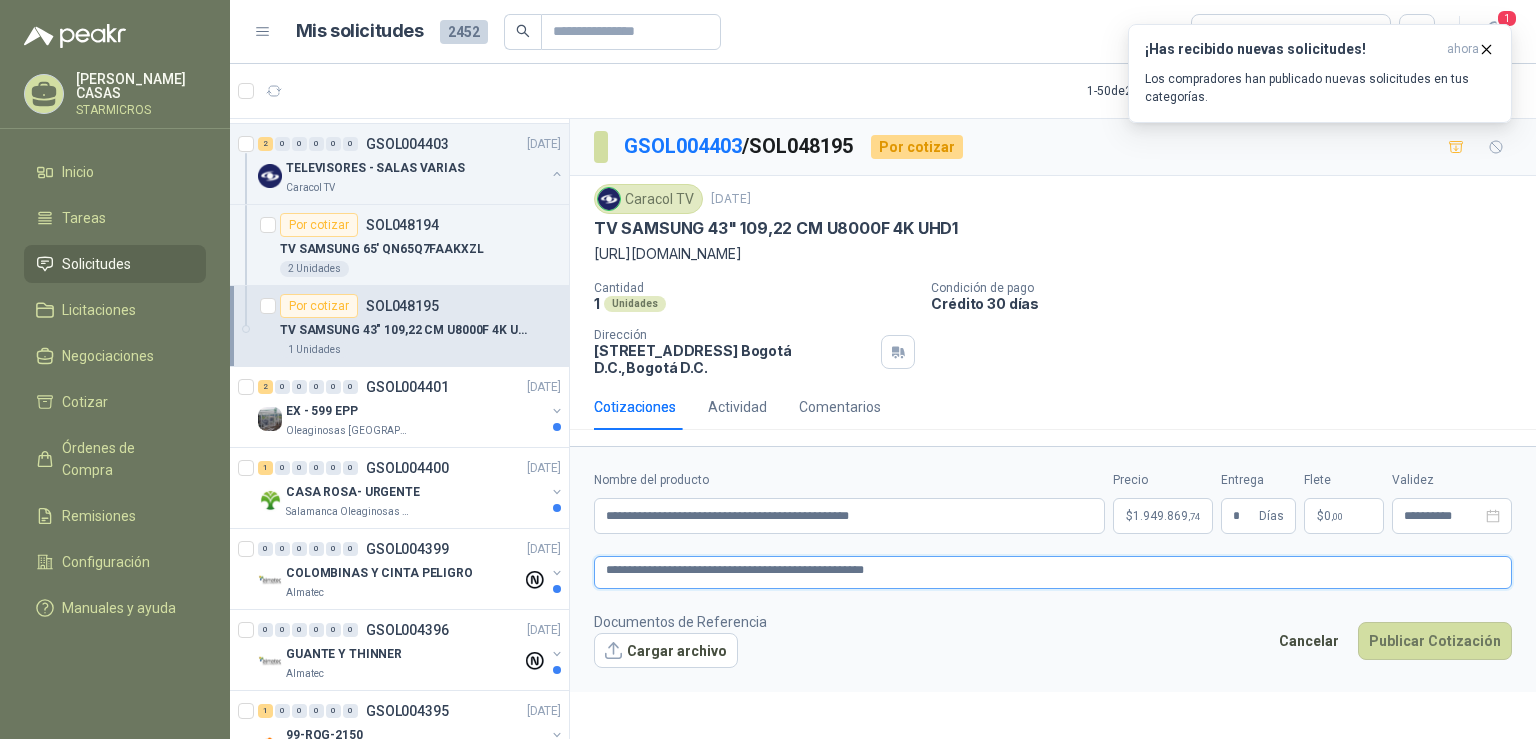 type 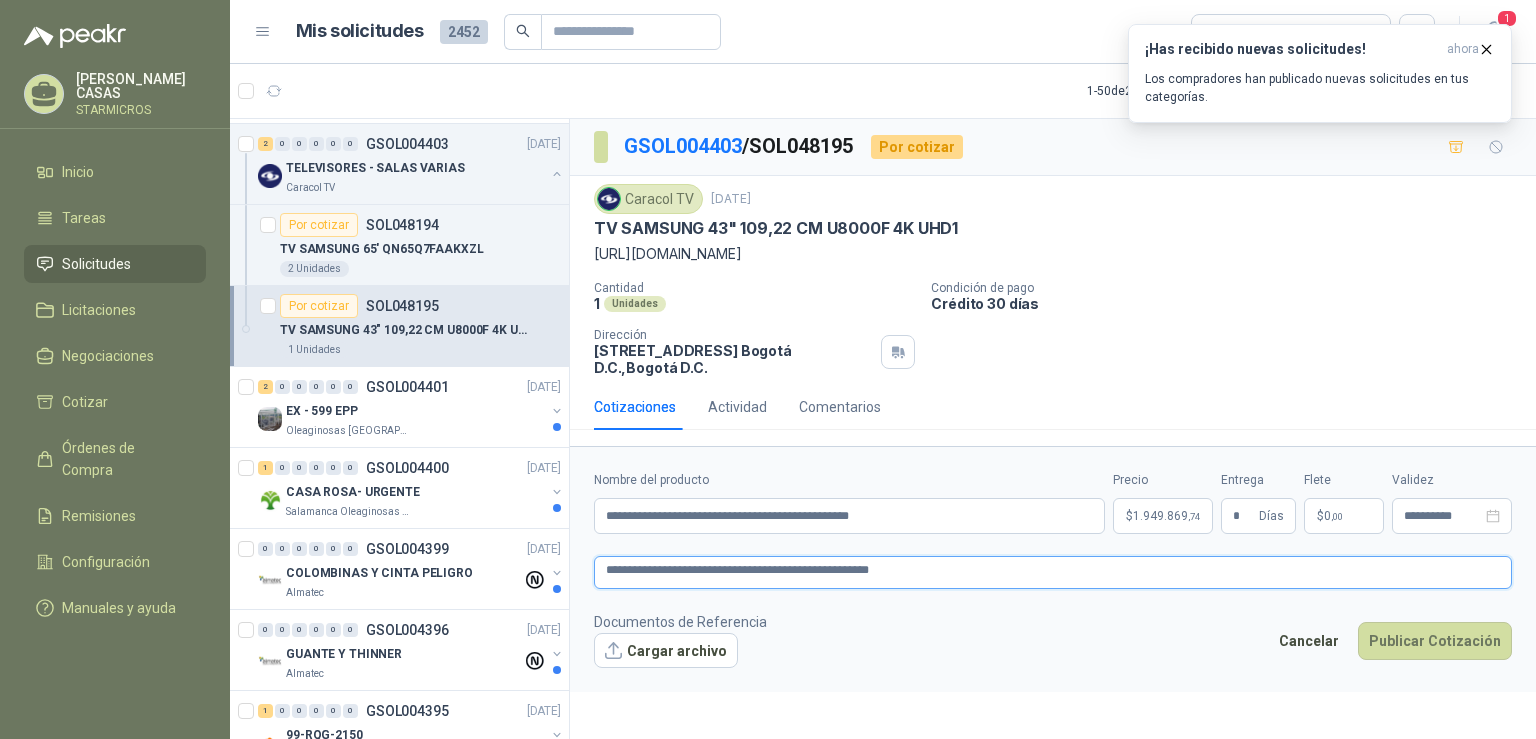 type 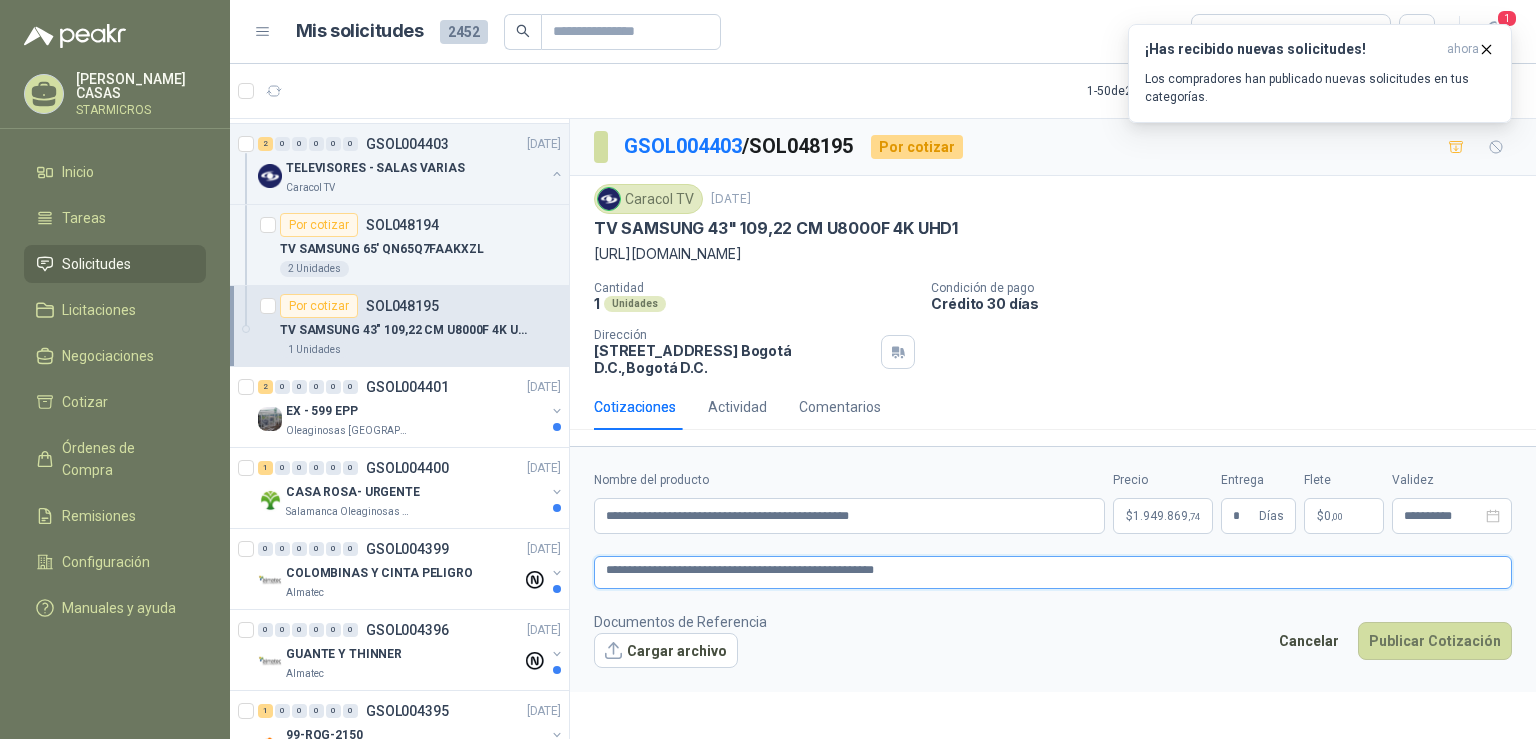 type 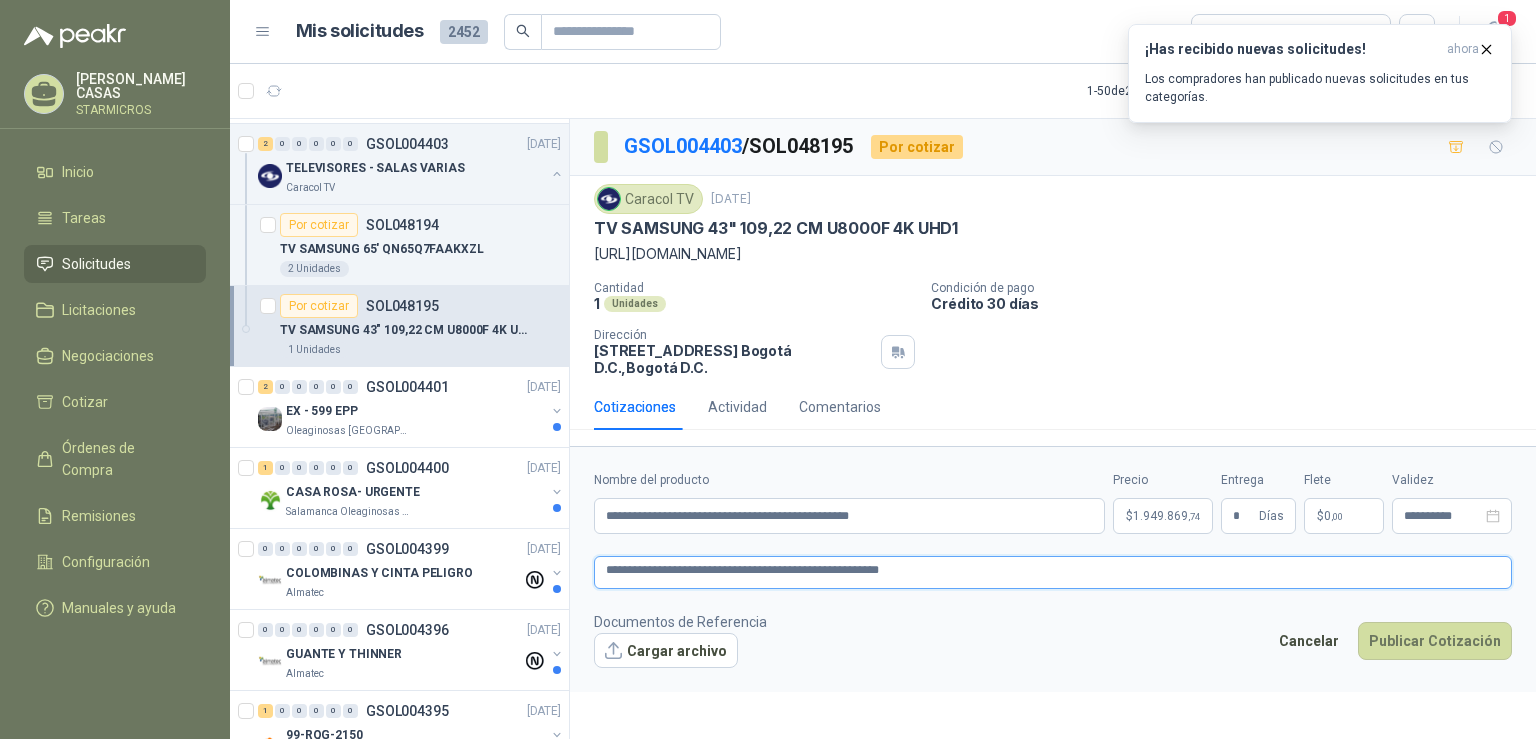 type 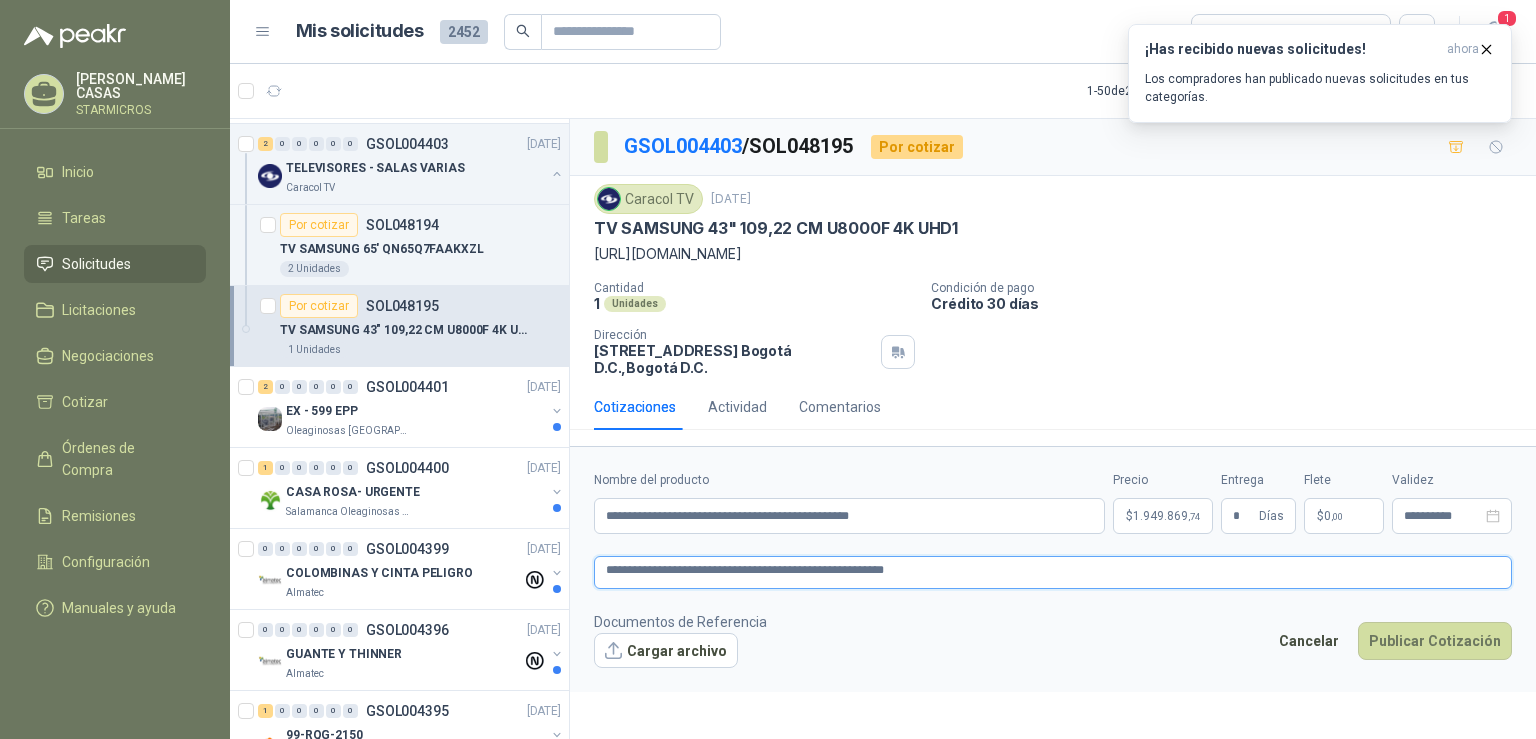 type 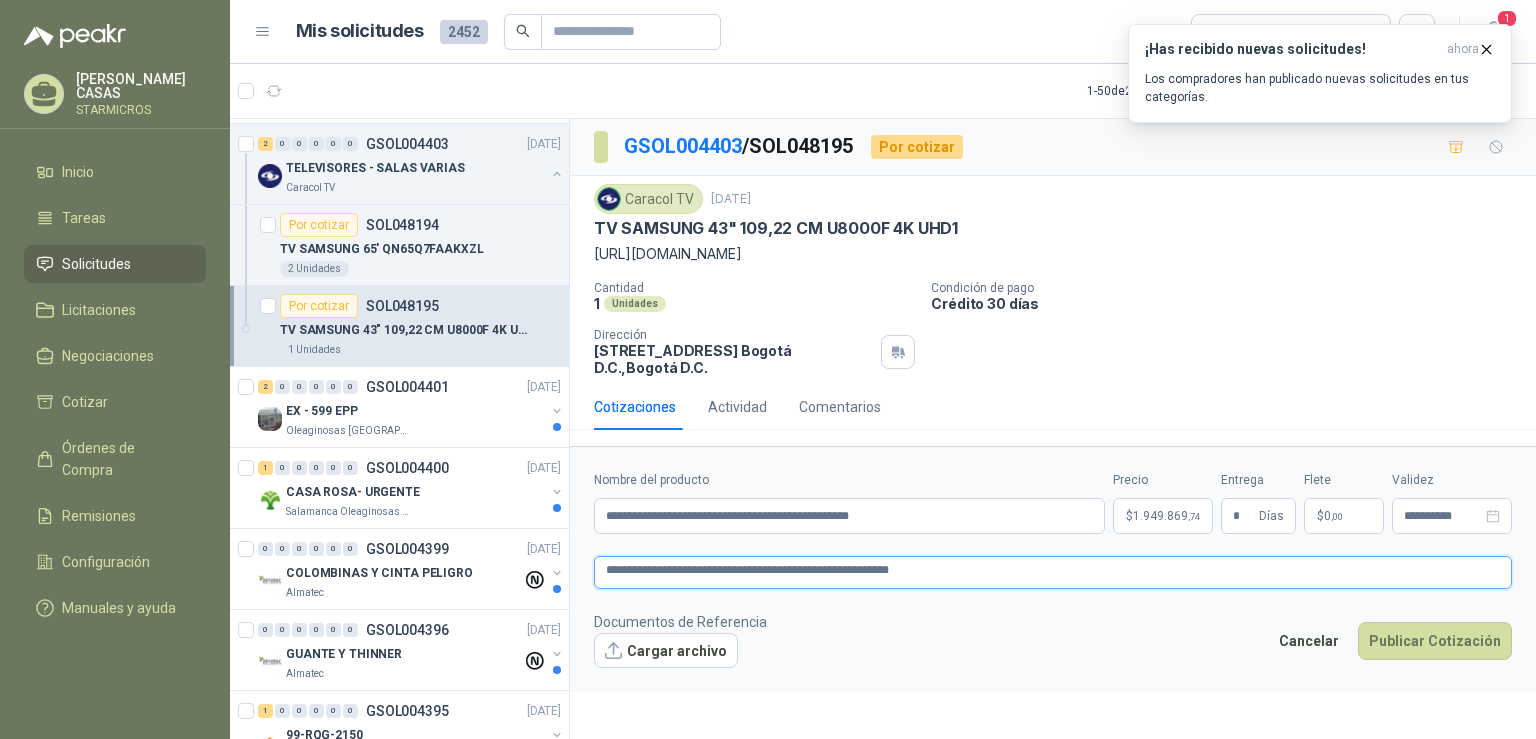 type 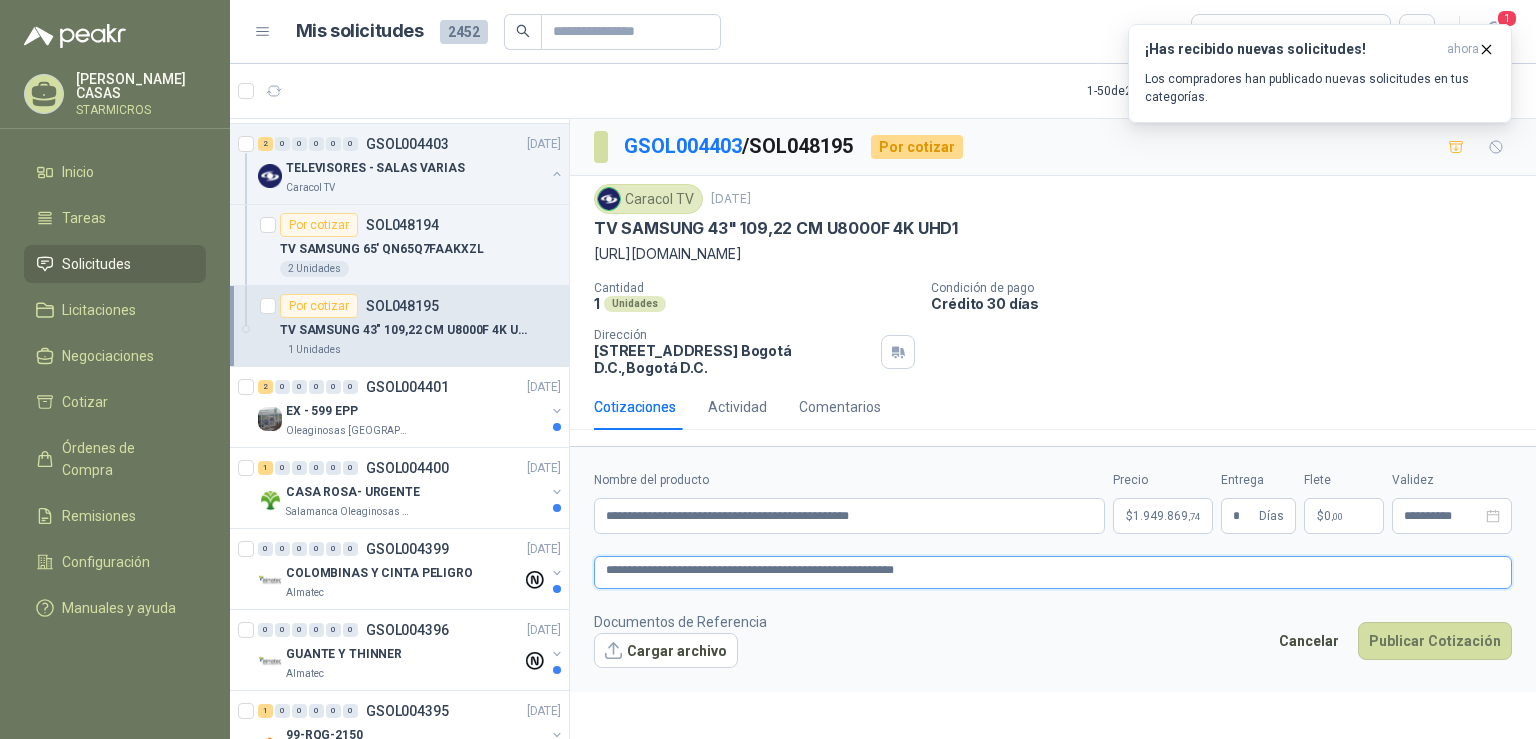type 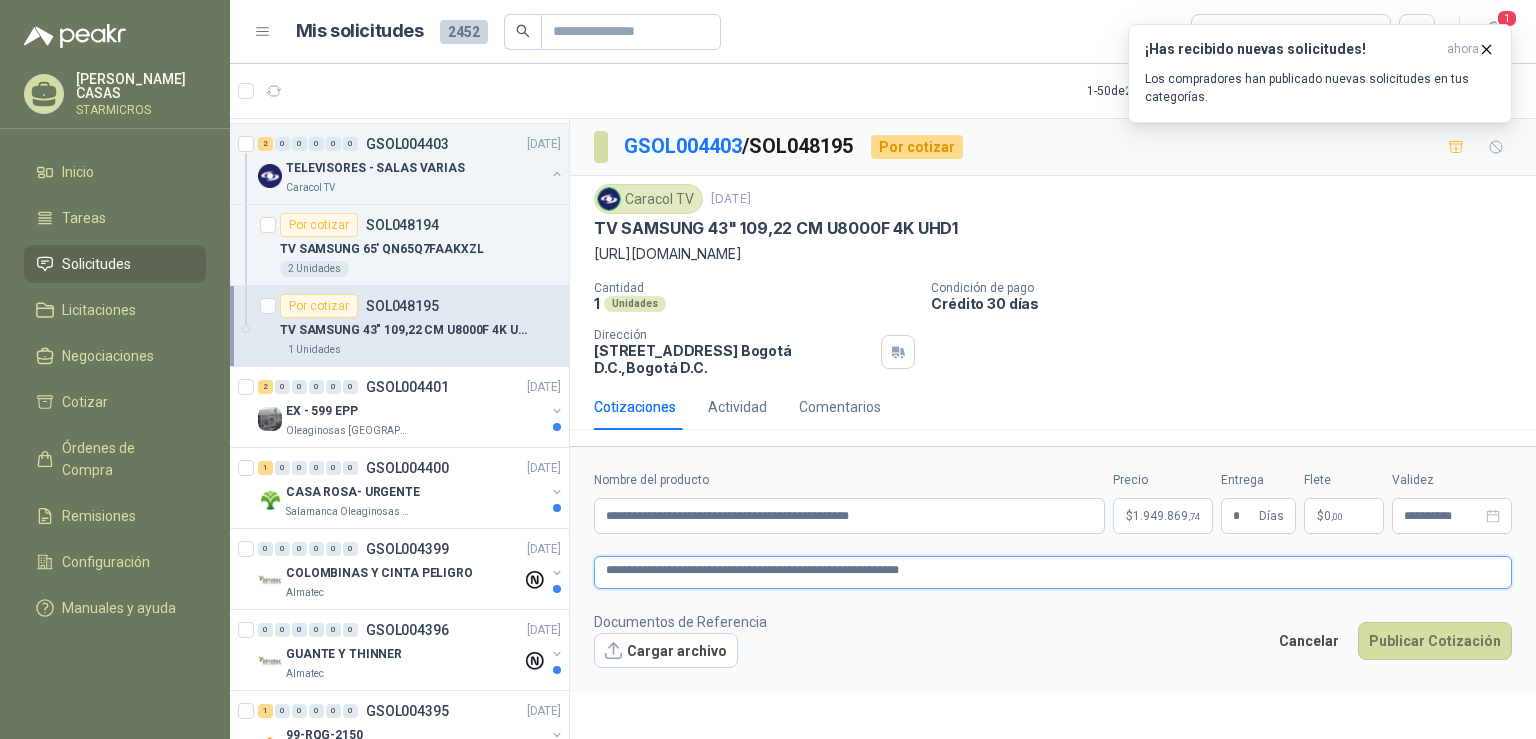 type 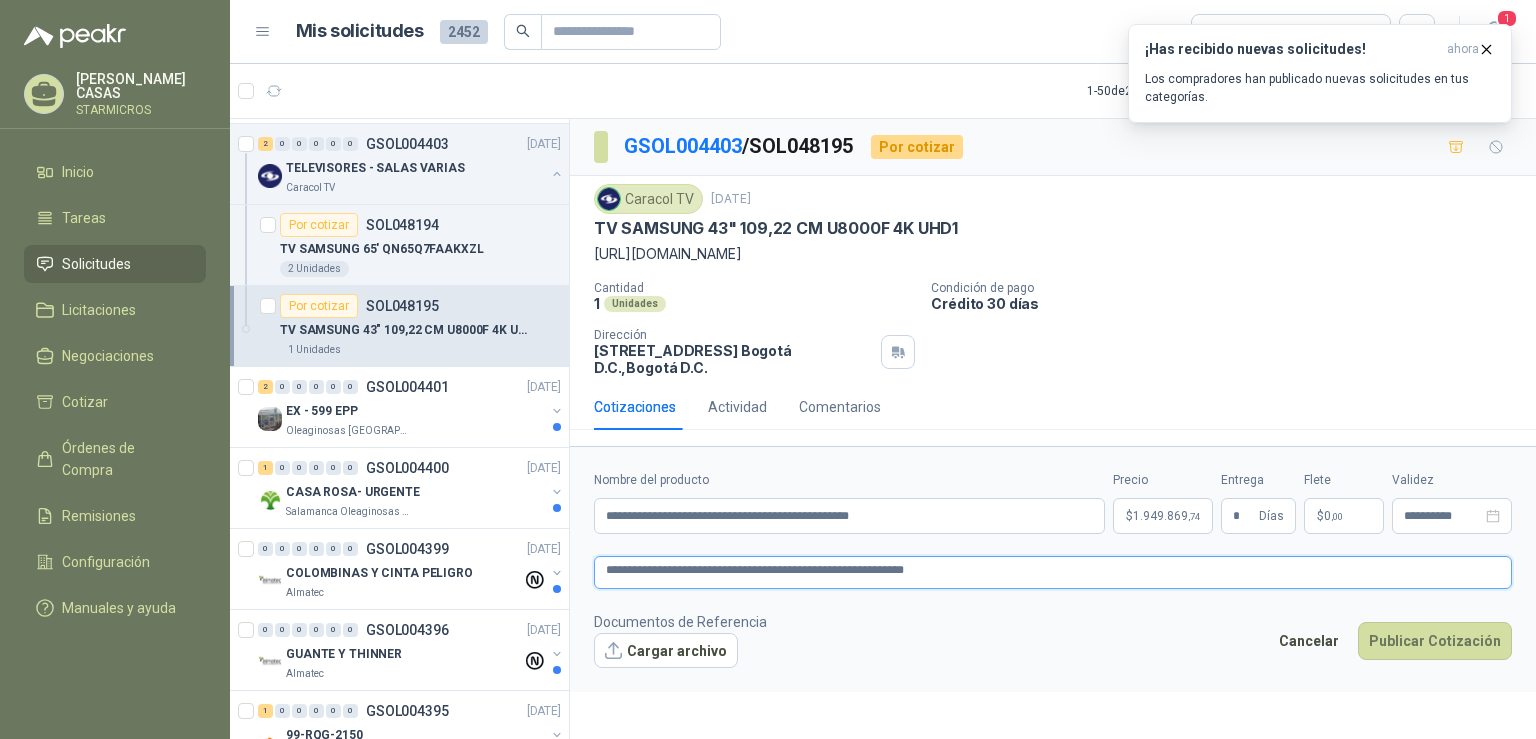 type 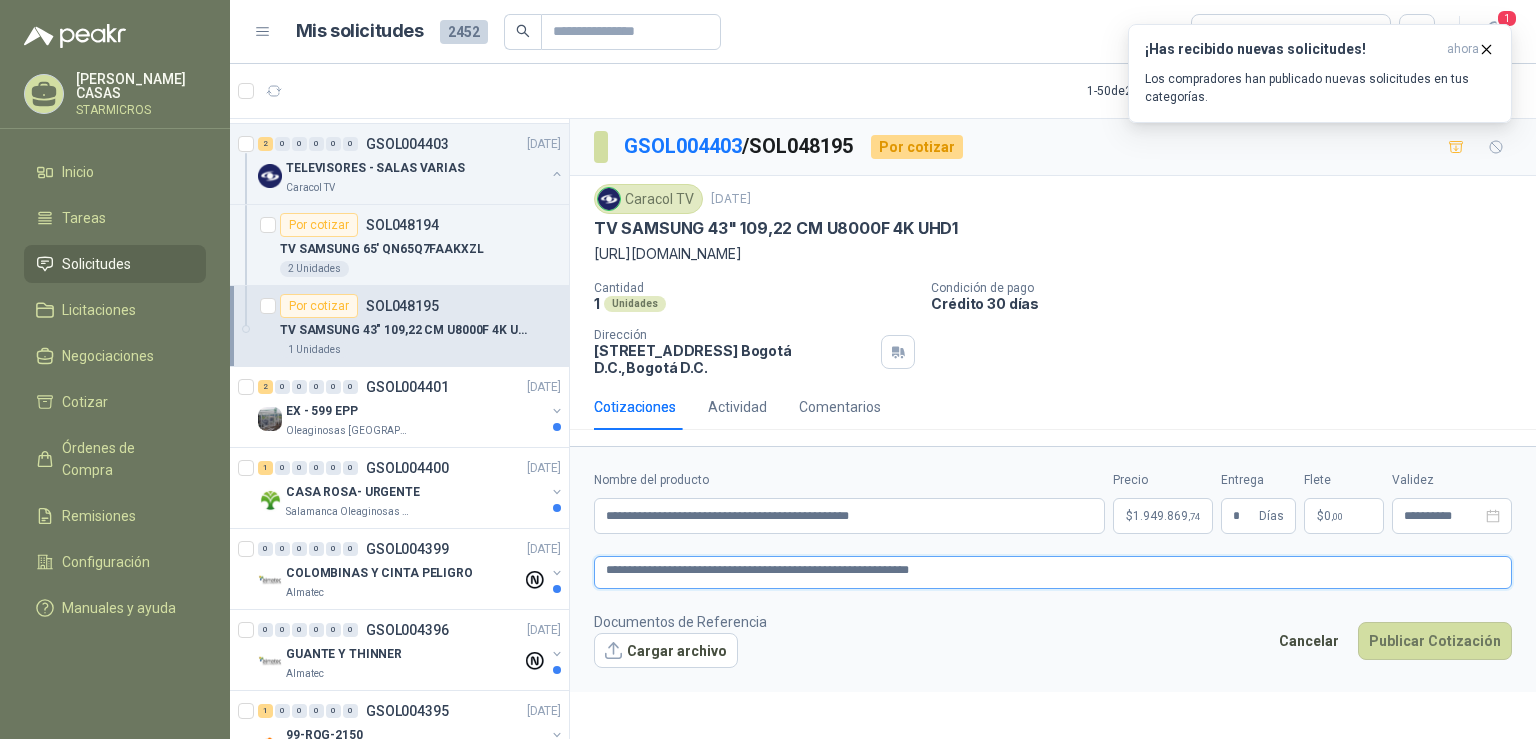 type 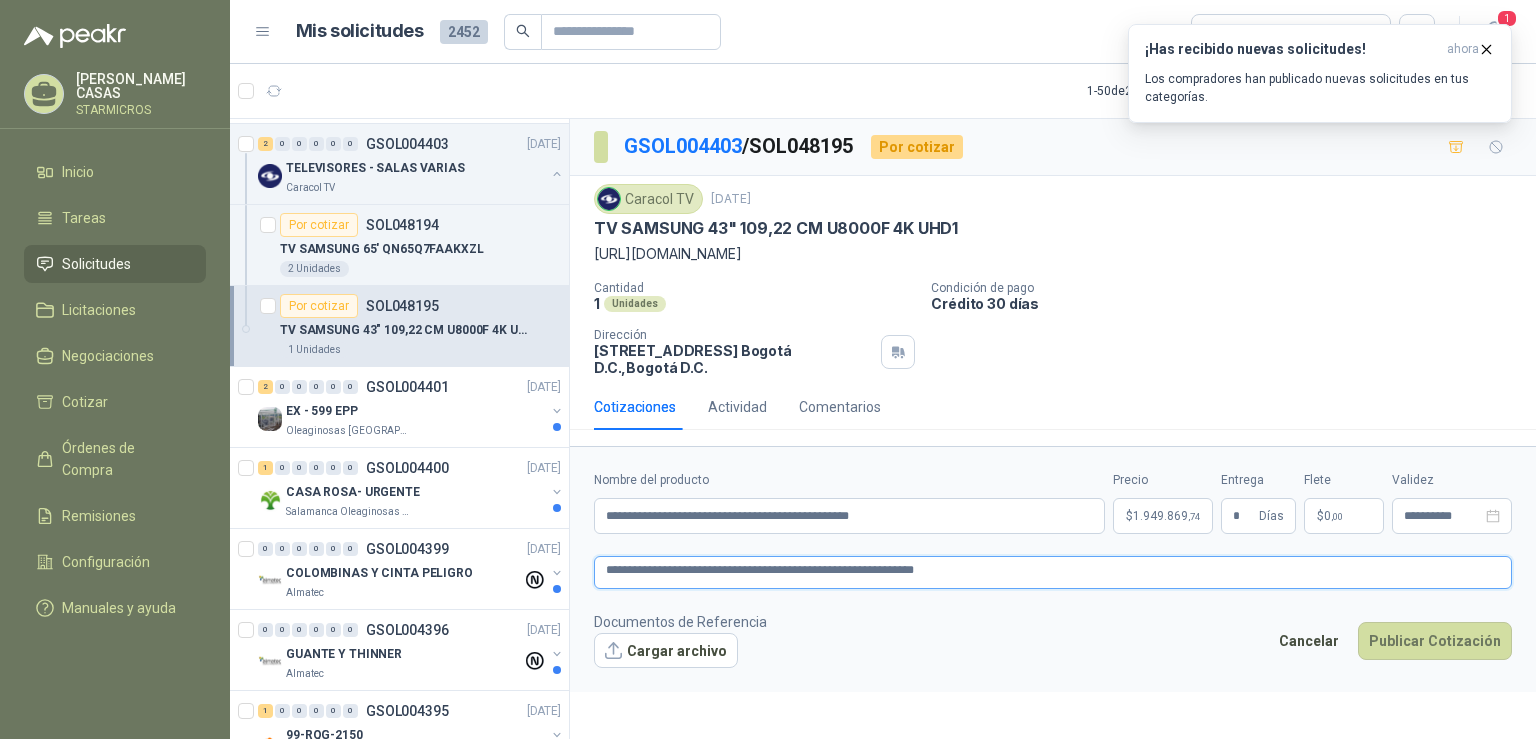 type 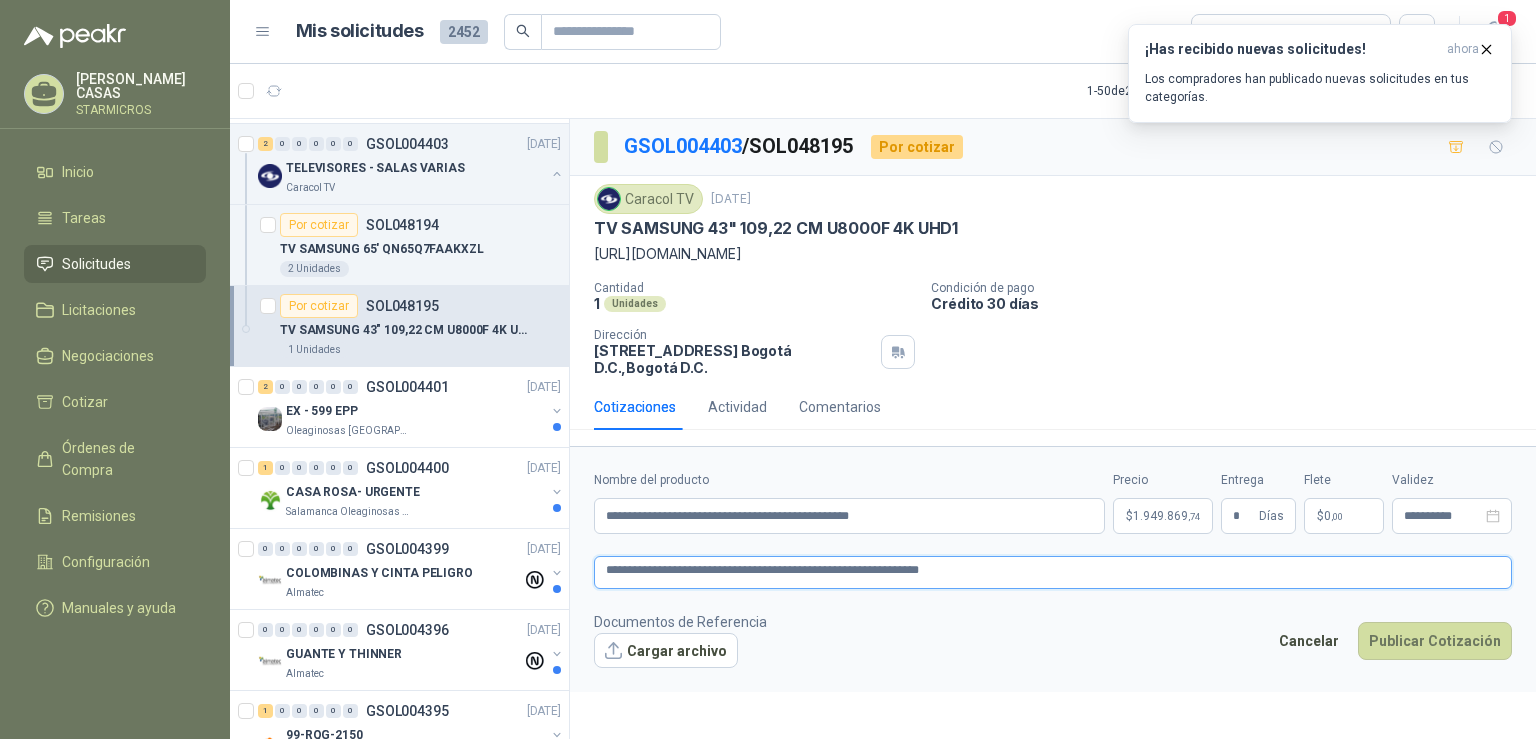 type 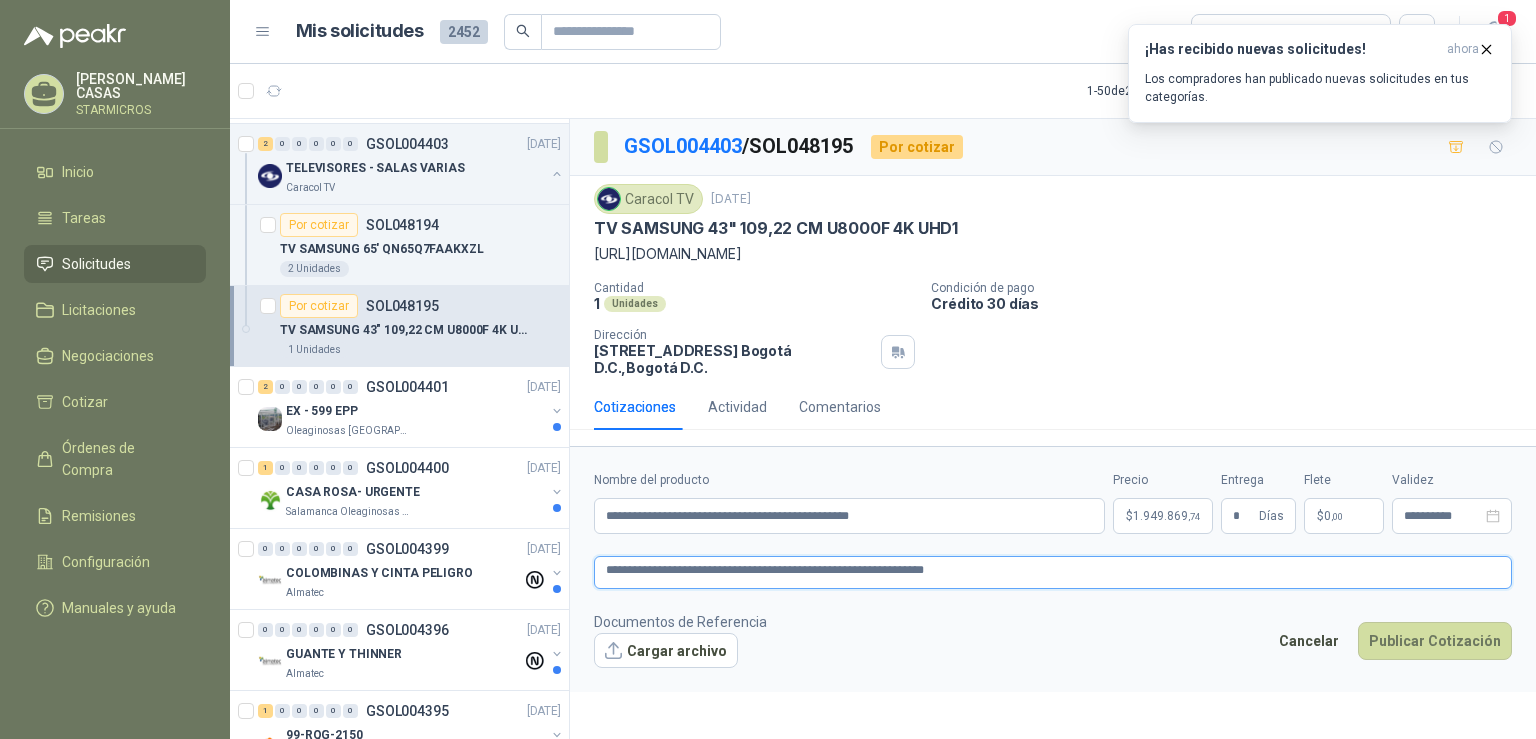 type 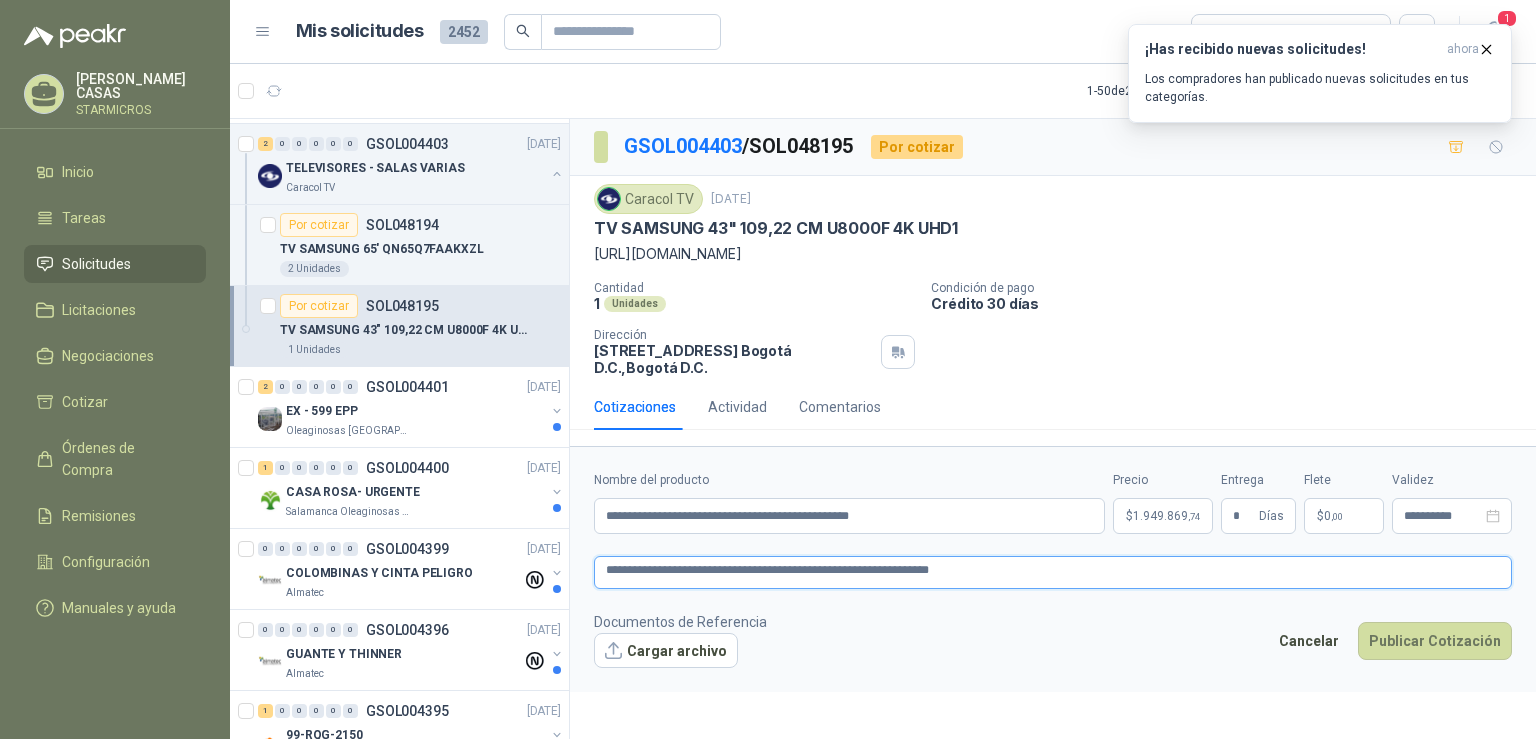type 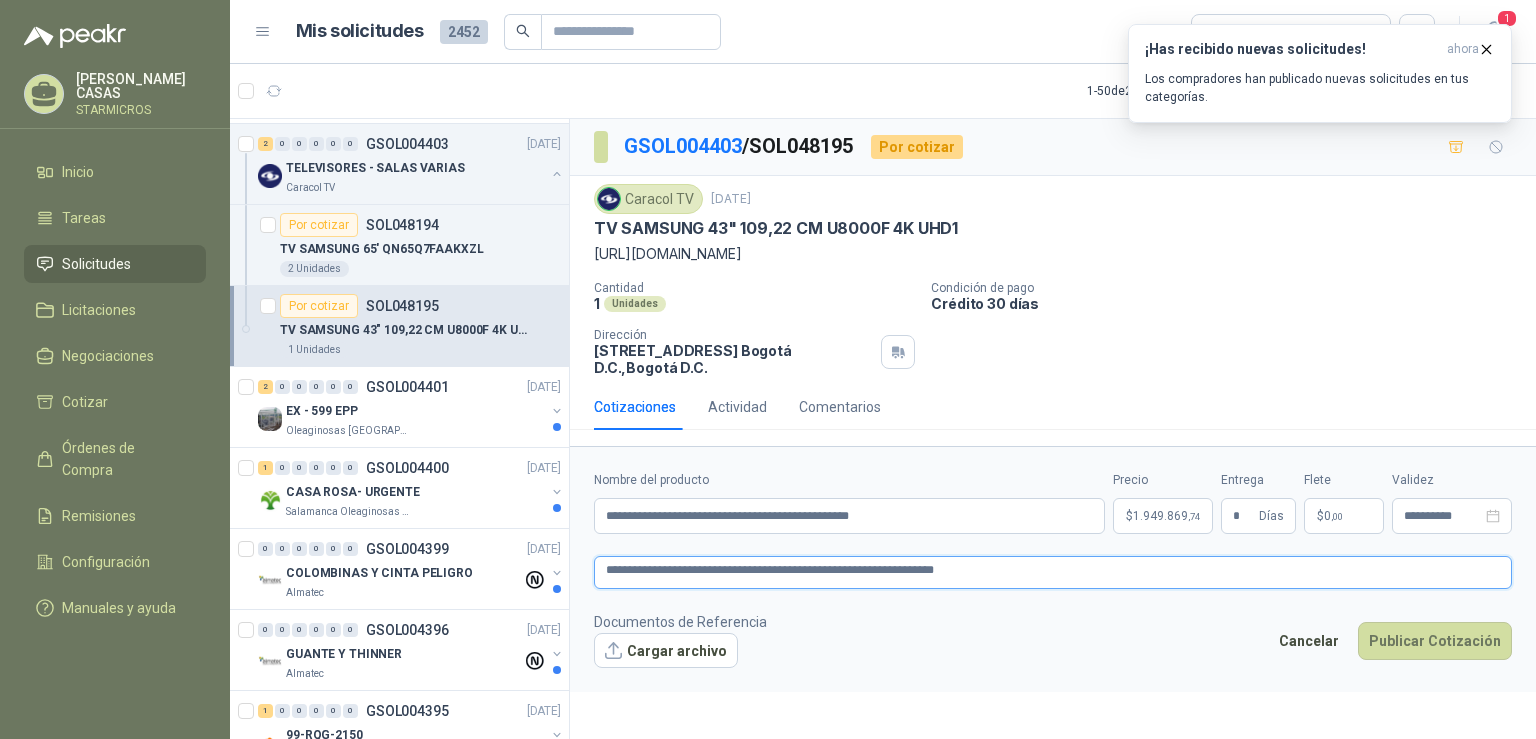 type 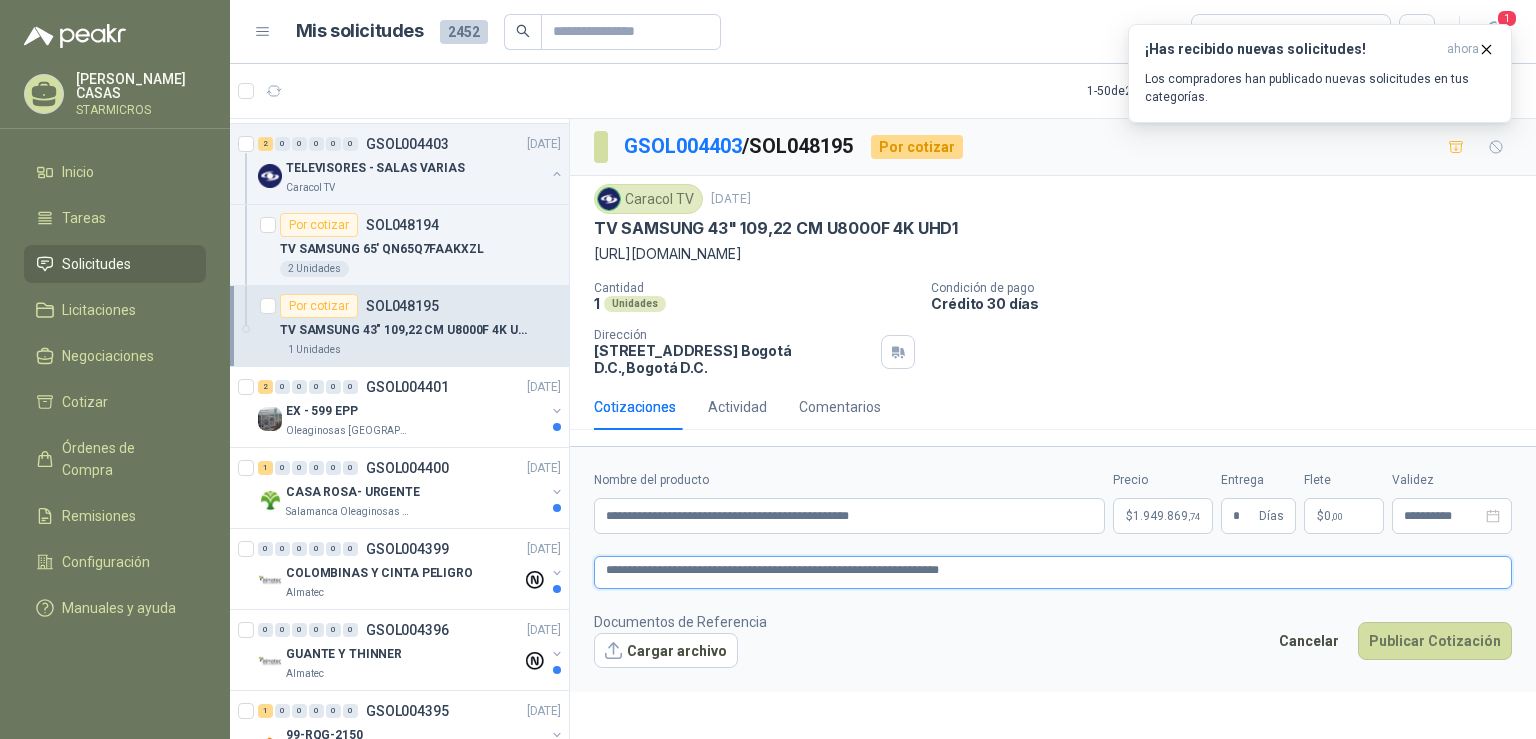 type 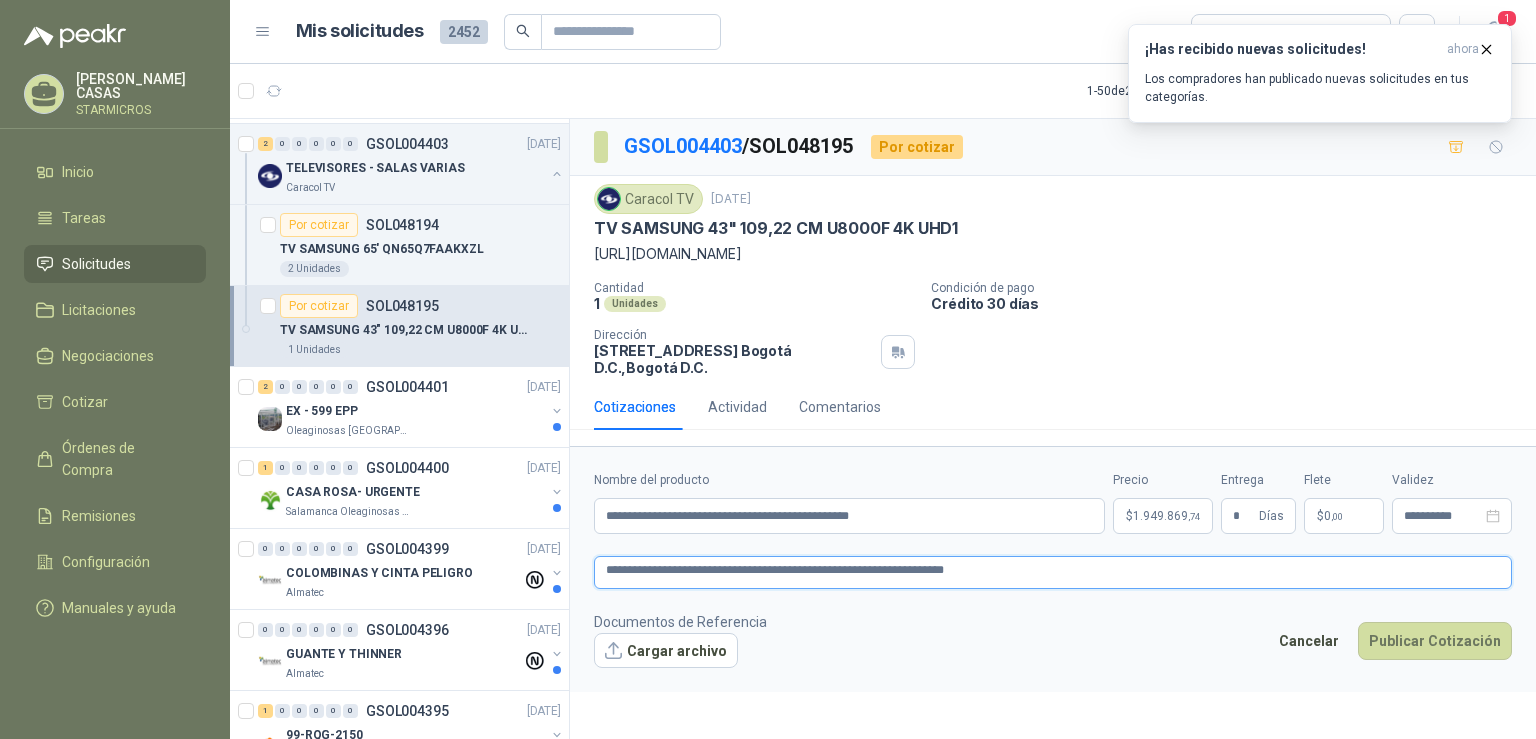 type 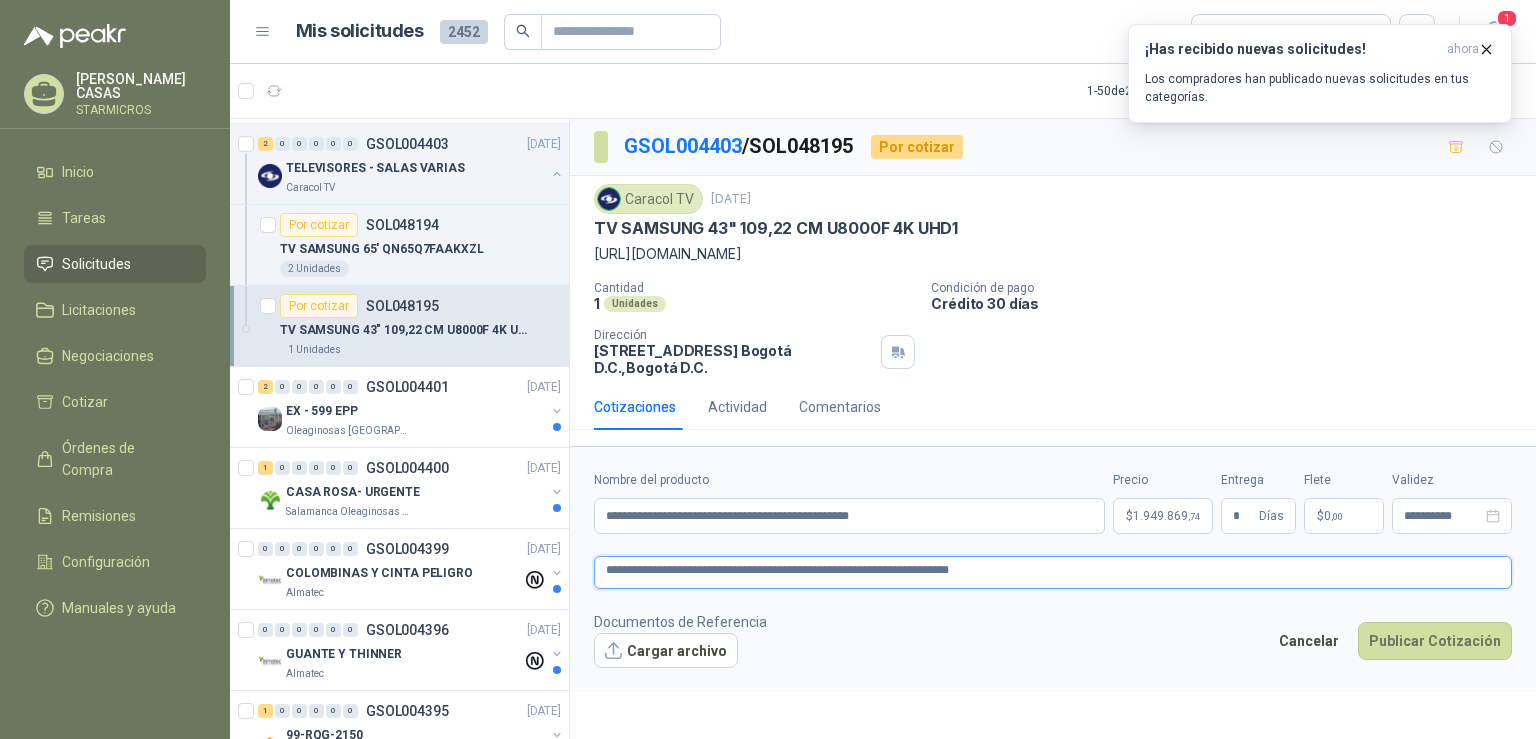 type 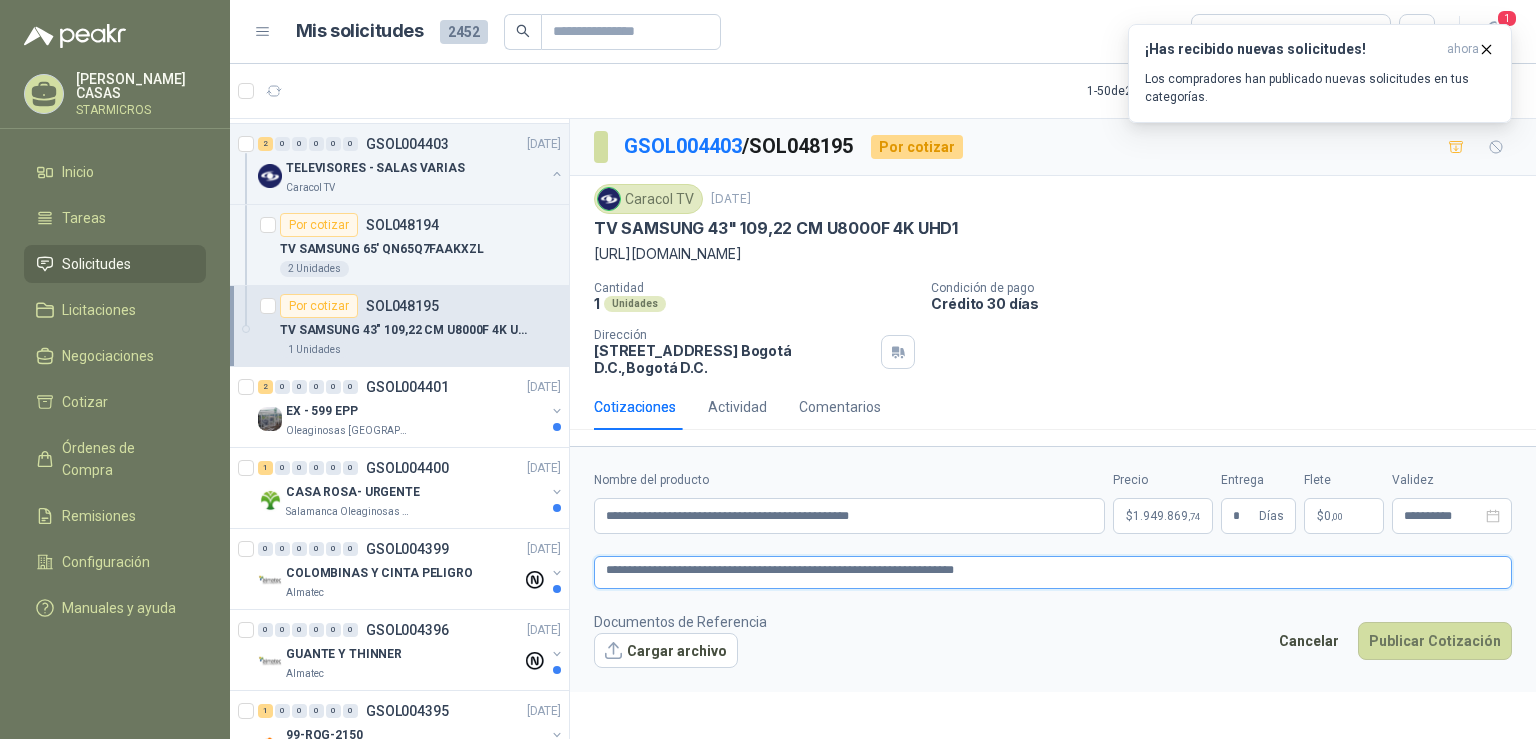type 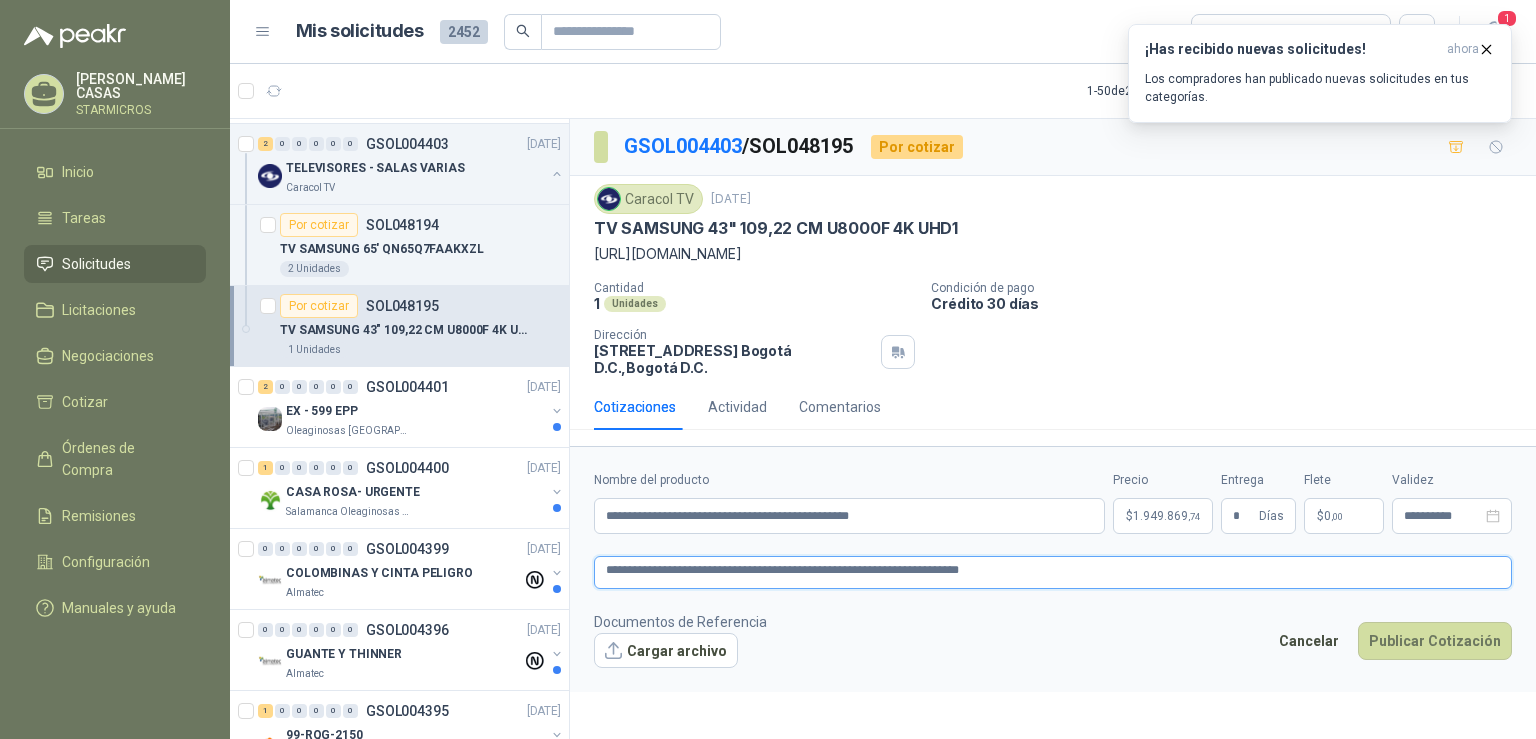 type 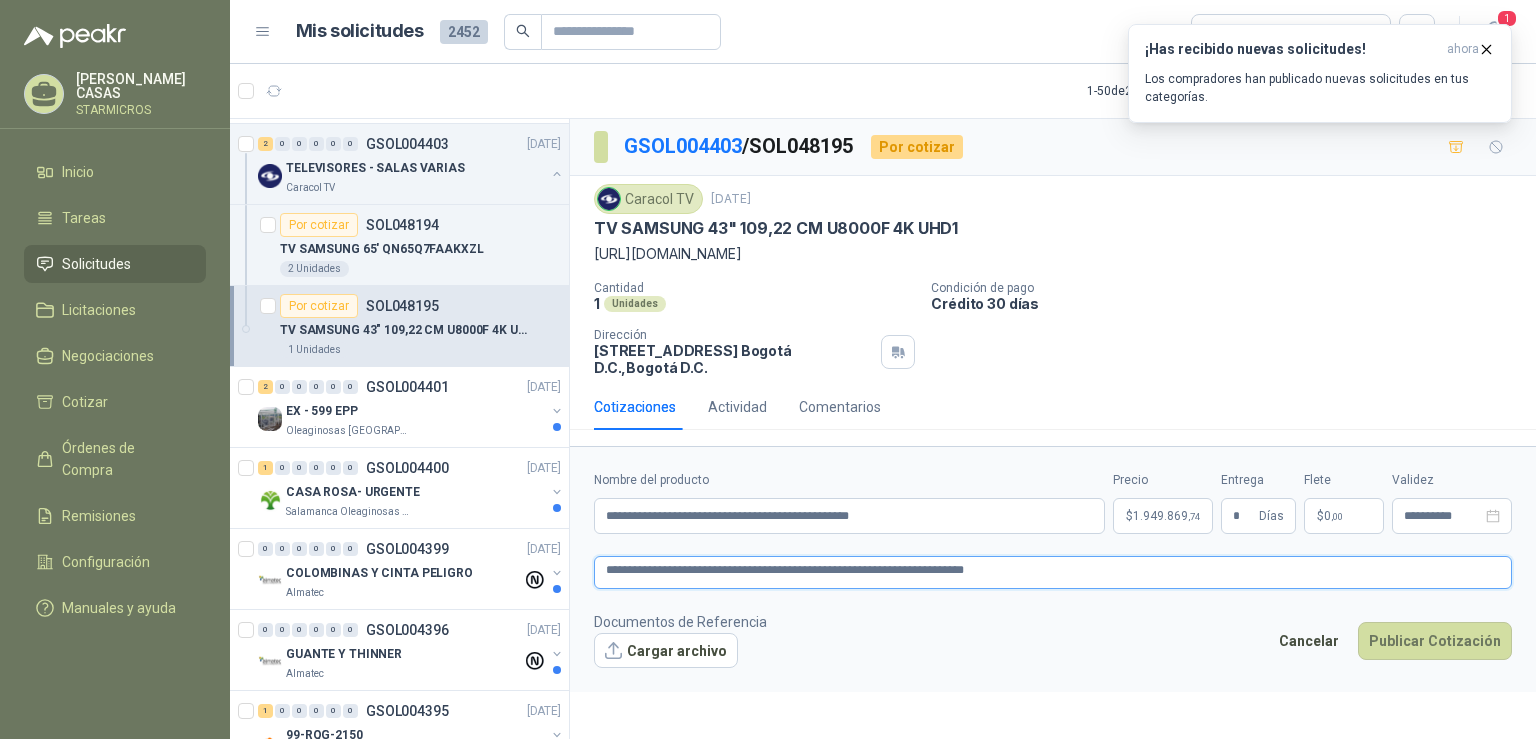 type 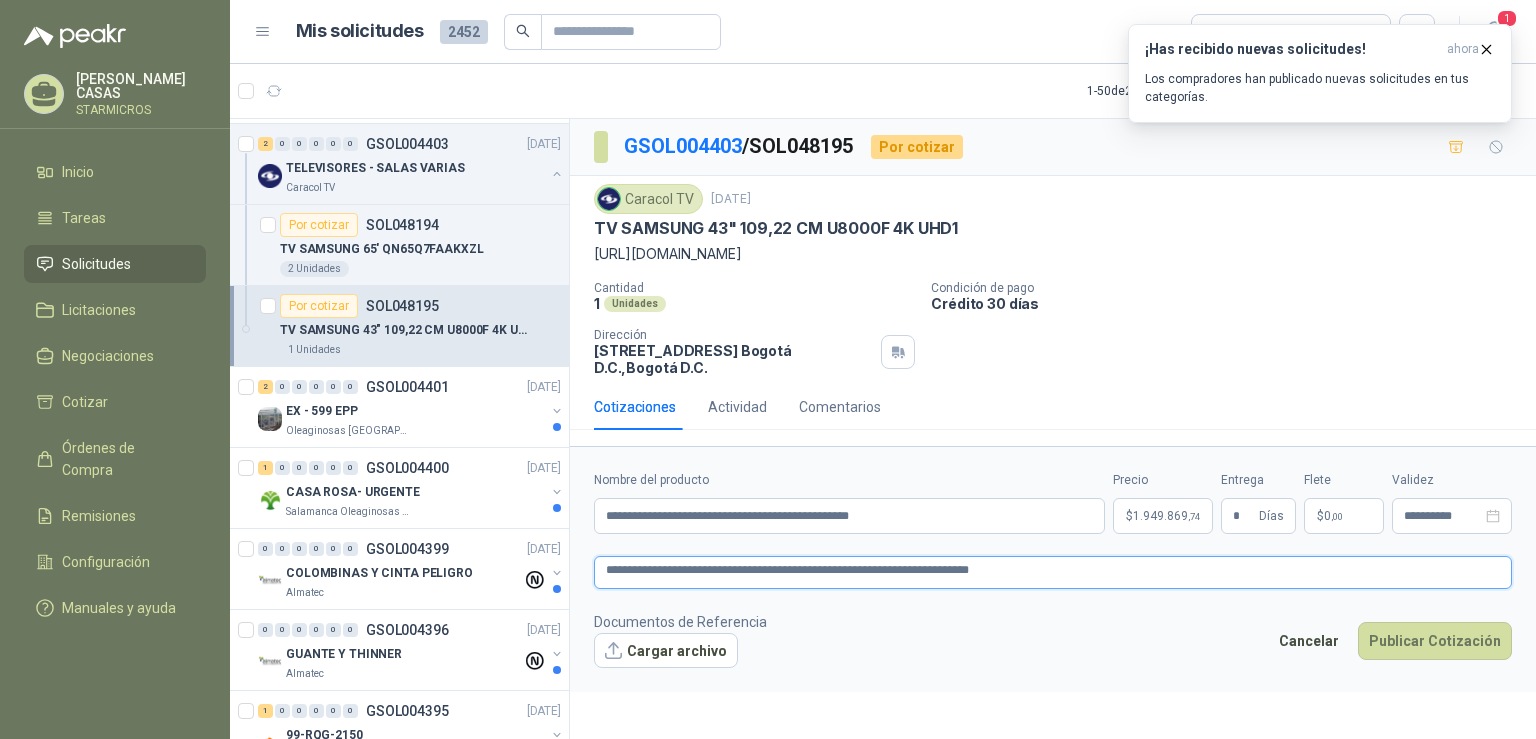 type 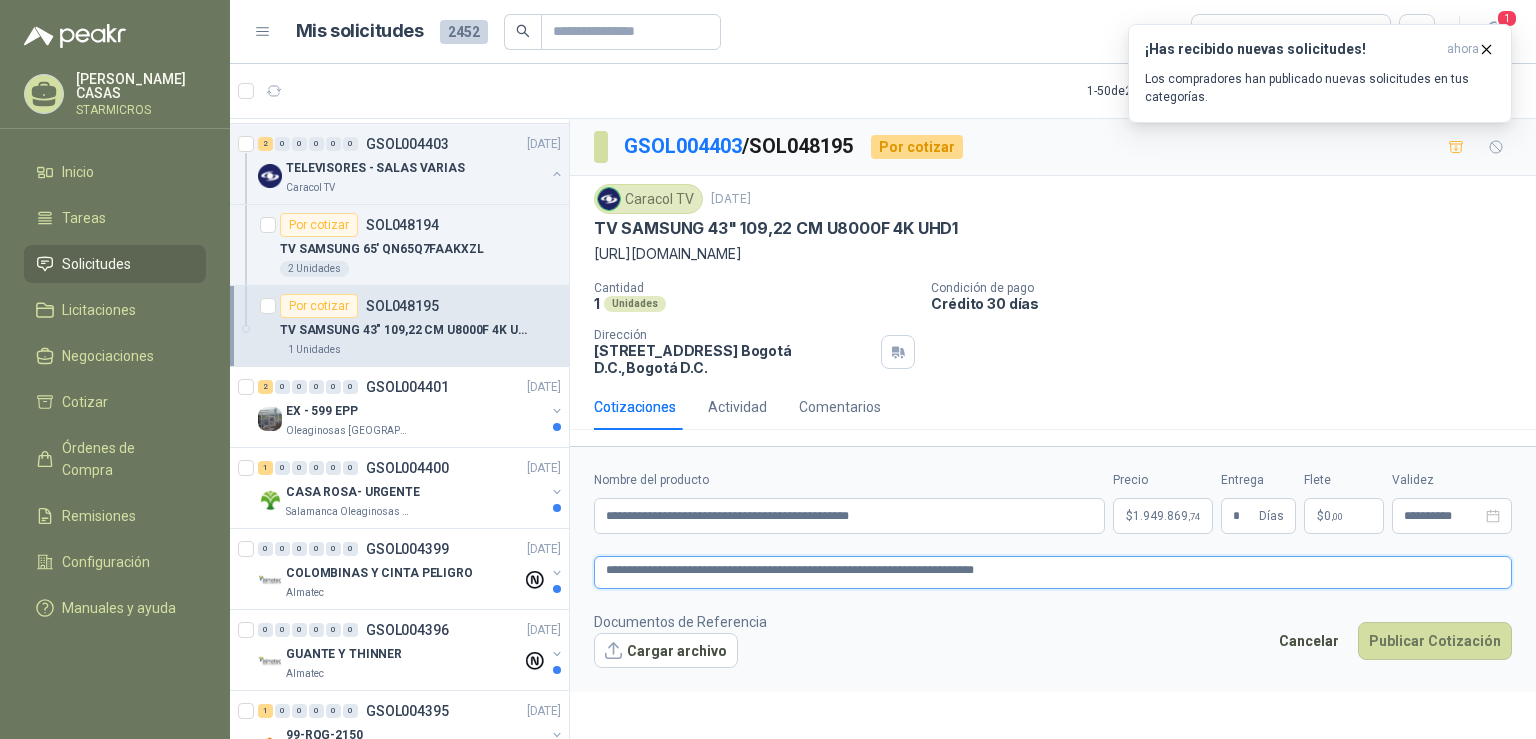 type 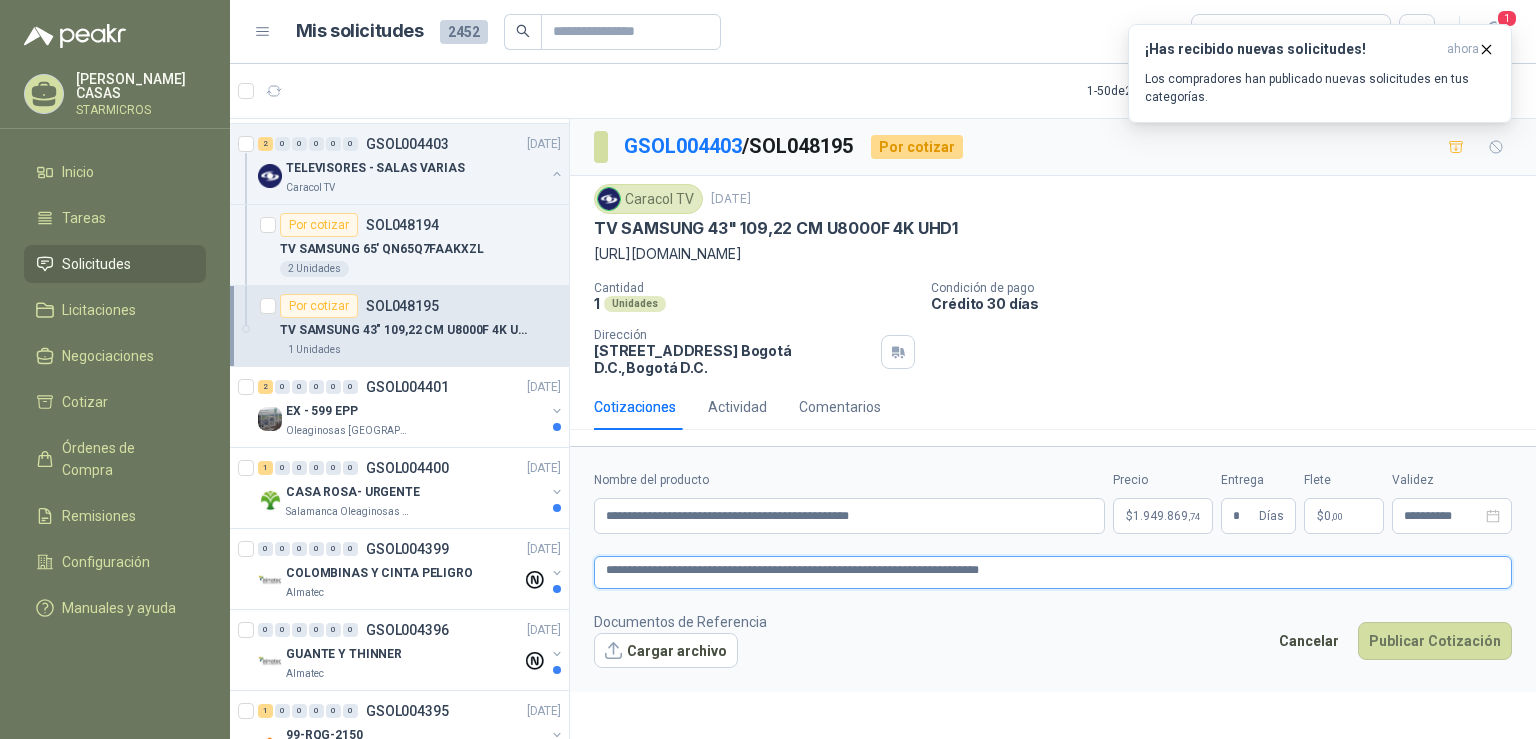 type 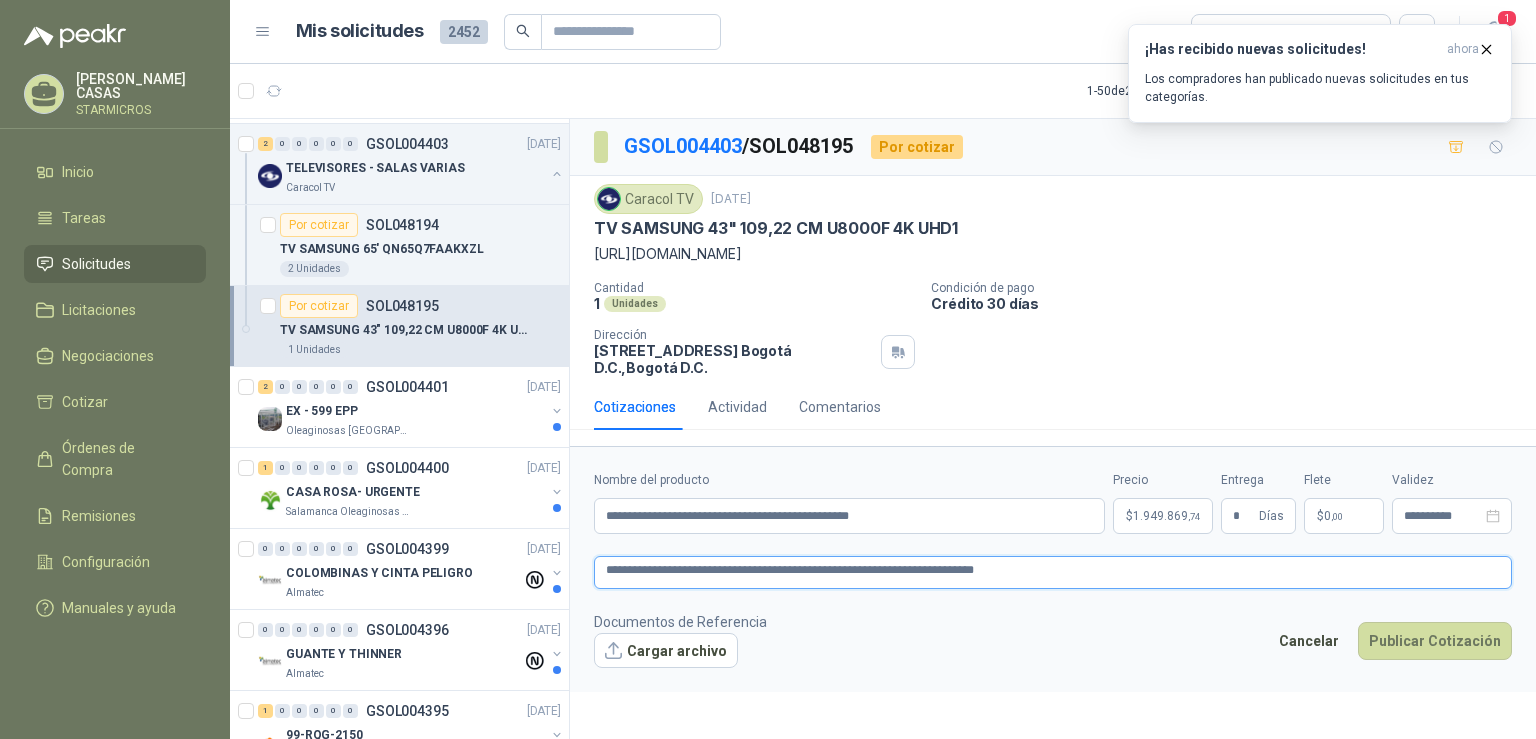 type 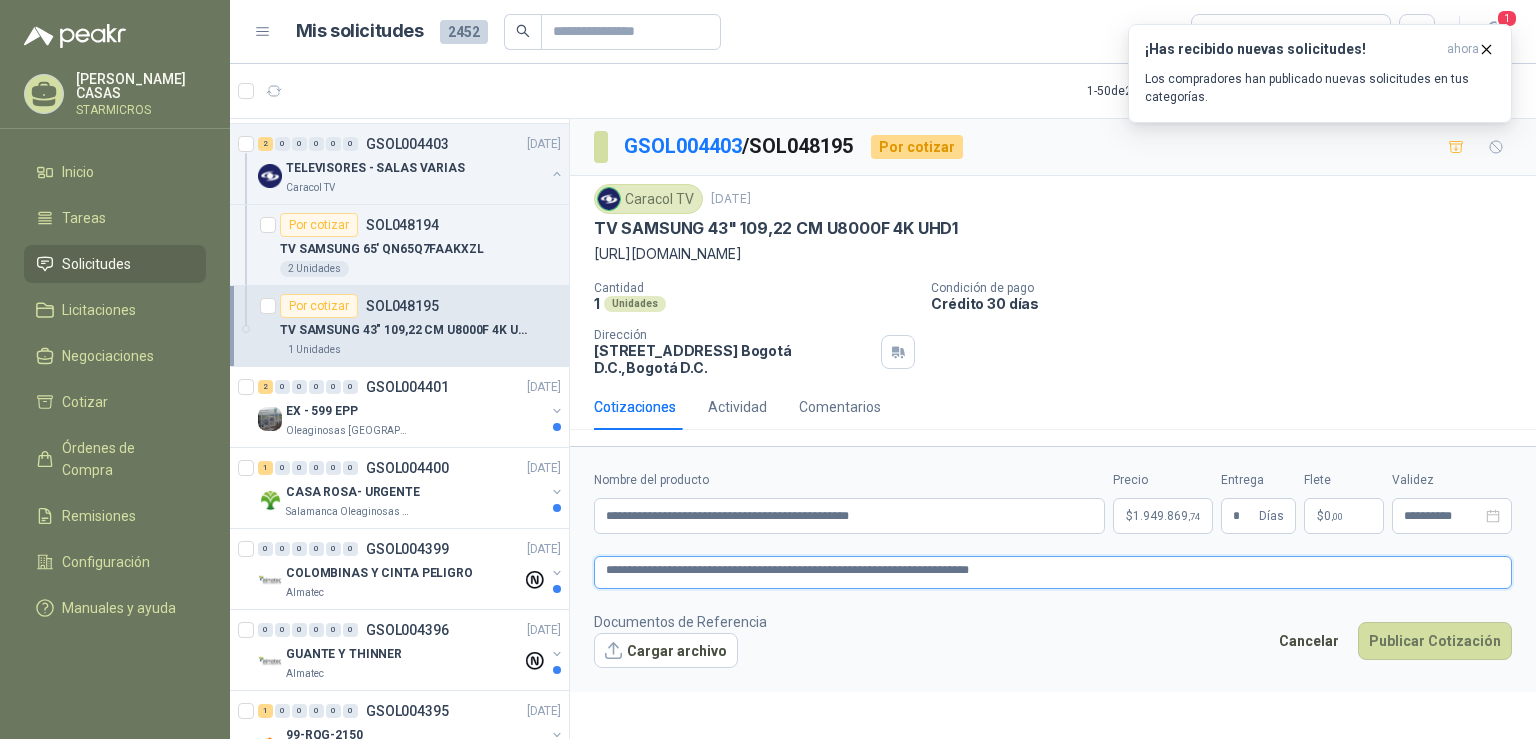 type 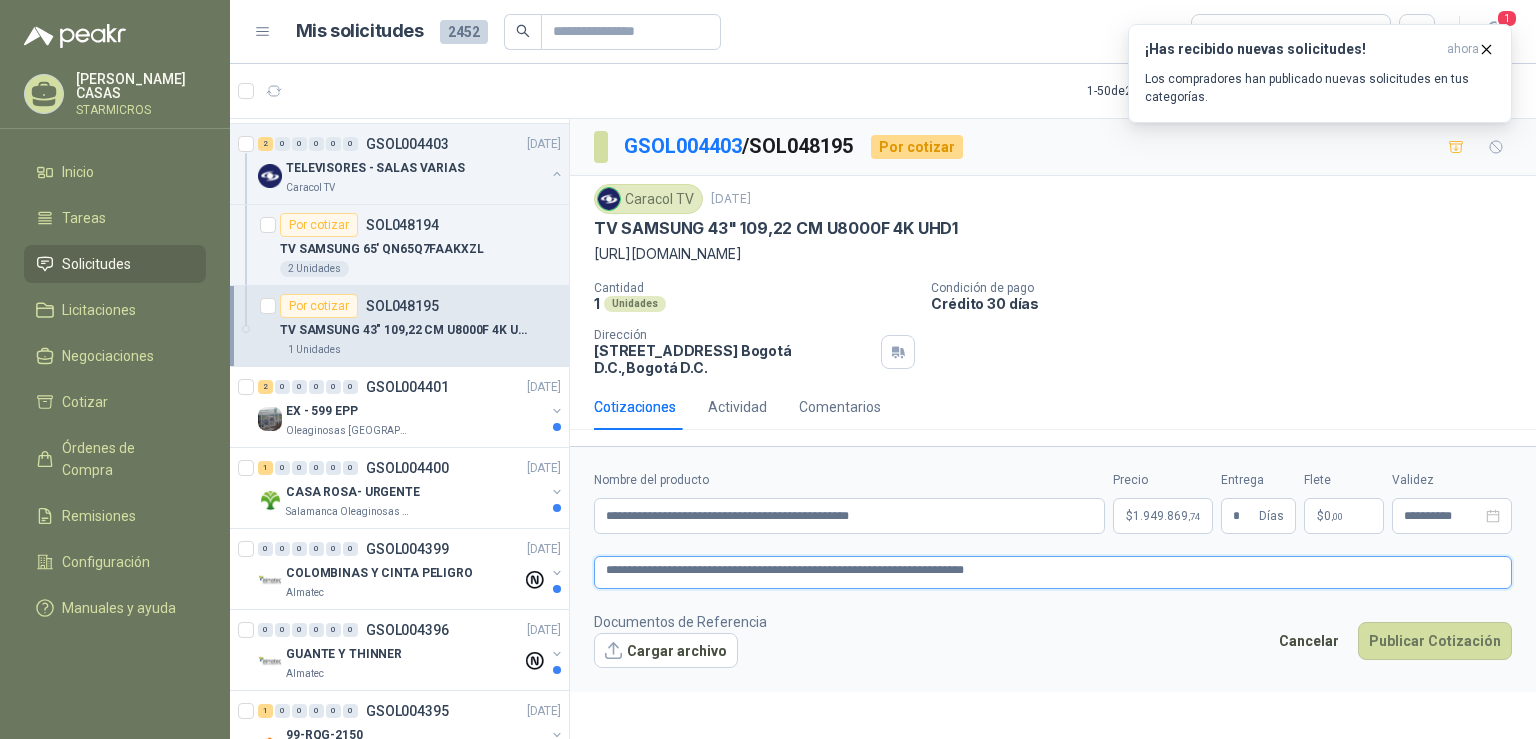 type 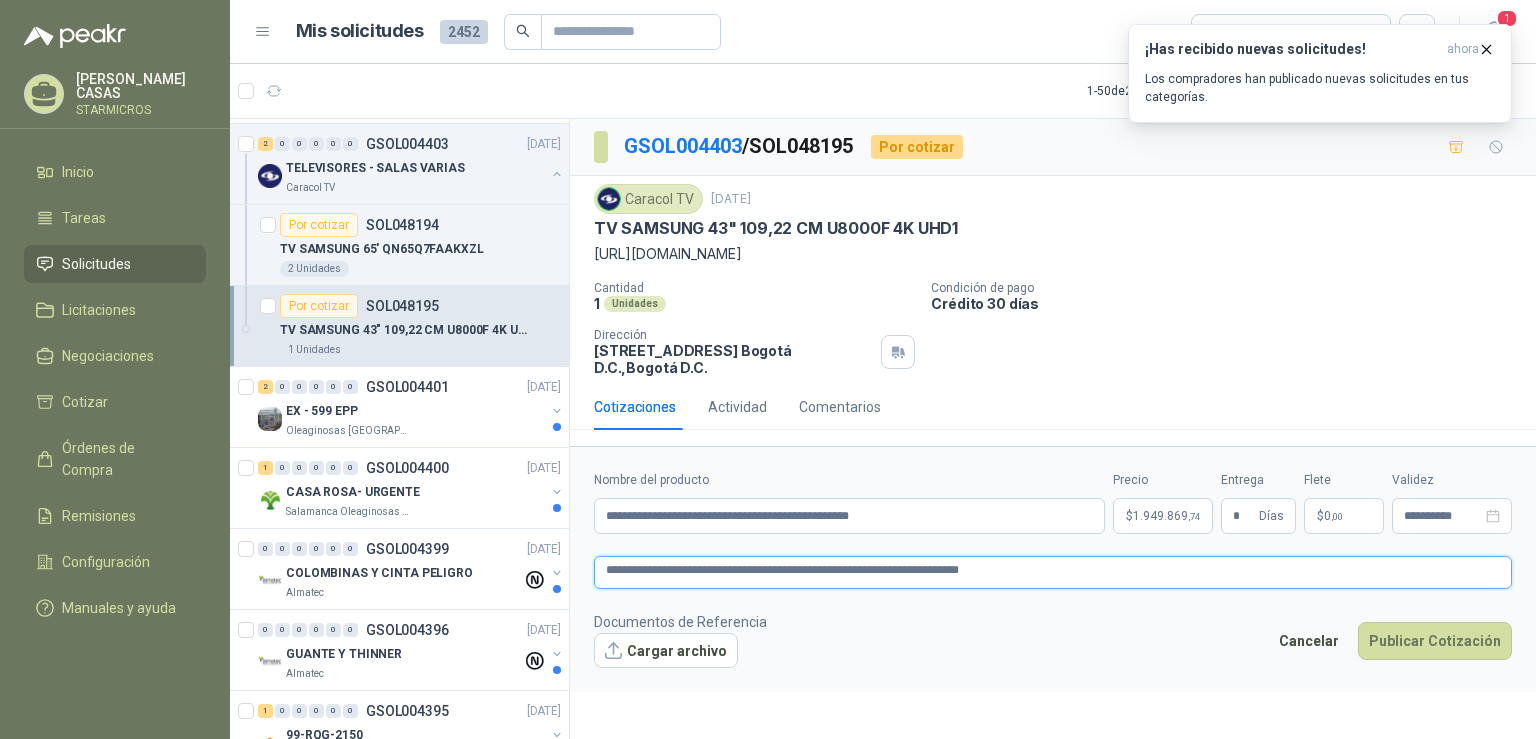 type 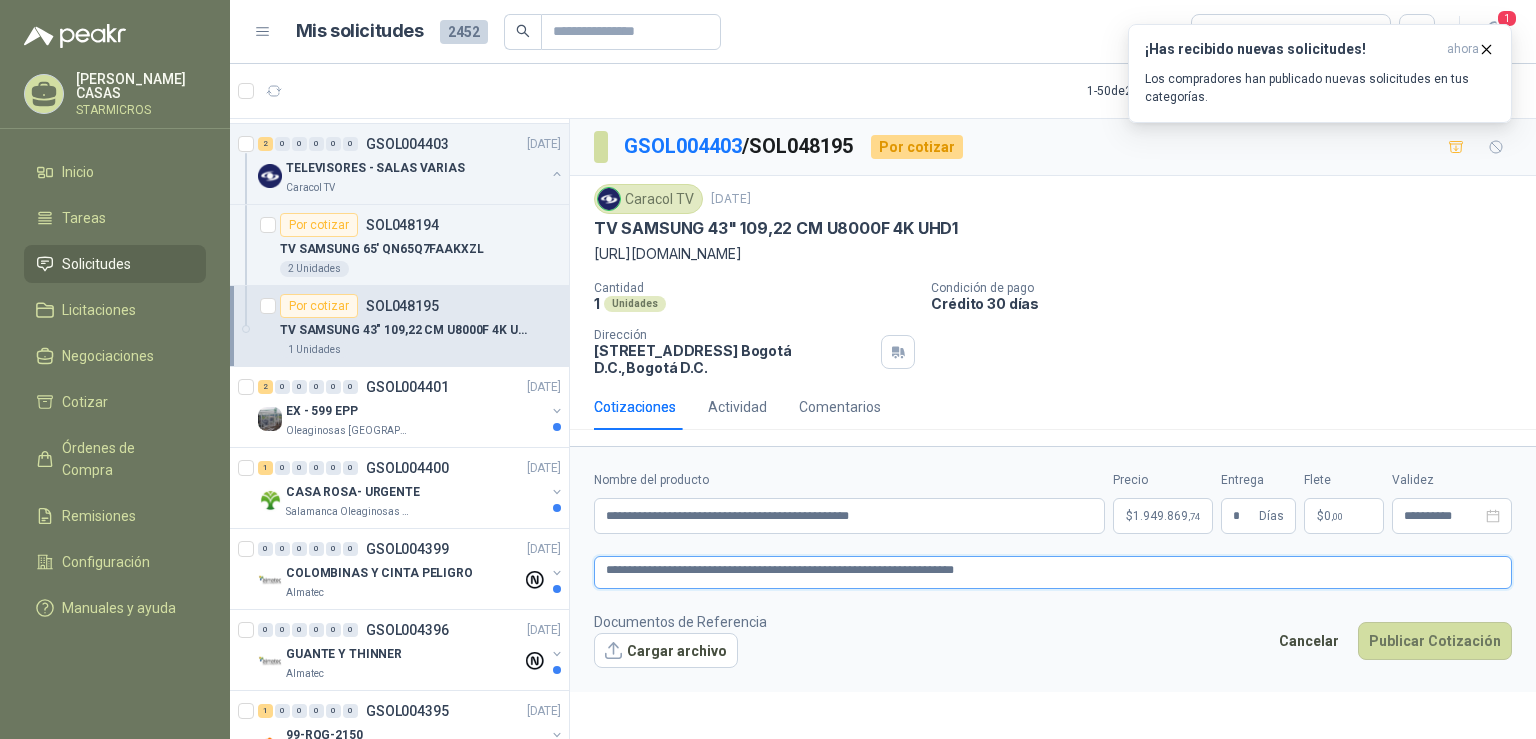 type 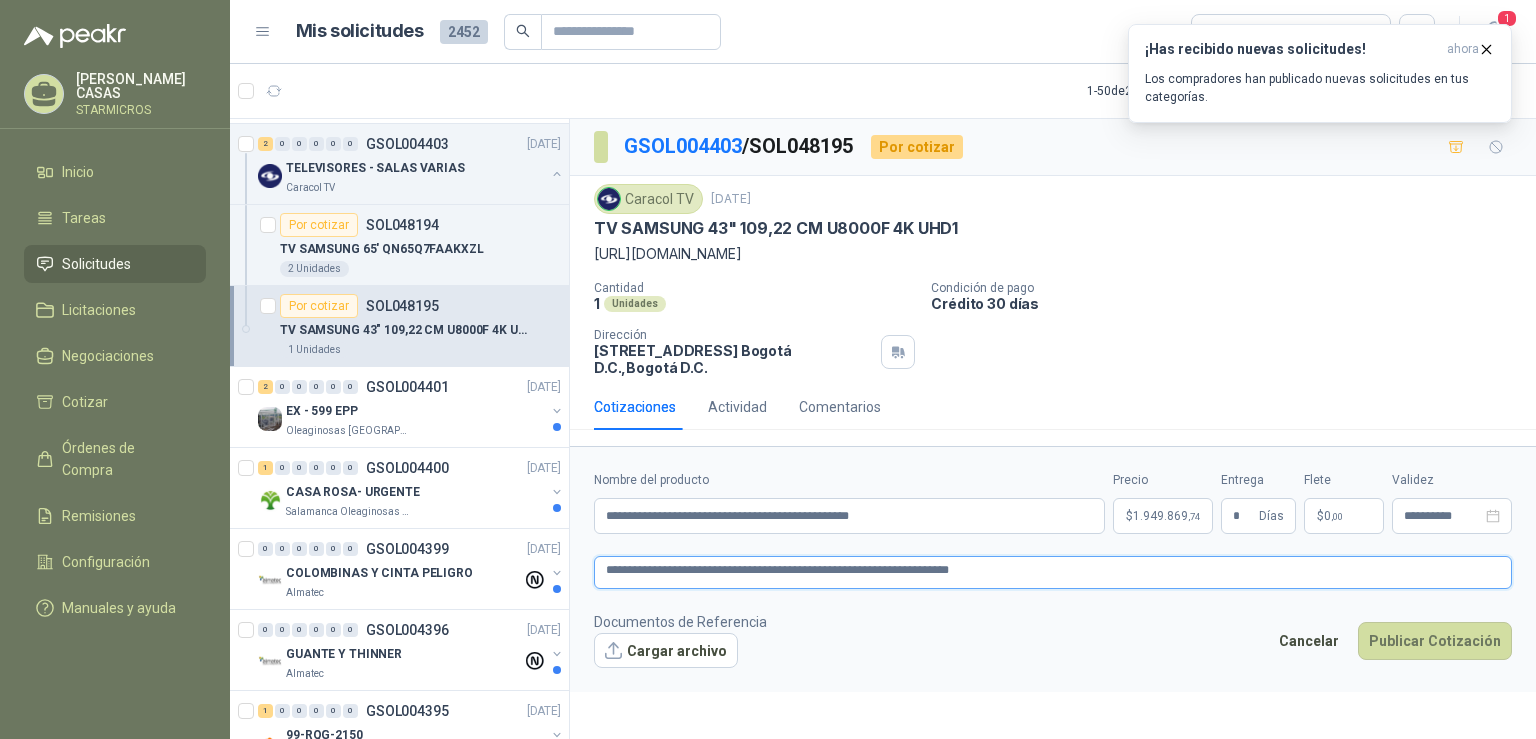 type 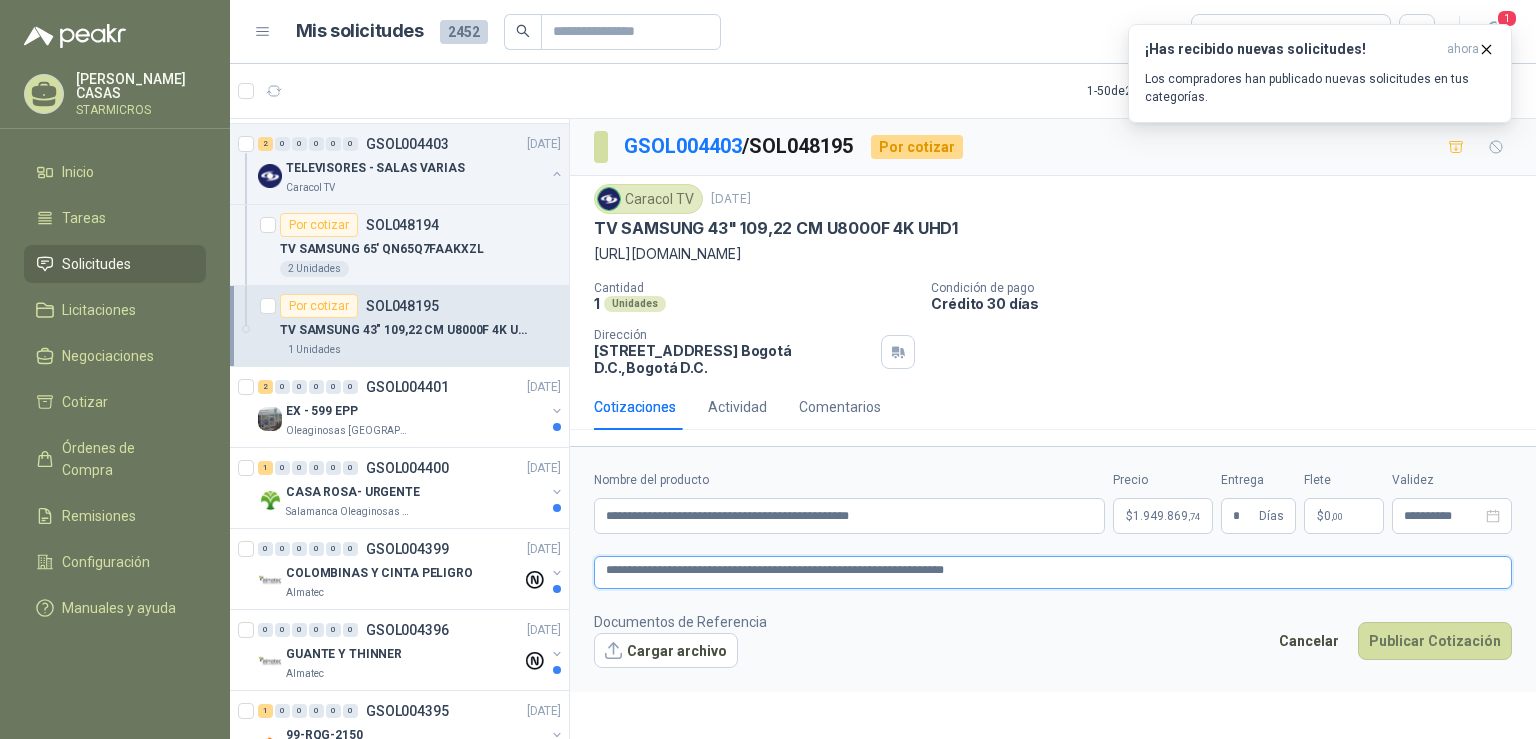 type 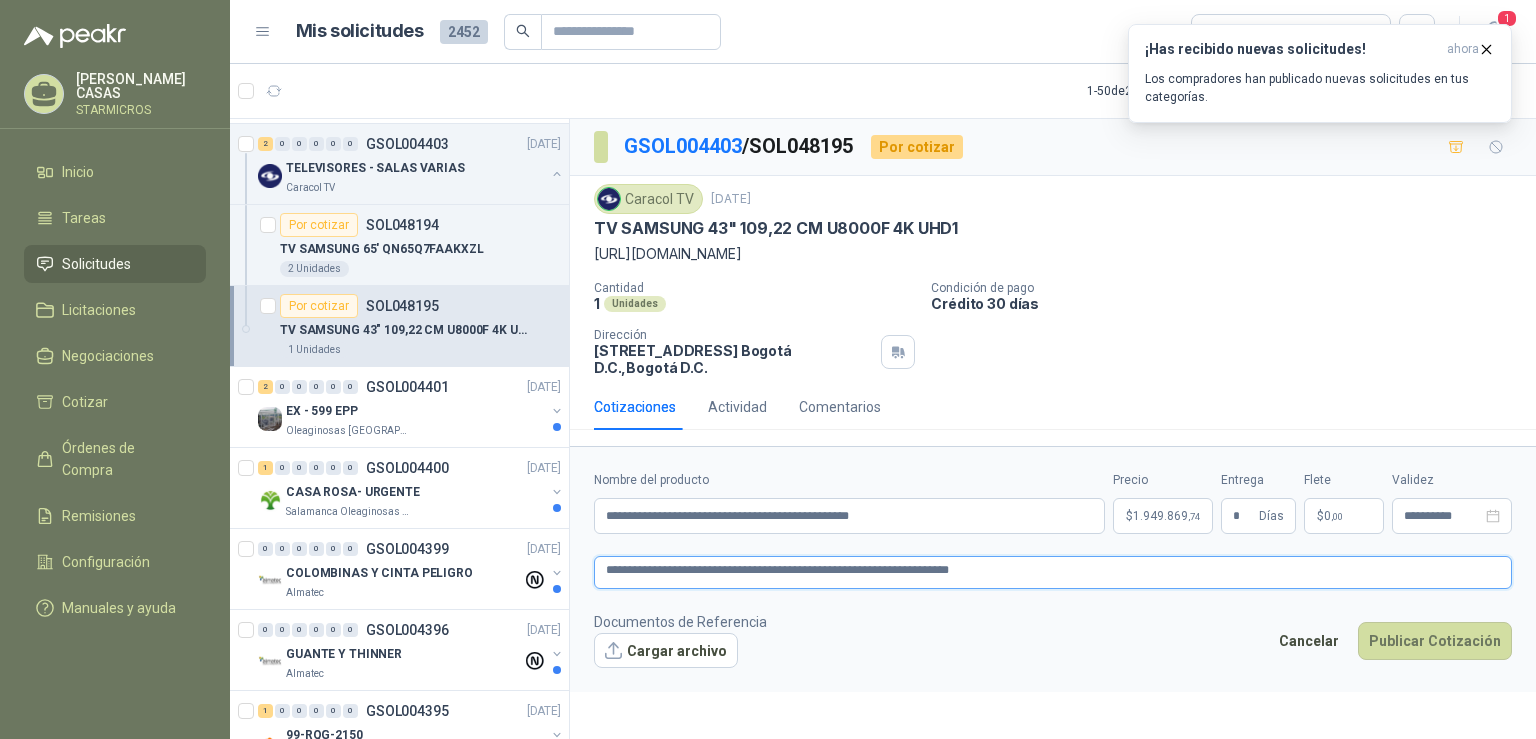 type 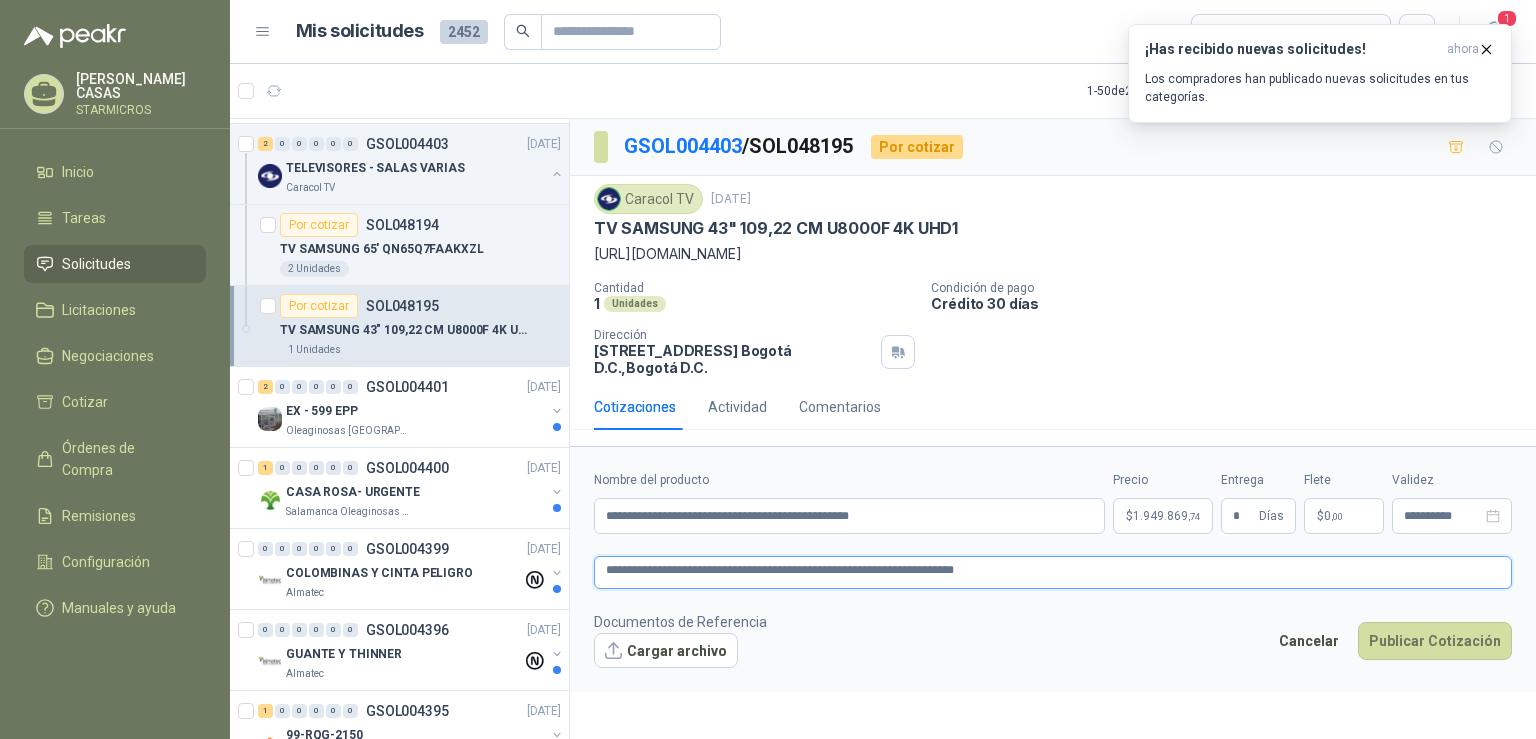 type 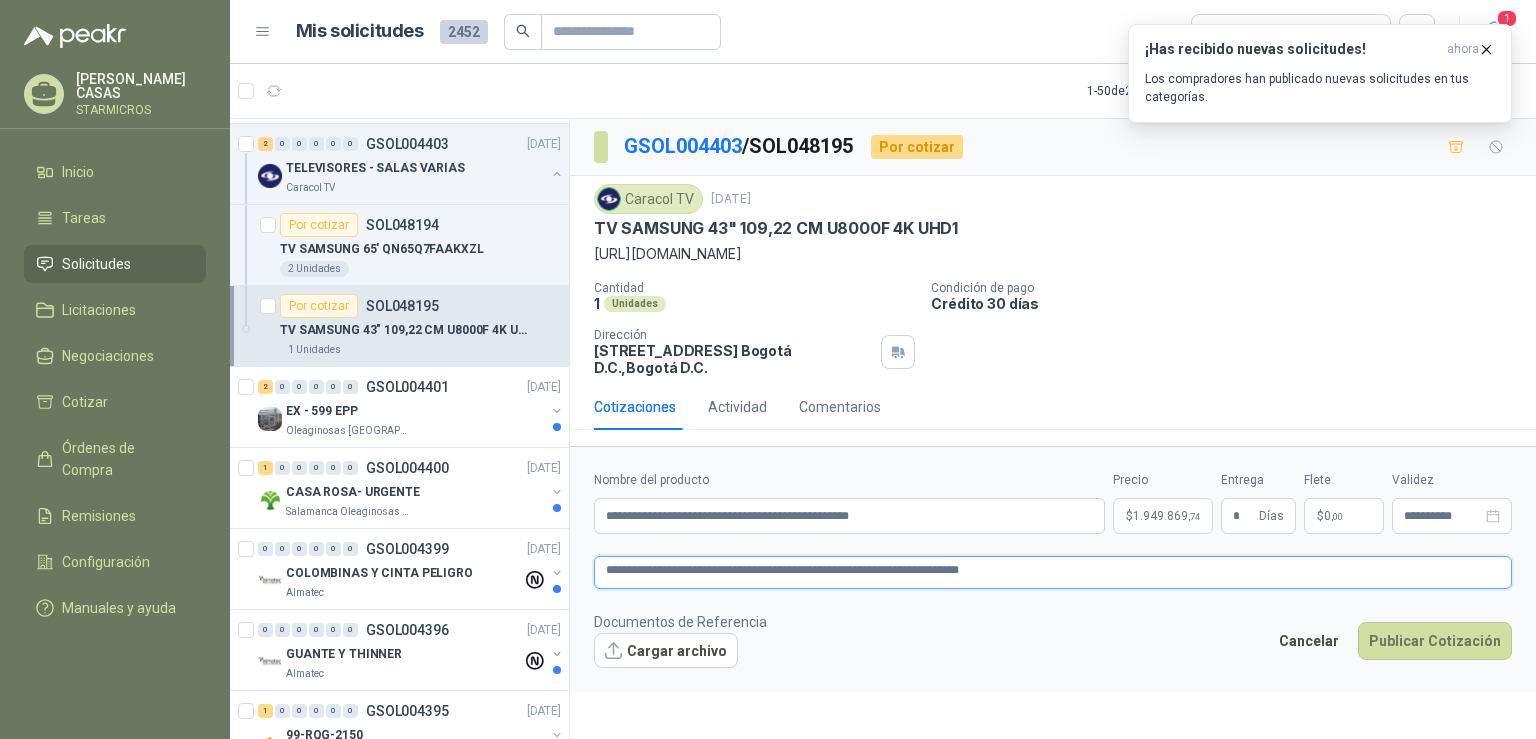 type 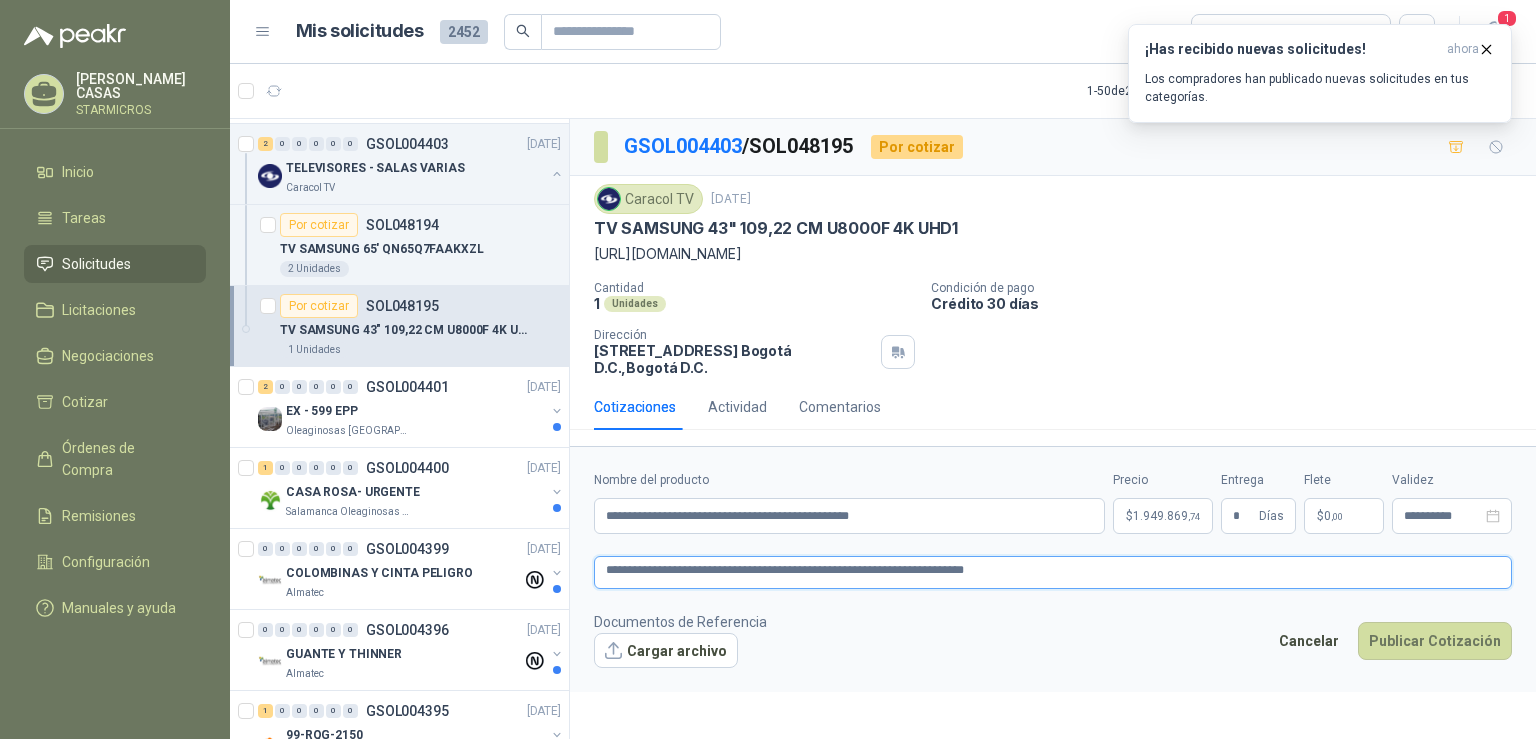 type 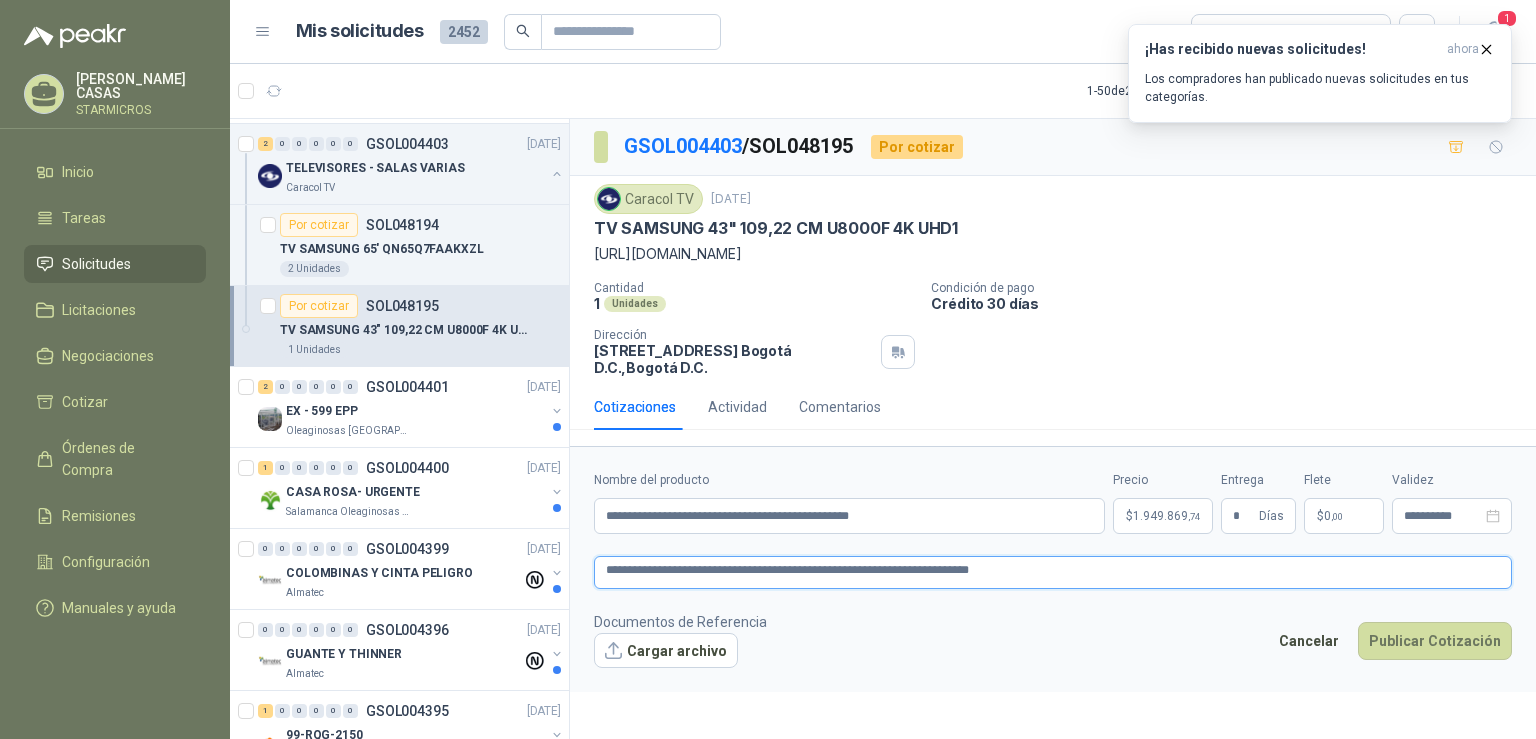 type 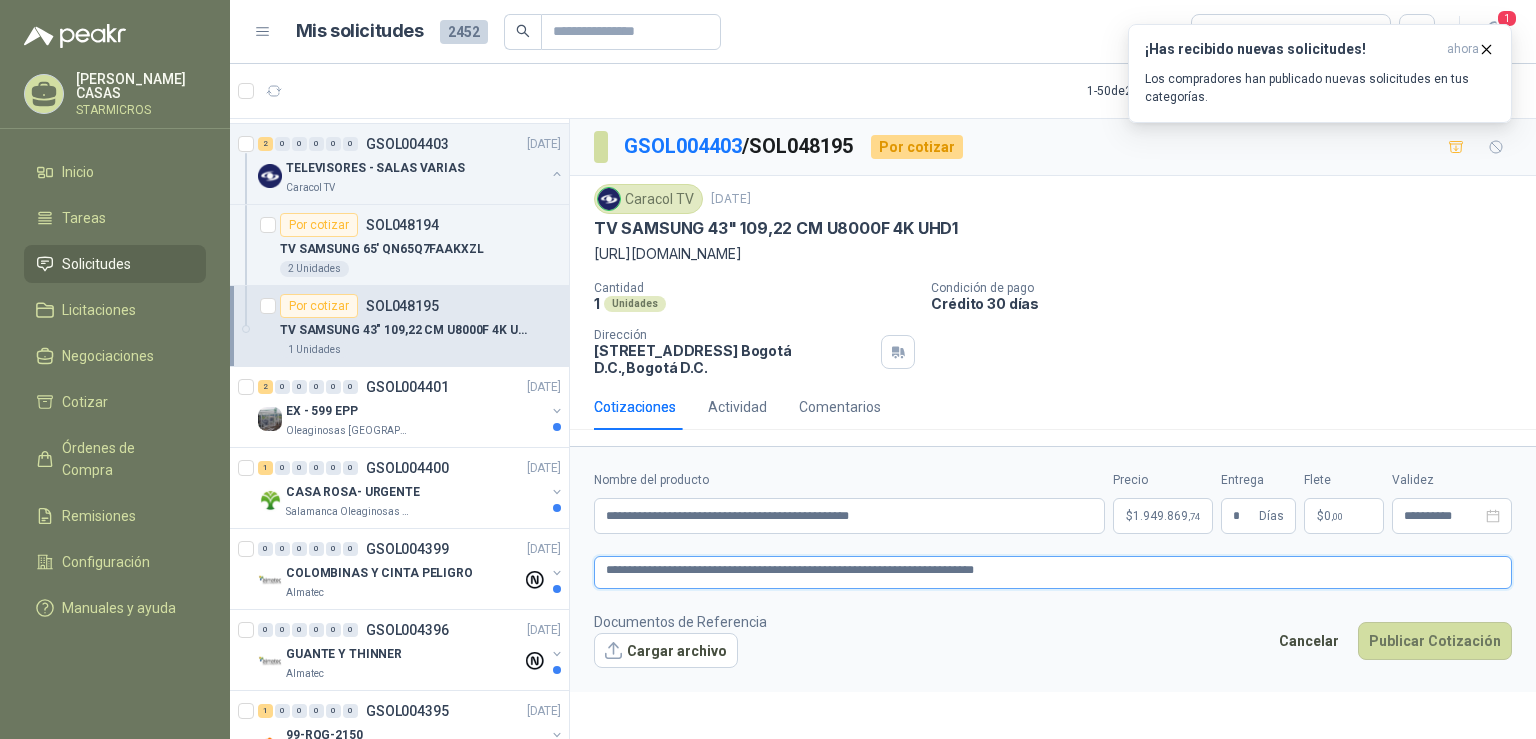 type 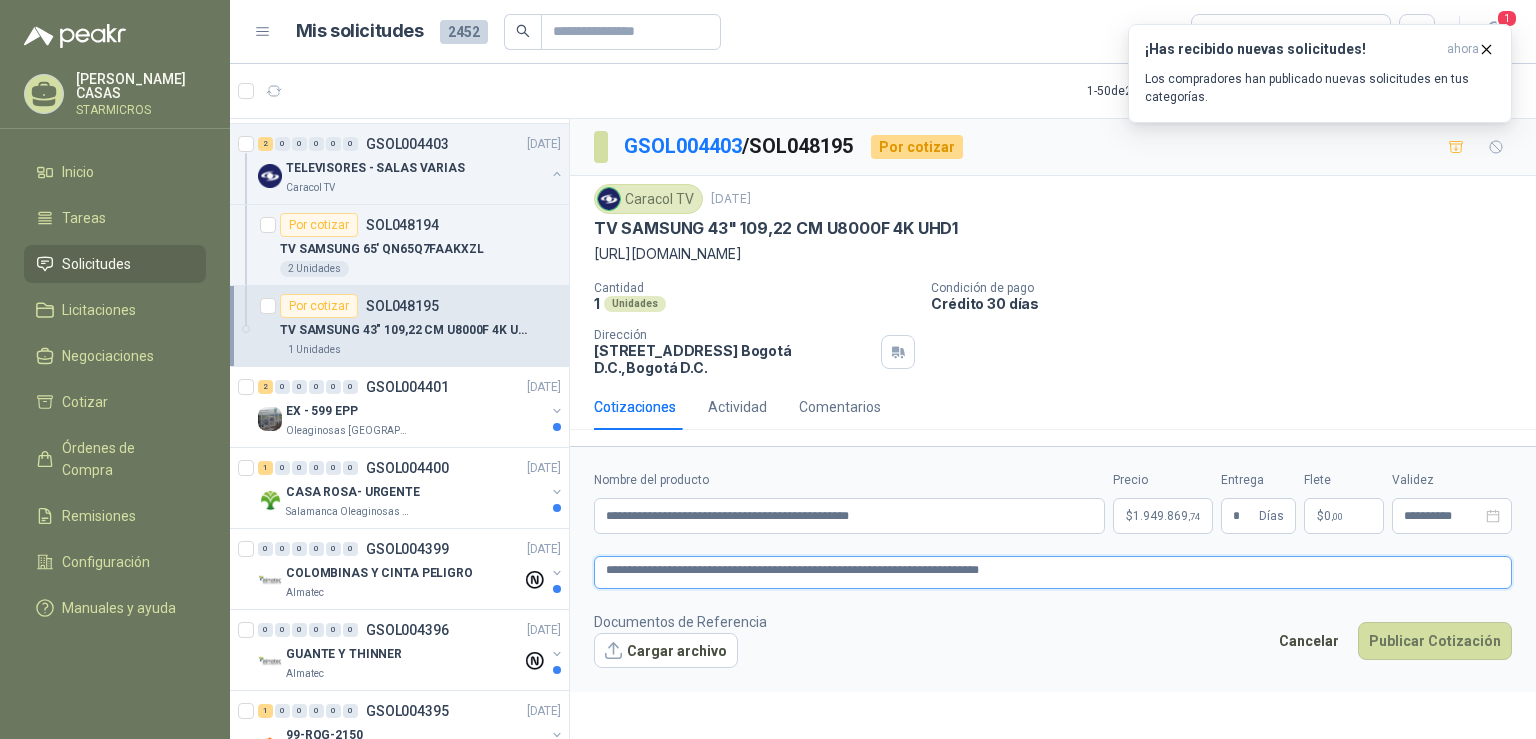 type 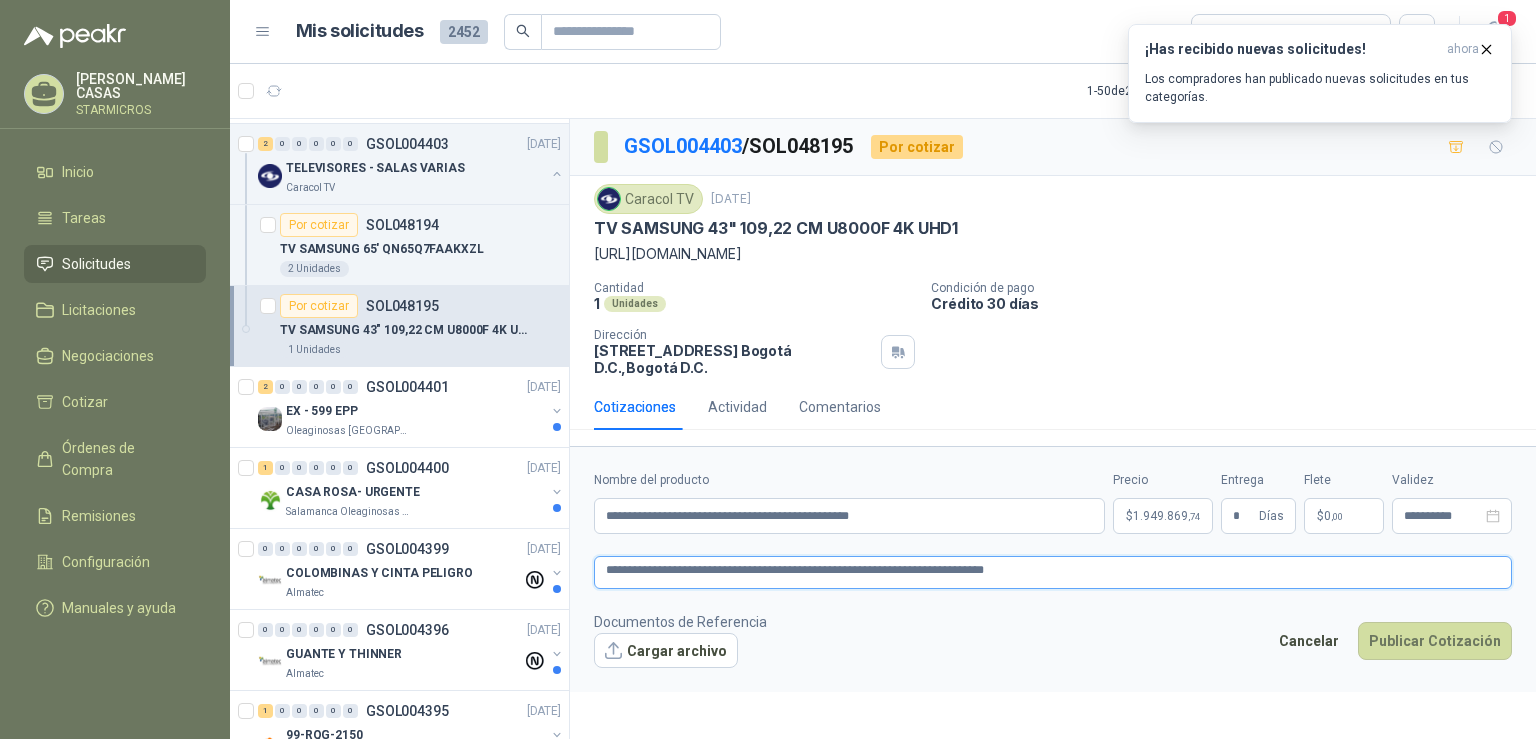 type 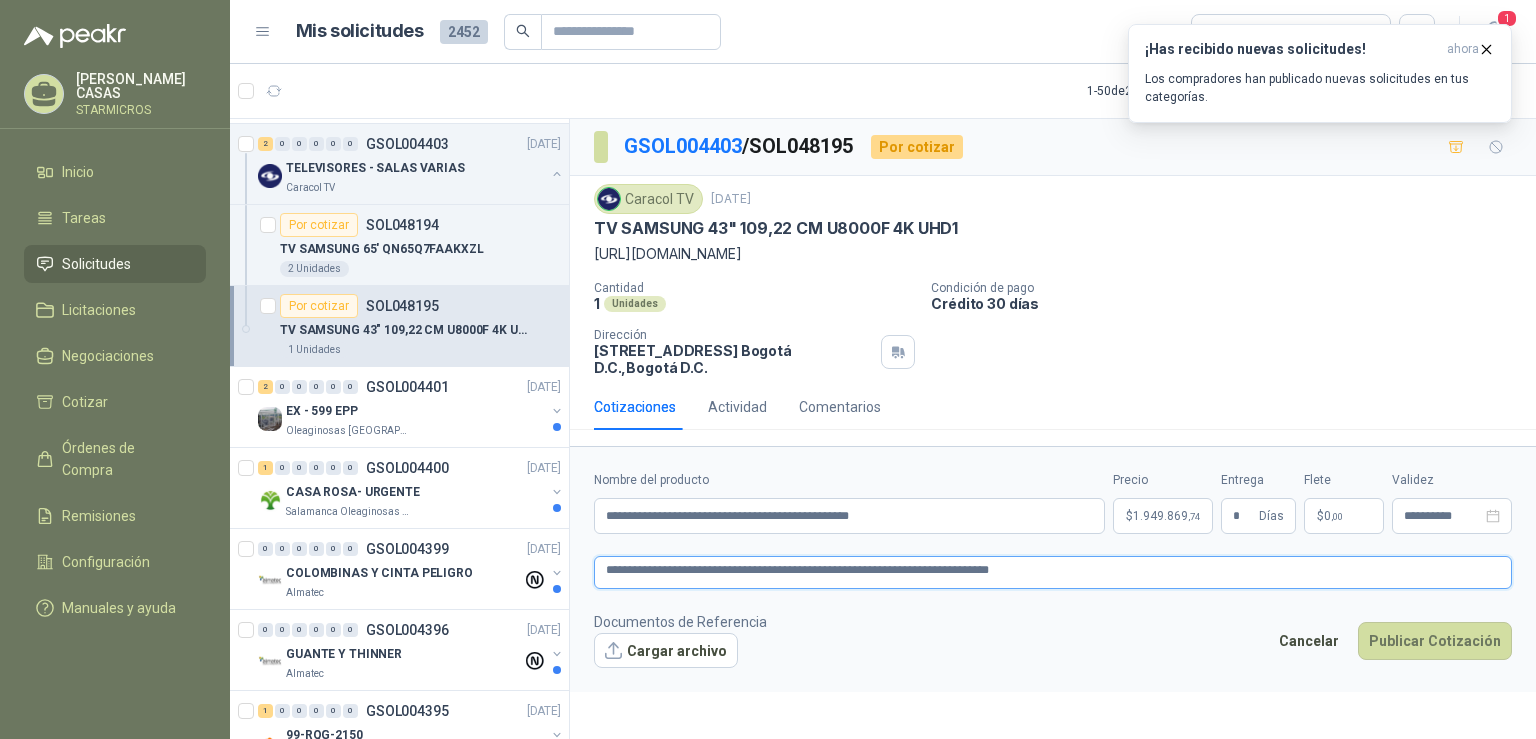 type 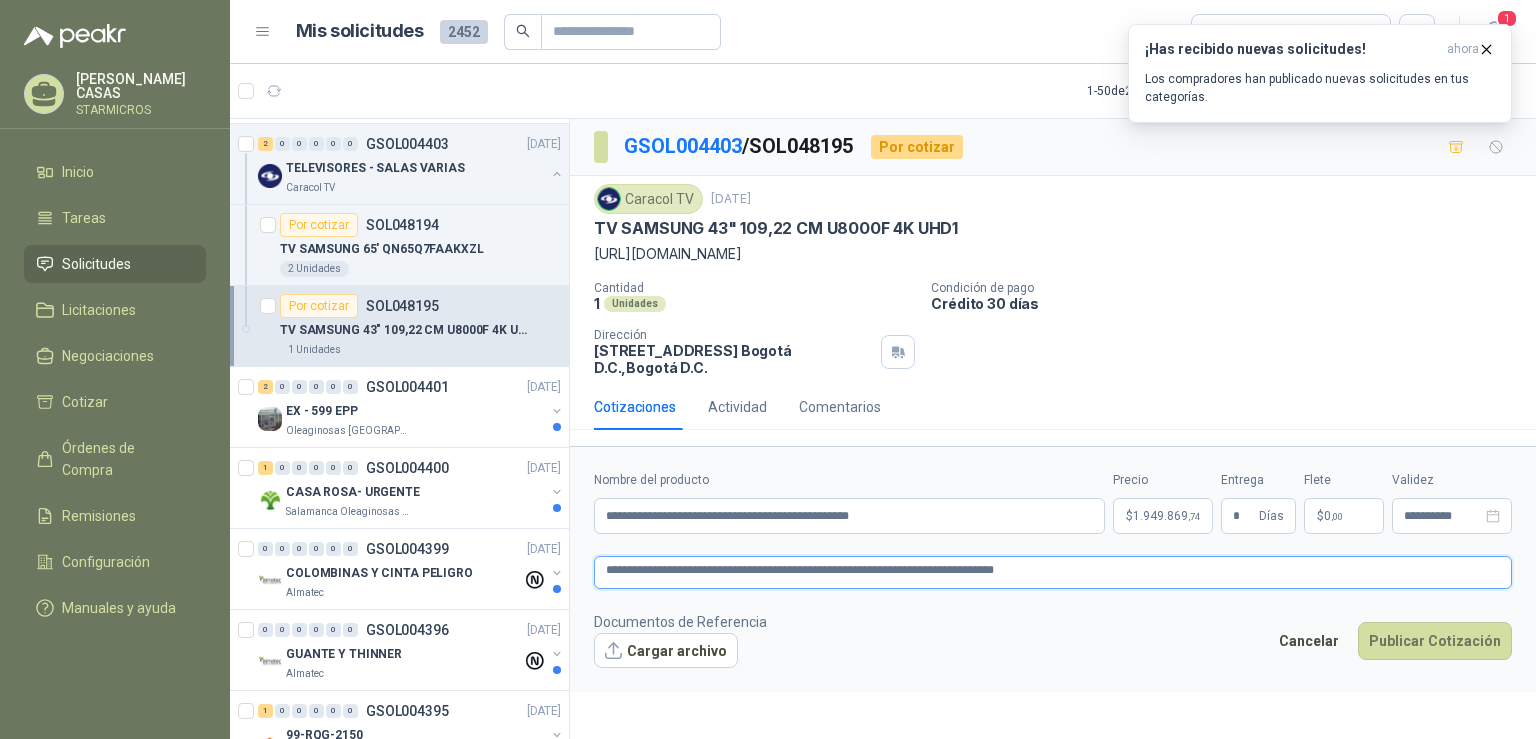 type 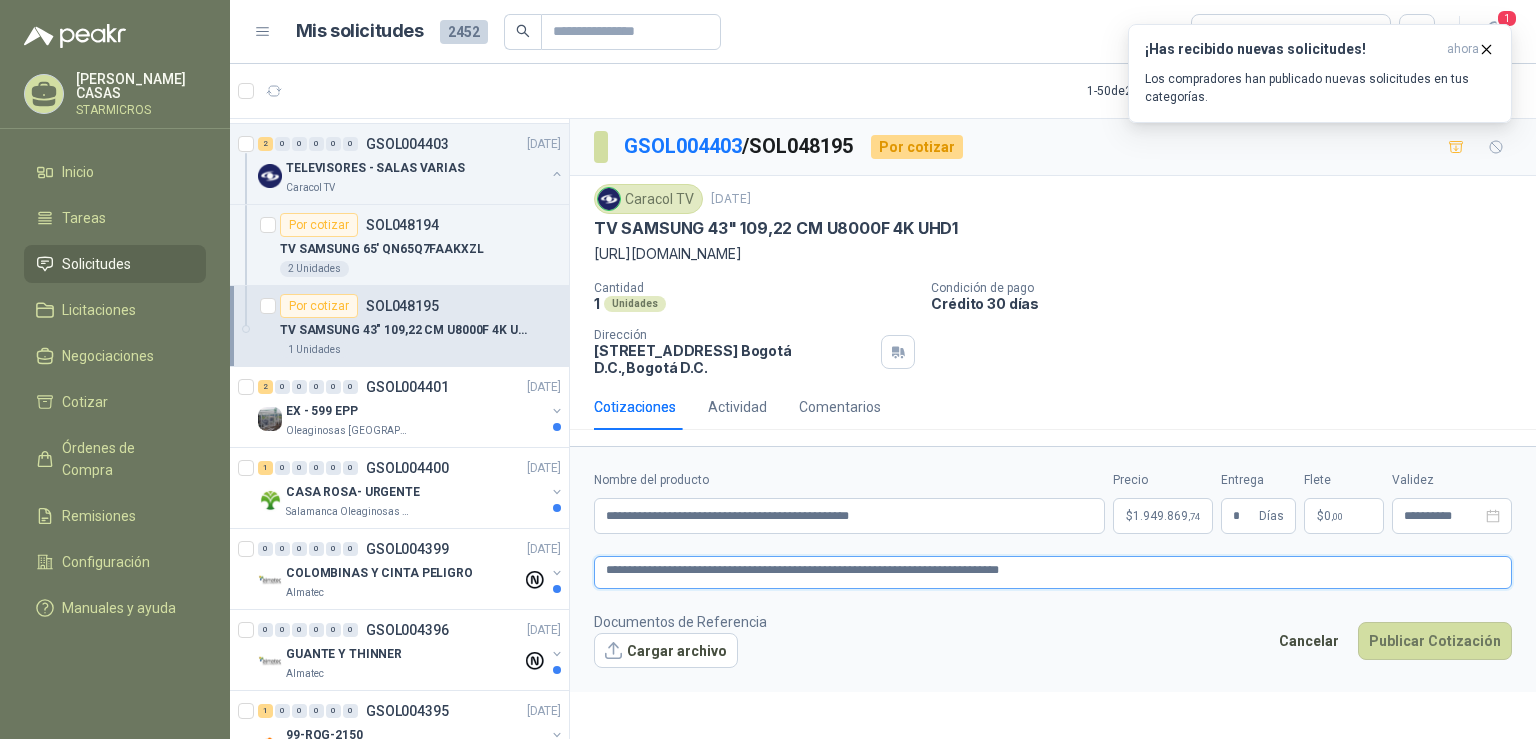 type 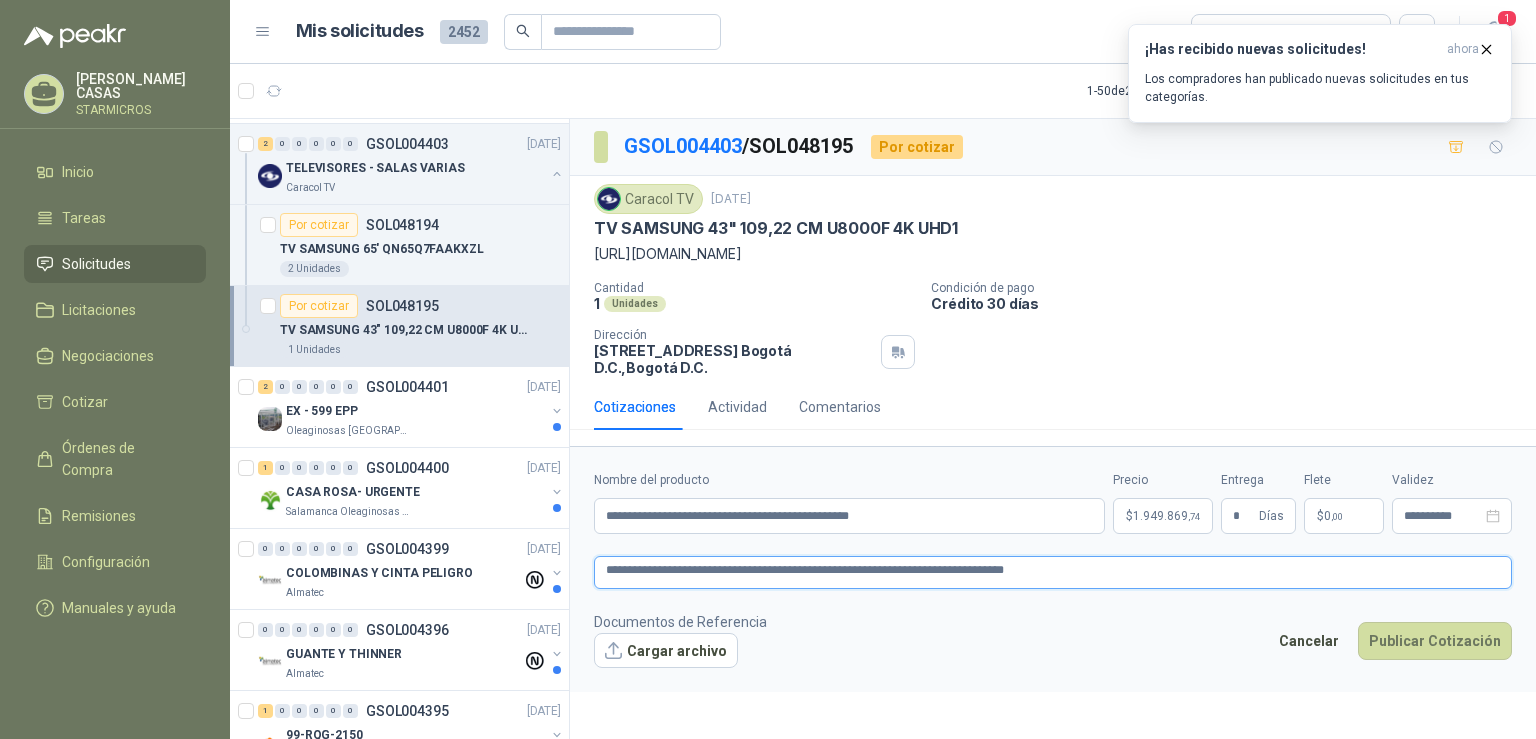 type 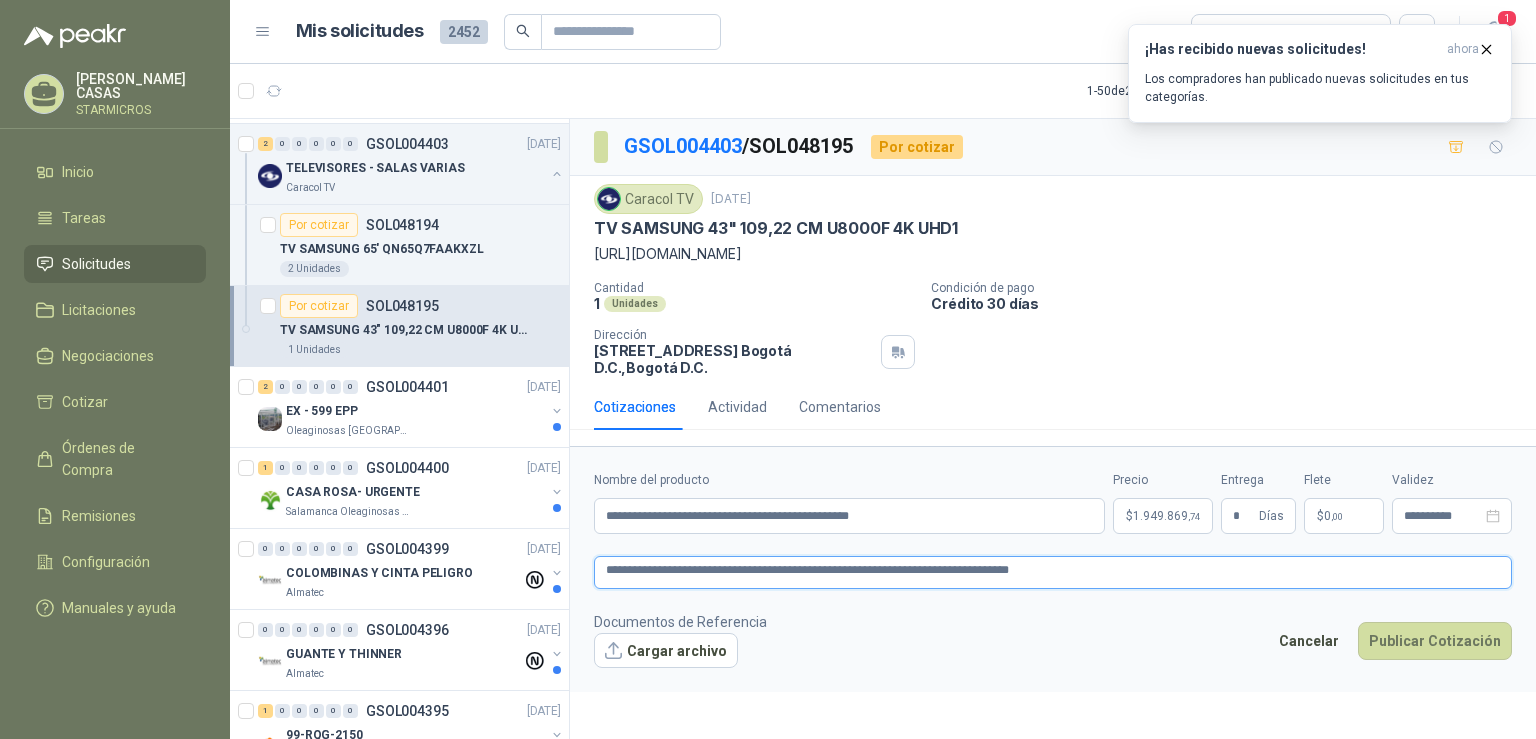 type 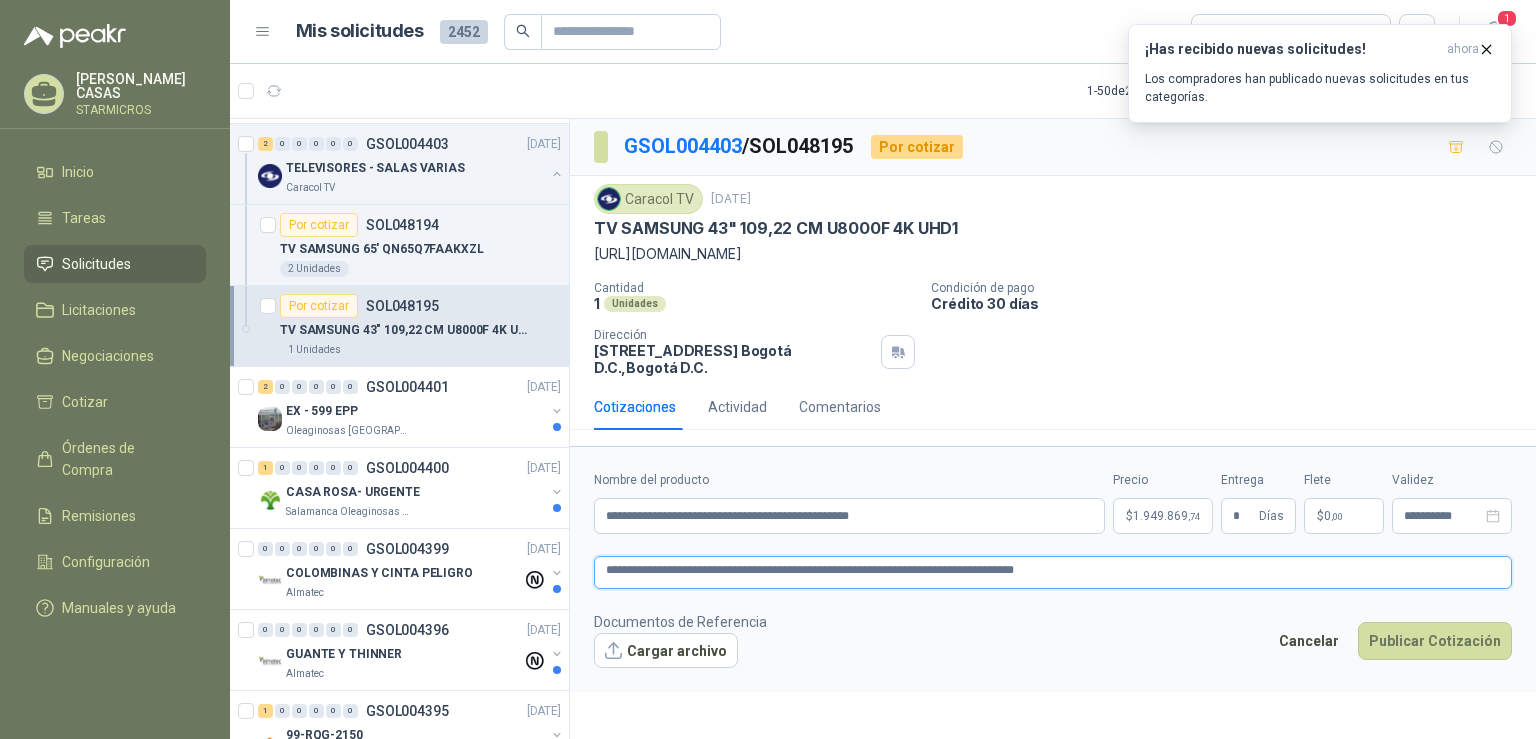 type 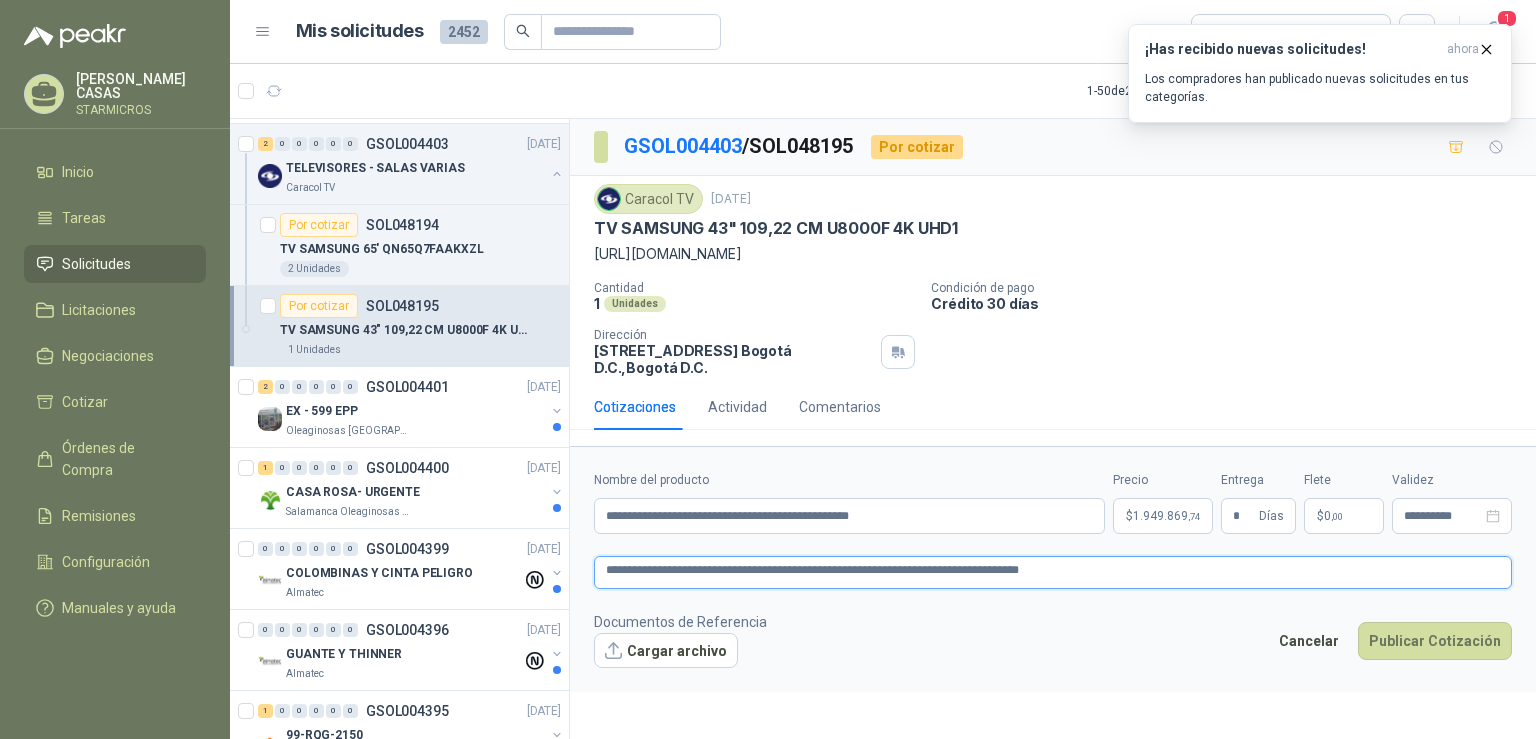 type 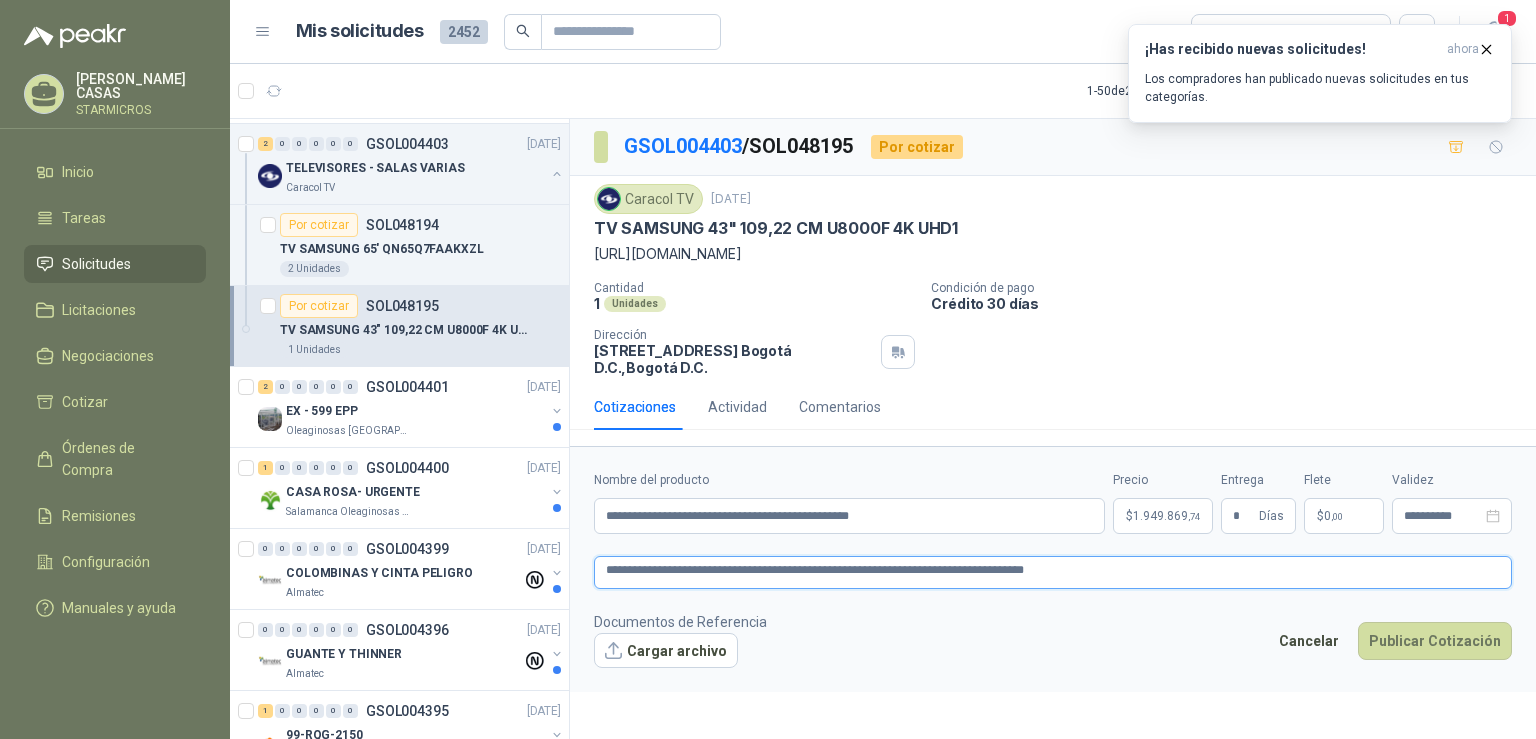 type 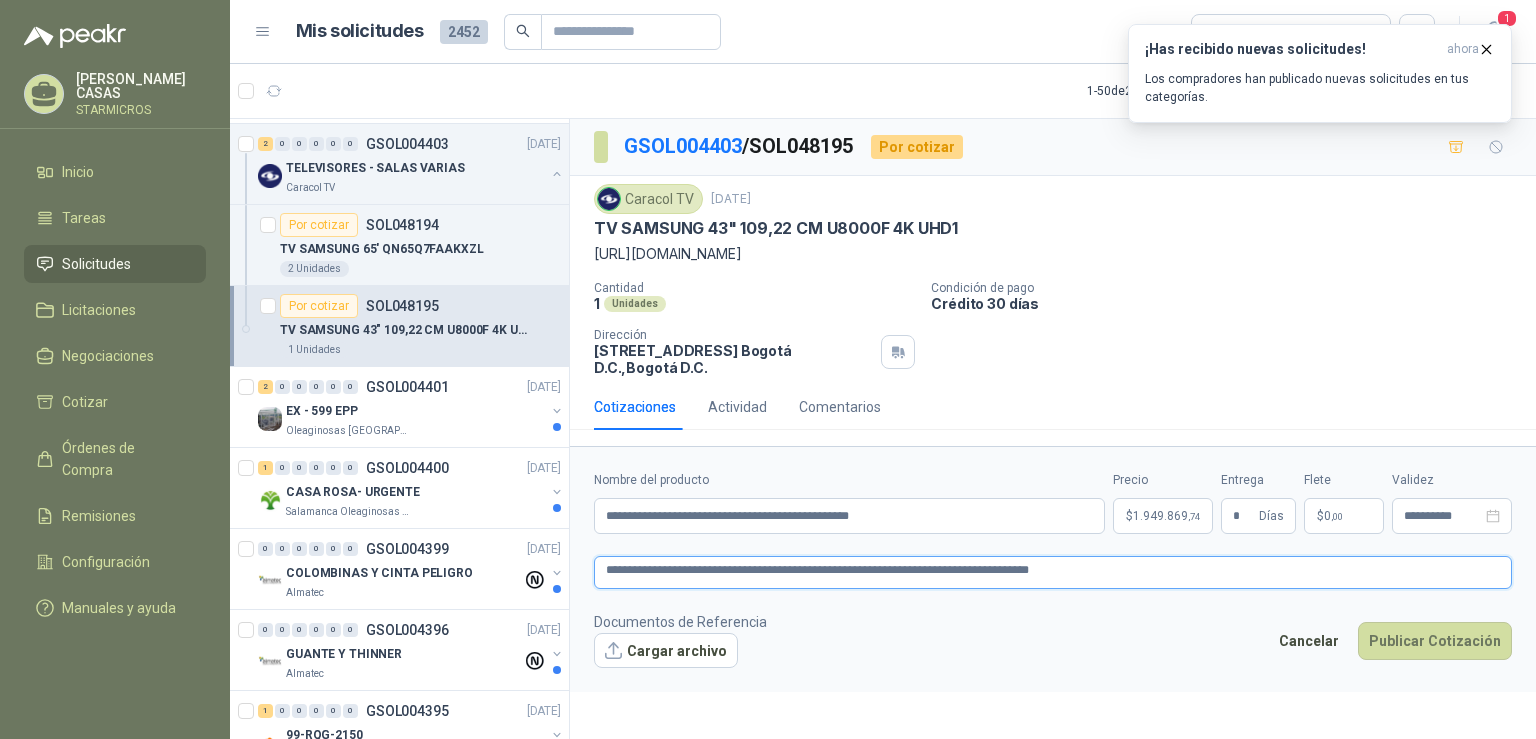 type 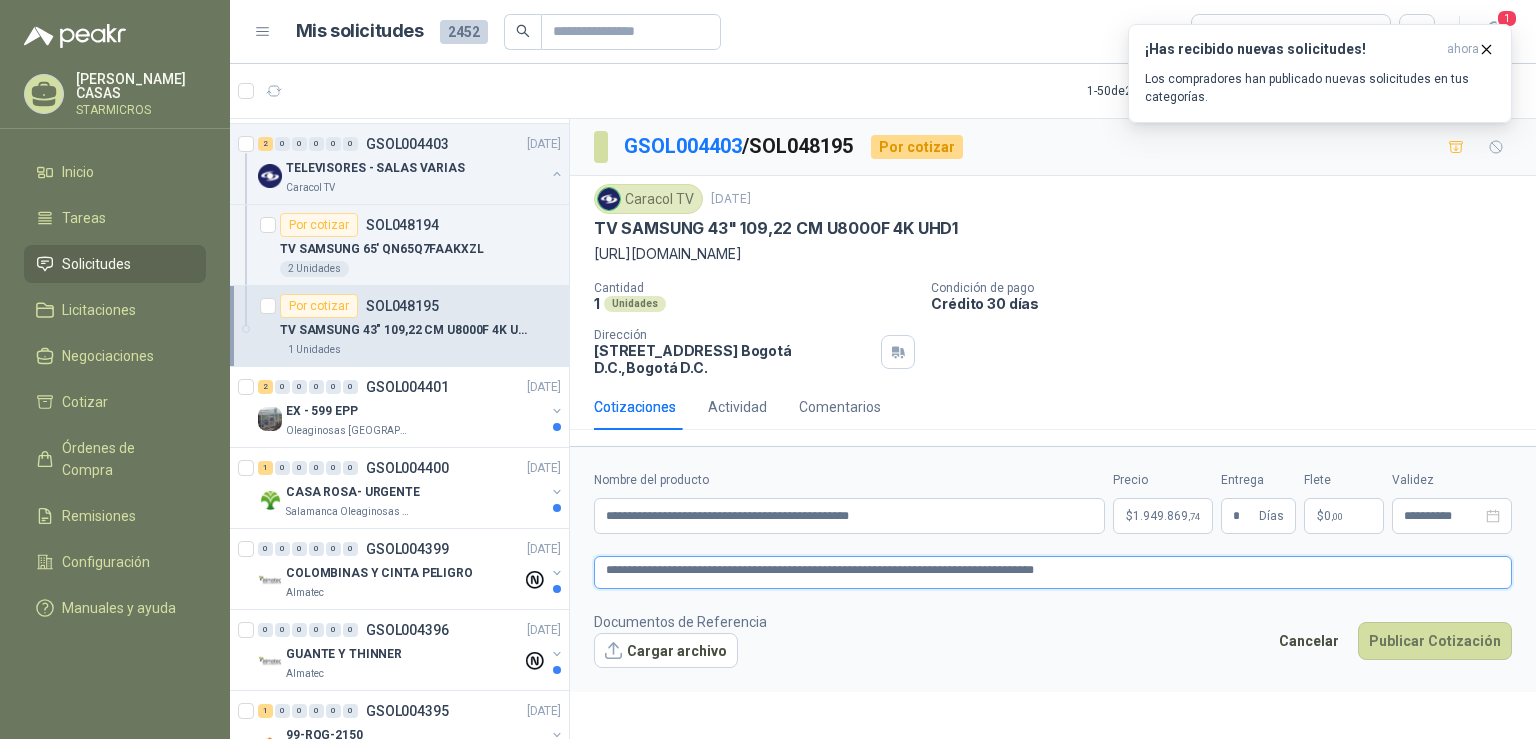 type 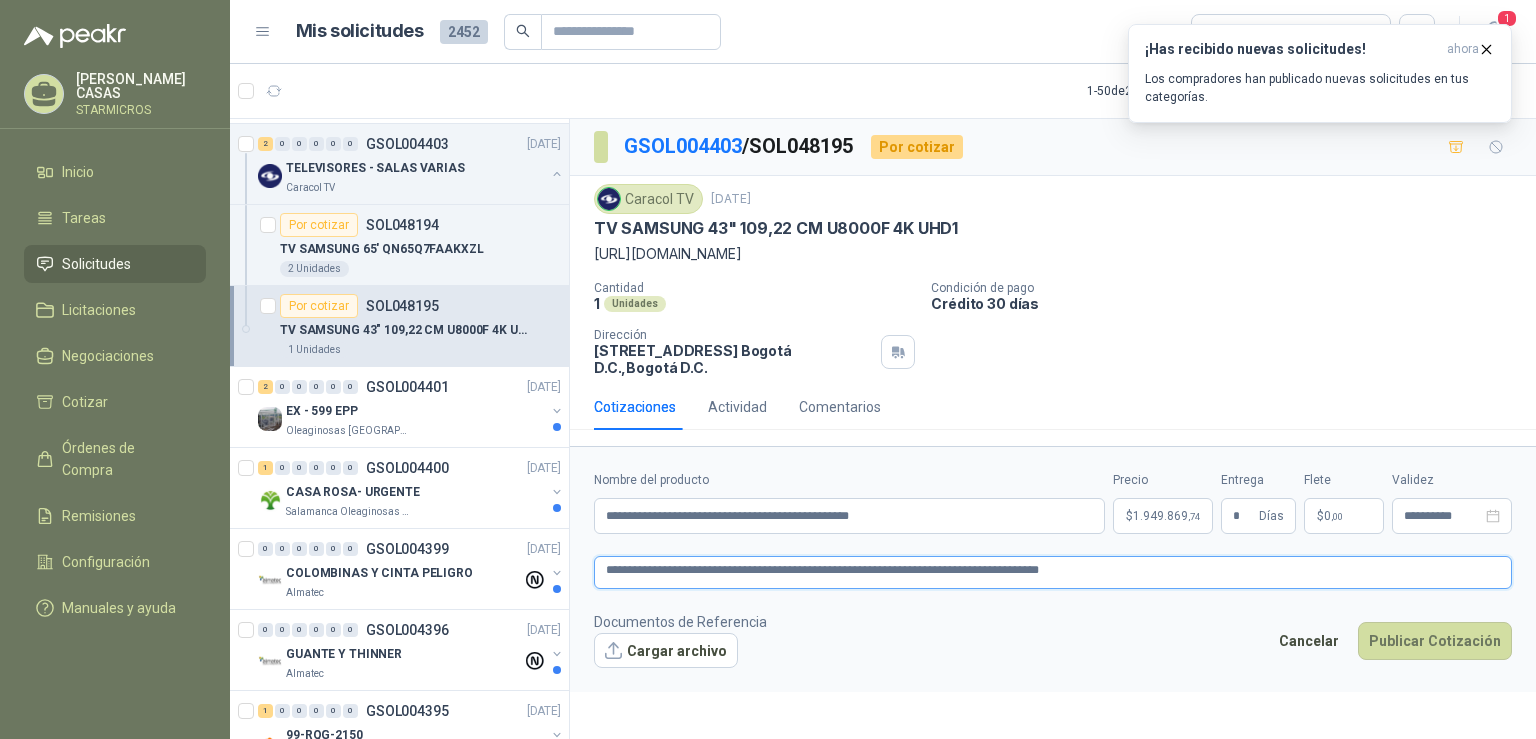 type 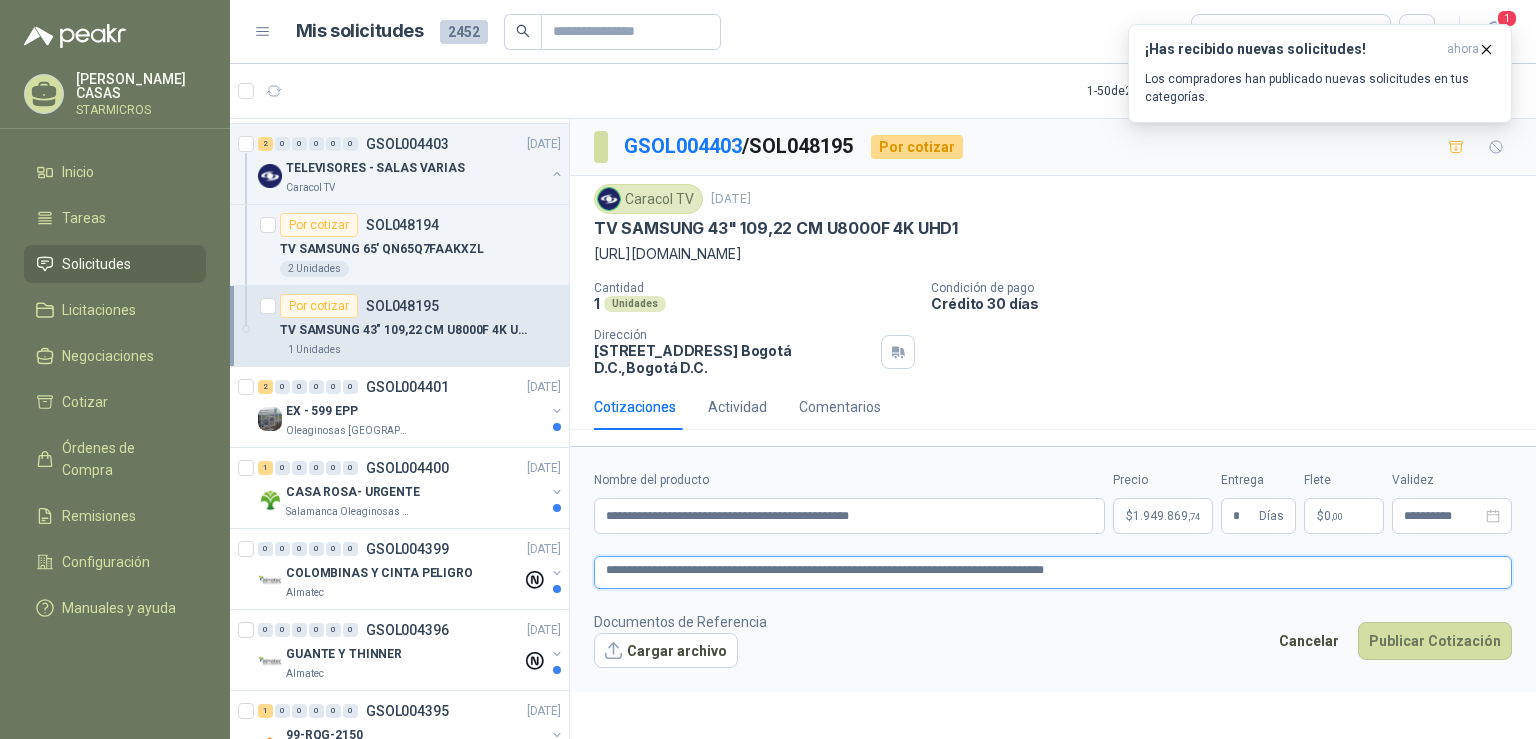 type 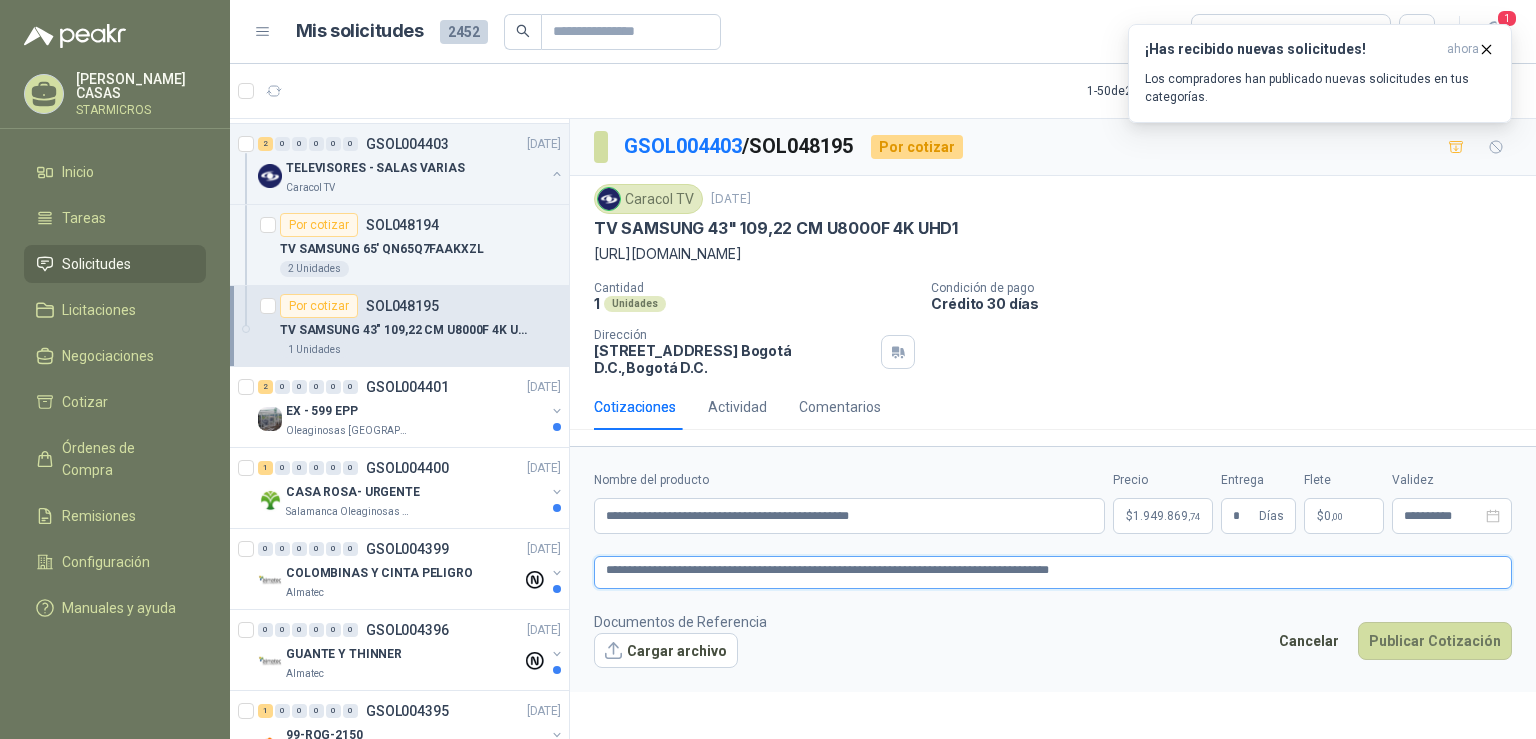 type 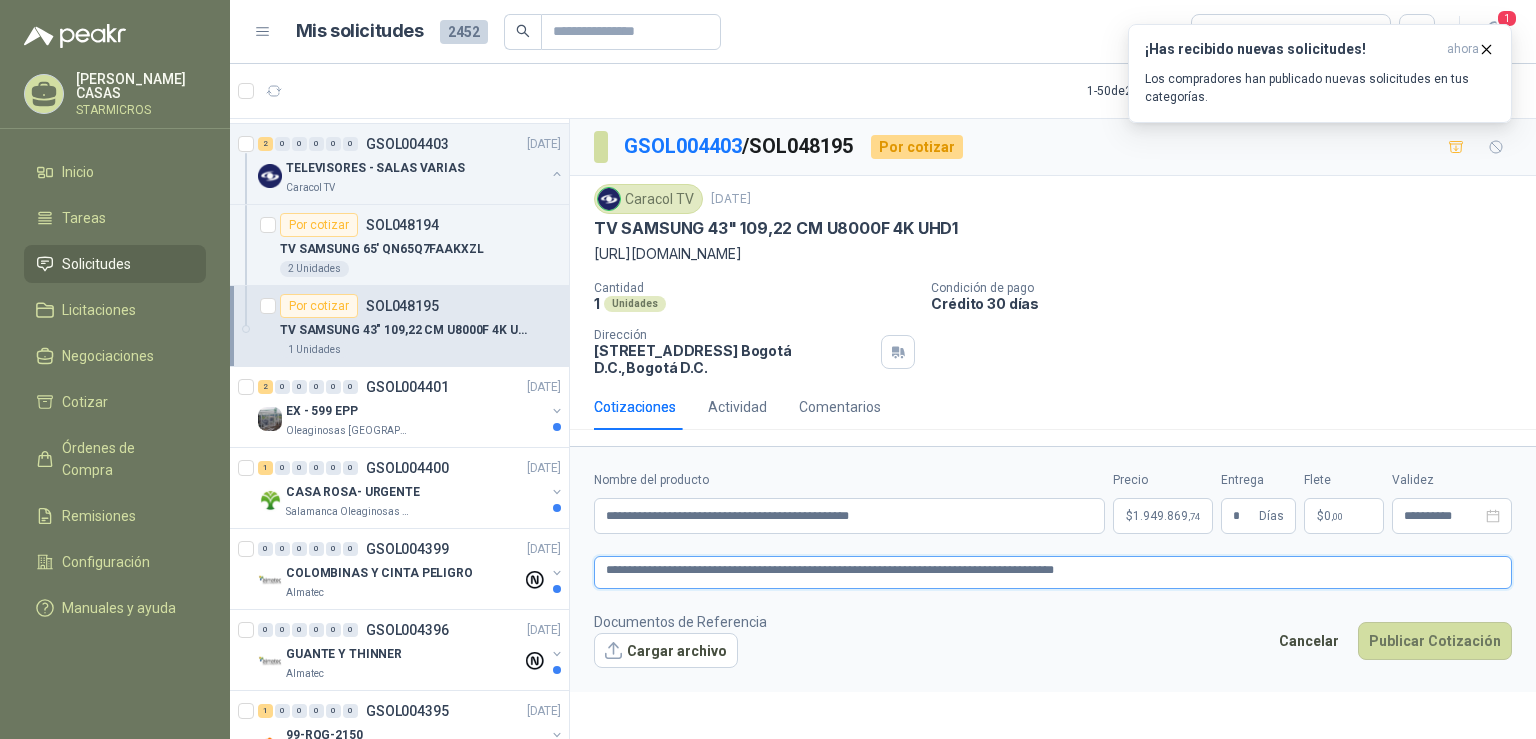 type 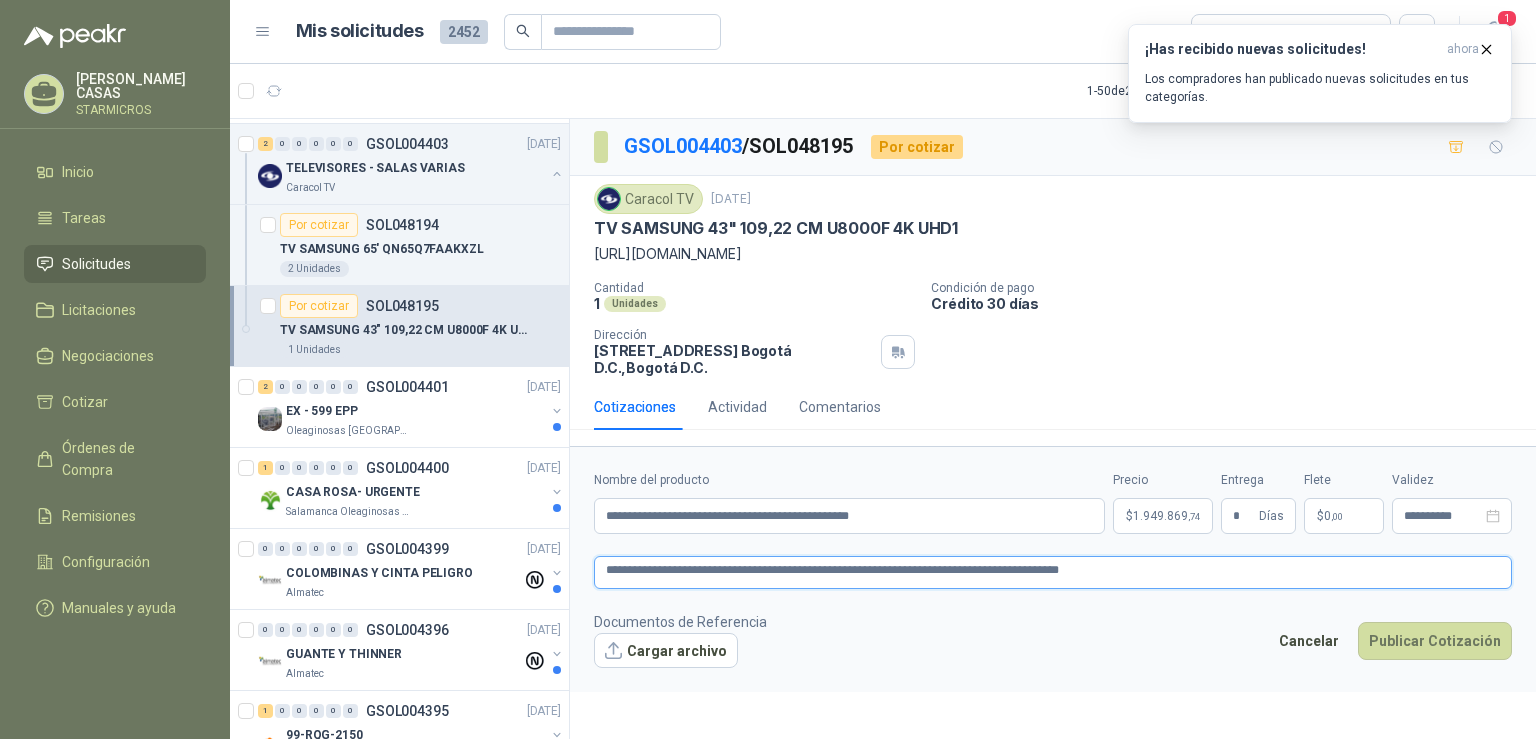 type 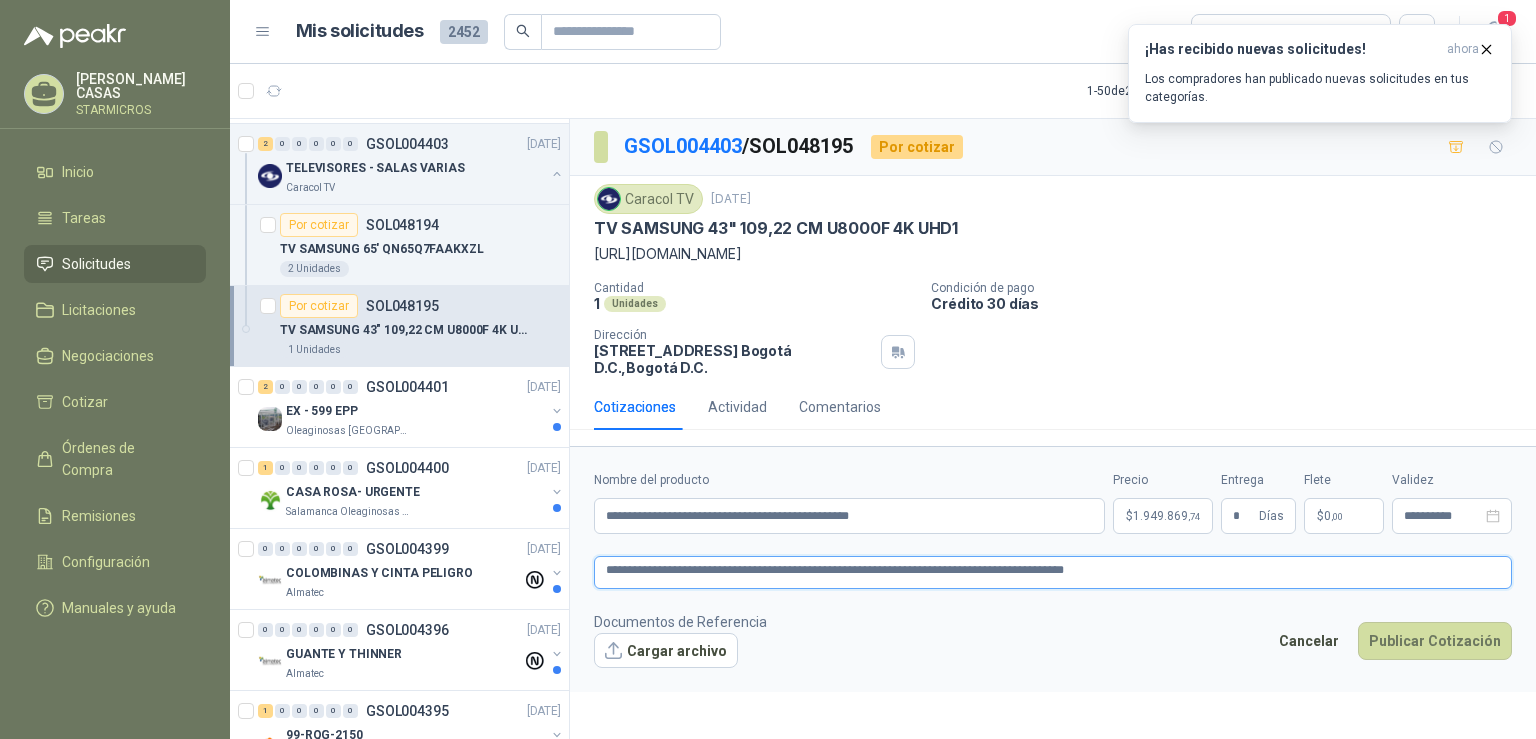 type 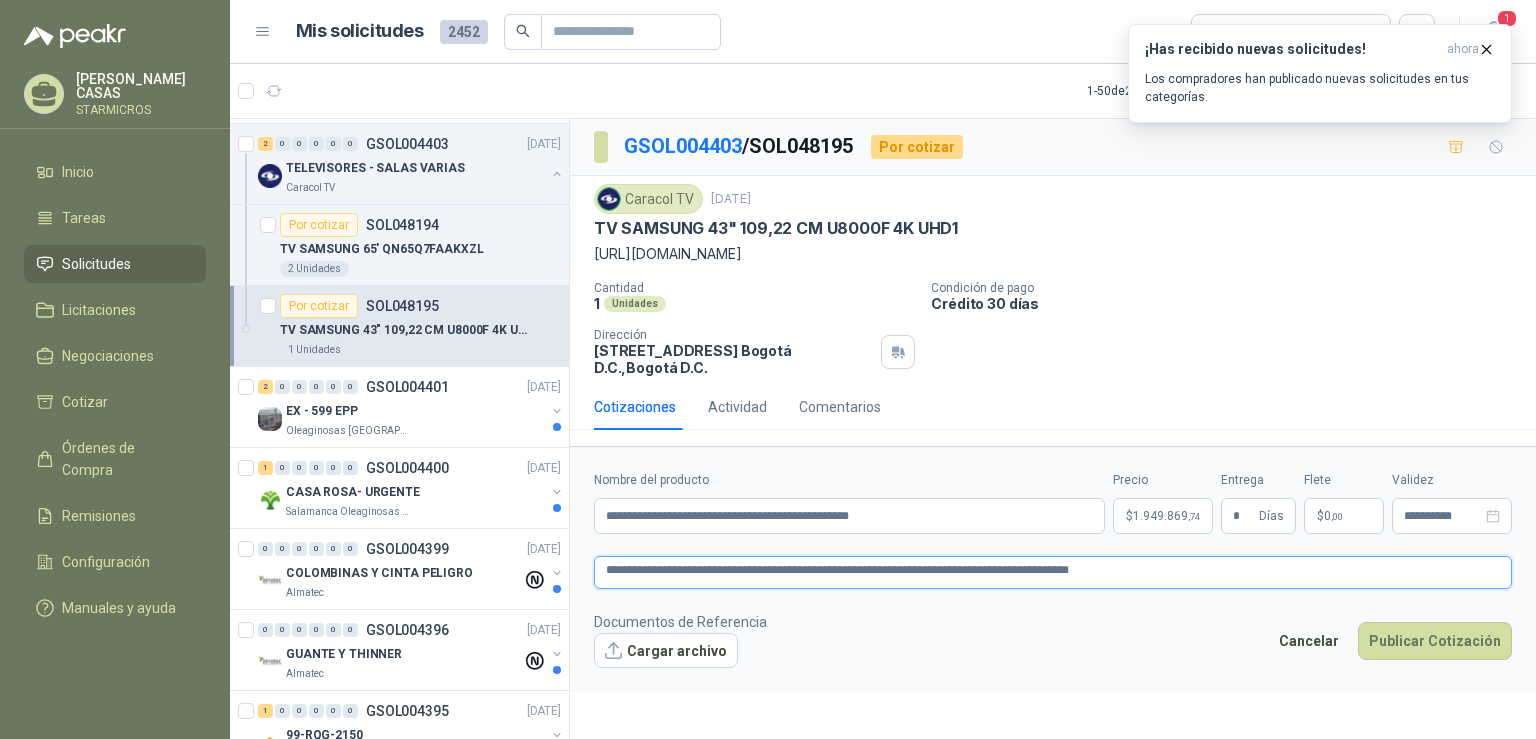type 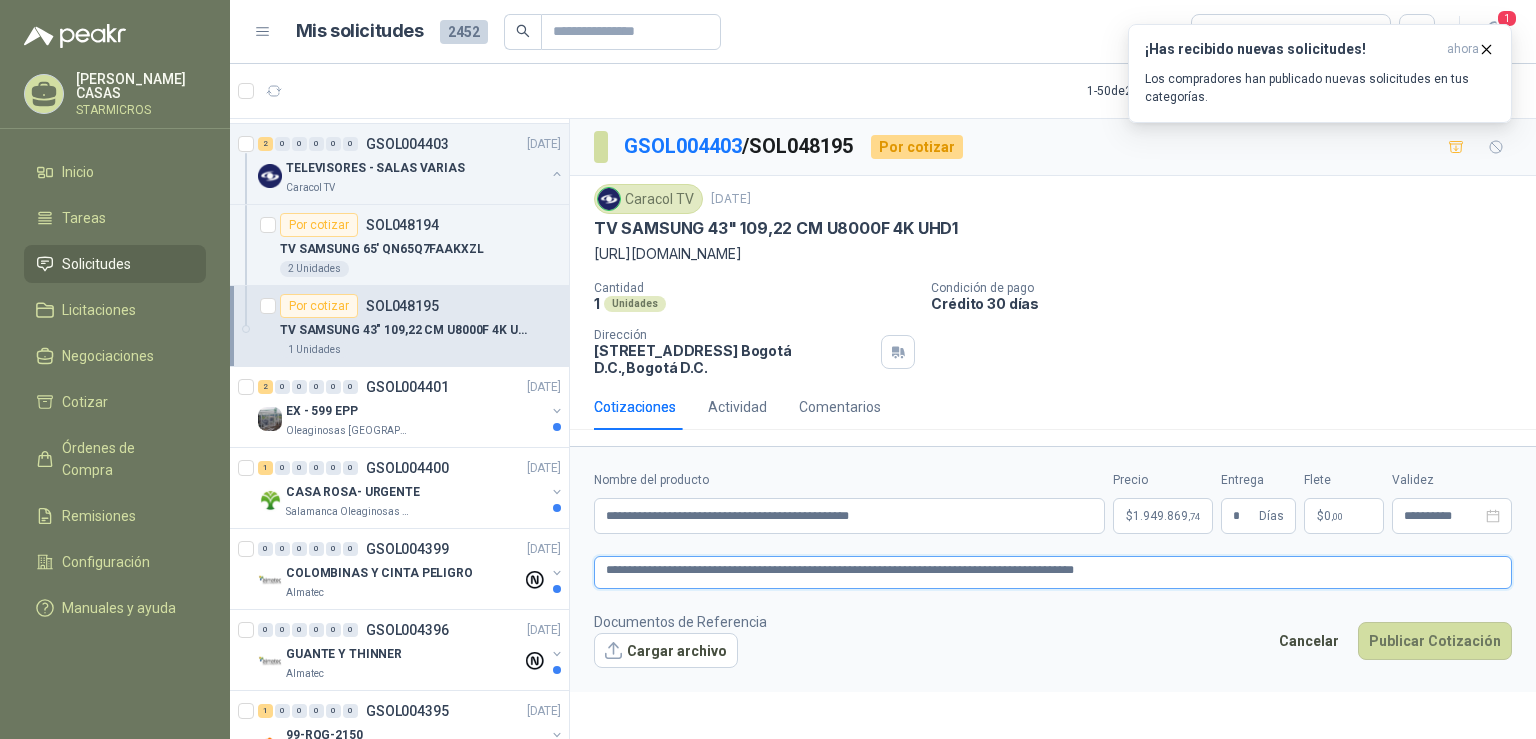 type 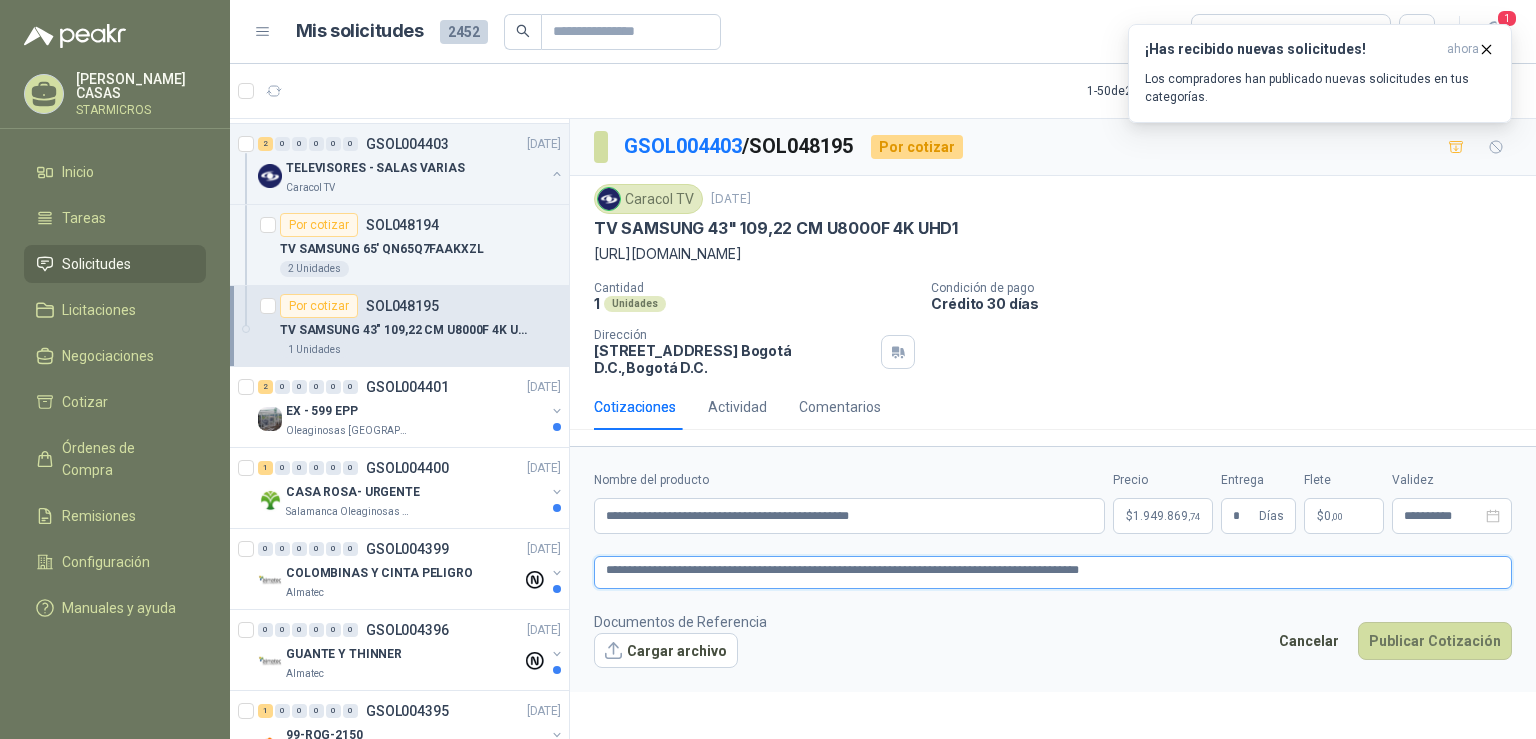 type 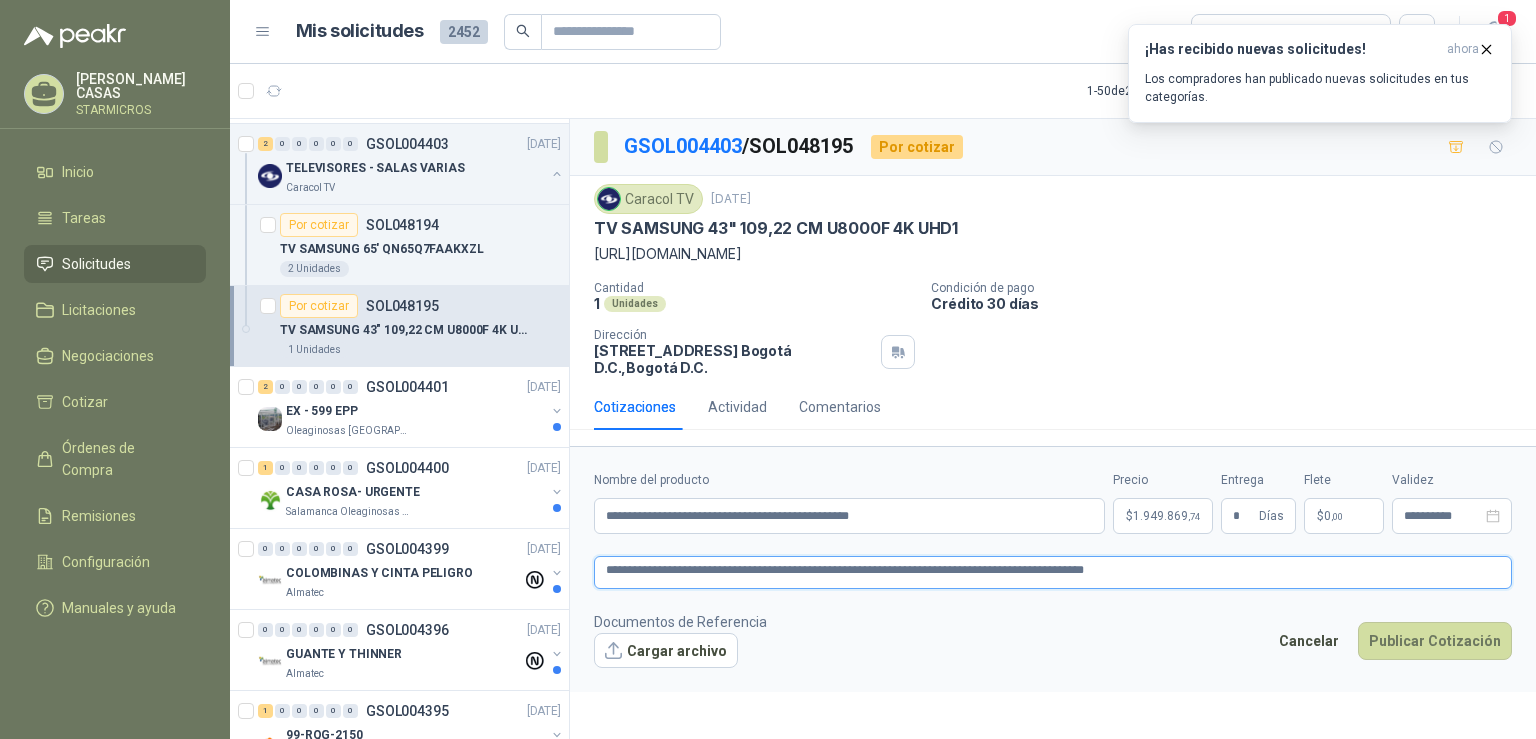 type 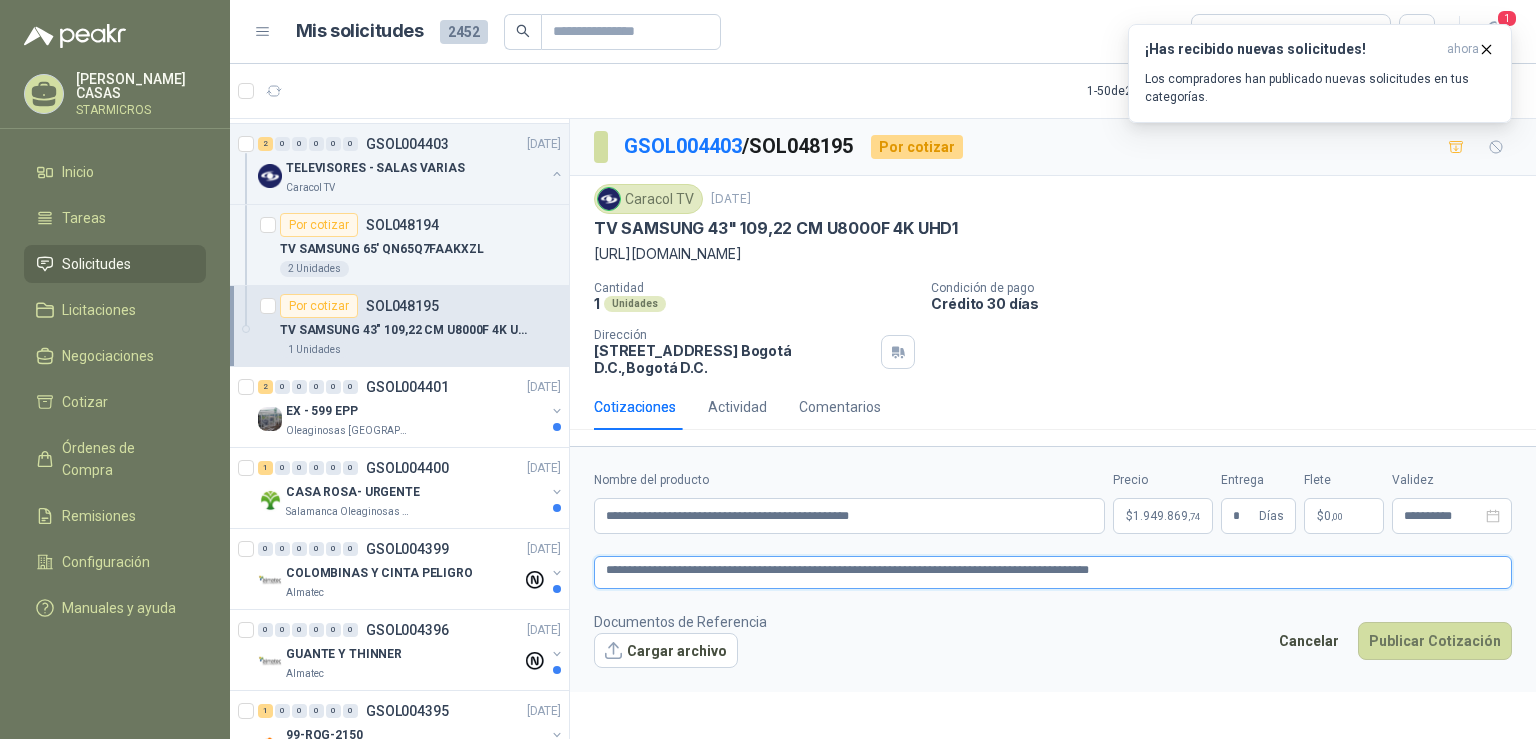 type 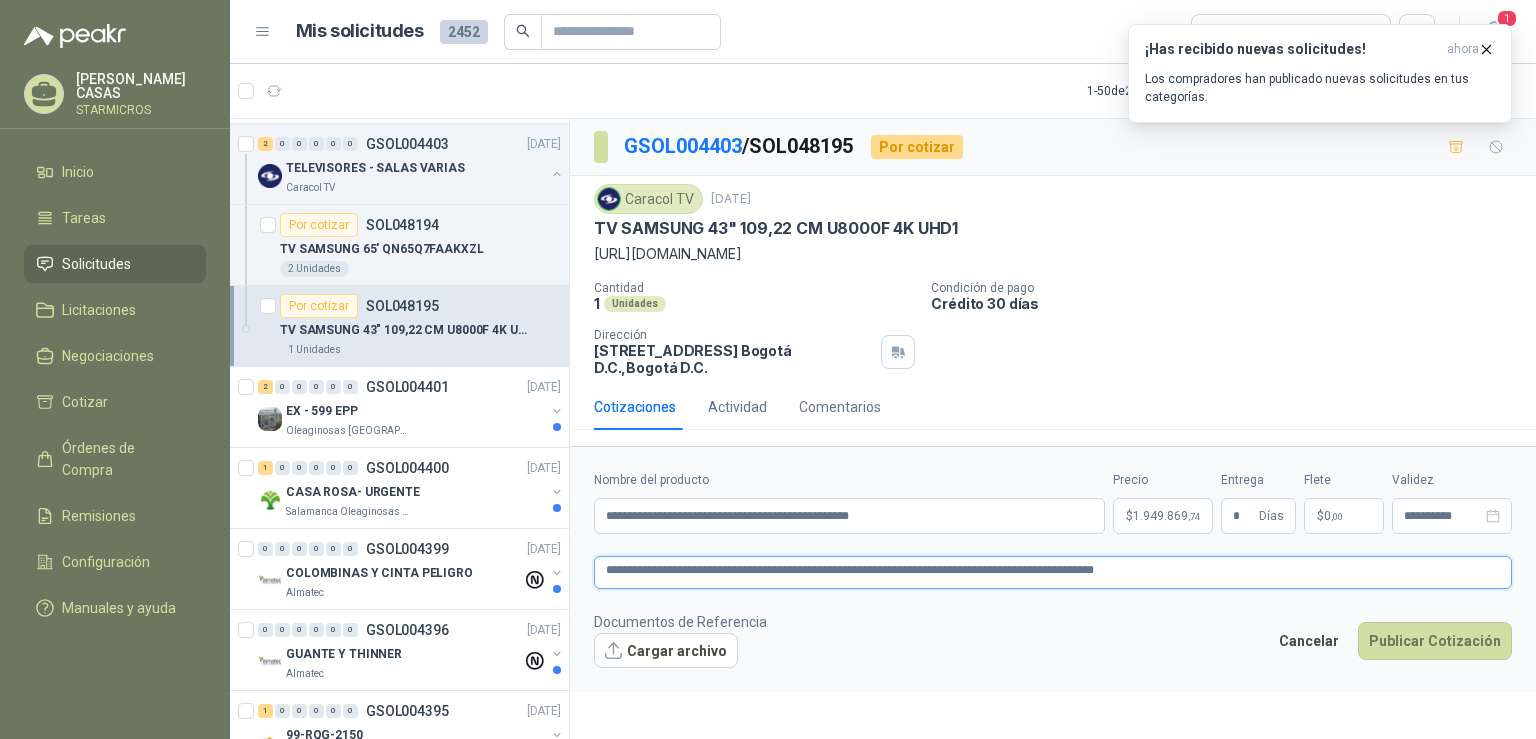 type 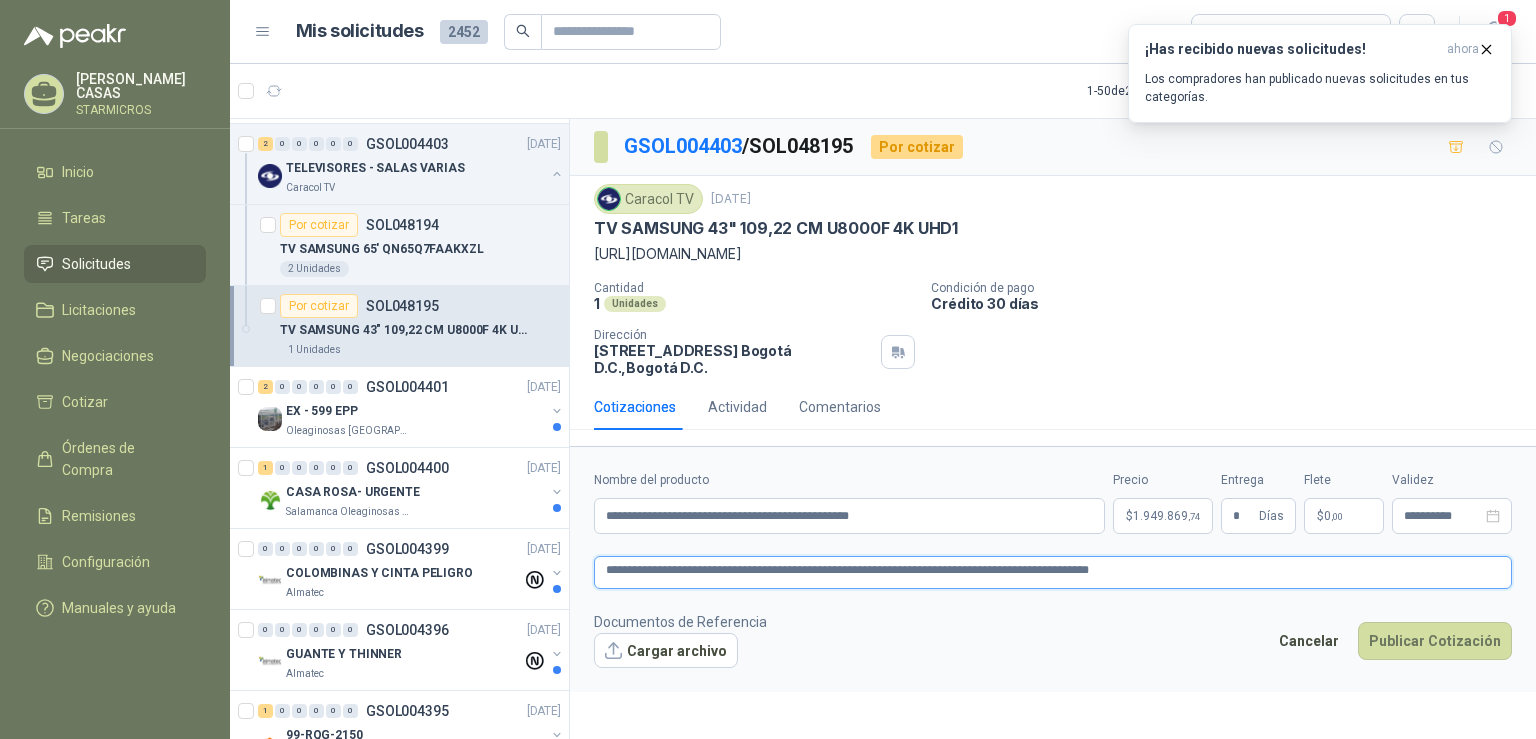 type 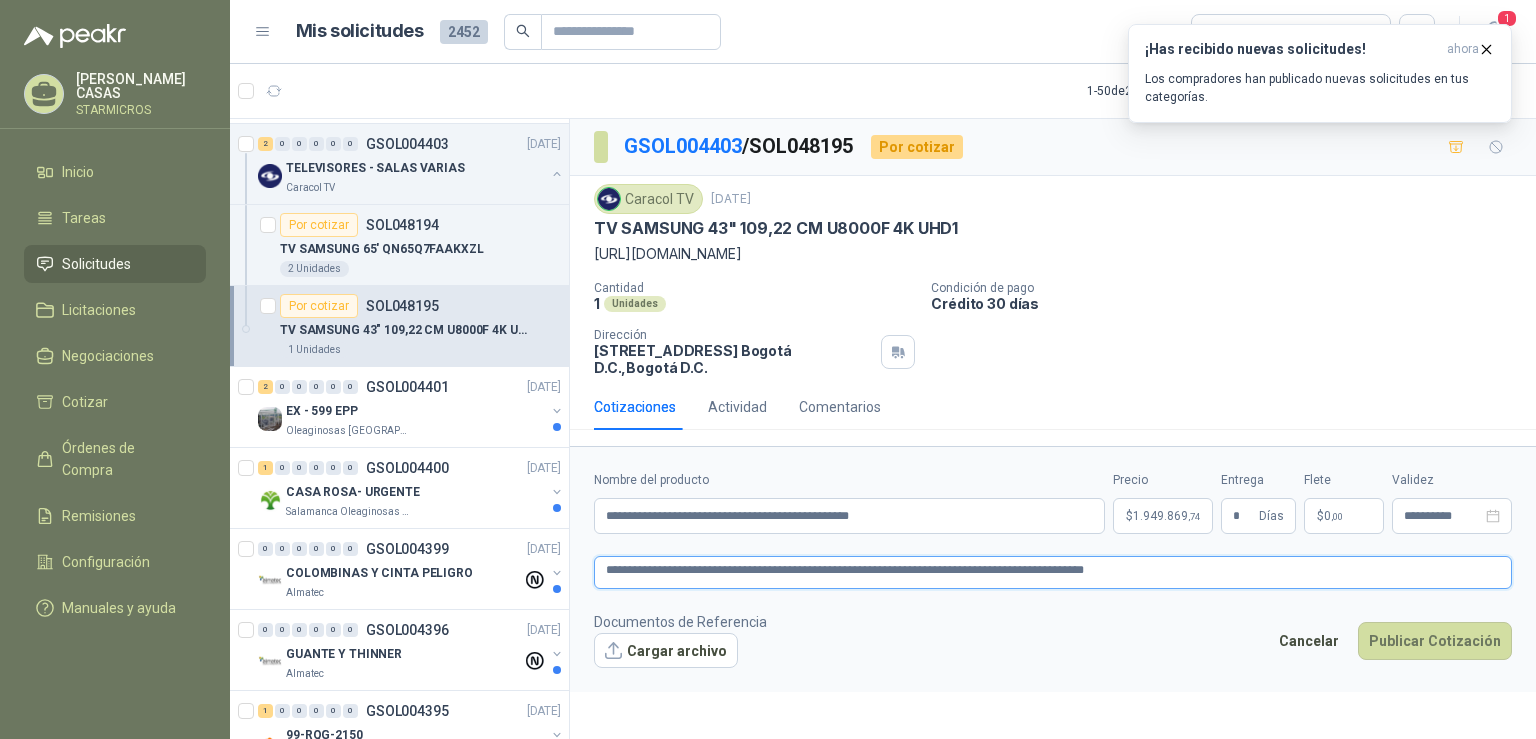 type 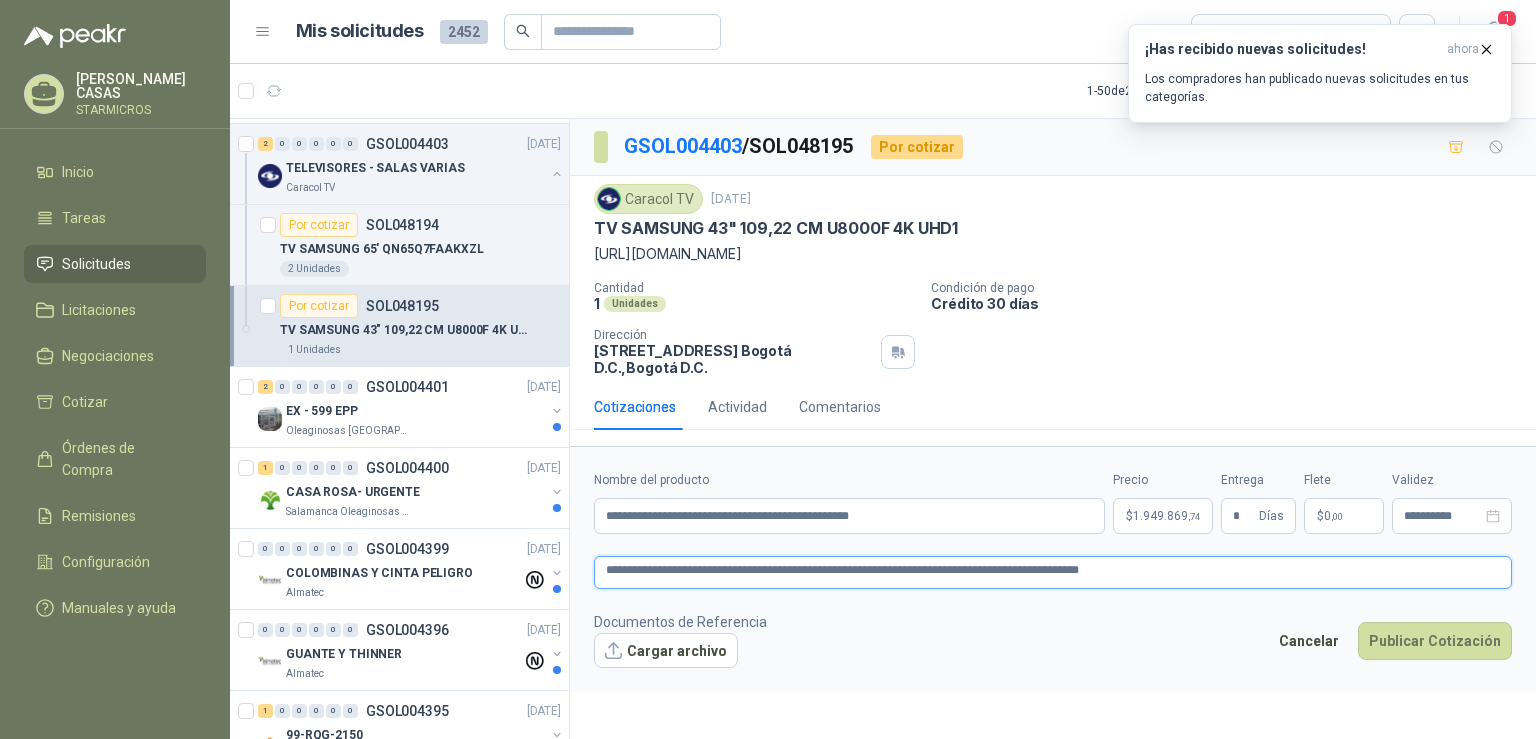 type 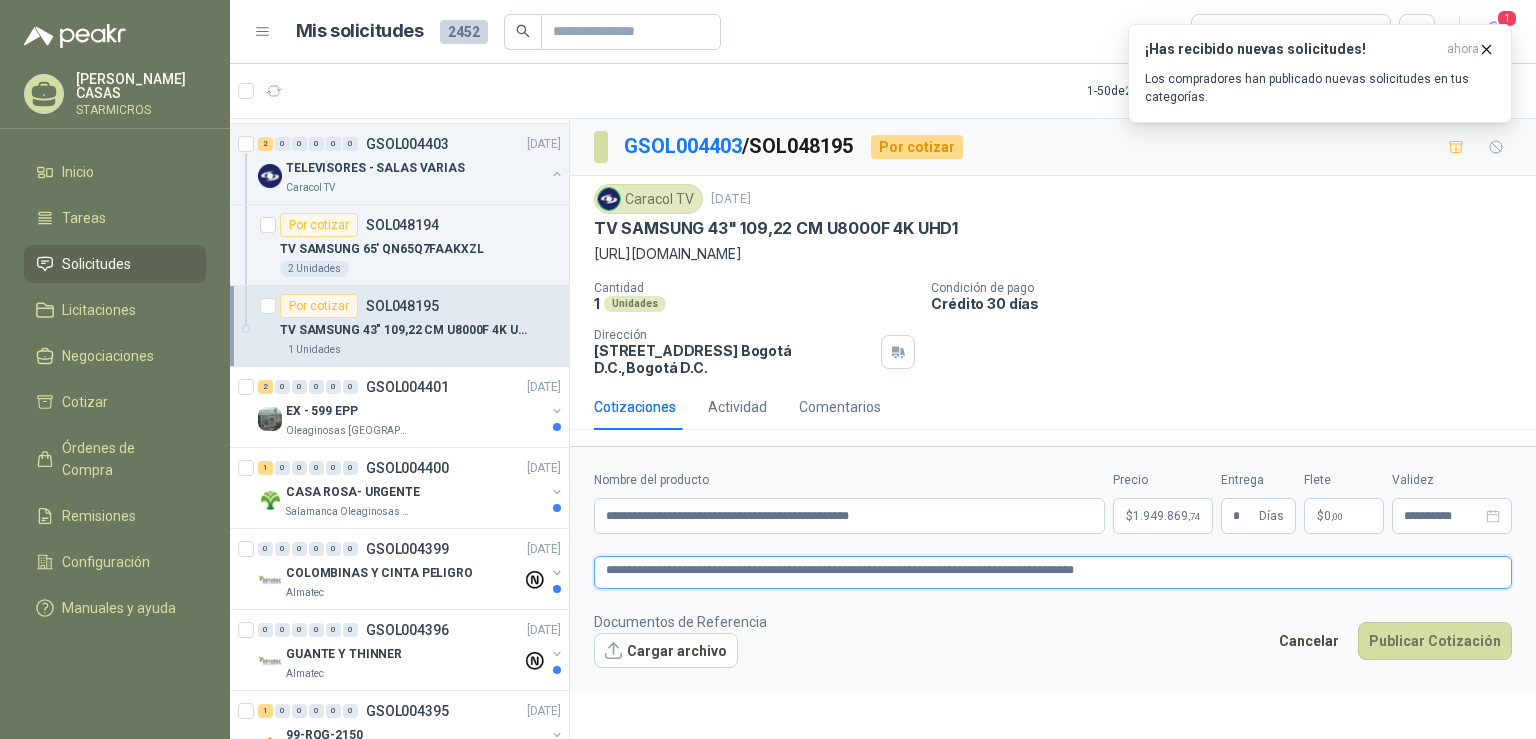 type 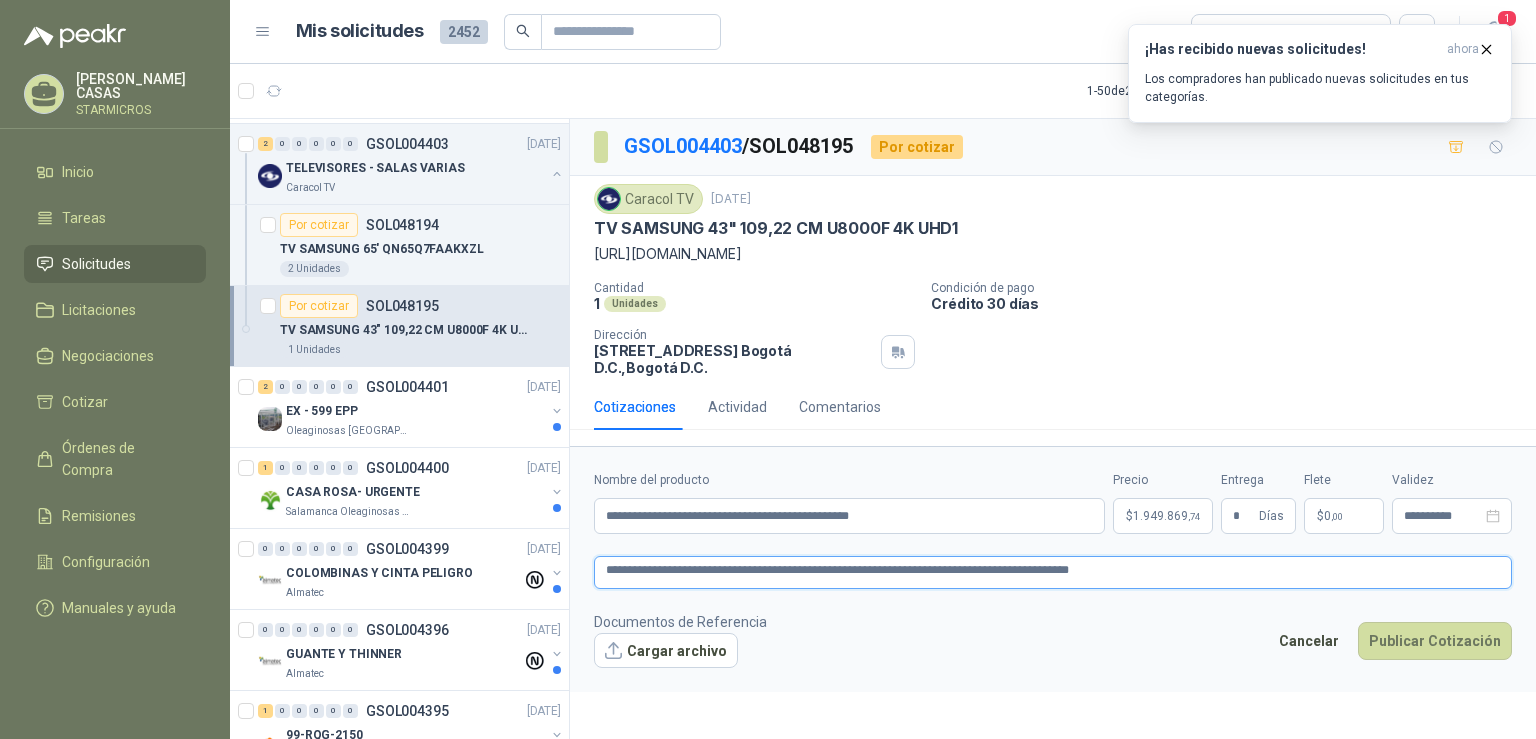 type 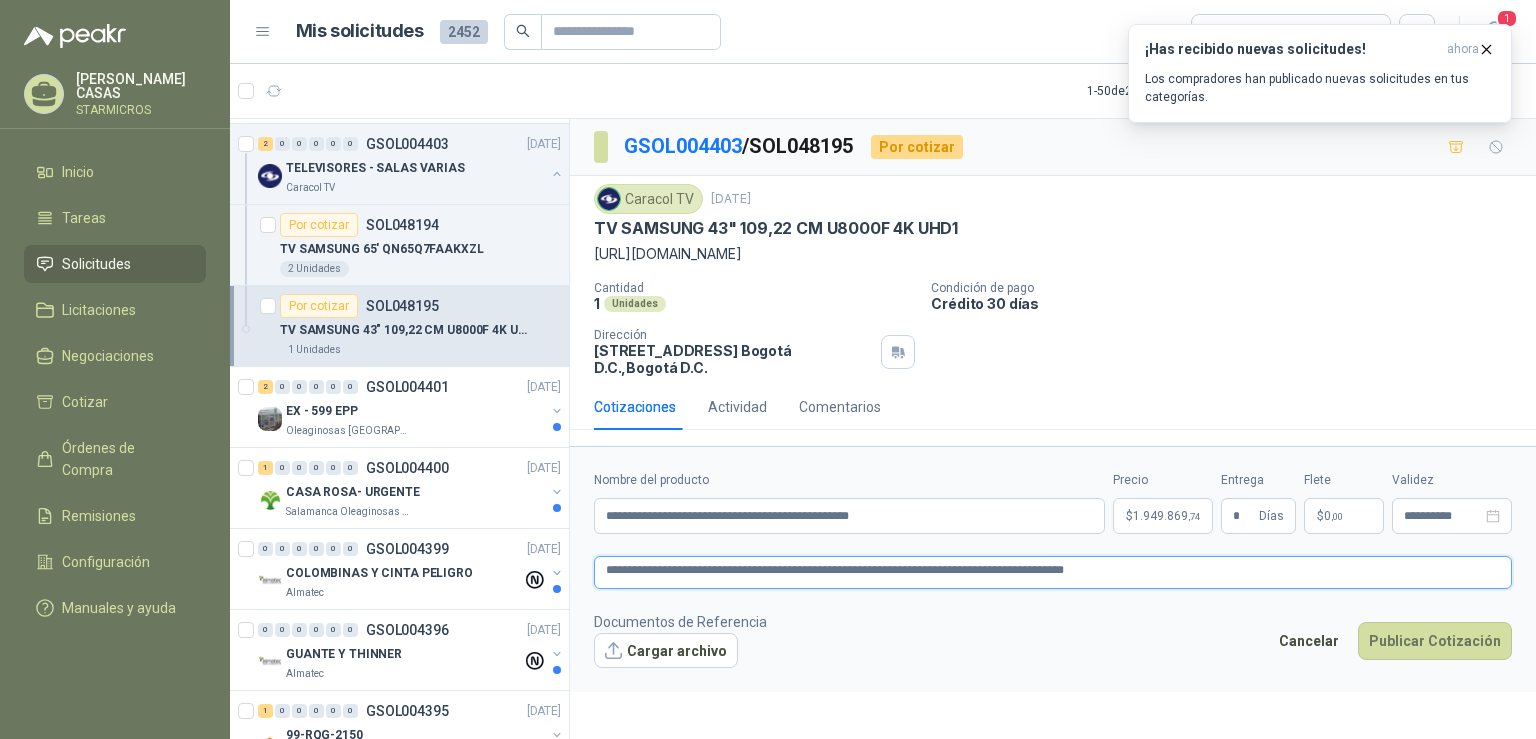 type 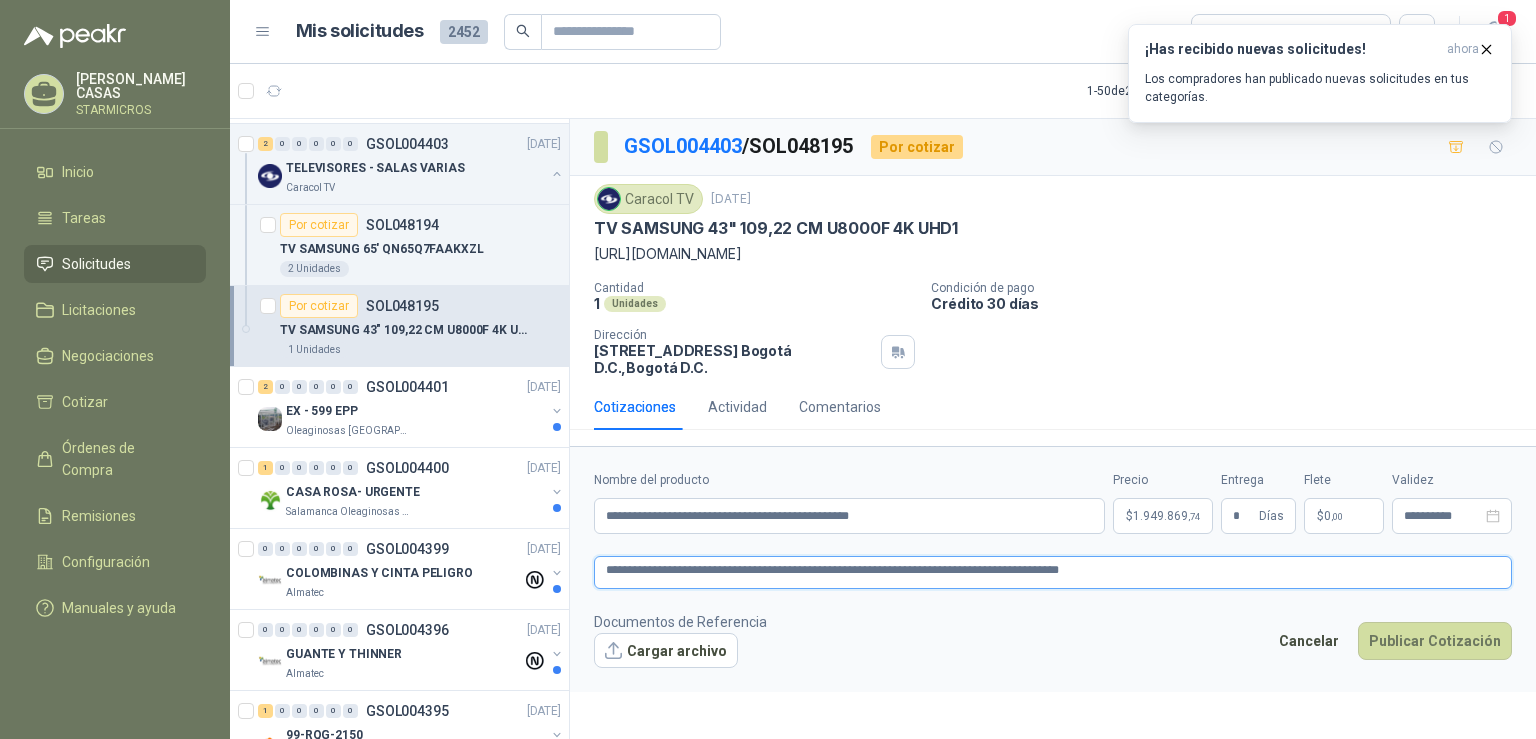 type 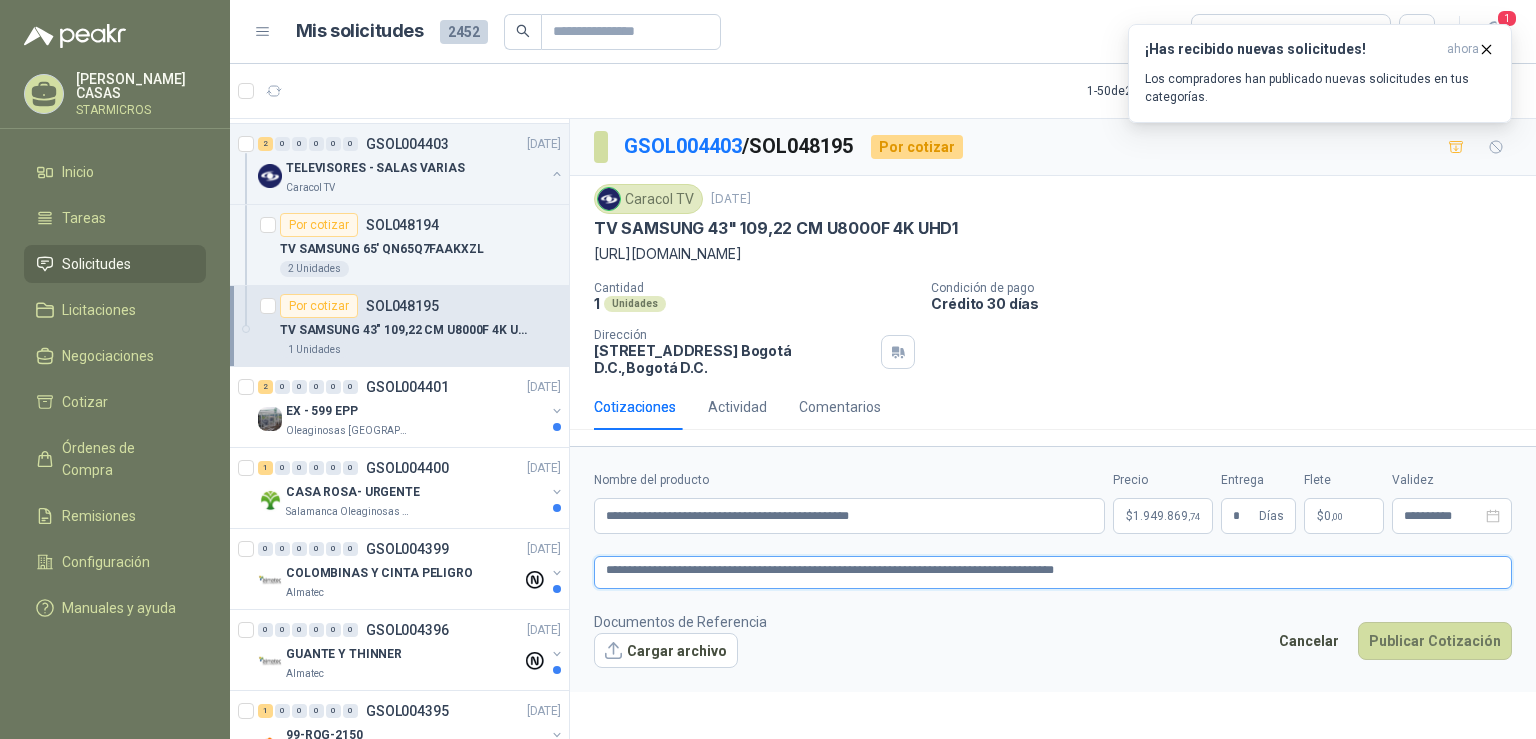 type 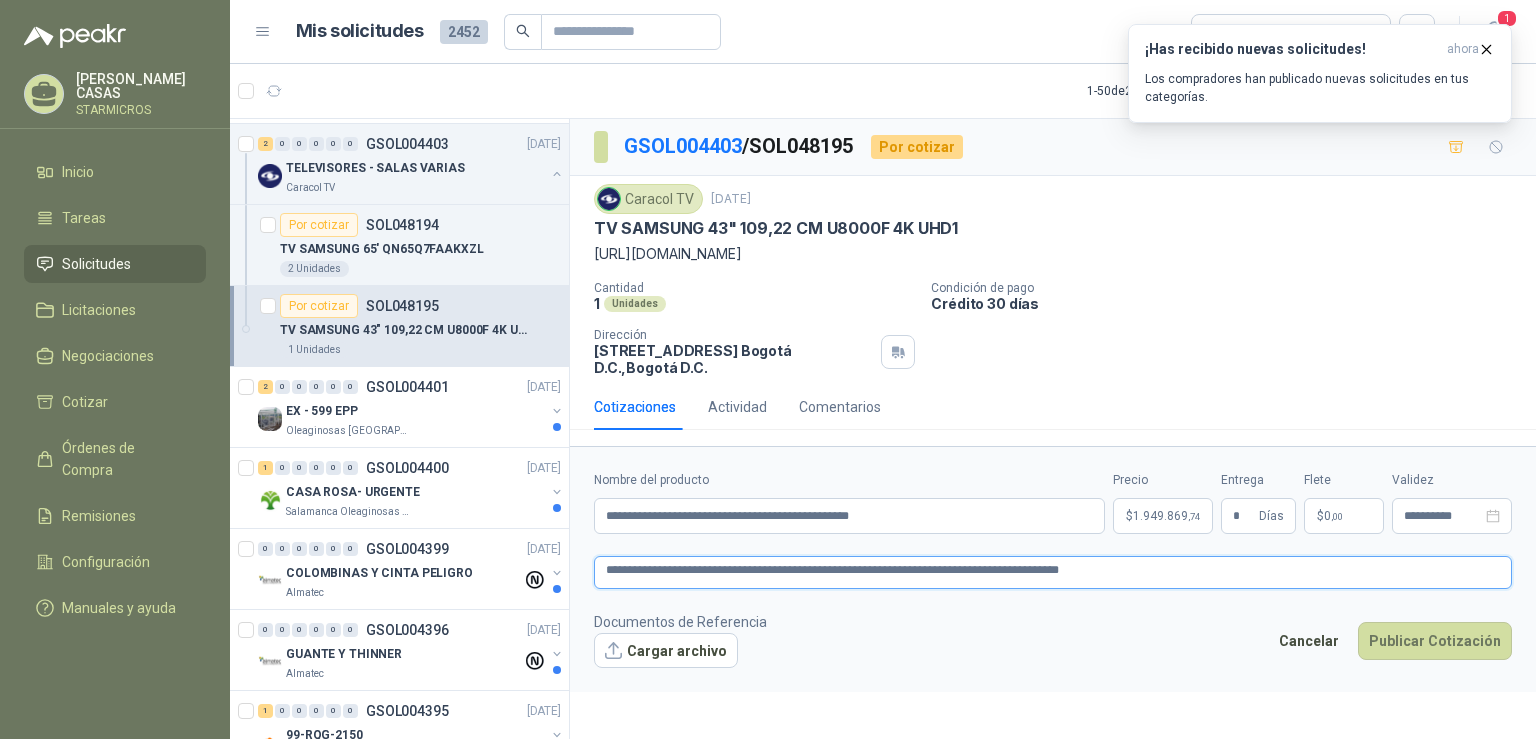 type 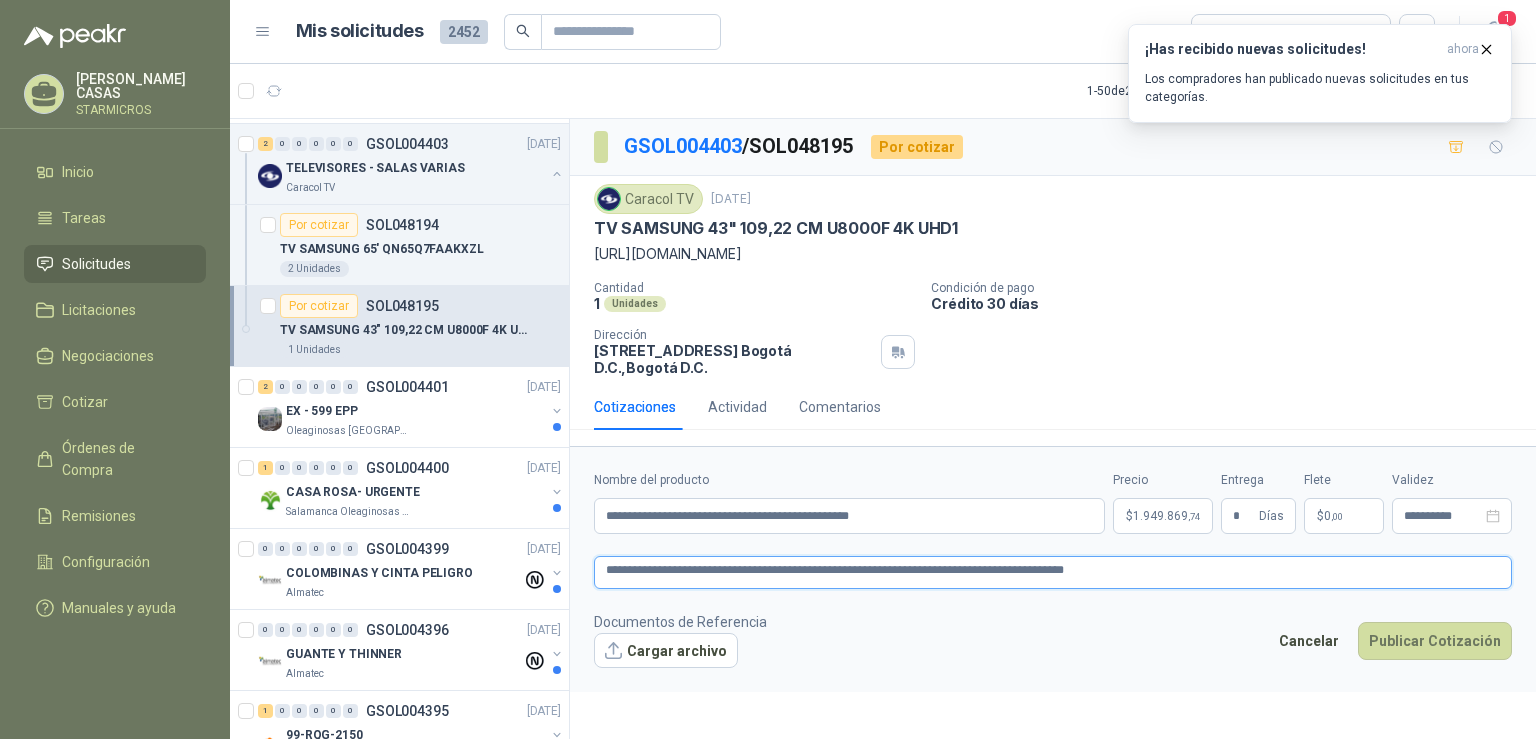 type 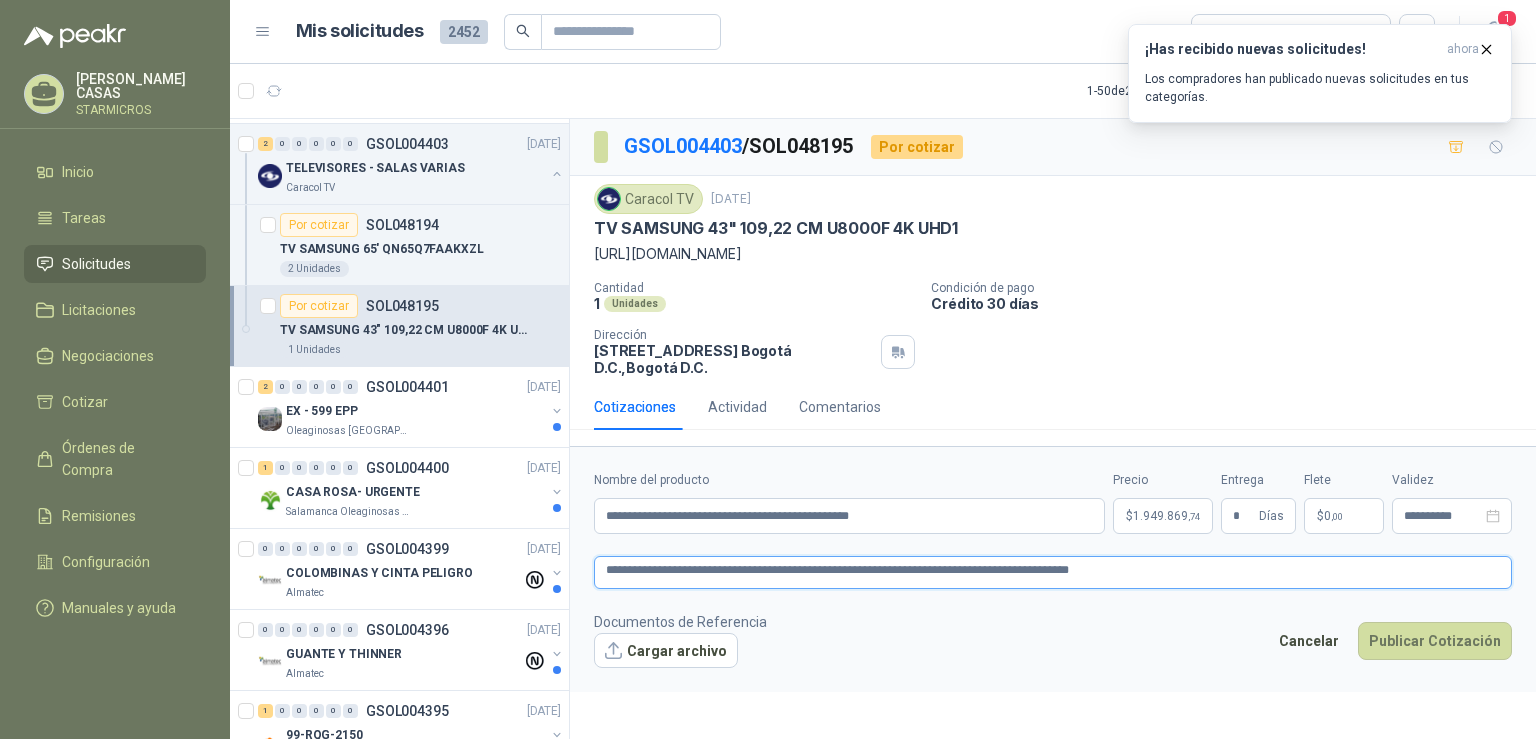 type 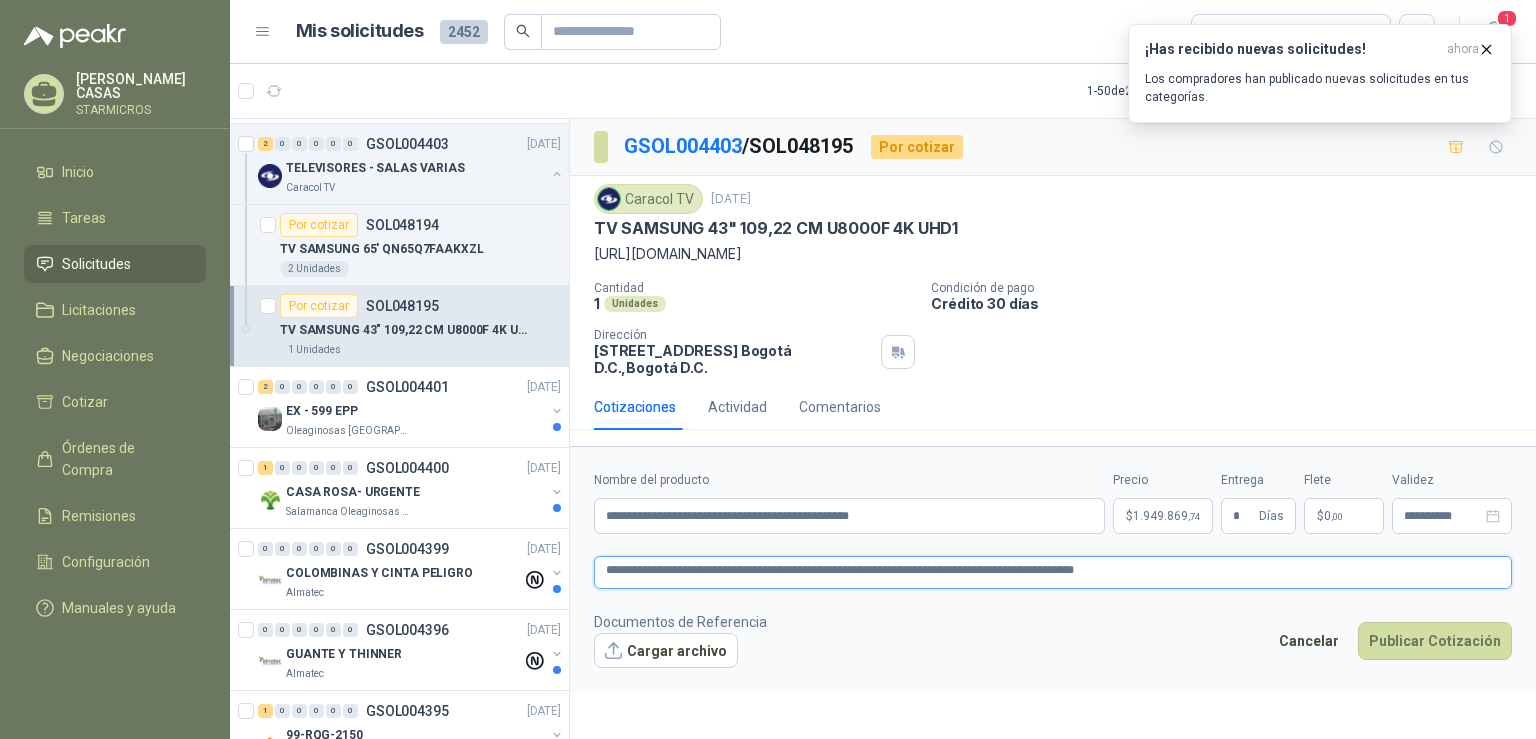 type 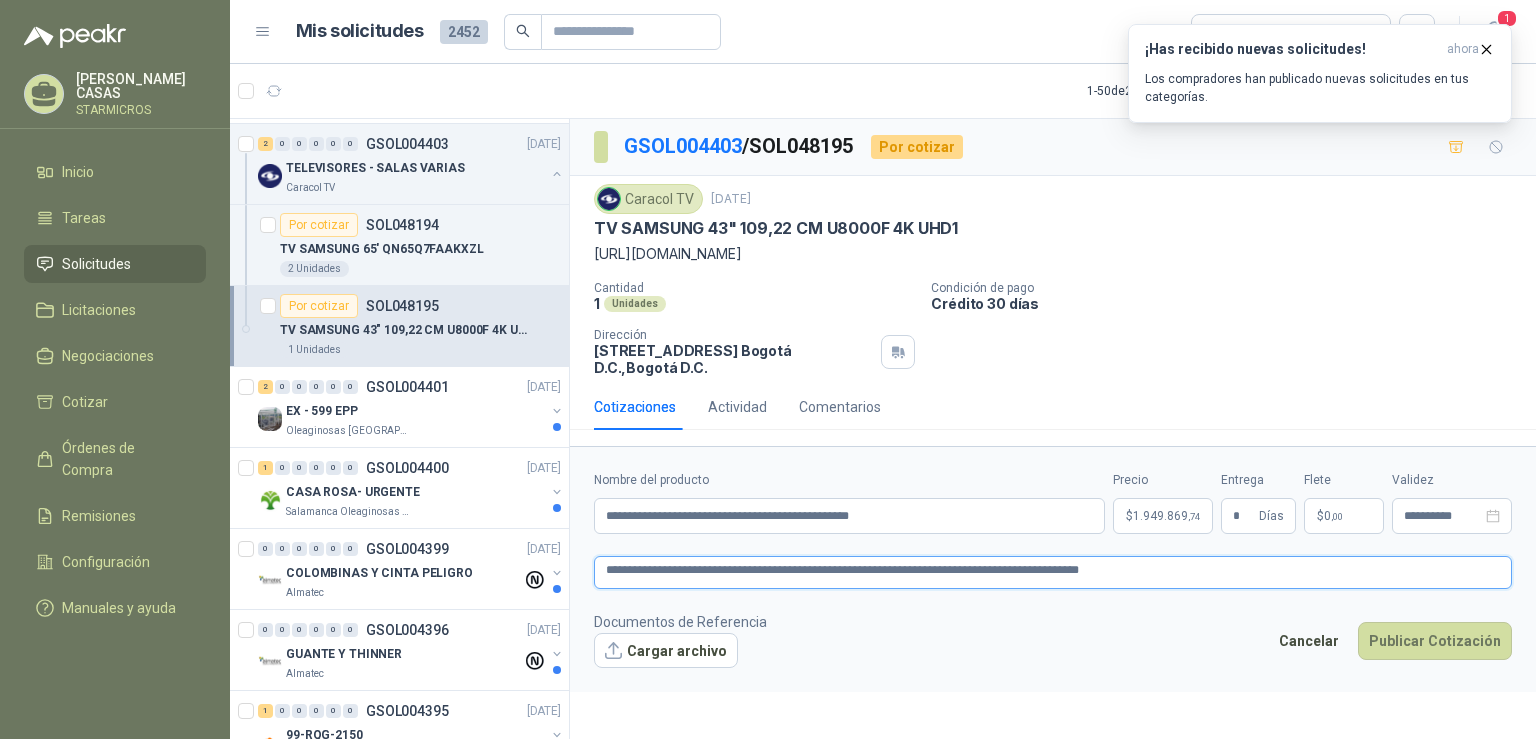 type 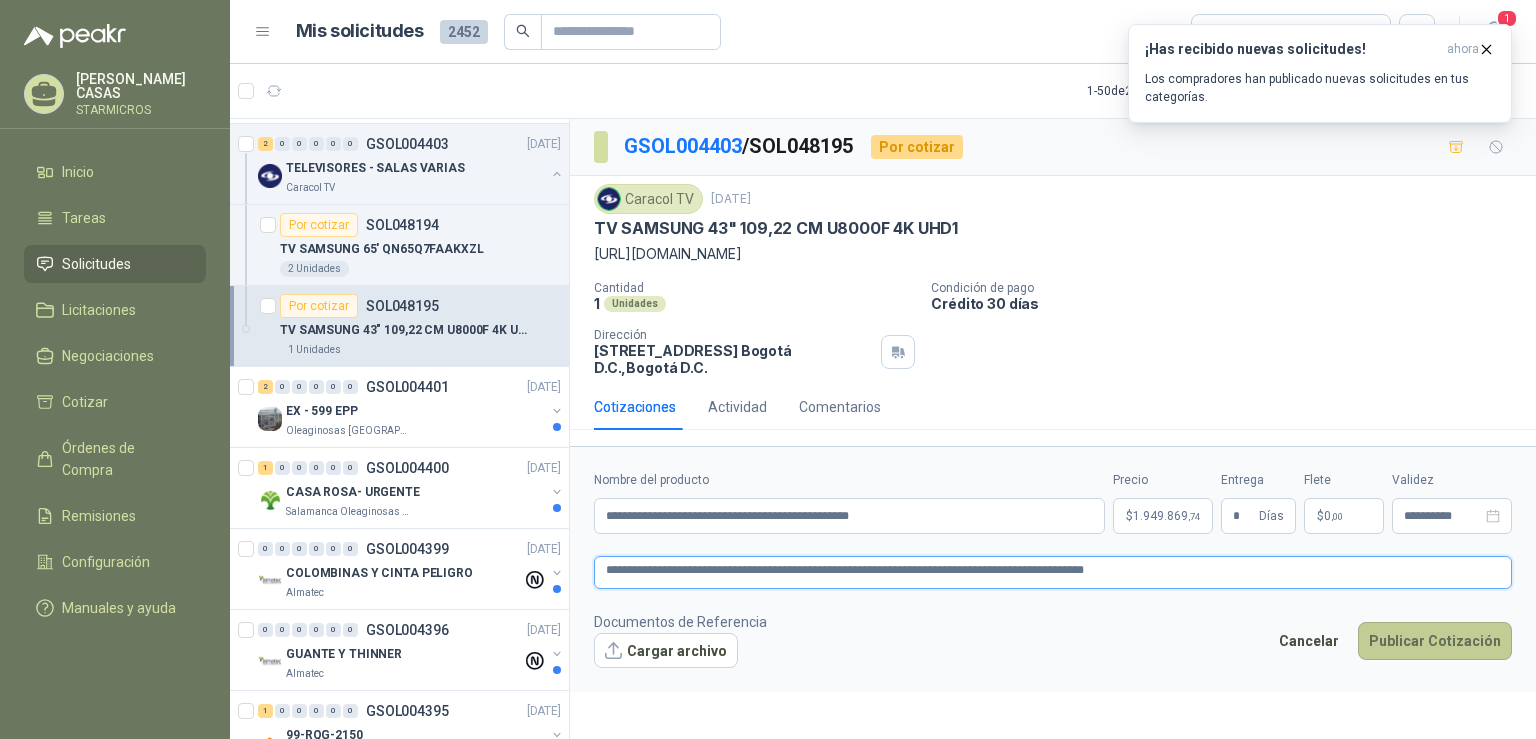 type on "**********" 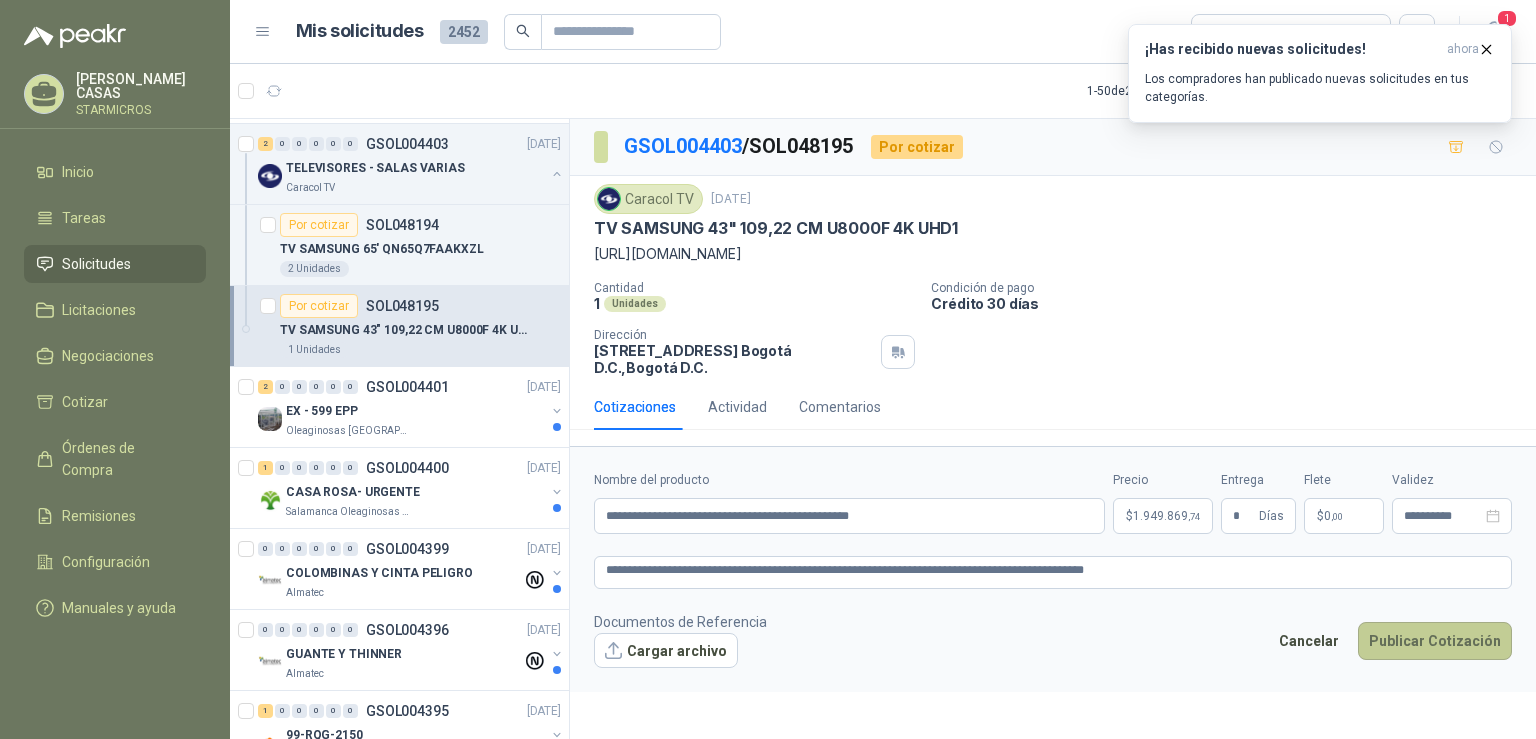 click on "Publicar Cotización" at bounding box center [1435, 641] 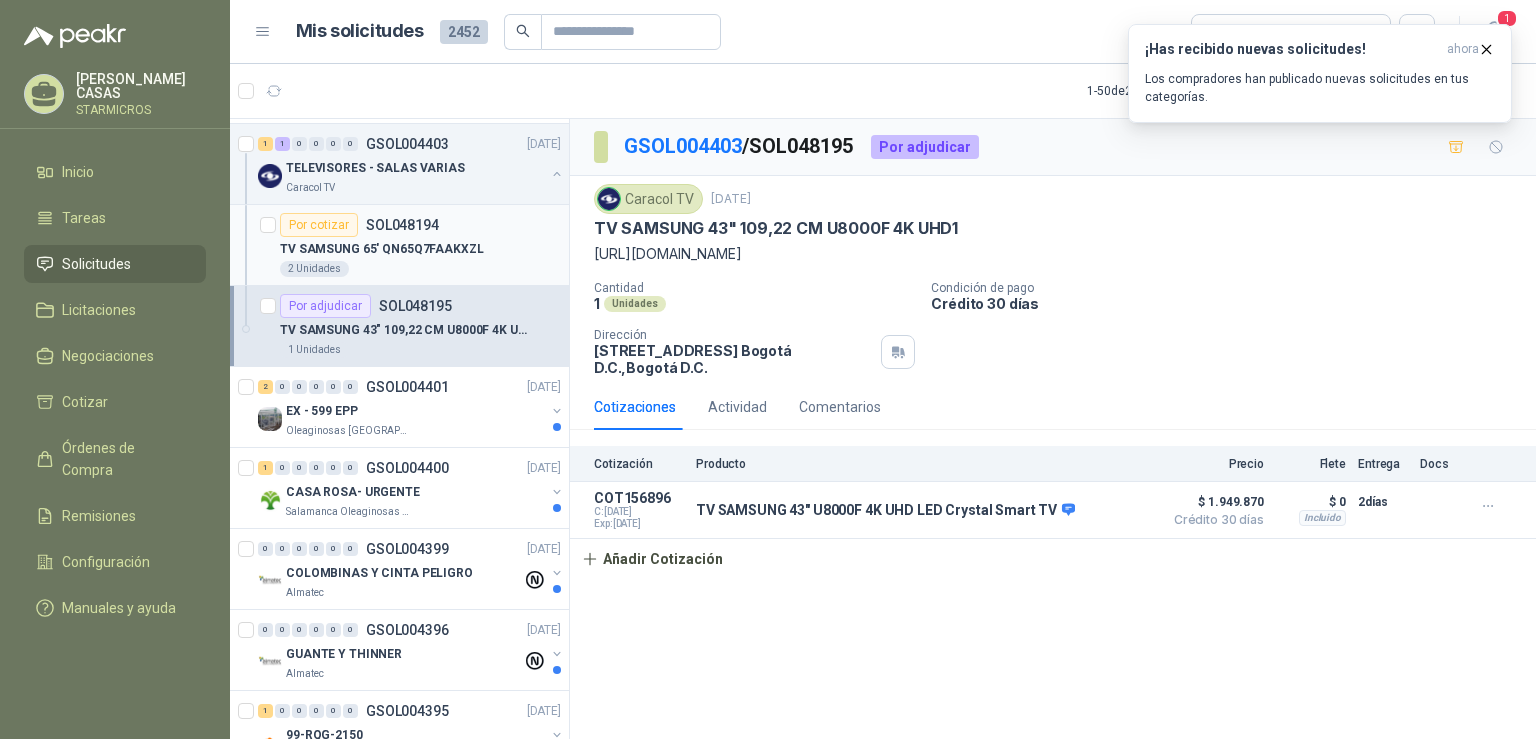click on "Por cotizar" at bounding box center [319, 225] 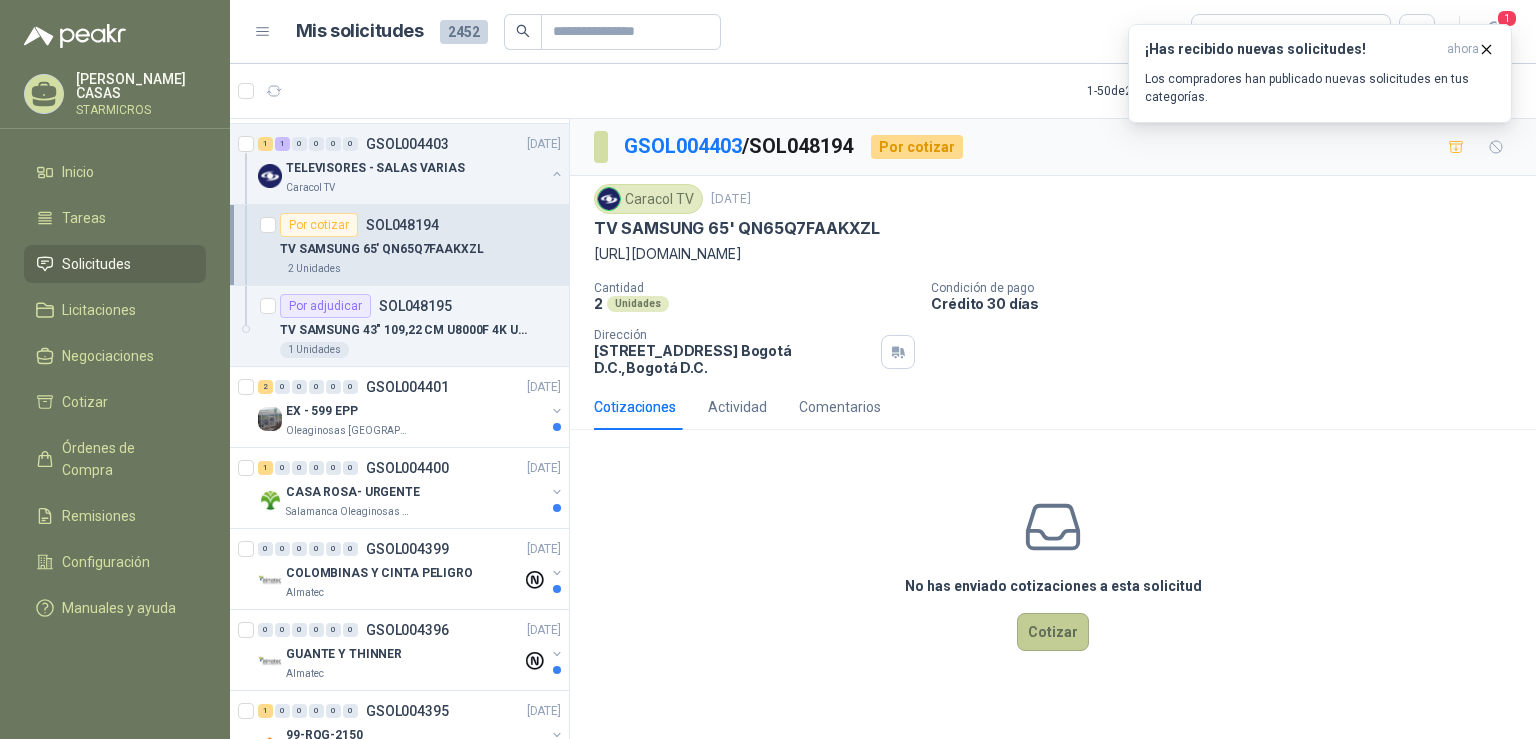 click on "Cotizar" at bounding box center [1053, 632] 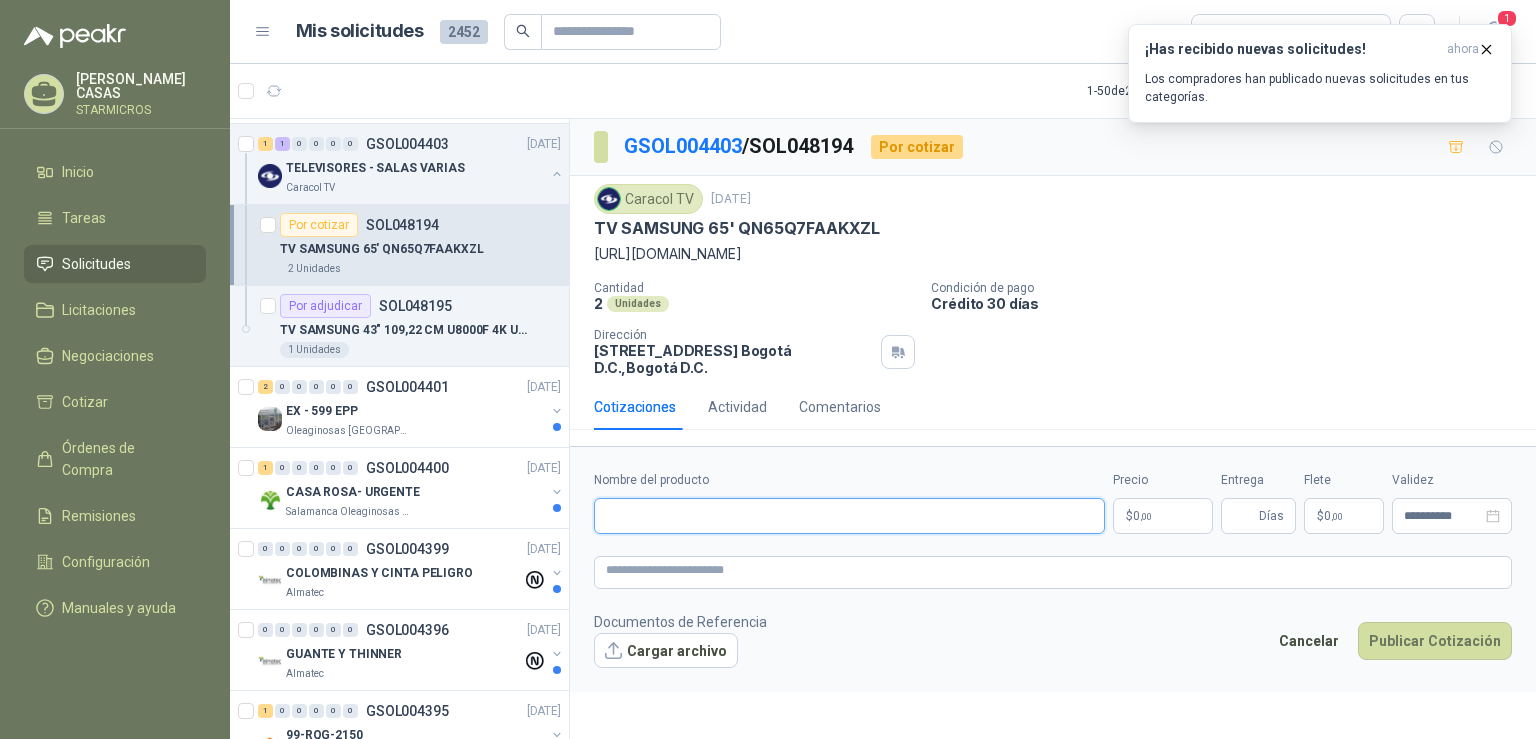 click on "Nombre del producto" at bounding box center [849, 516] 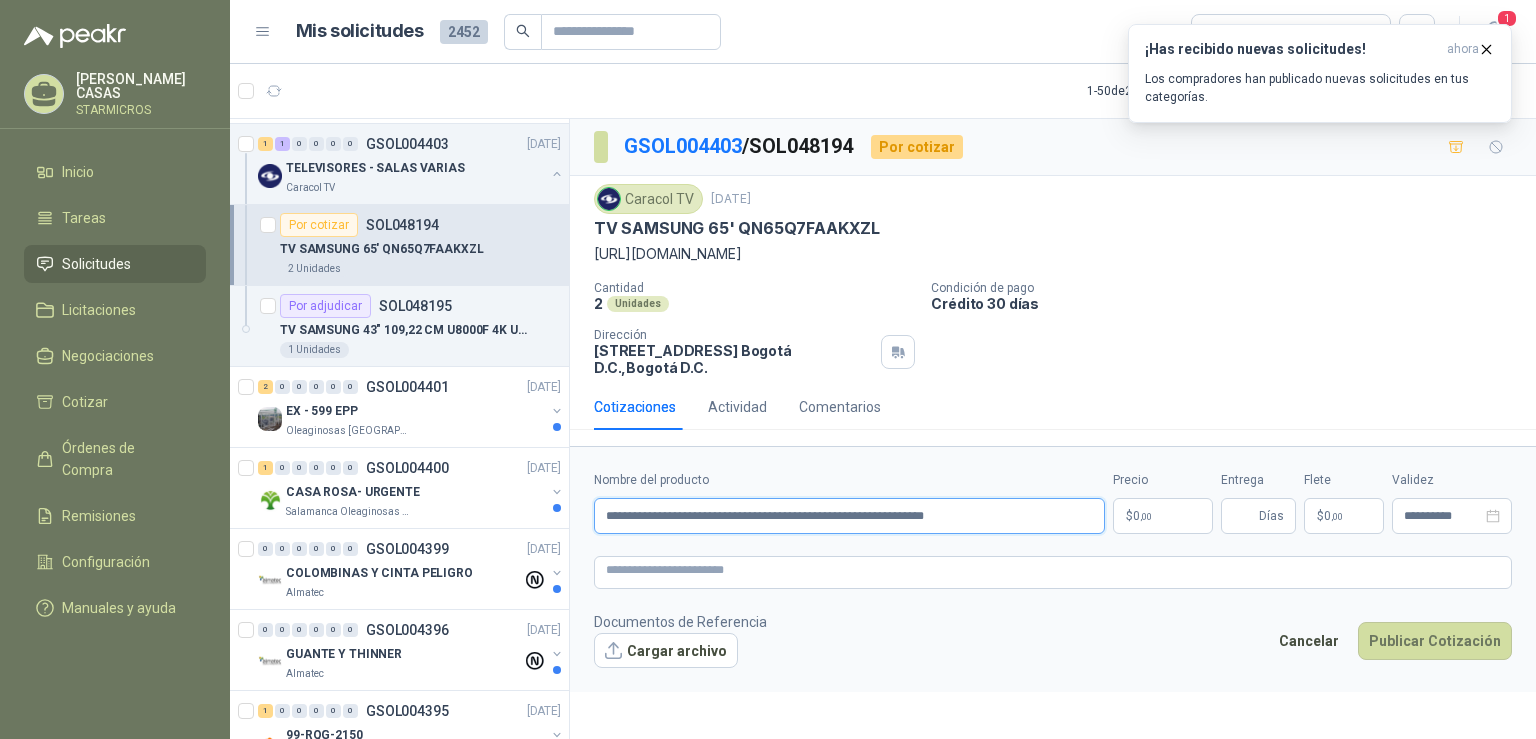 drag, startPoint x: 716, startPoint y: 537, endPoint x: 827, endPoint y: 536, distance: 111.0045 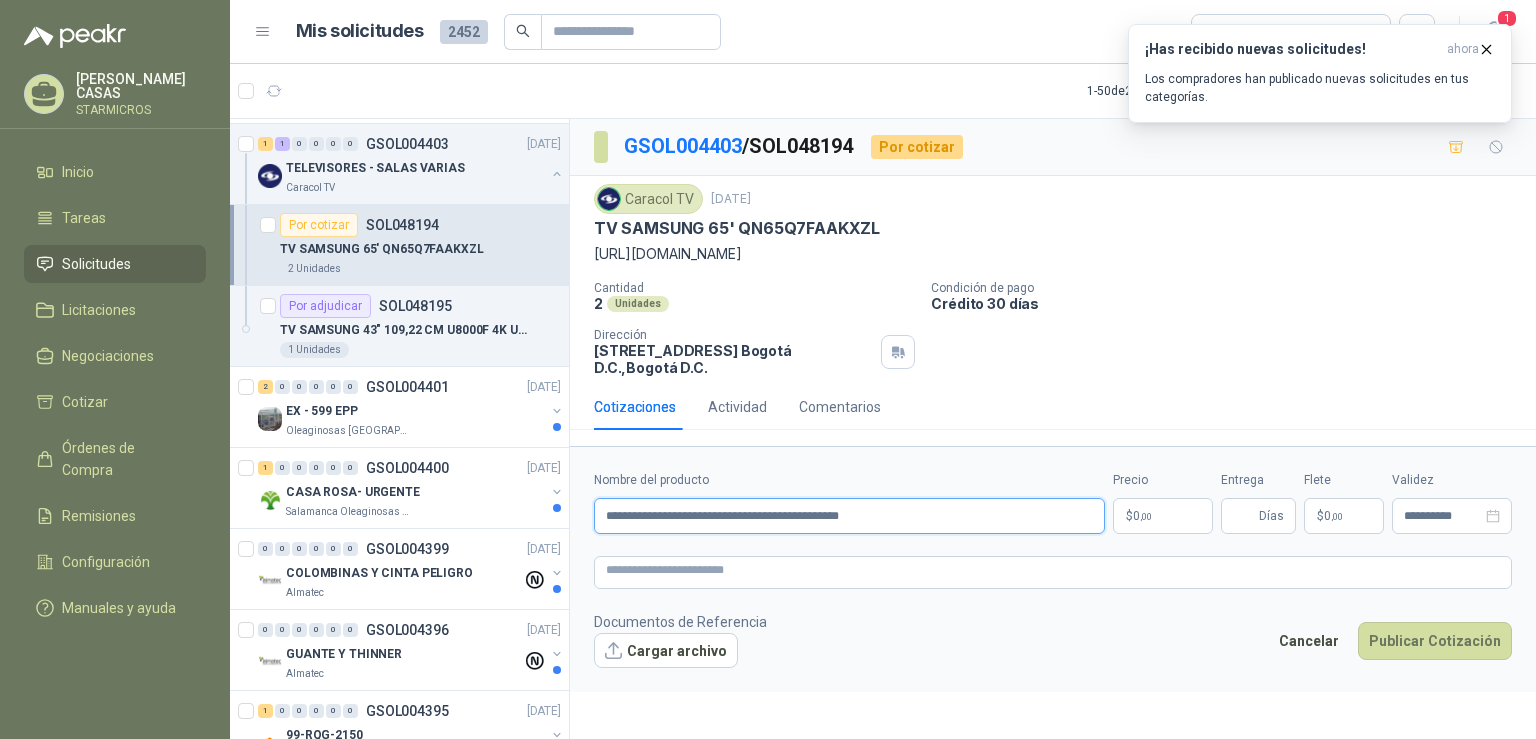 type on "**********" 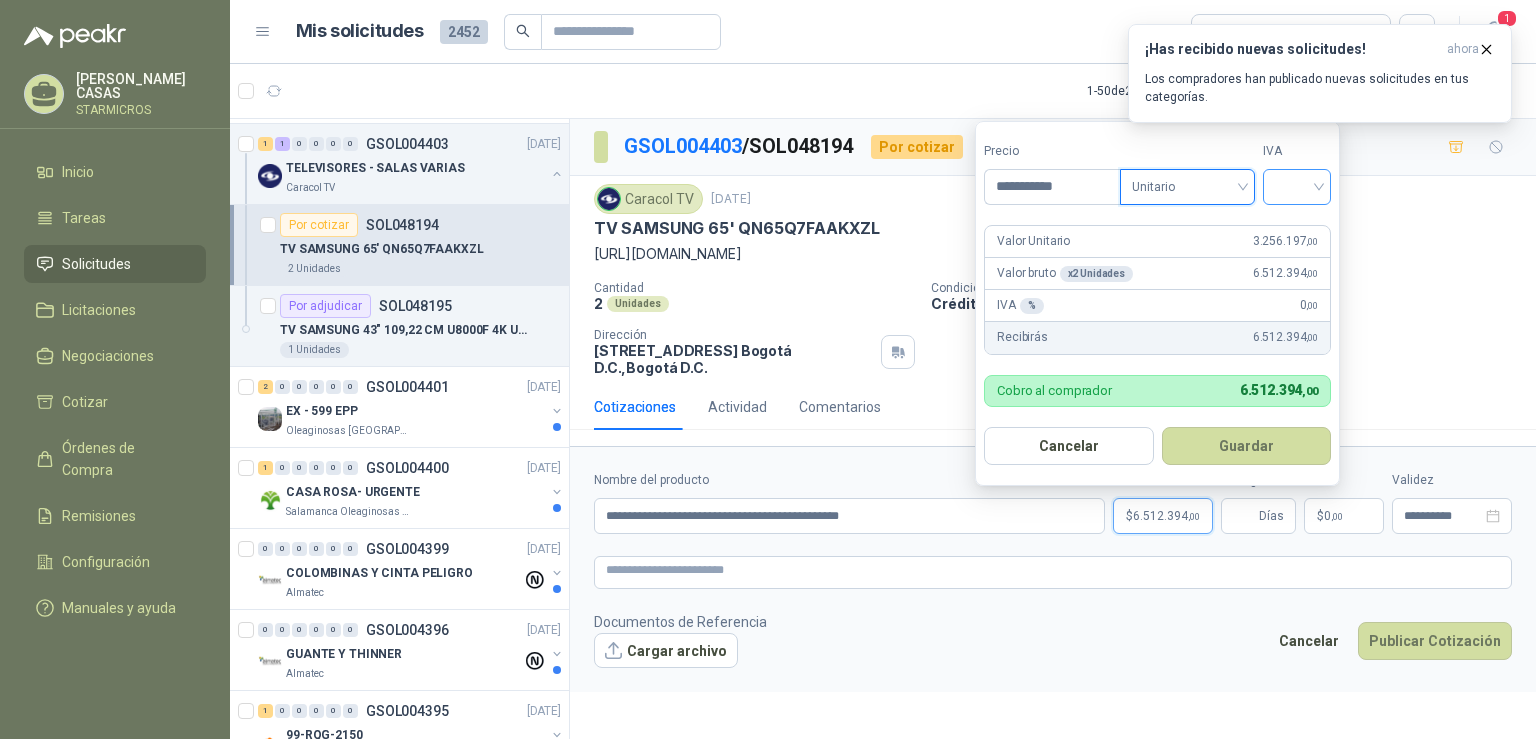 click at bounding box center (1297, 187) 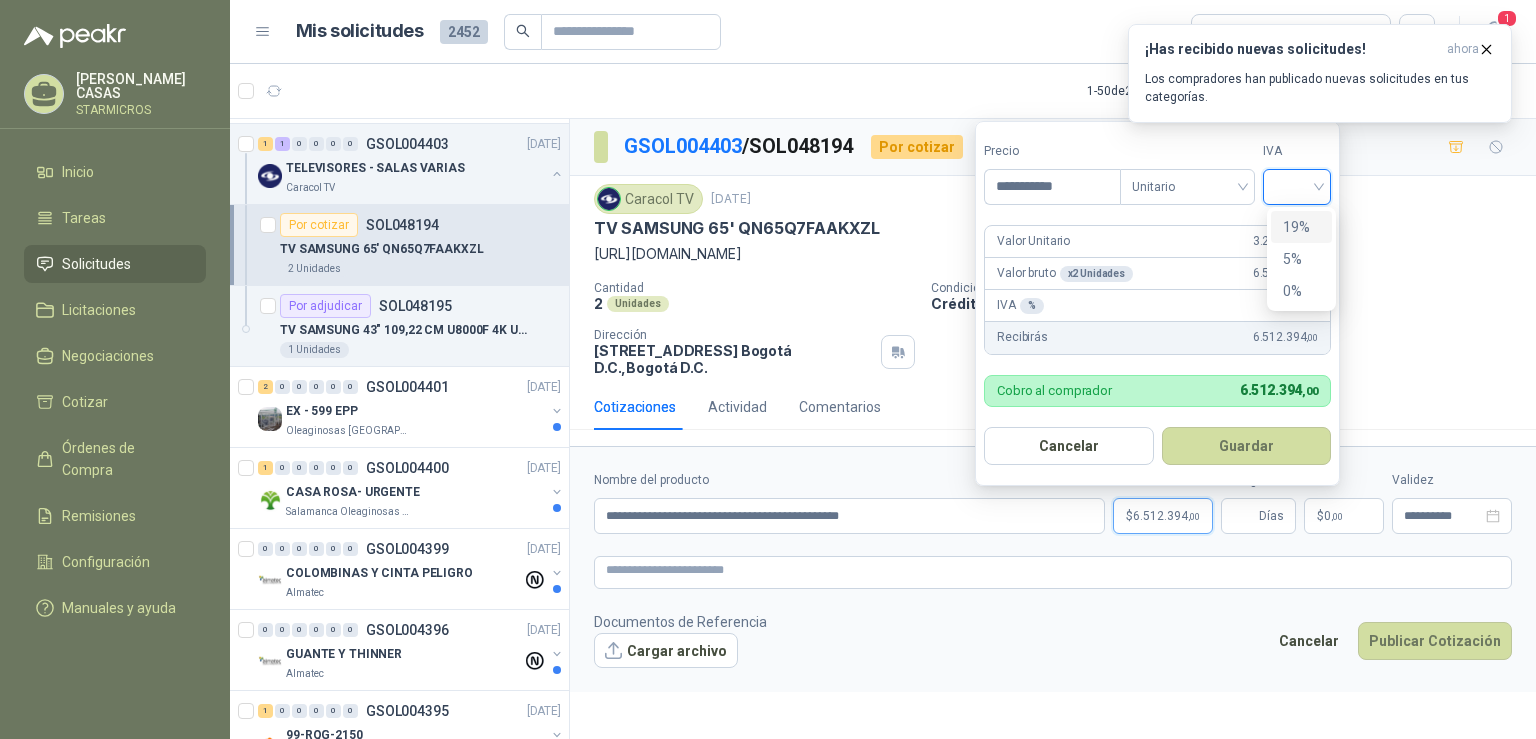 click on "19%" at bounding box center (1301, 227) 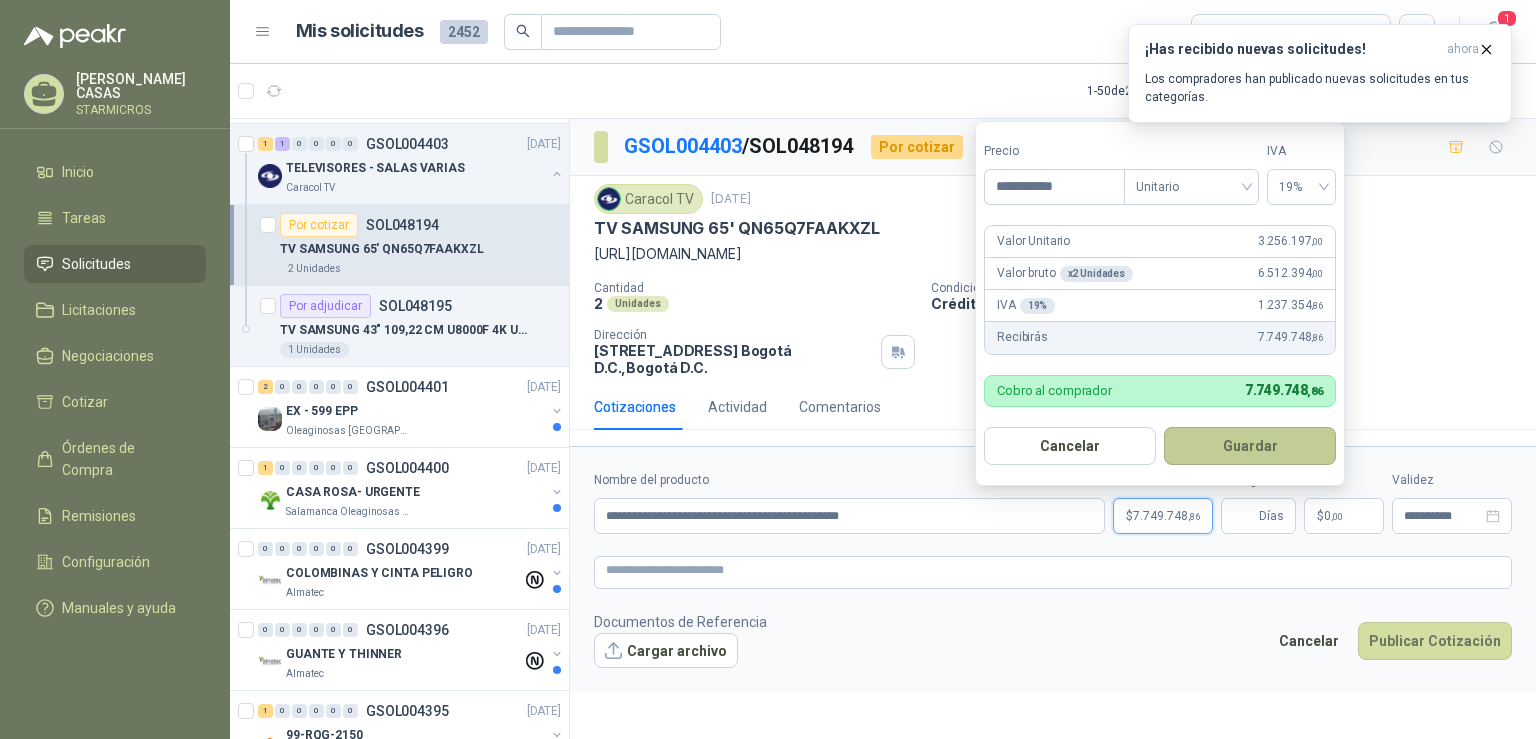 click on "Guardar" at bounding box center (1250, 446) 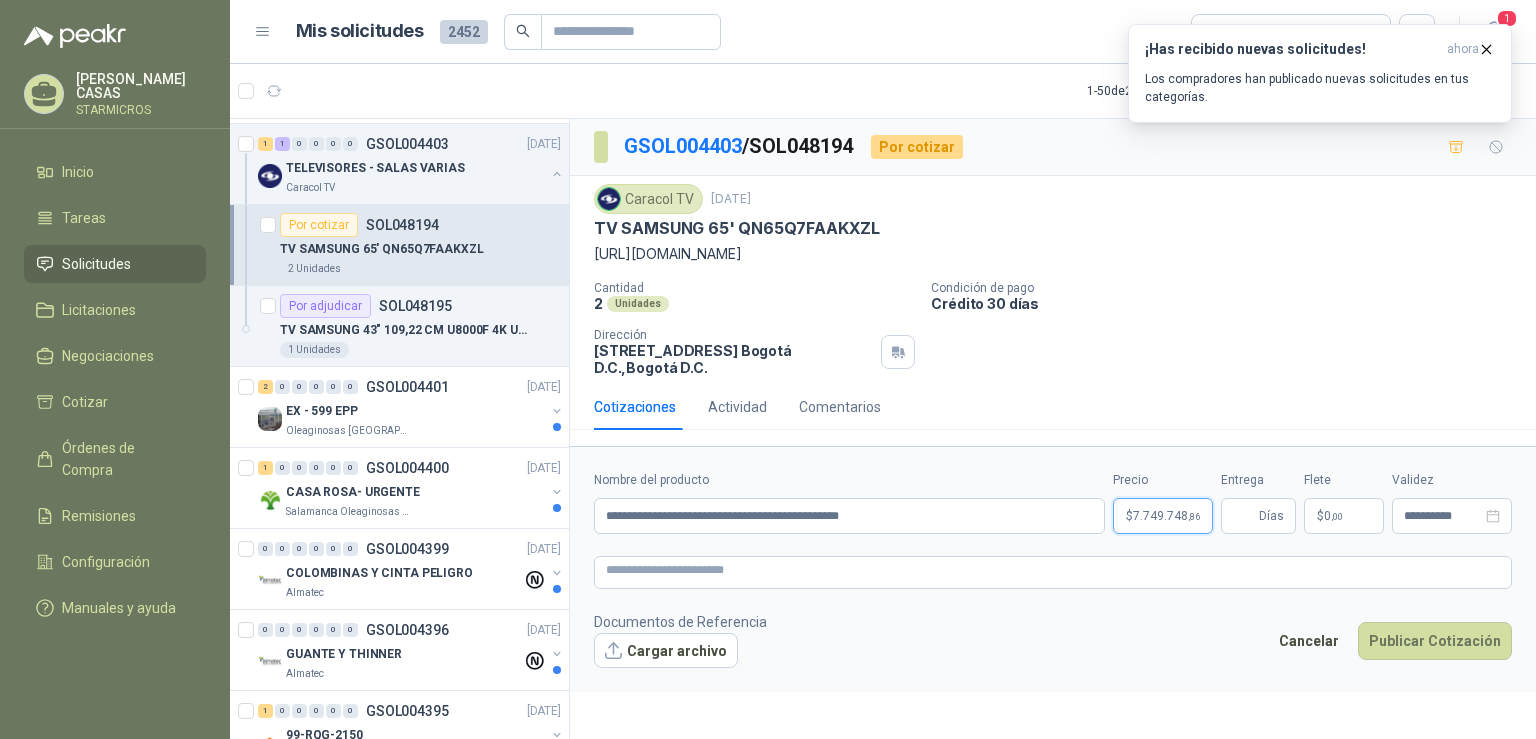 click on "7.749.748 ,86" at bounding box center (1166, 516) 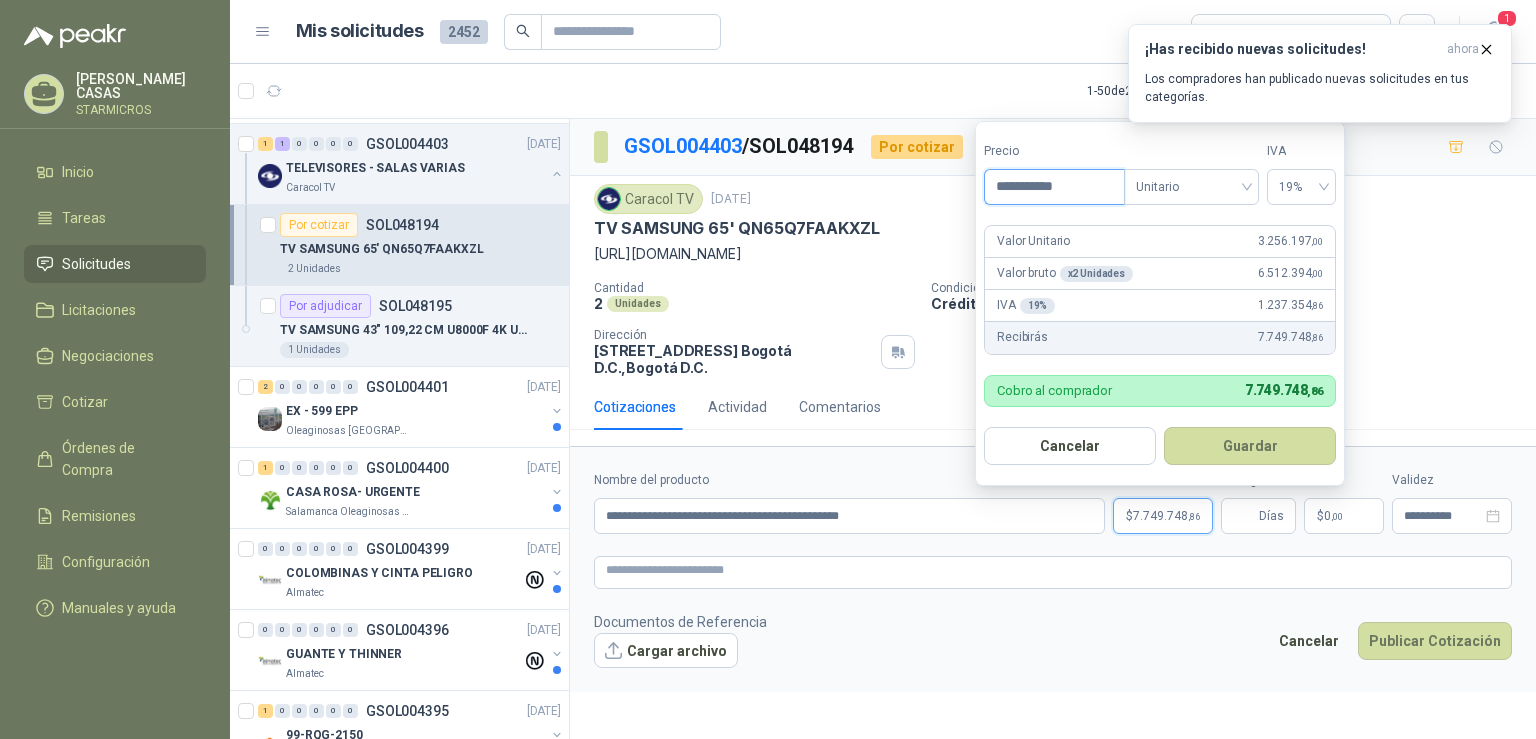 drag, startPoint x: 1082, startPoint y: 187, endPoint x: 1034, endPoint y: 186, distance: 48.010414 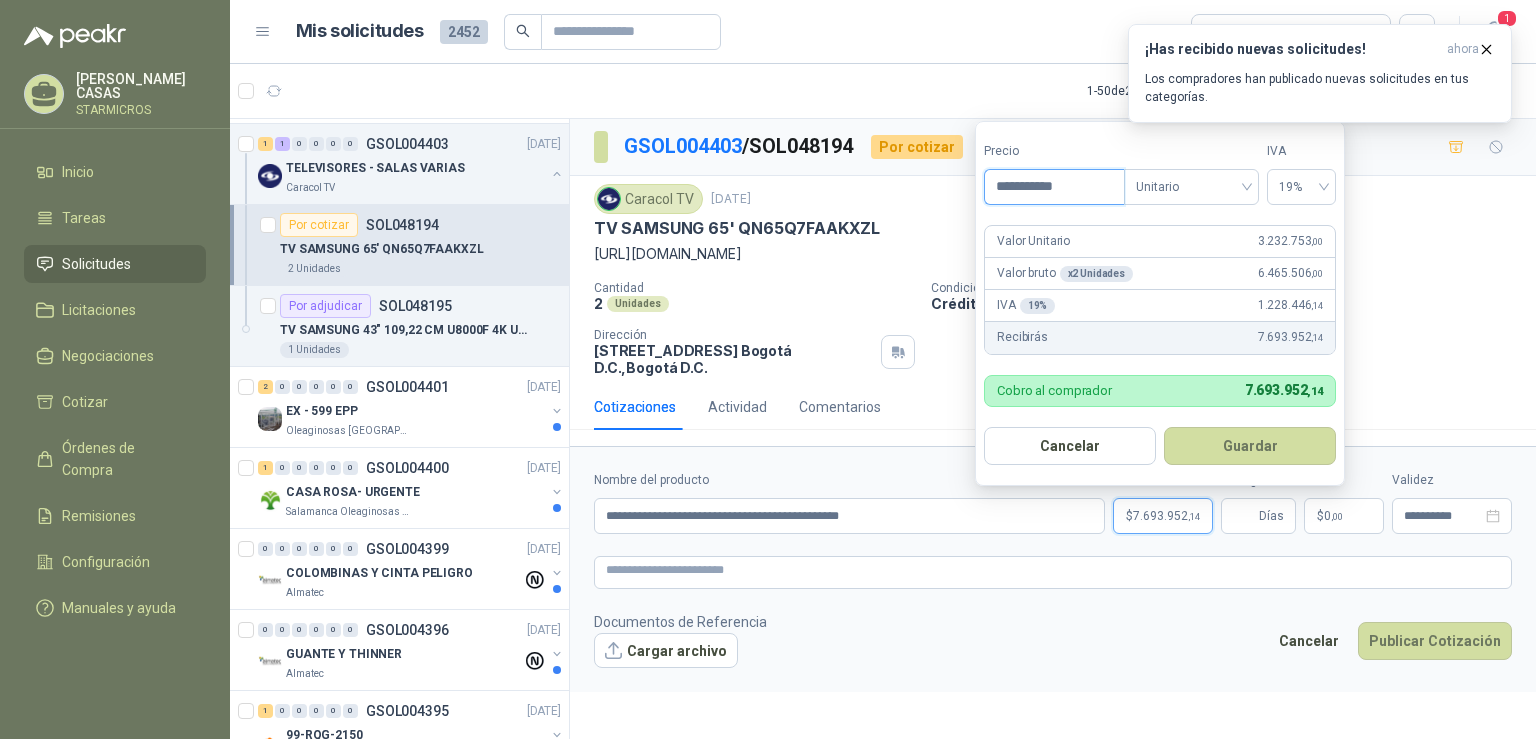 type on "**********" 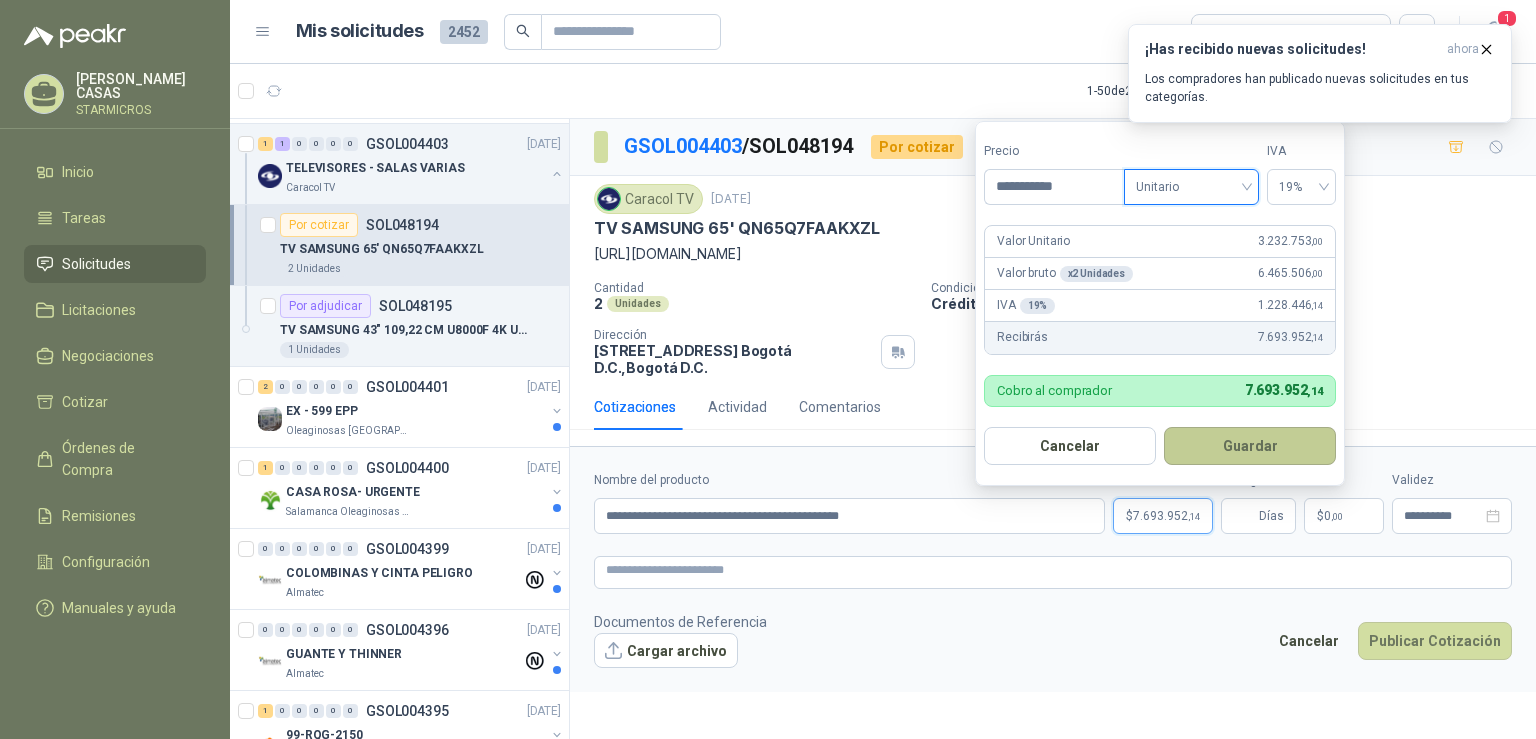 click on "Guardar" at bounding box center [1250, 446] 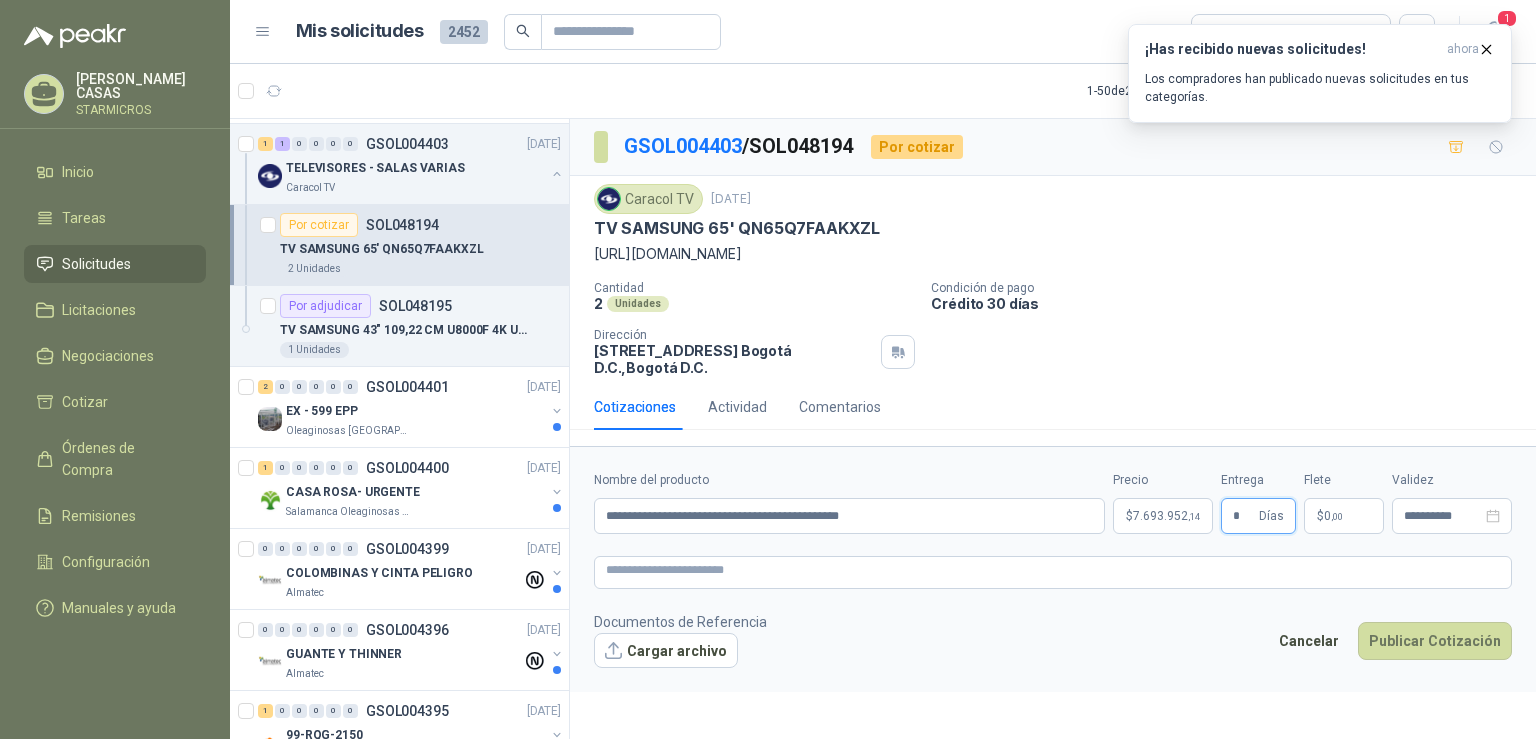 type on "*" 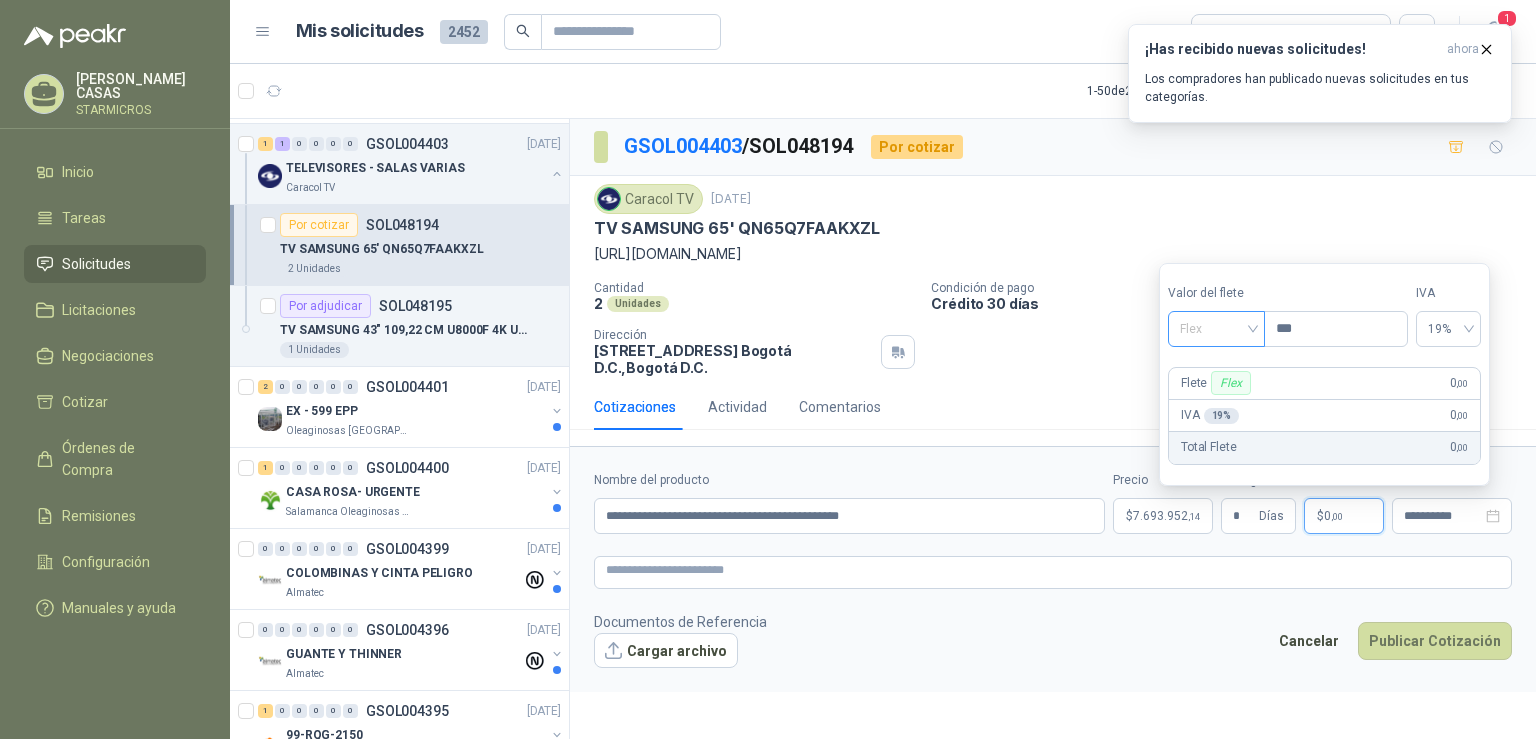 click on "Flex" at bounding box center [1216, 329] 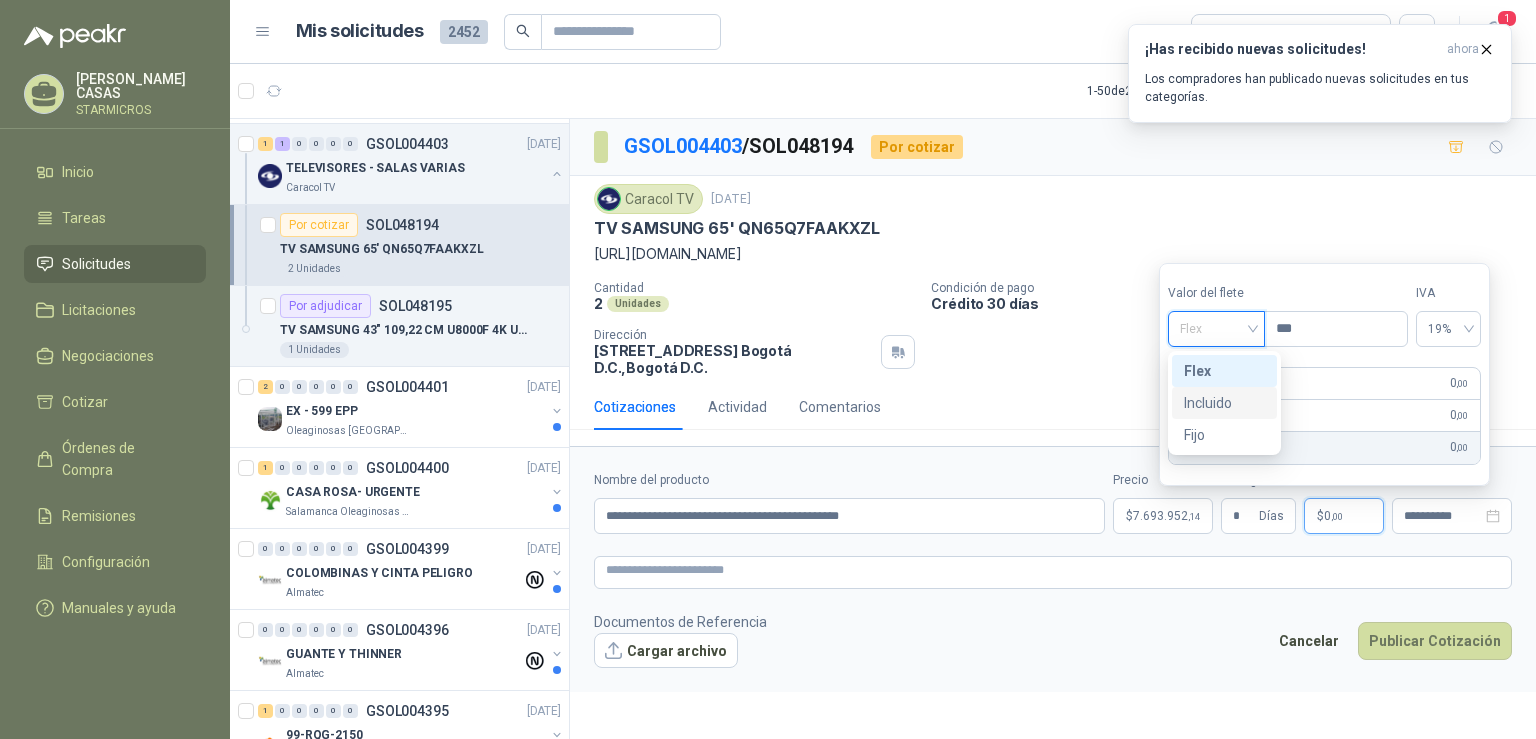 click on "Incluido" at bounding box center [1224, 403] 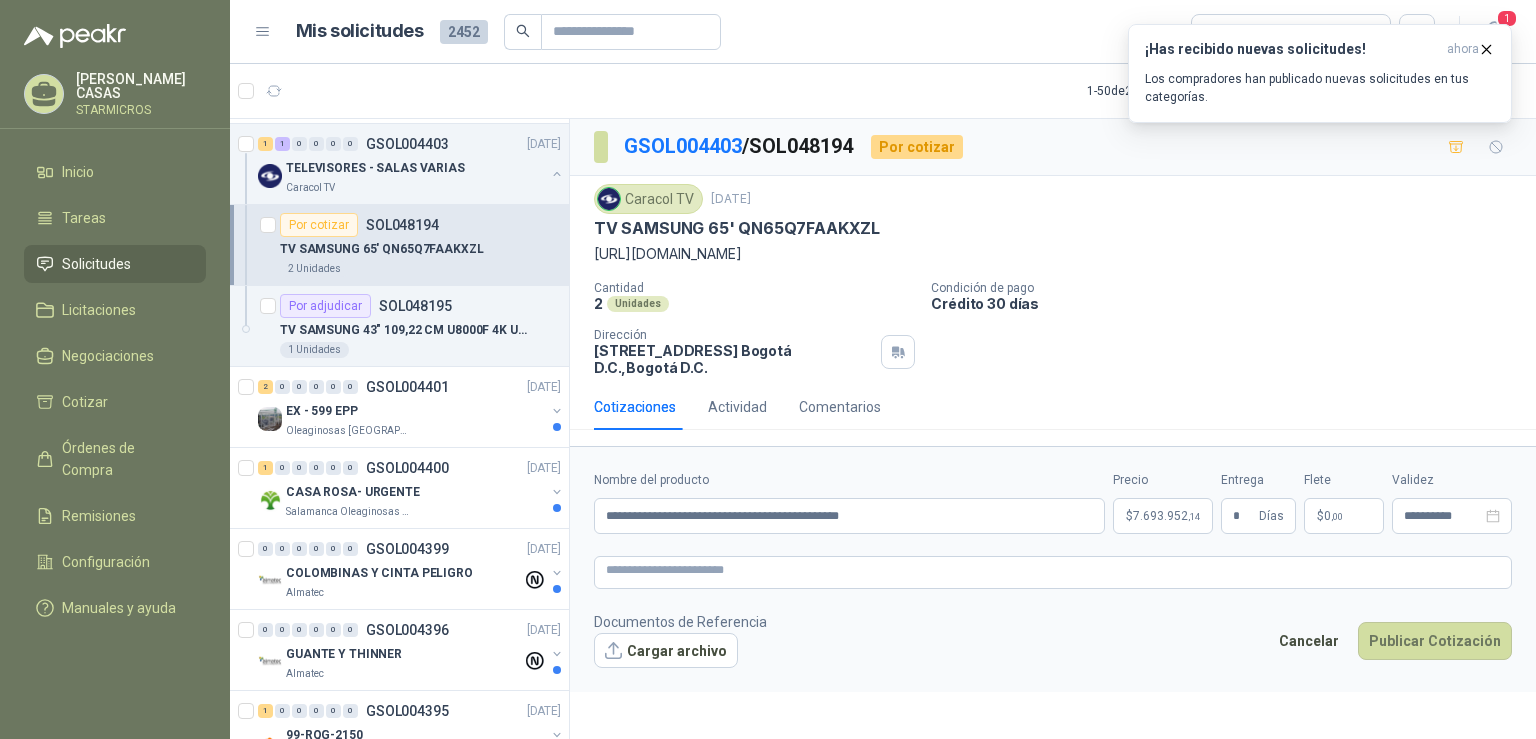 click on "**********" at bounding box center (1053, 569) 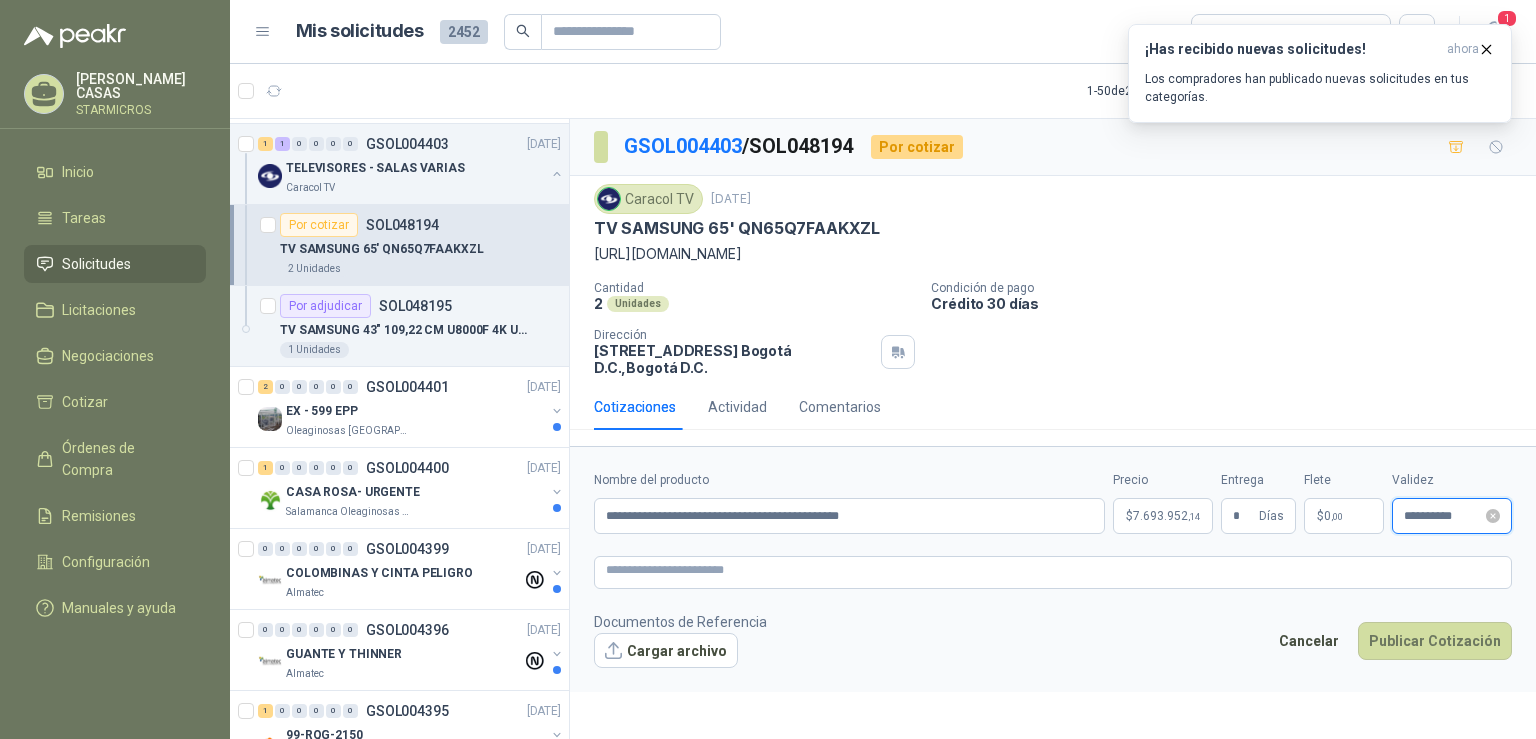 click on "**********" at bounding box center (1443, 516) 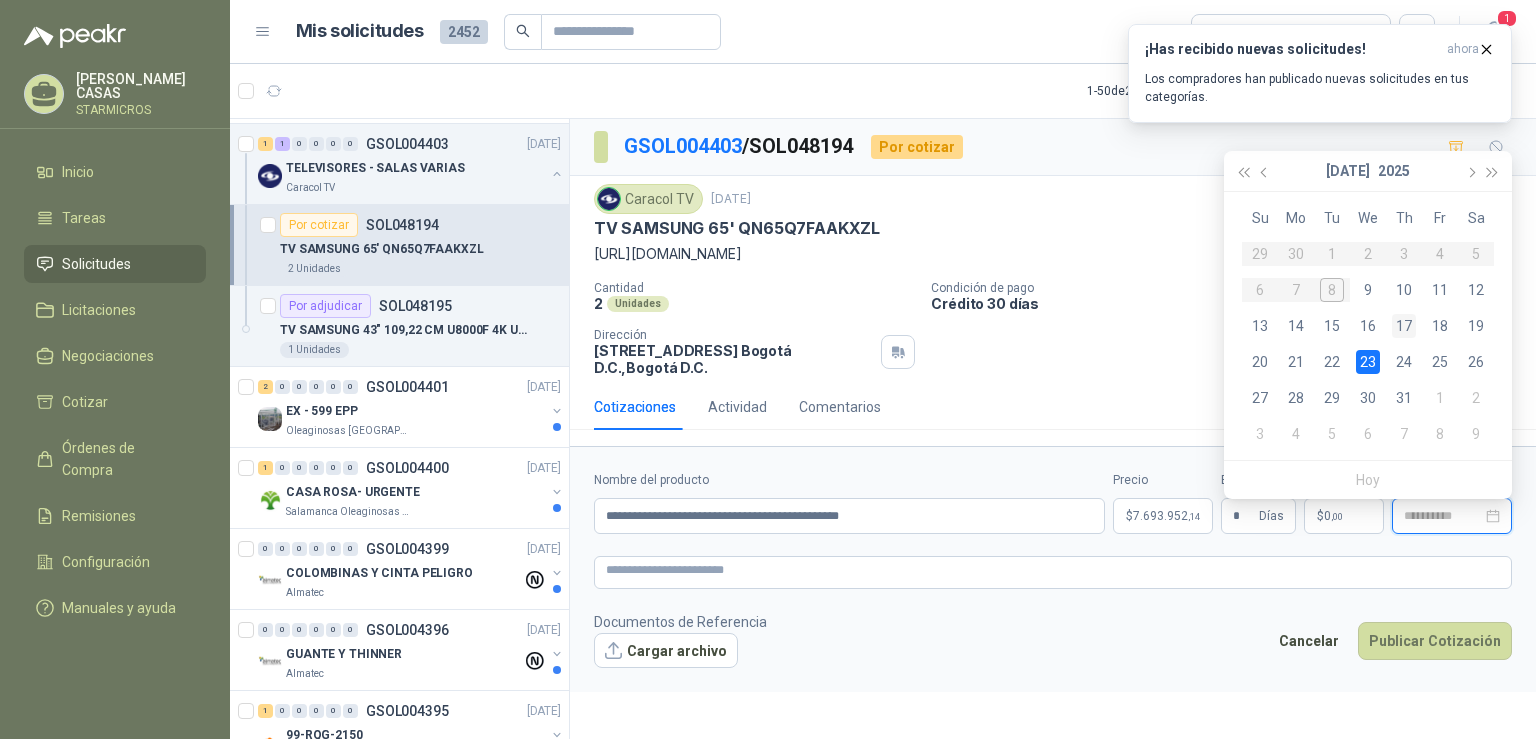 type on "**********" 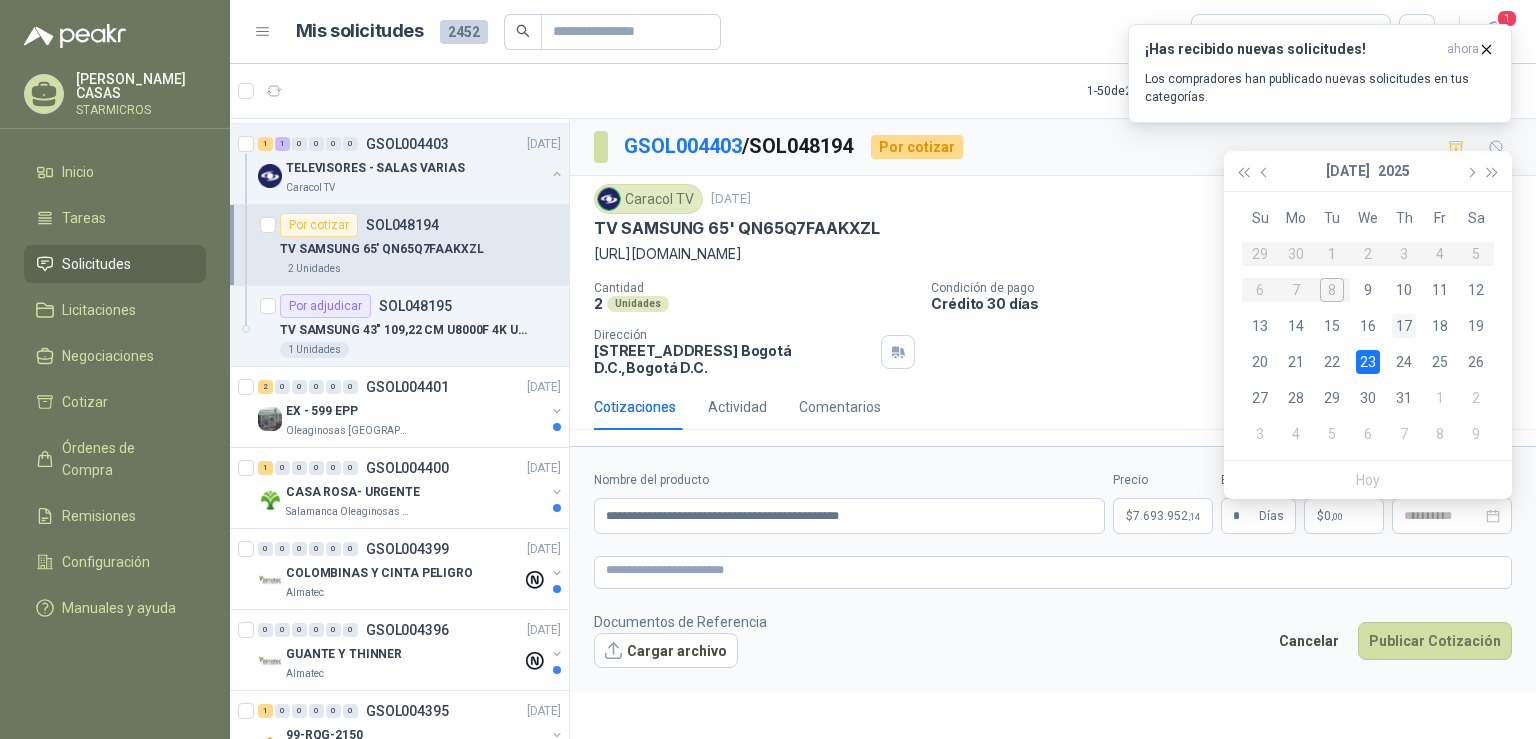 click on "17" at bounding box center (1404, 326) 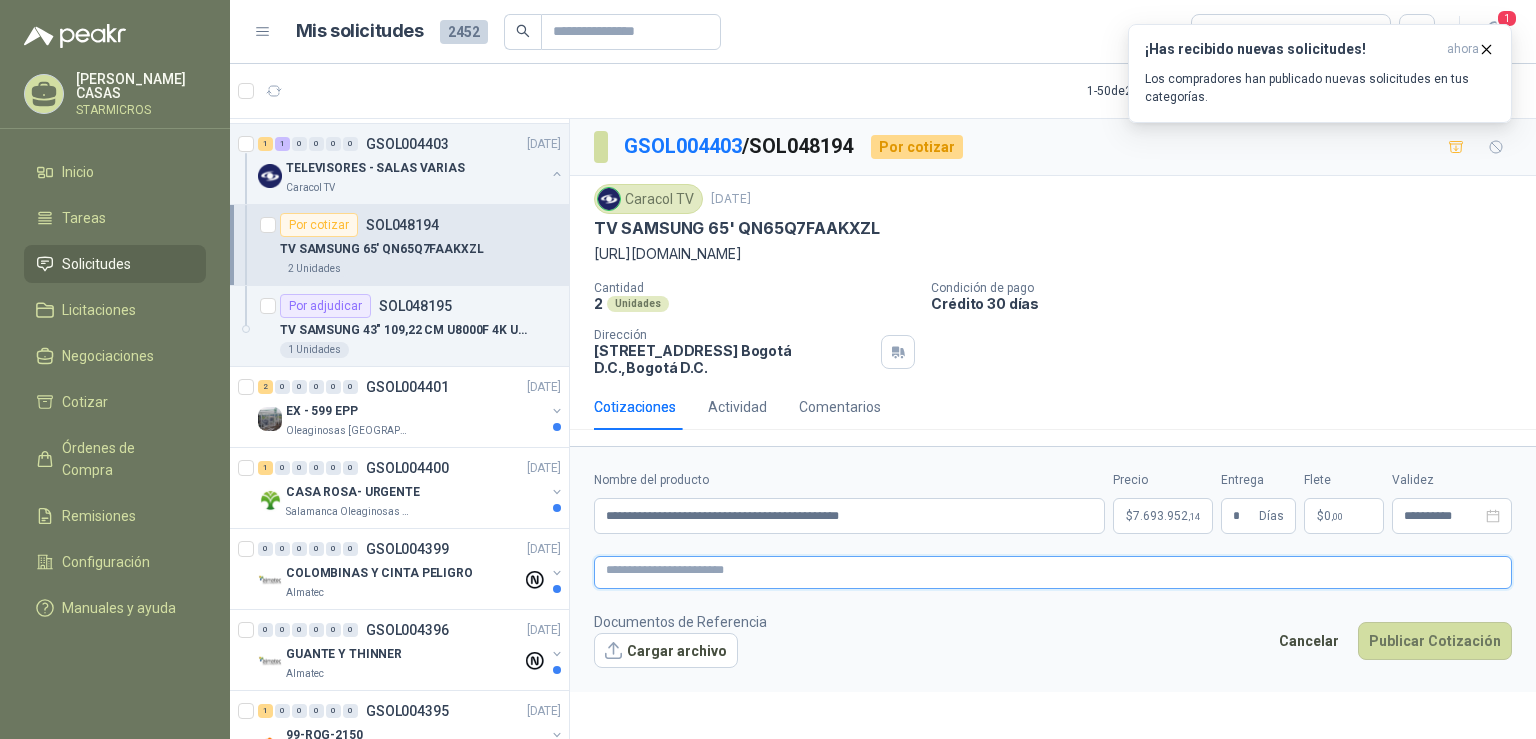 click at bounding box center (1053, 572) 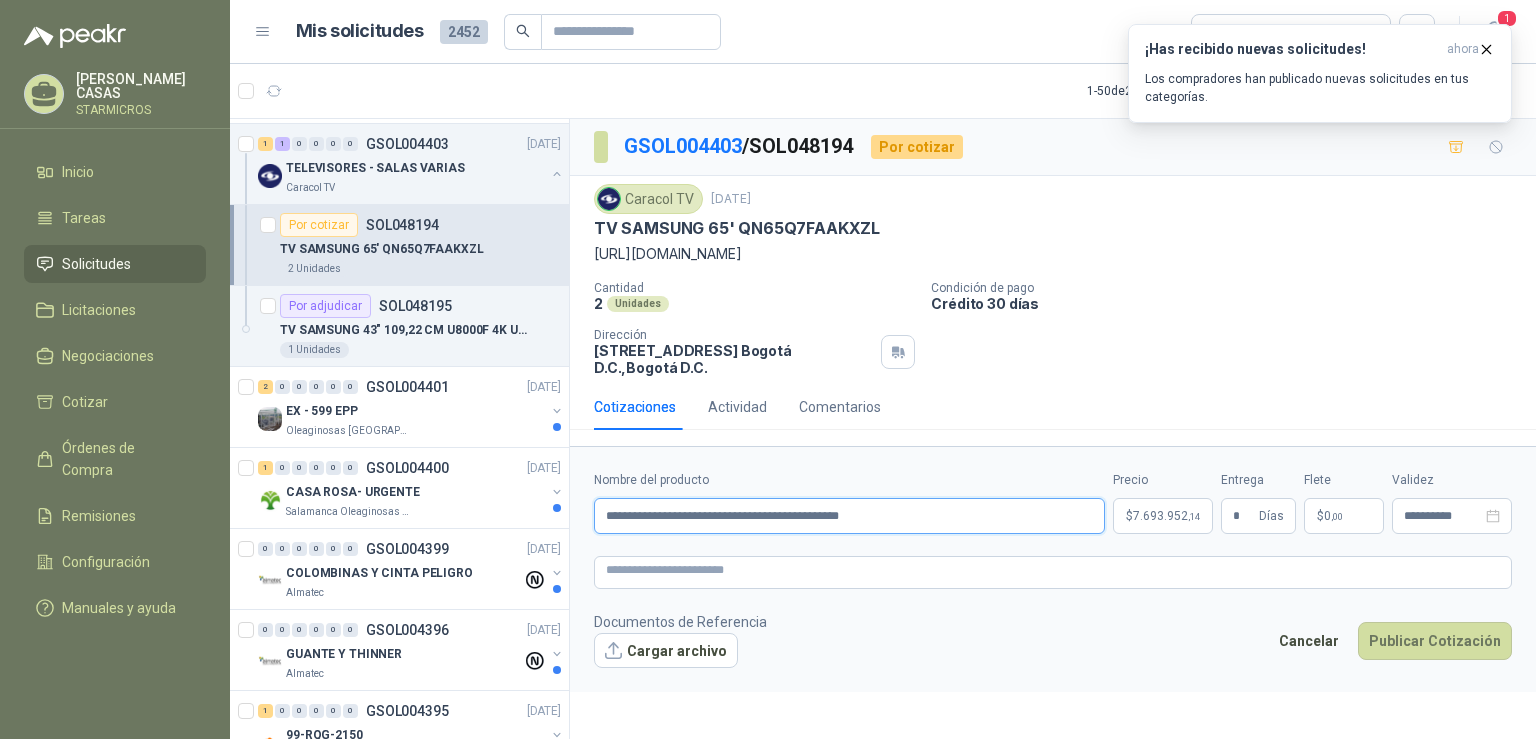 drag, startPoint x: 937, startPoint y: 535, endPoint x: 587, endPoint y: 530, distance: 350.0357 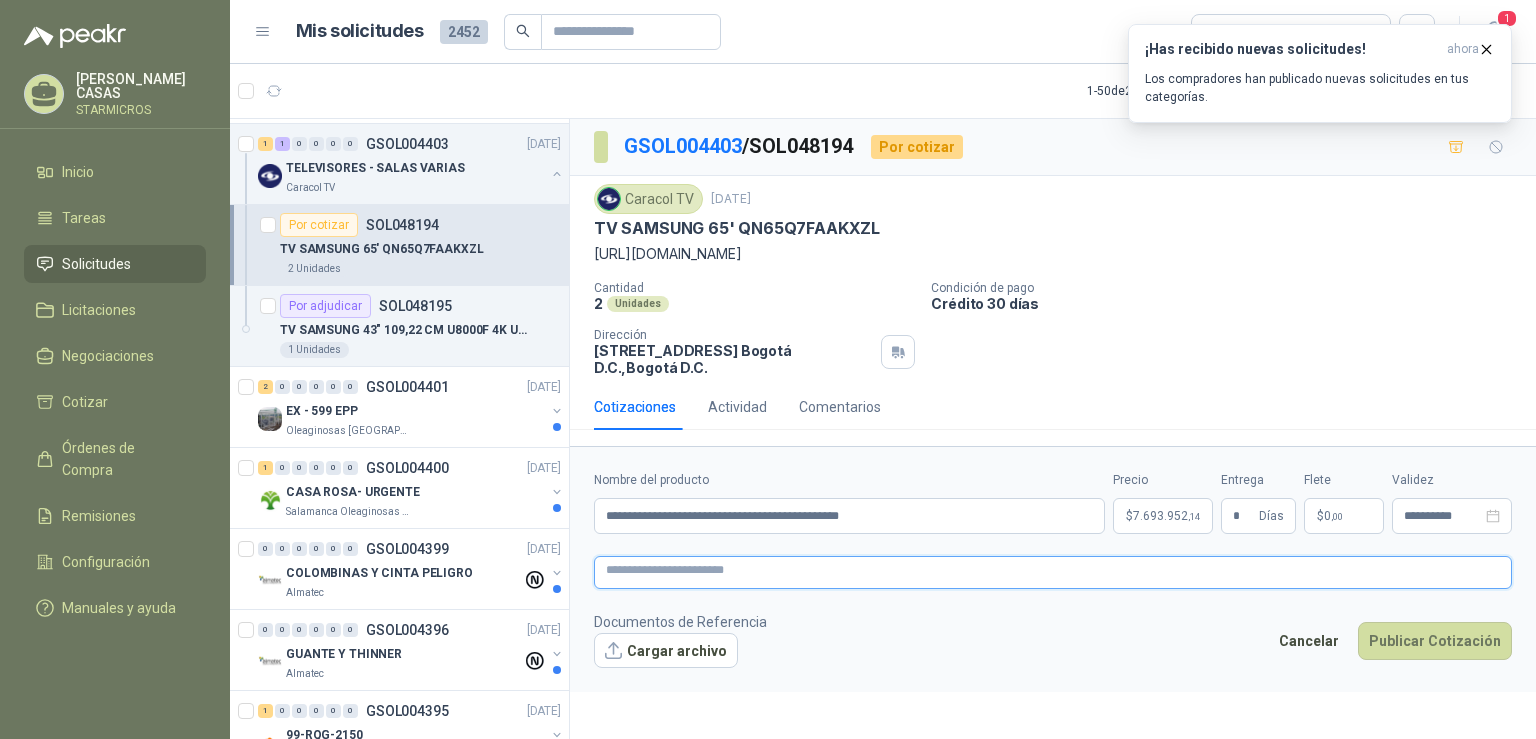 click at bounding box center [1053, 572] 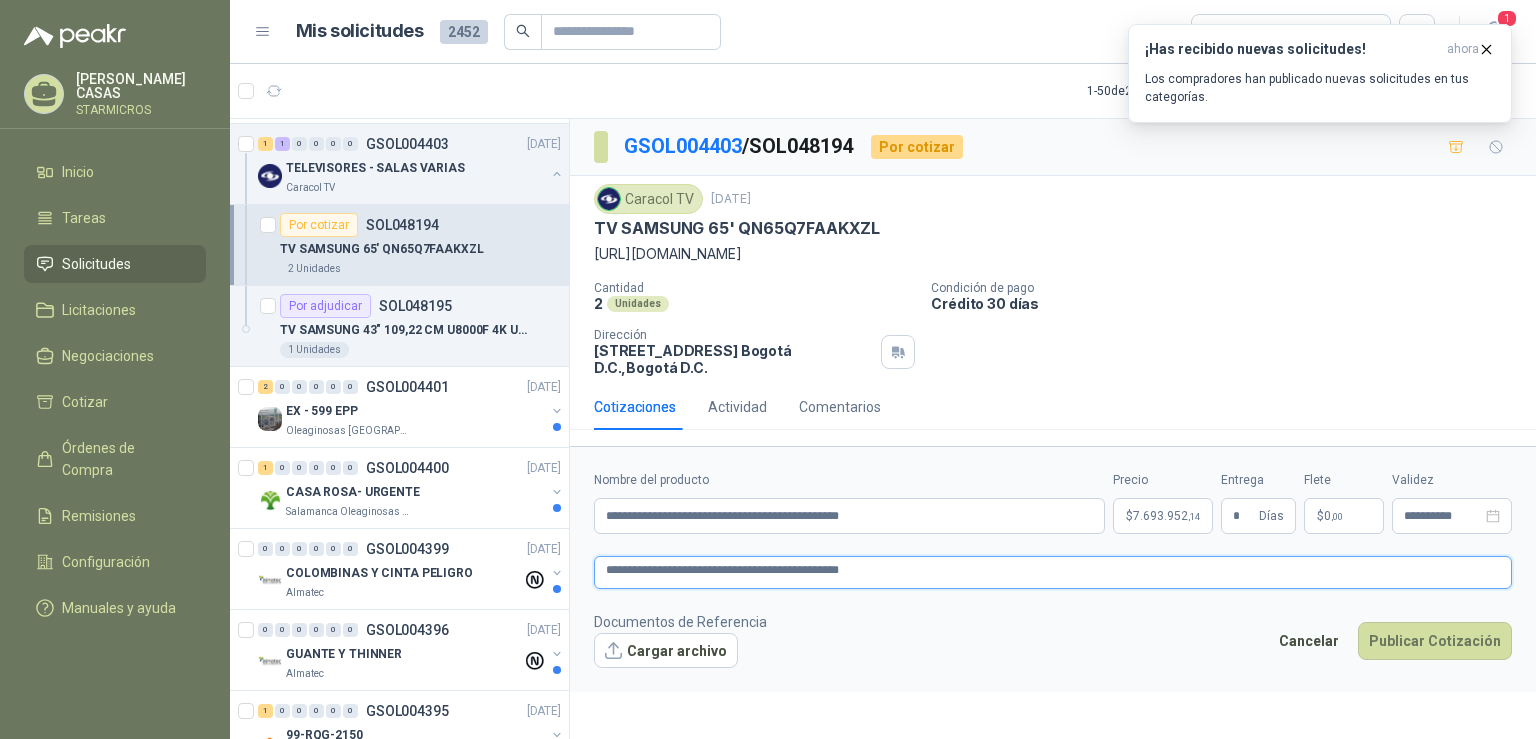 type 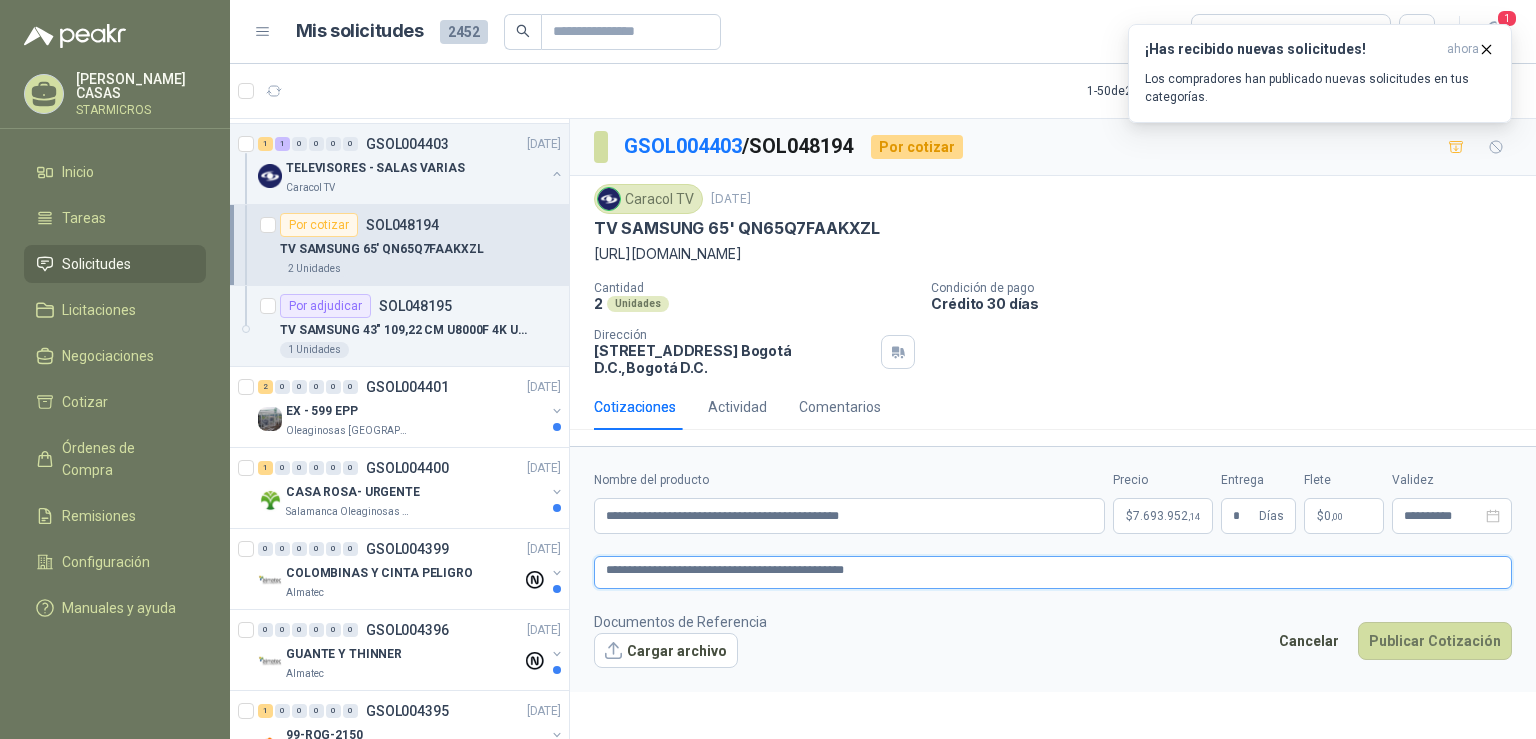 type 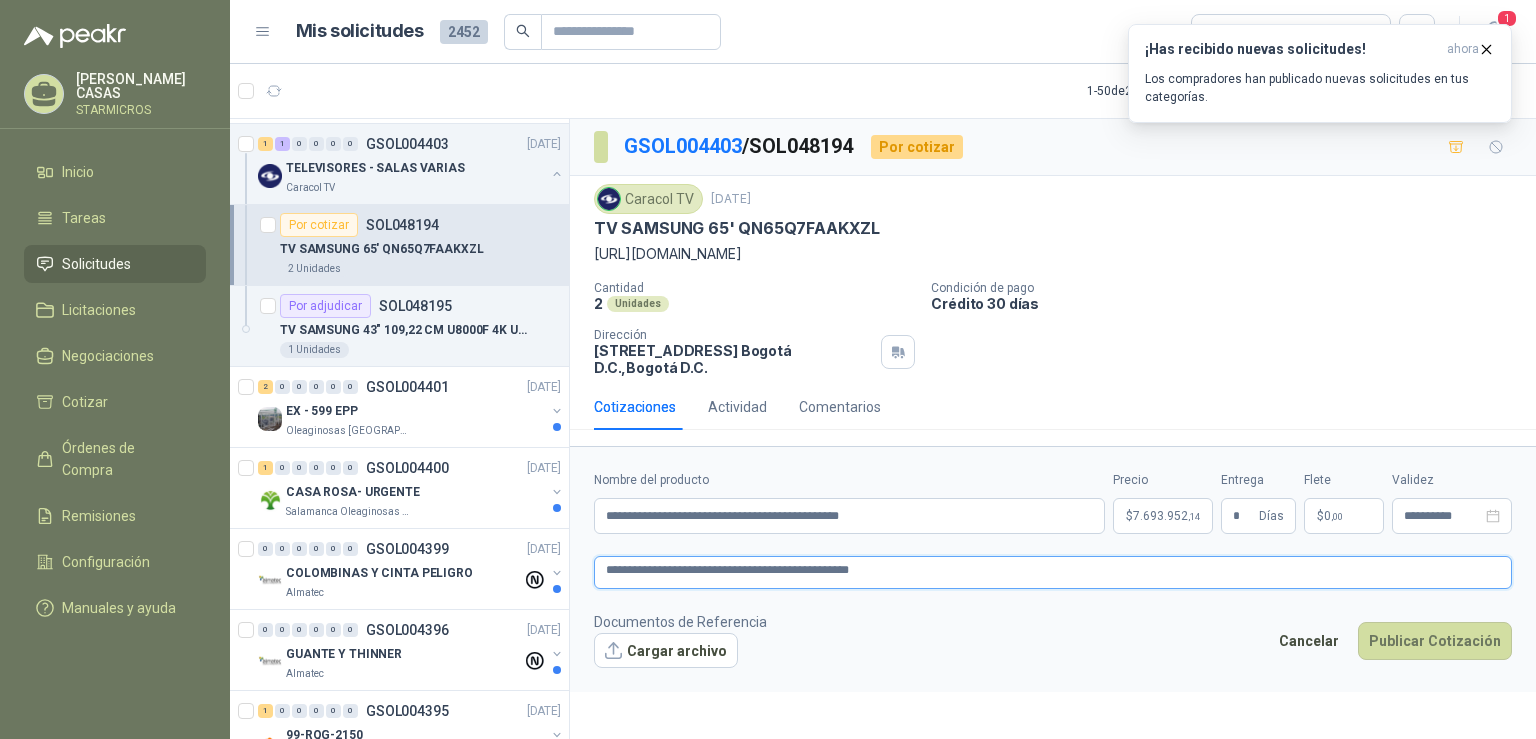 type 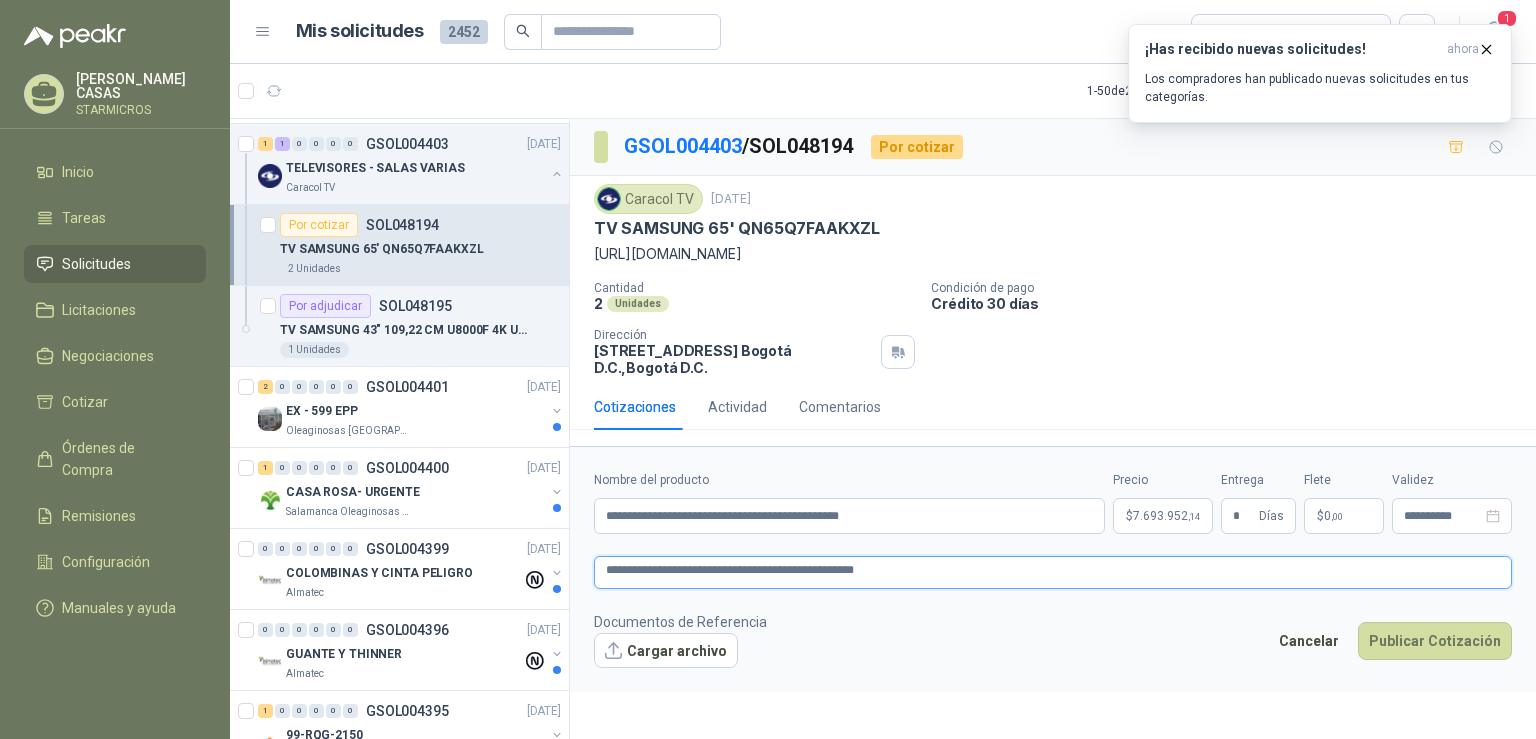 type 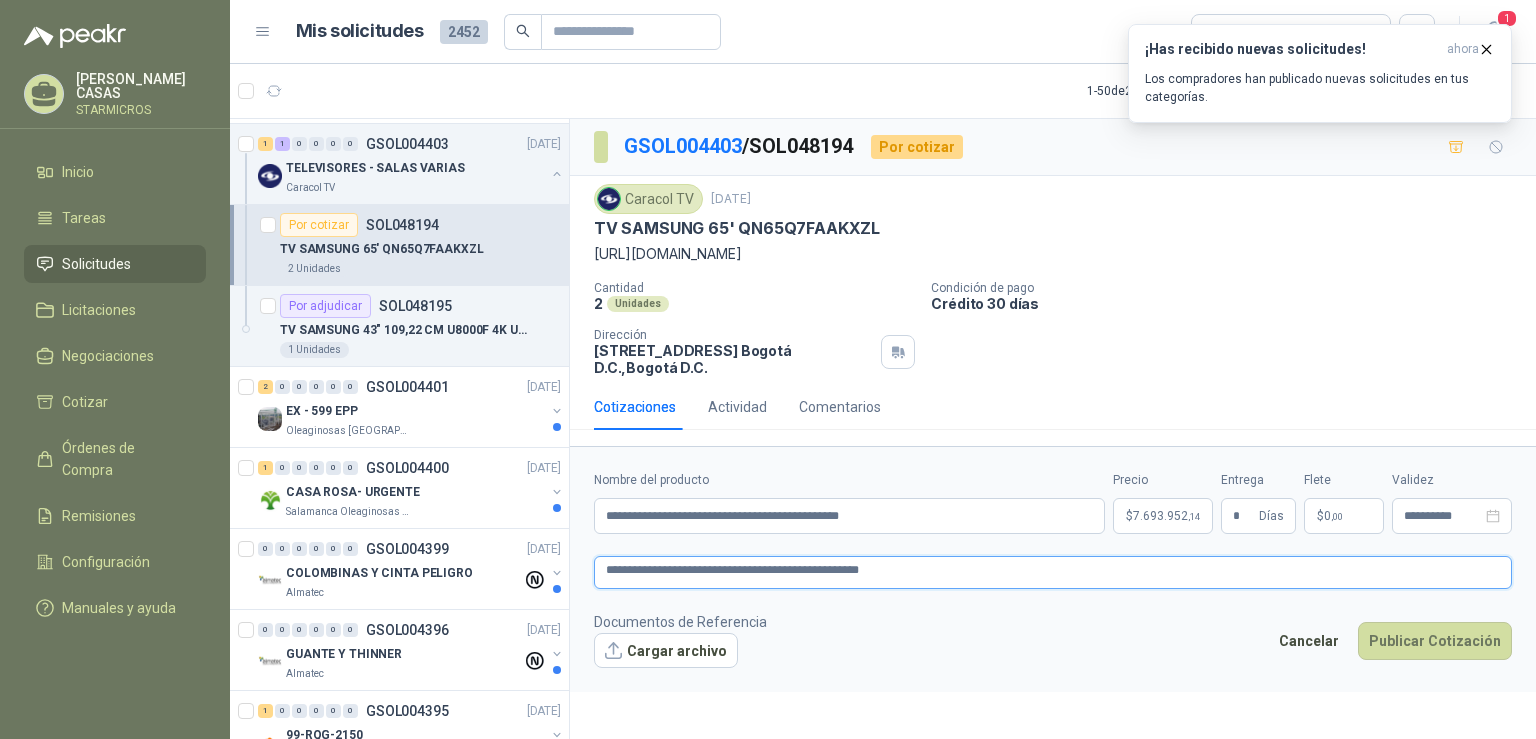 type 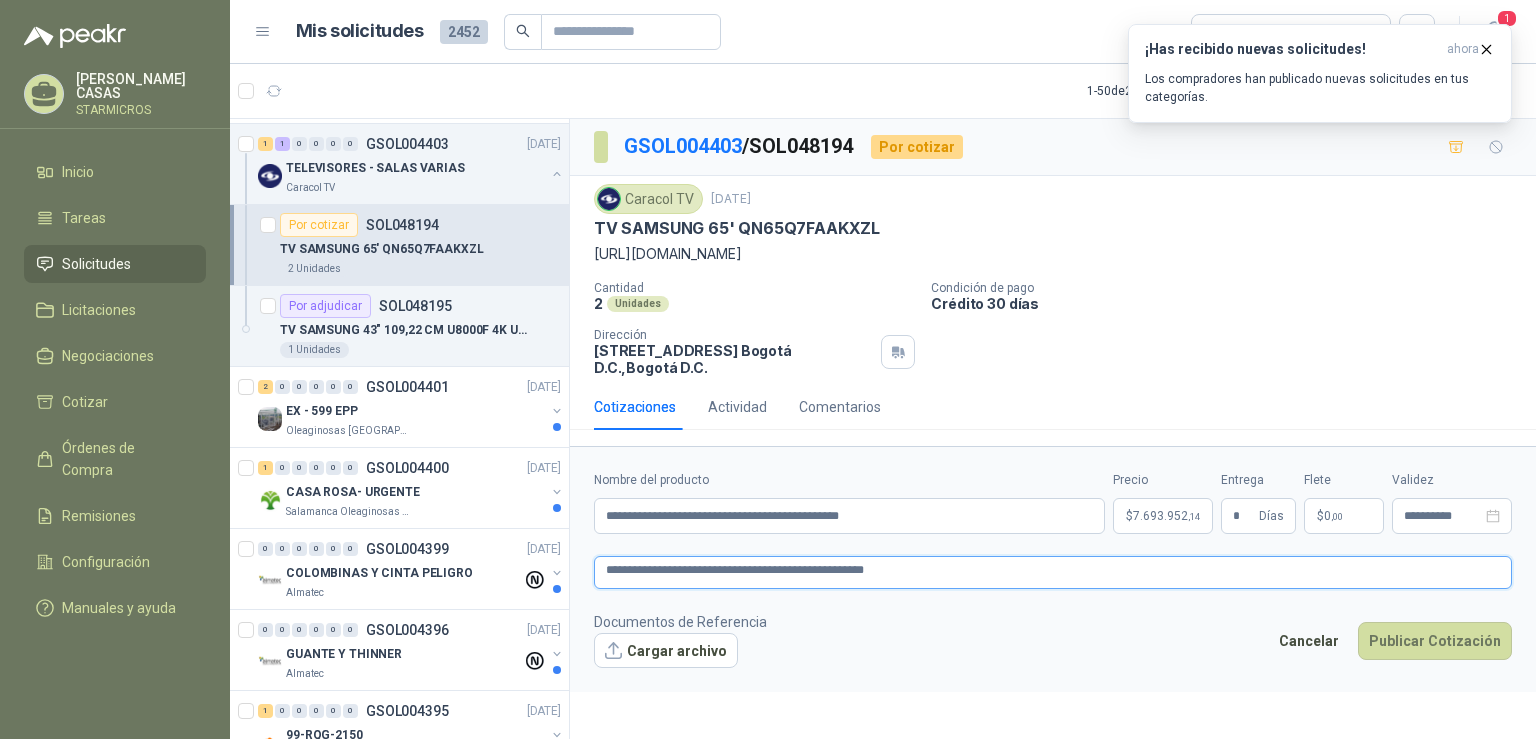 type 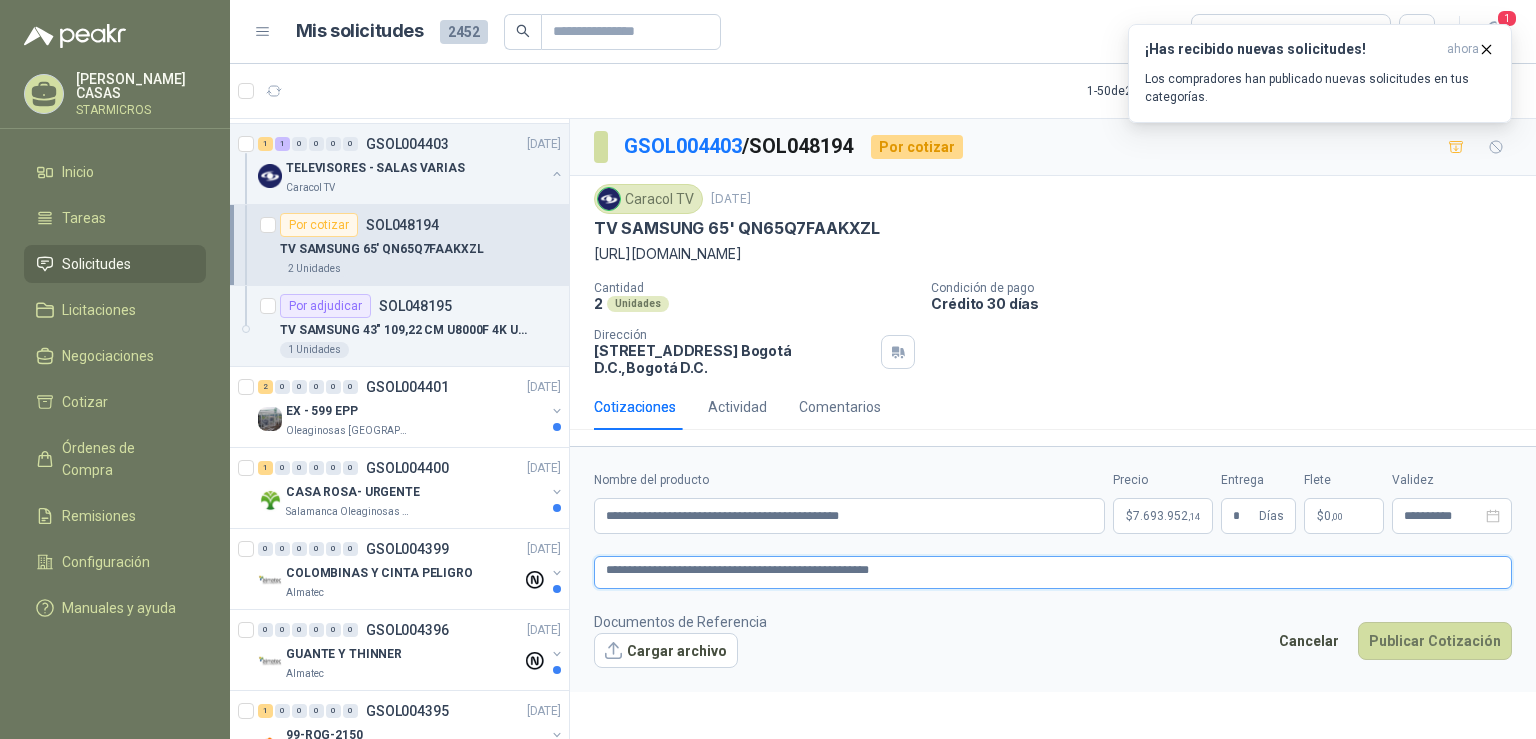 type 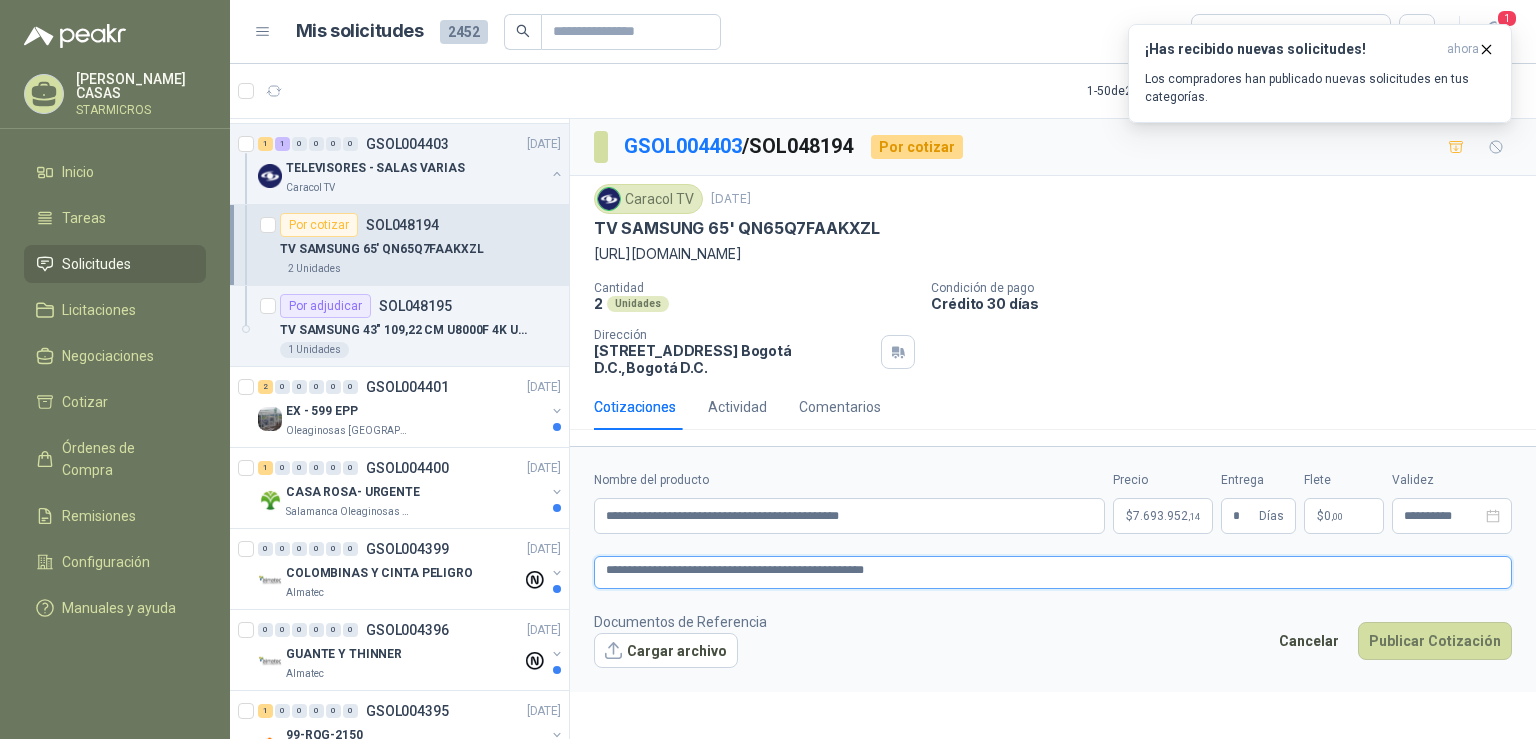 type 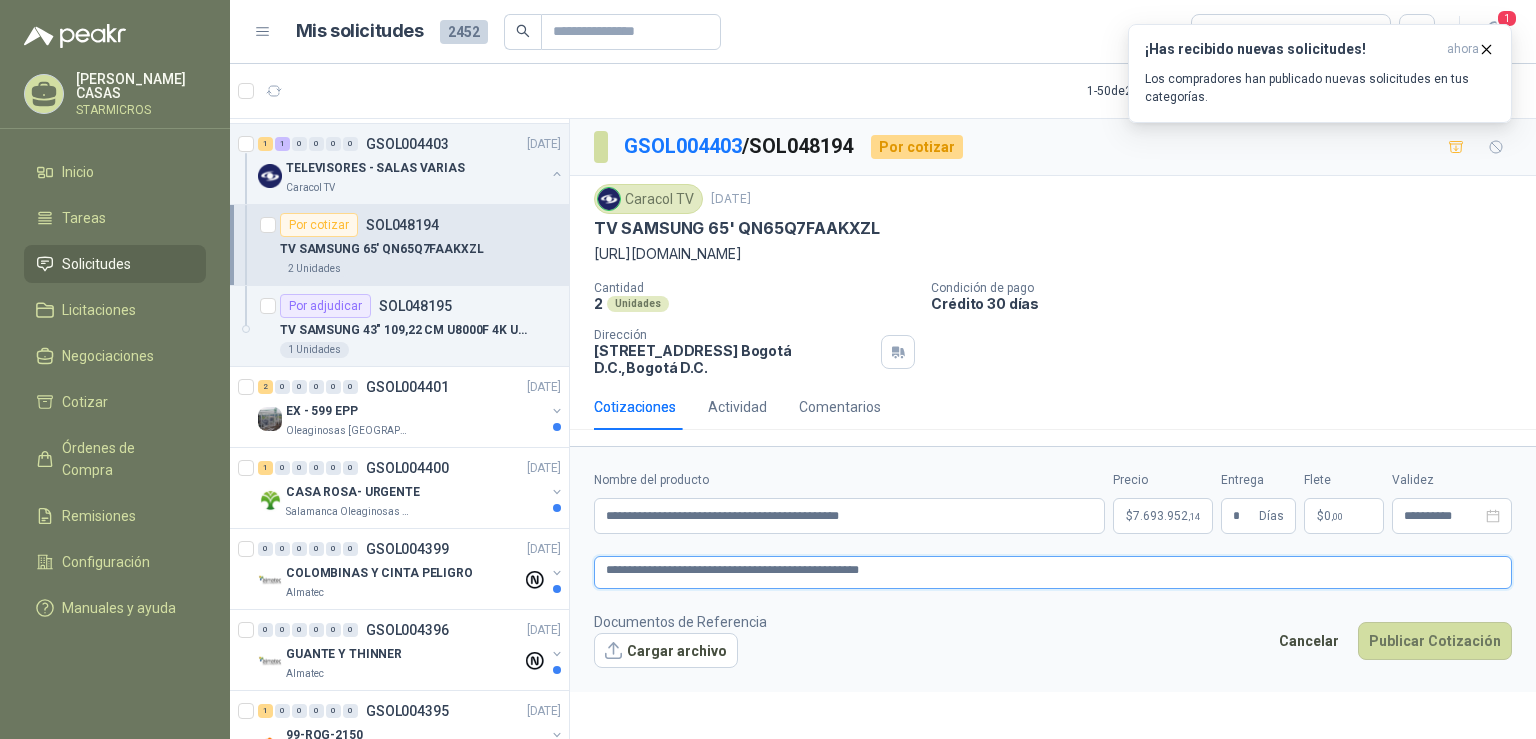 type 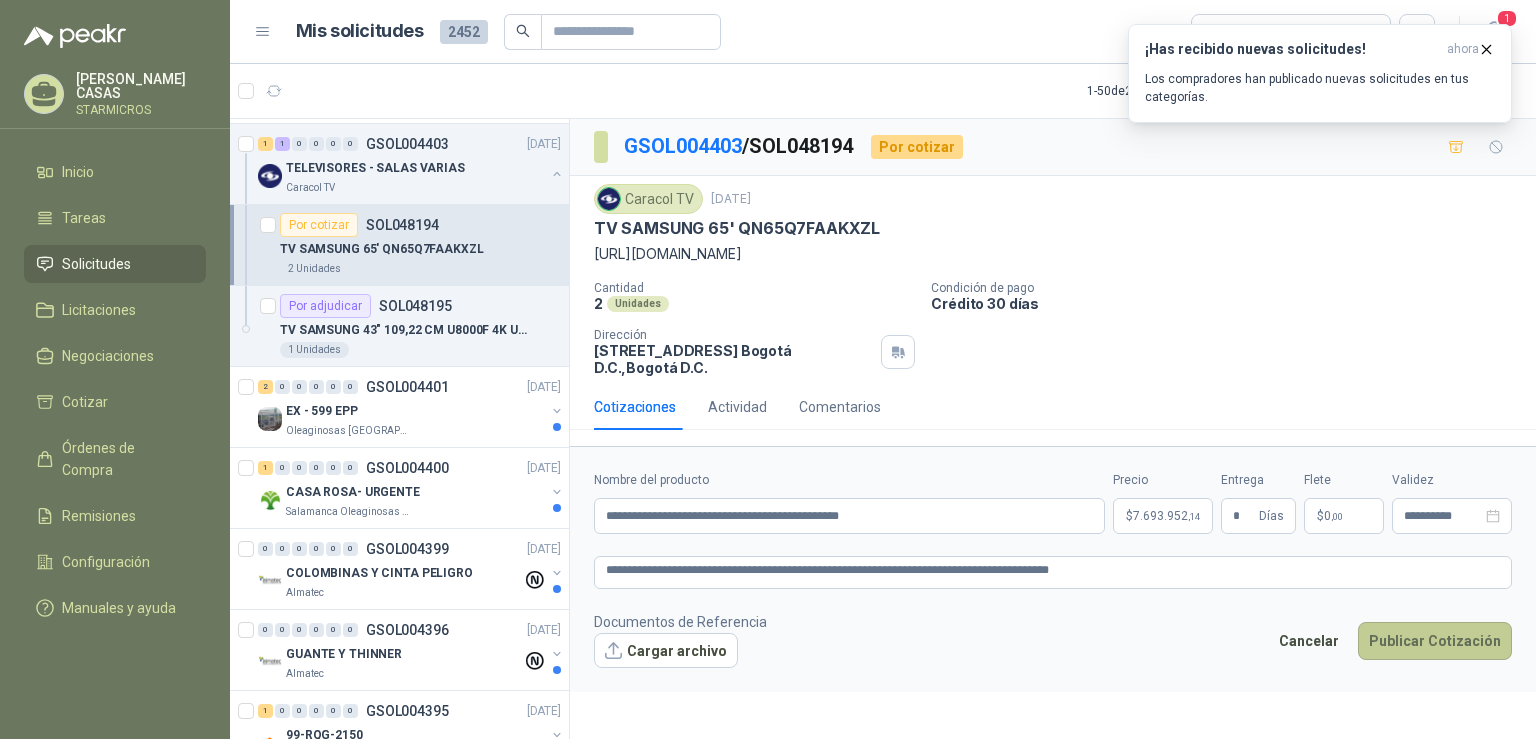 click on "Publicar Cotización" at bounding box center [1435, 641] 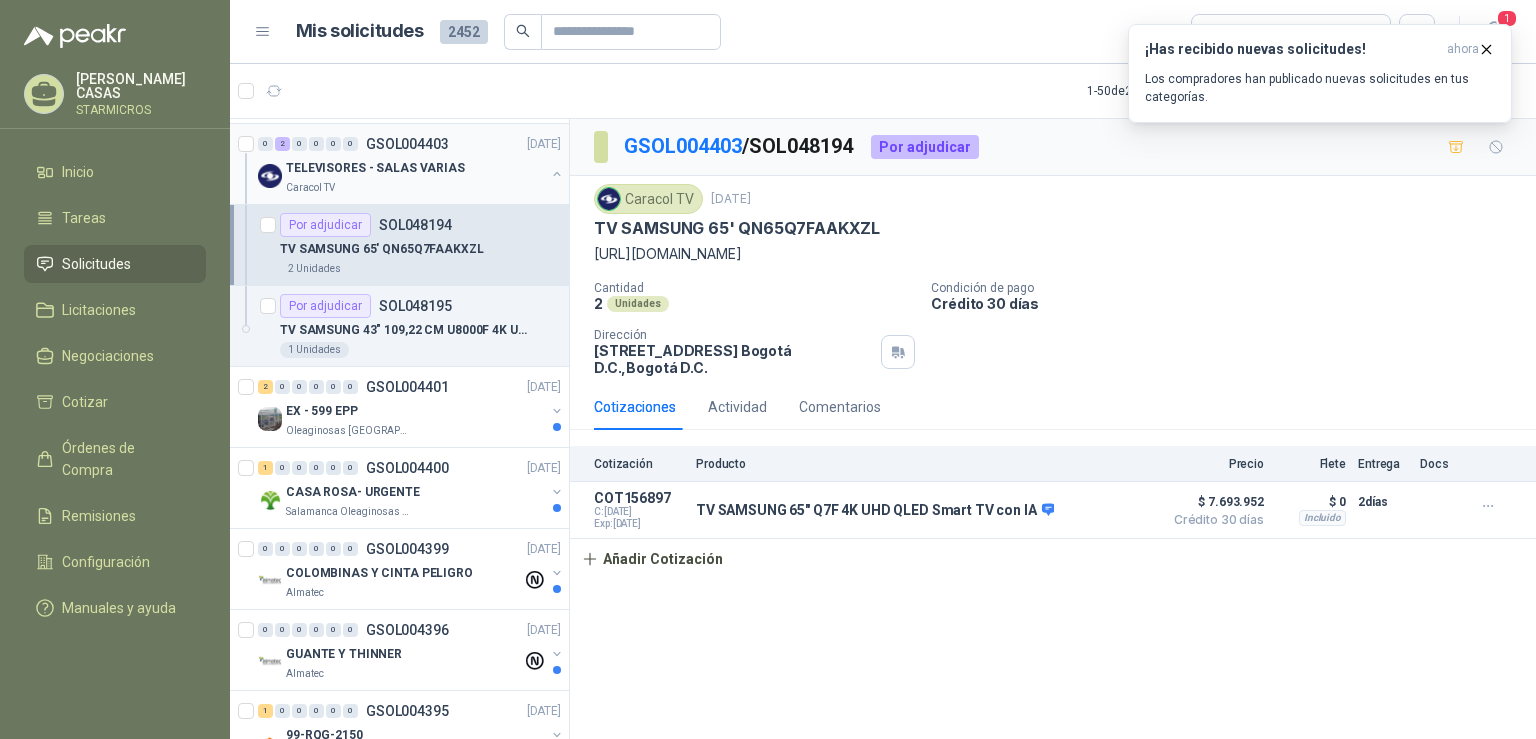 click on "TELEVISORES  - SALAS VARIAS" at bounding box center (375, 168) 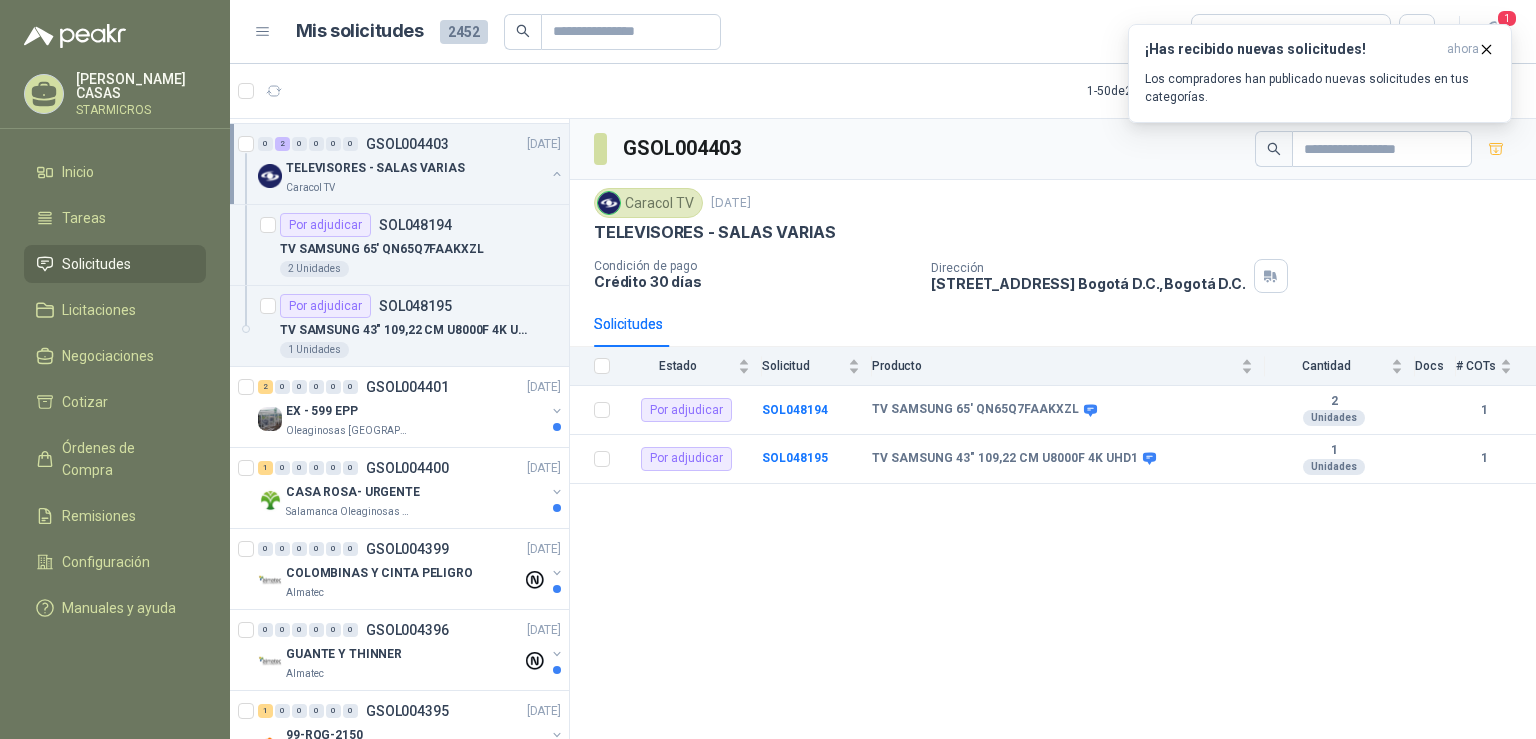 click at bounding box center [557, 174] 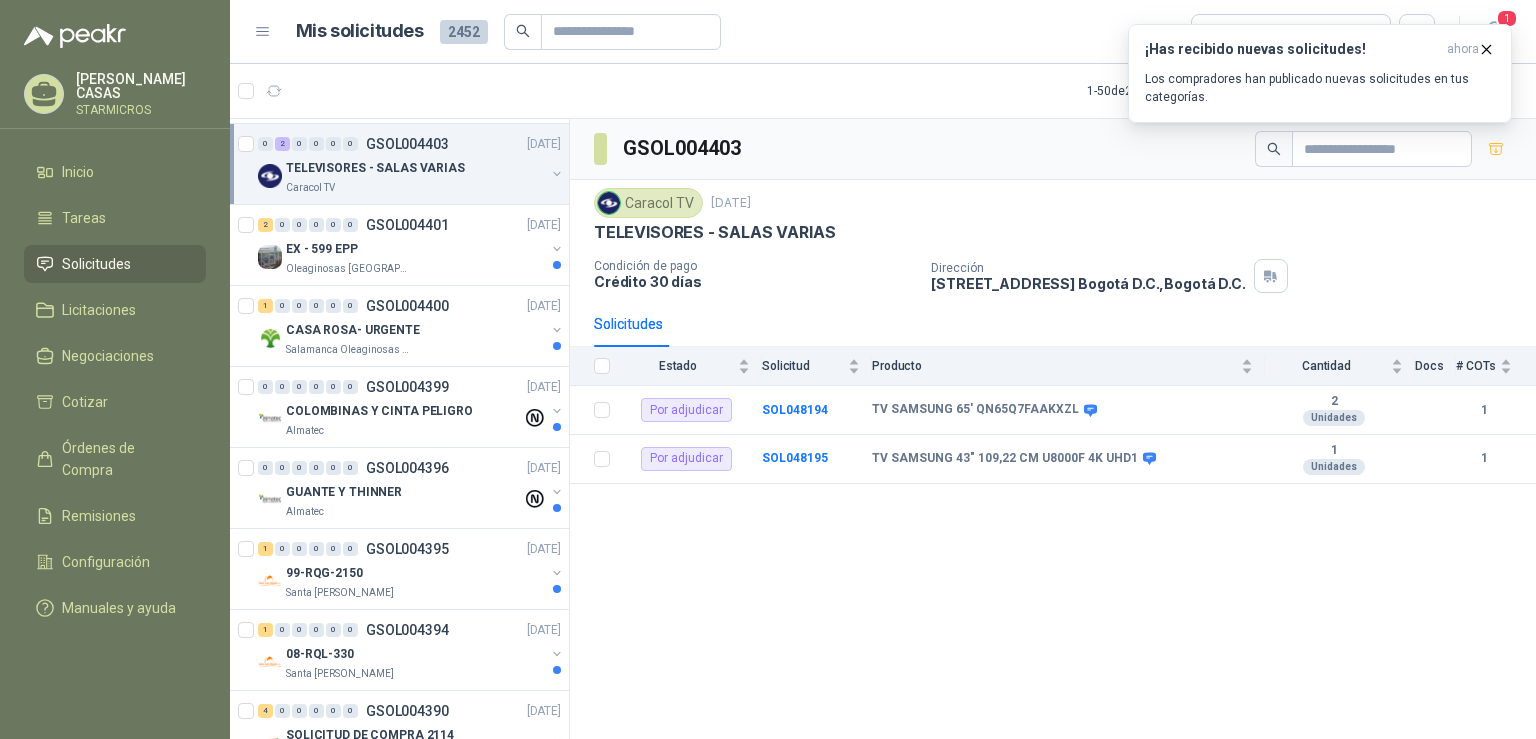 scroll, scrollTop: 0, scrollLeft: 0, axis: both 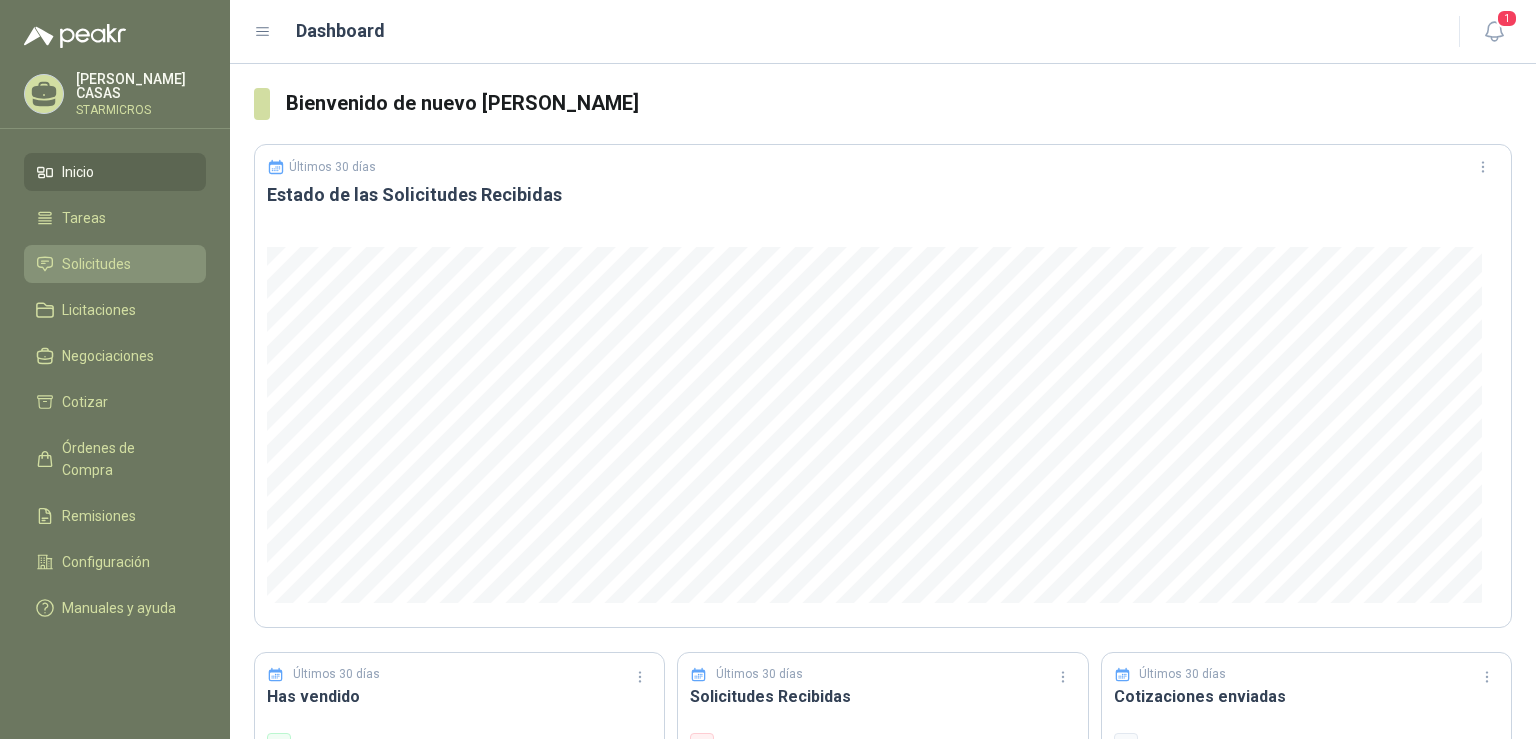 click on "Solicitudes" at bounding box center [96, 264] 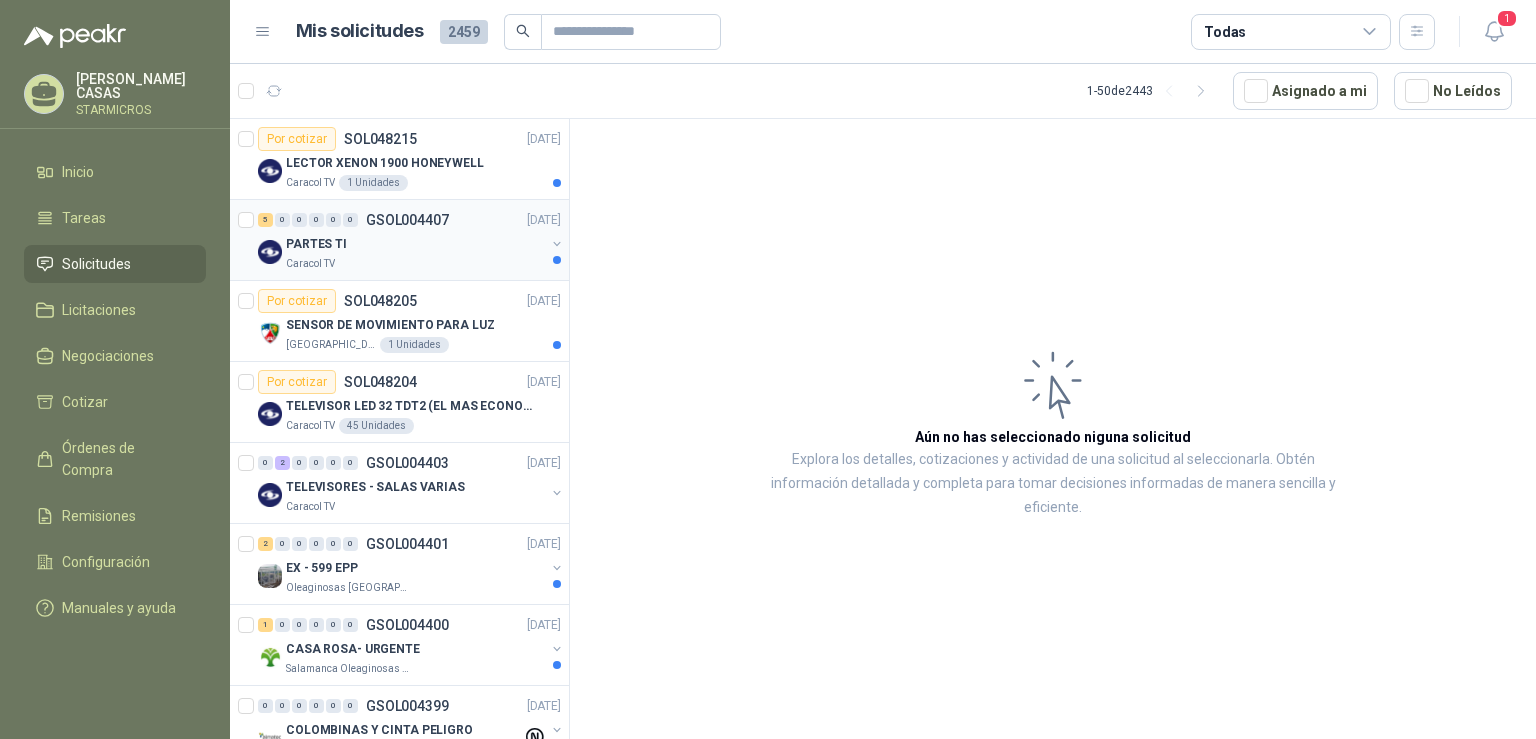 click on "GSOL004407" at bounding box center [407, 220] 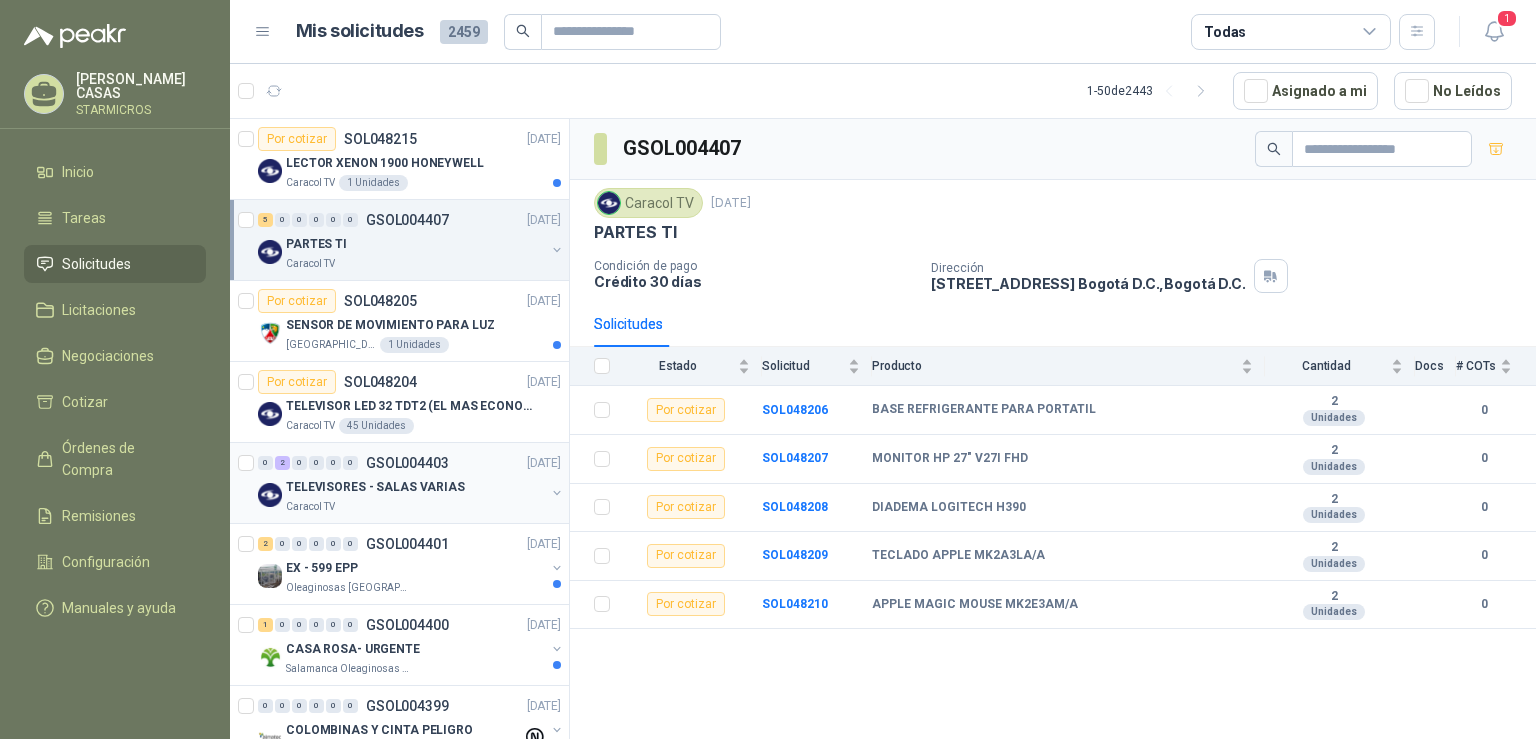 click on "TELEVISORES  - SALAS VARIAS" at bounding box center (375, 487) 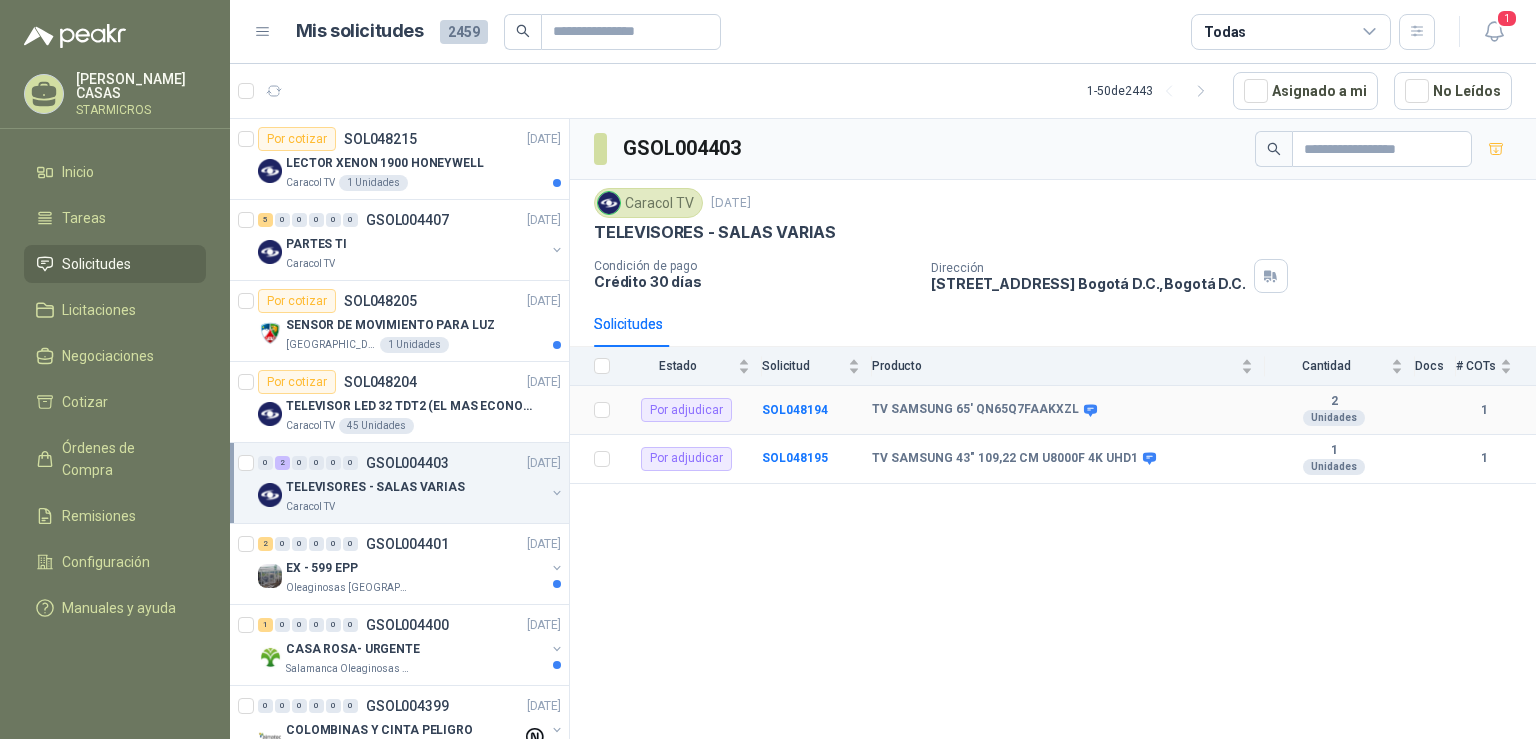 click on "Por adjudicar" at bounding box center [686, 410] 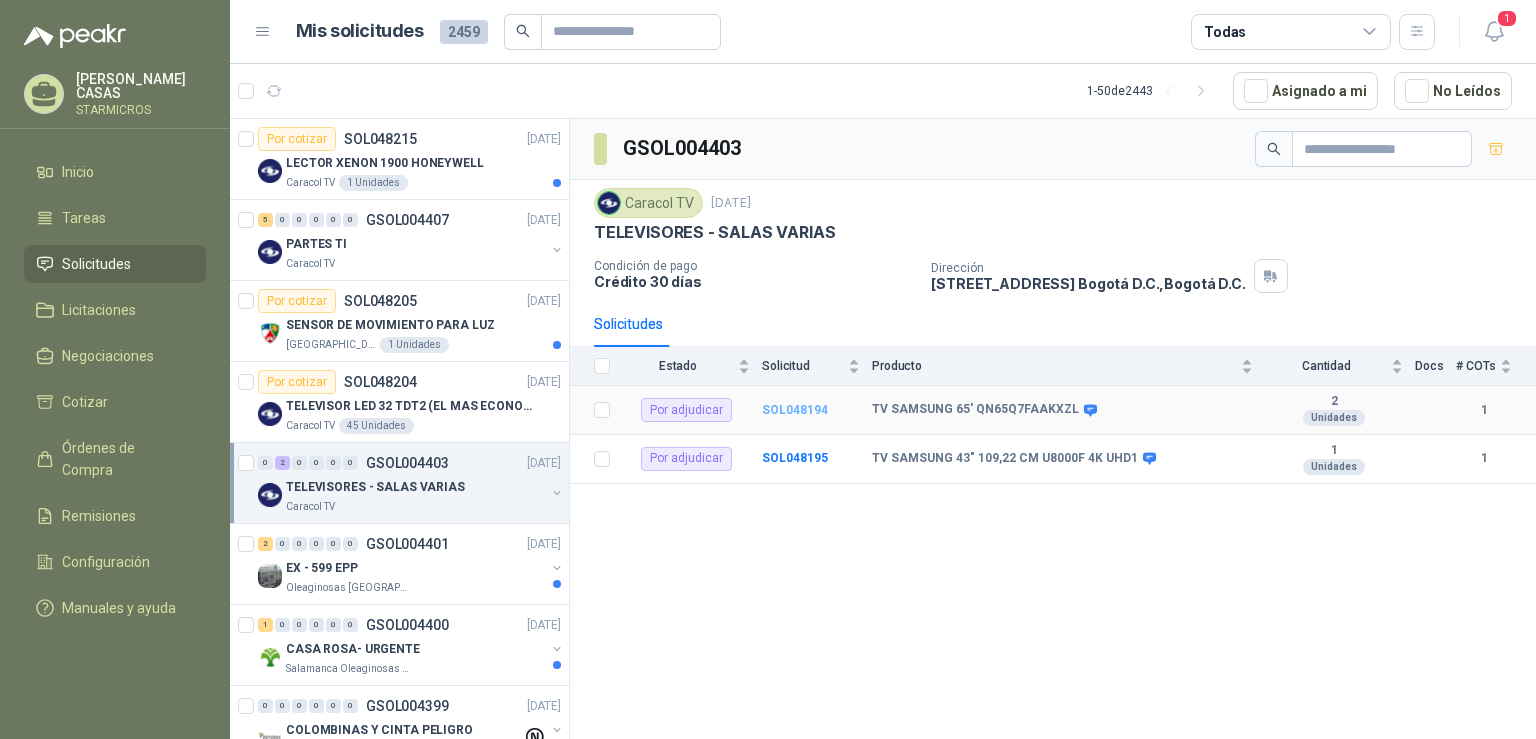 click on "SOL048194" at bounding box center (795, 410) 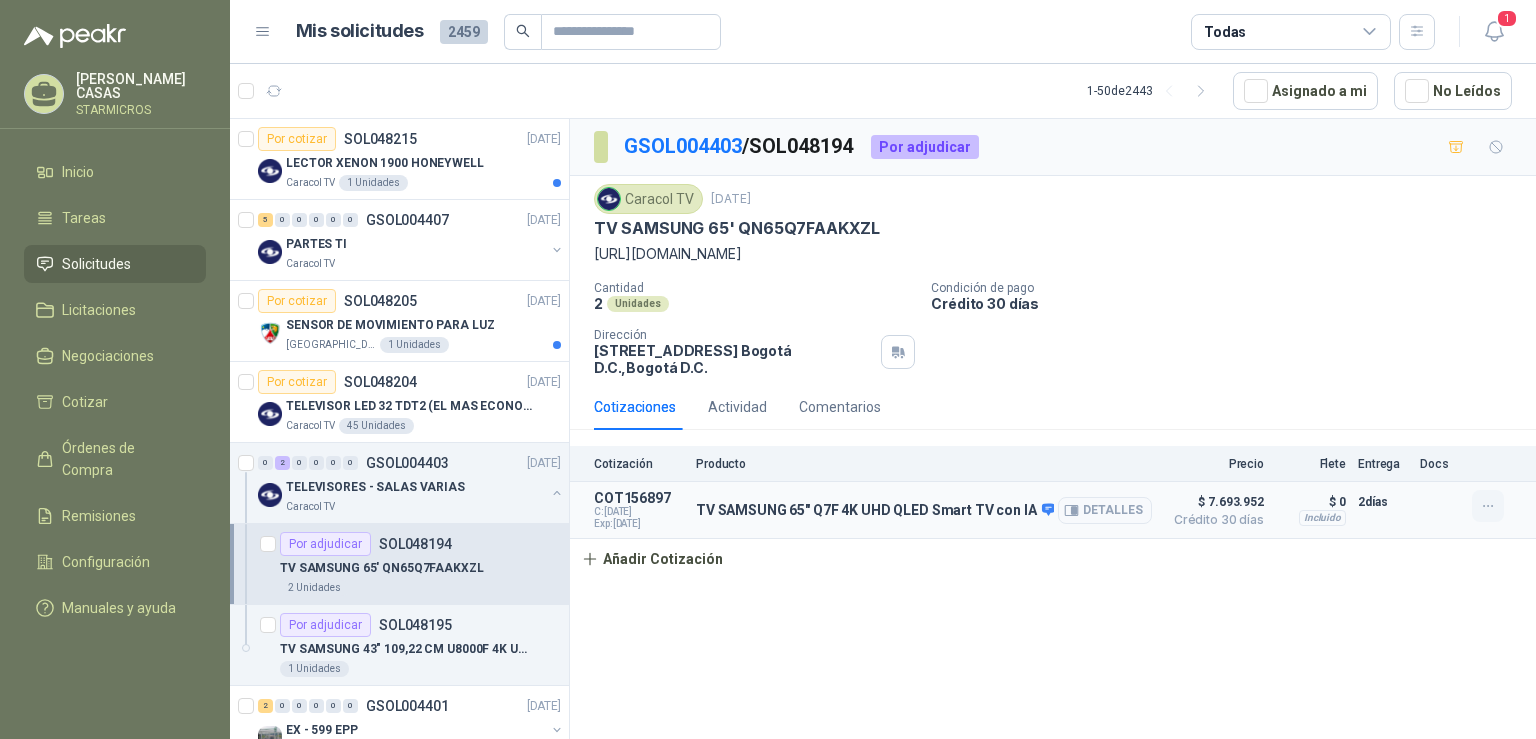 click at bounding box center (1488, 506) 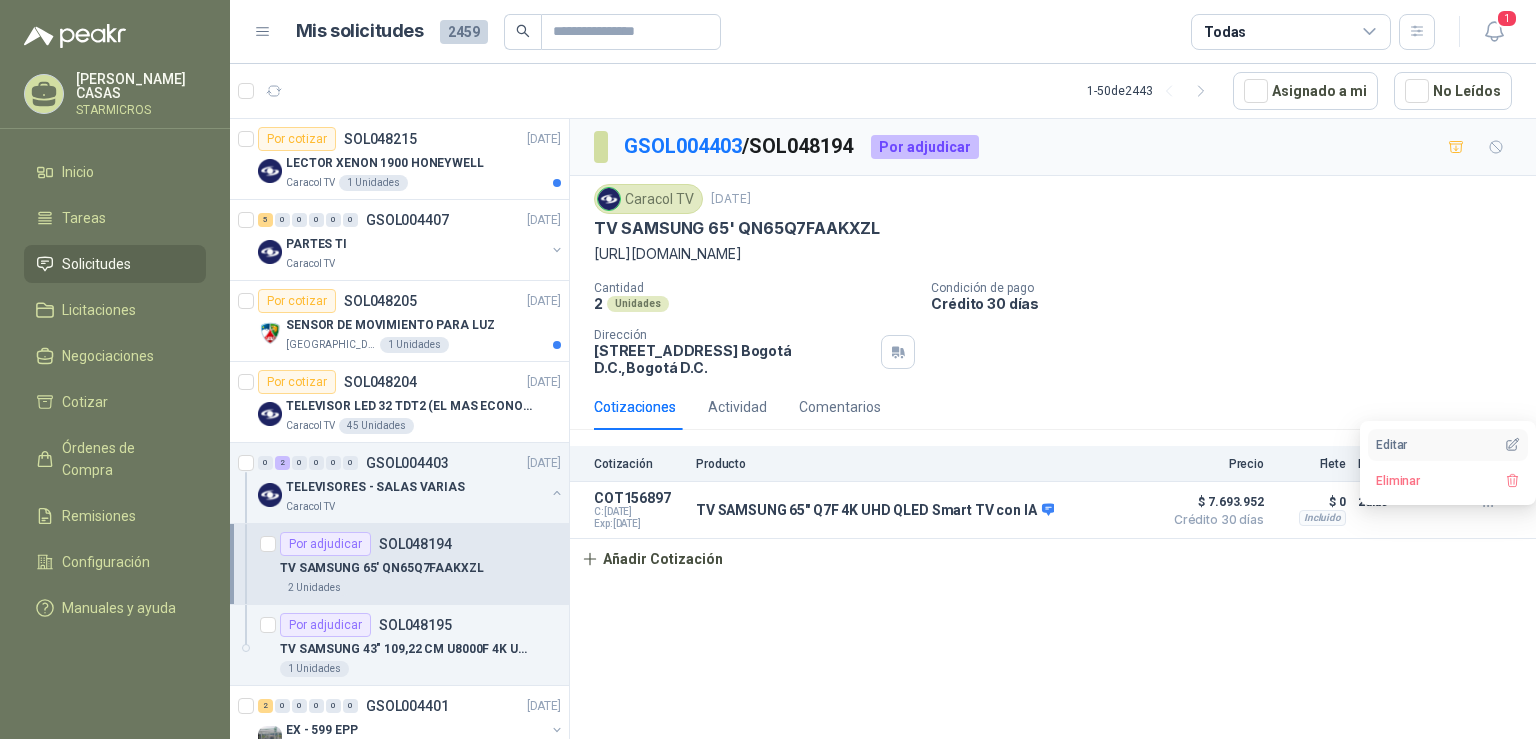 click on "Editar" at bounding box center [1448, 445] 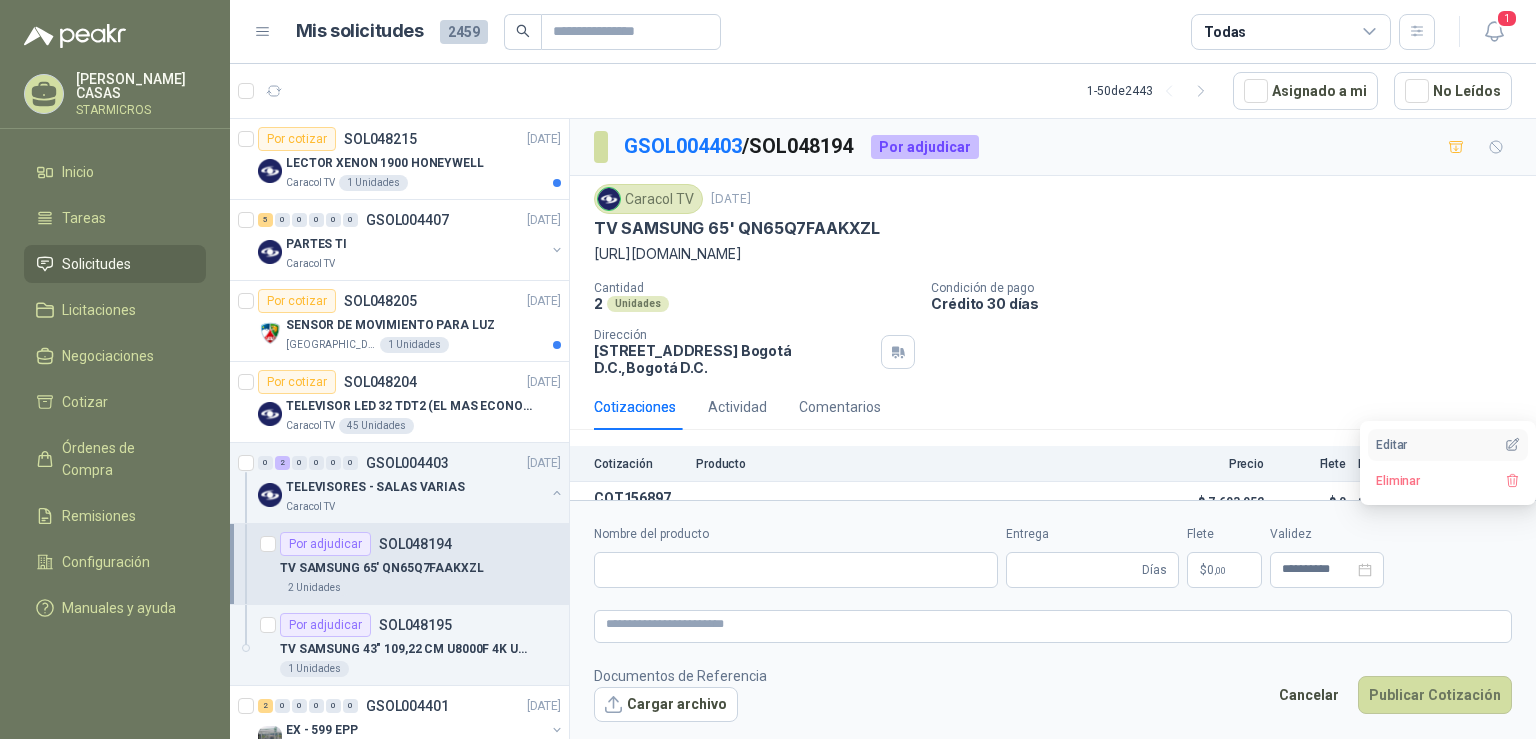 type 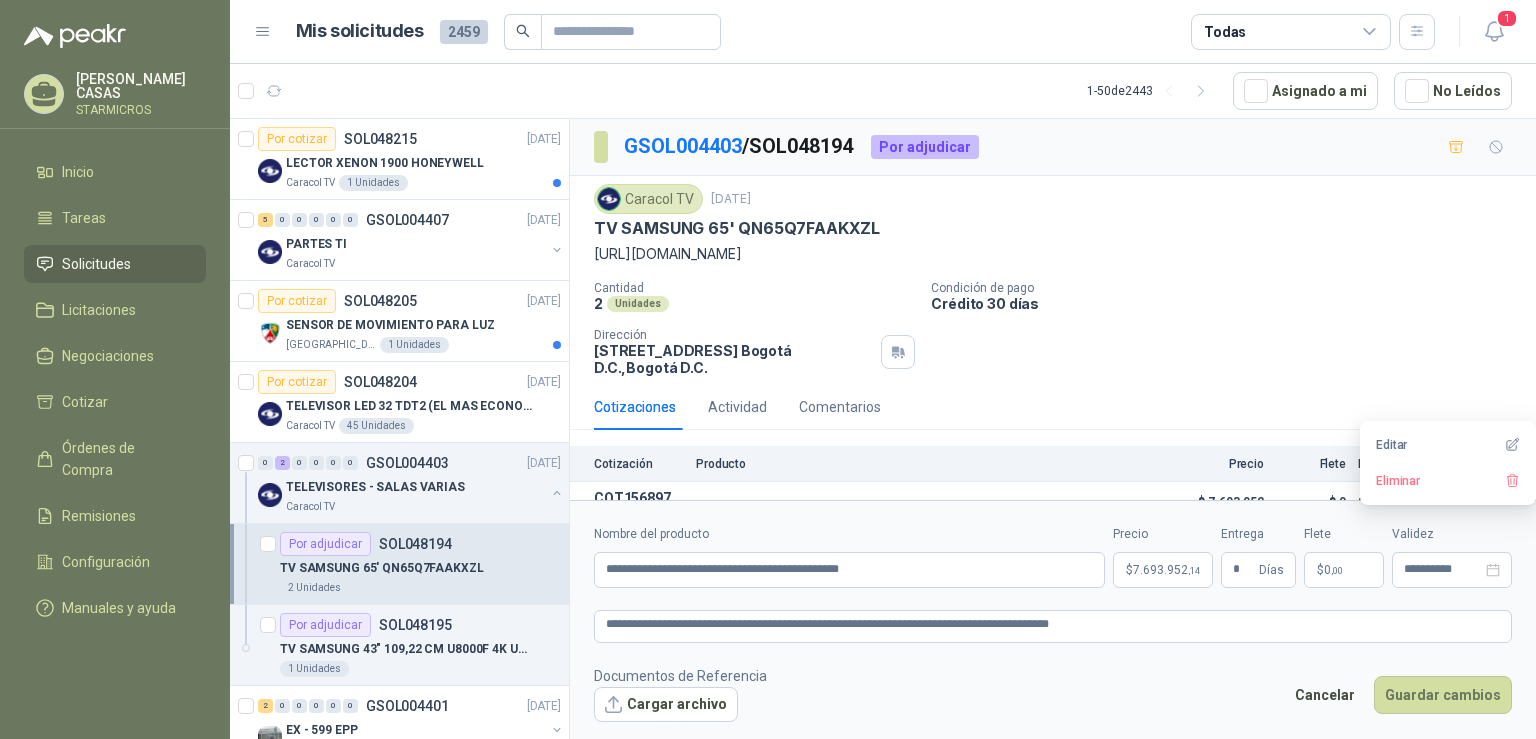 click on "$  7.693.952 ,14" at bounding box center (1163, 570) 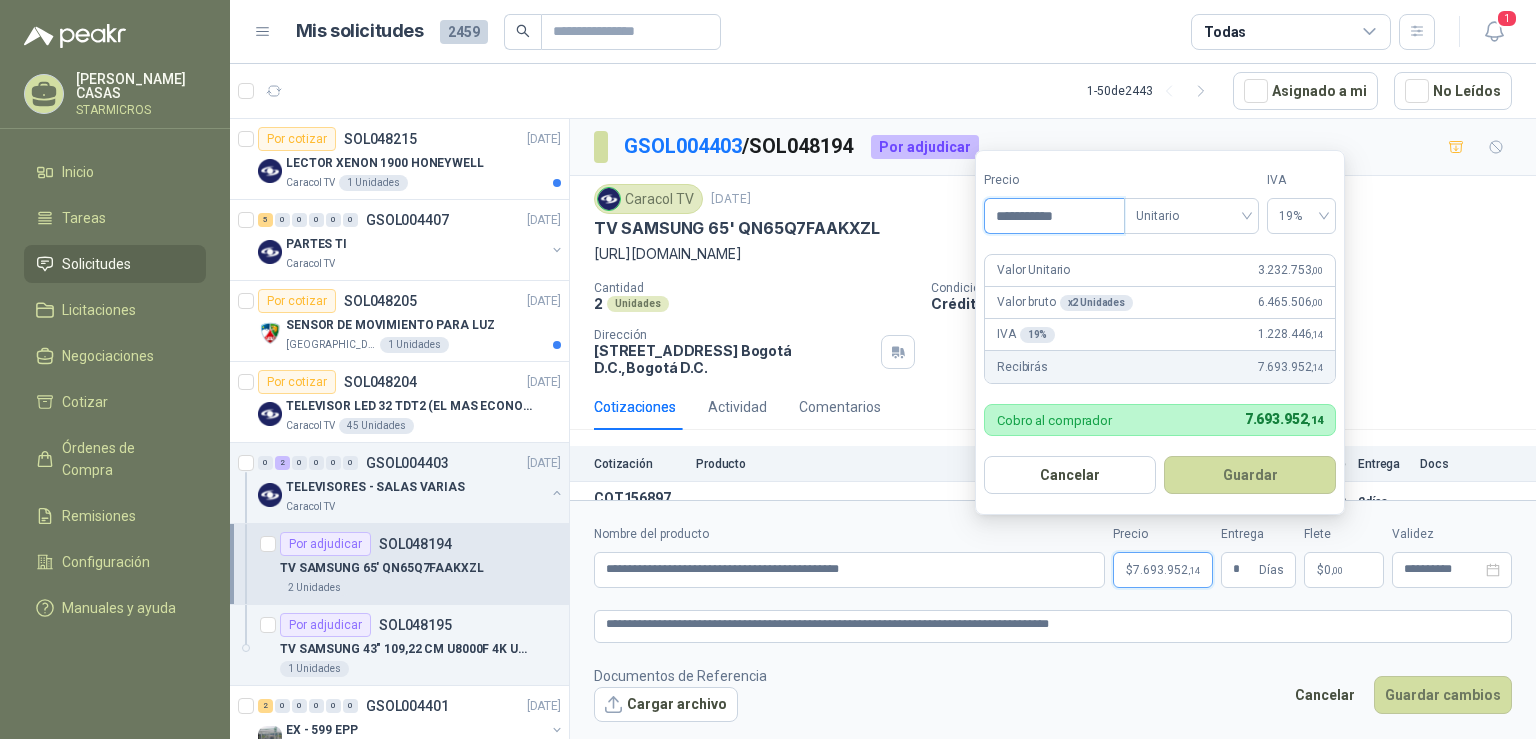 drag, startPoint x: 1056, startPoint y: 216, endPoint x: 936, endPoint y: 210, distance: 120.14991 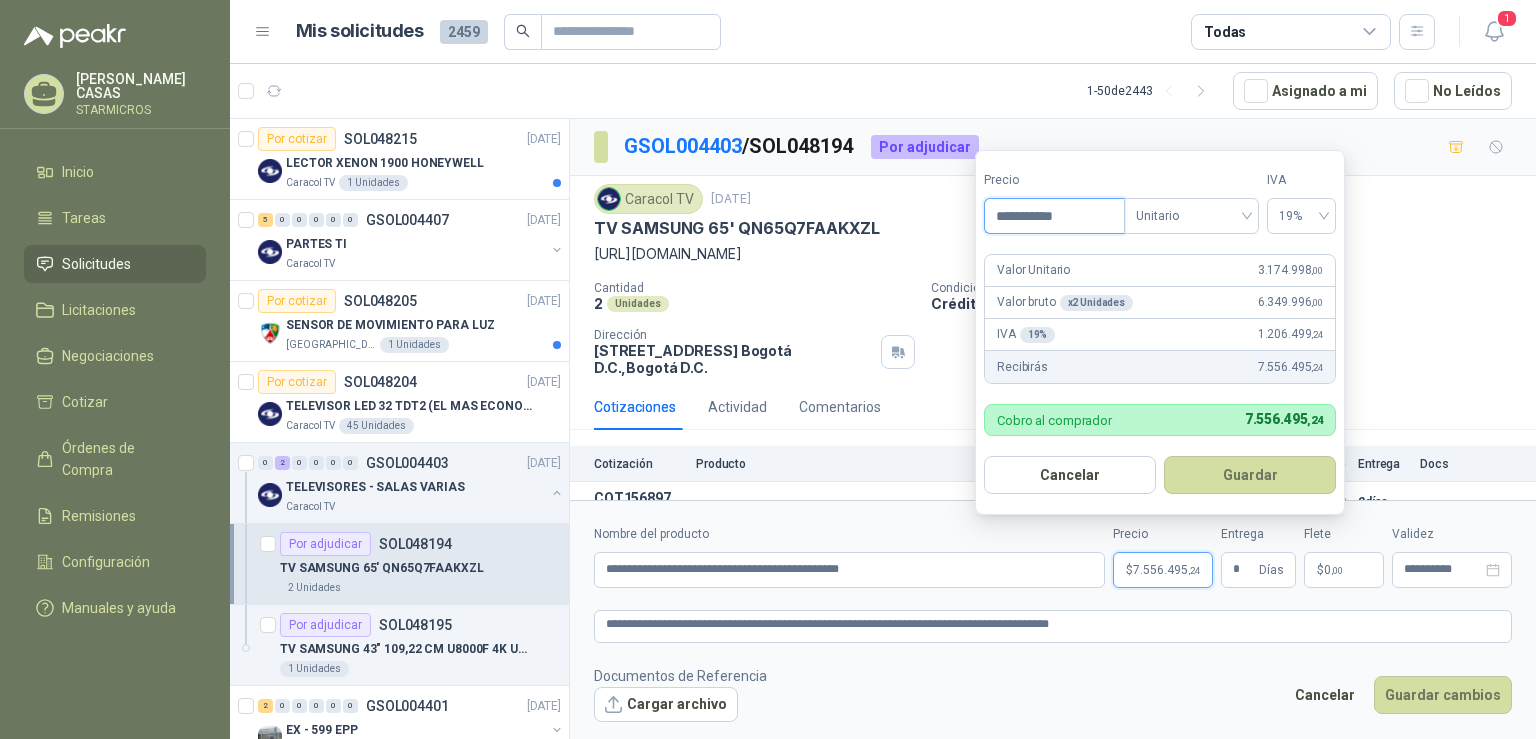 type on "**********" 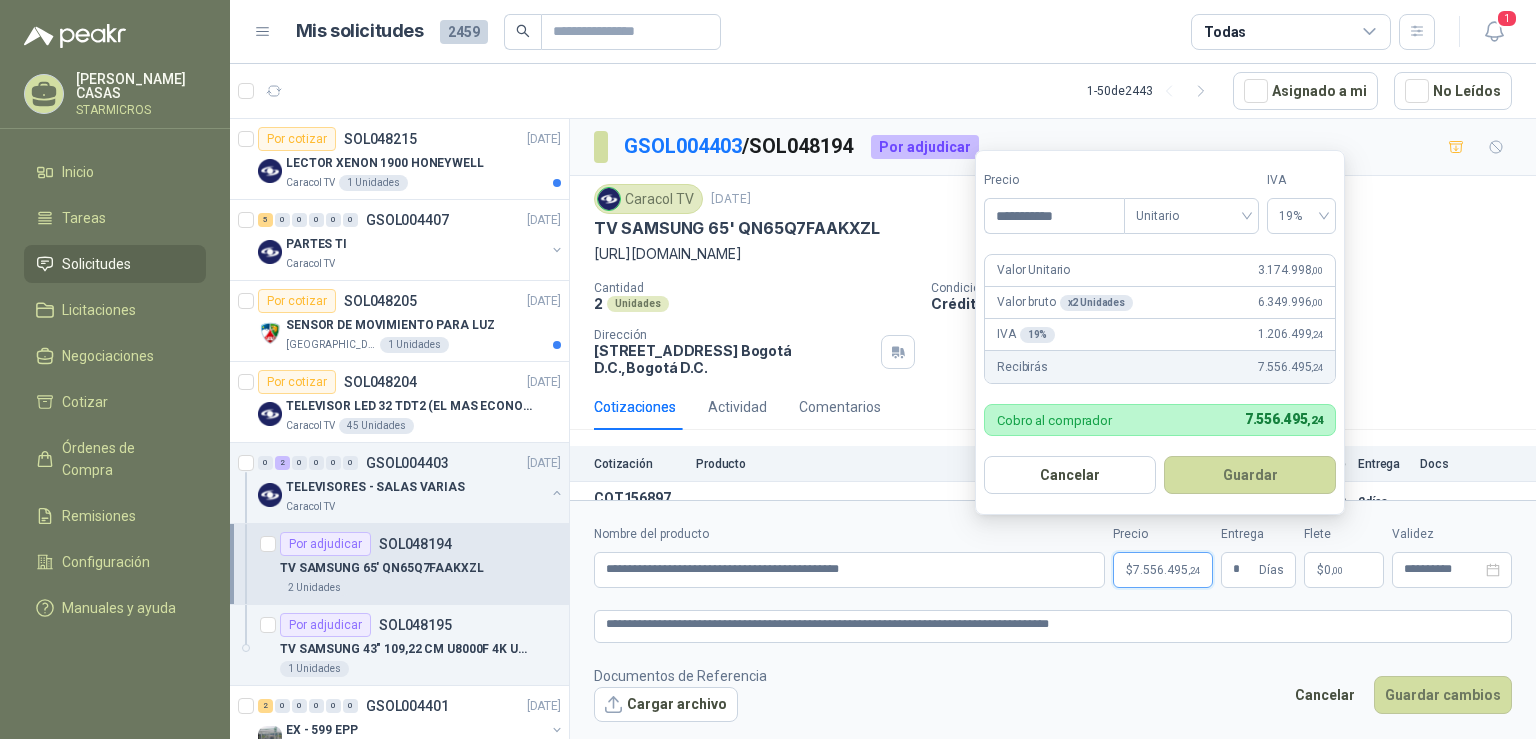 click on "**********" at bounding box center [1160, 332] 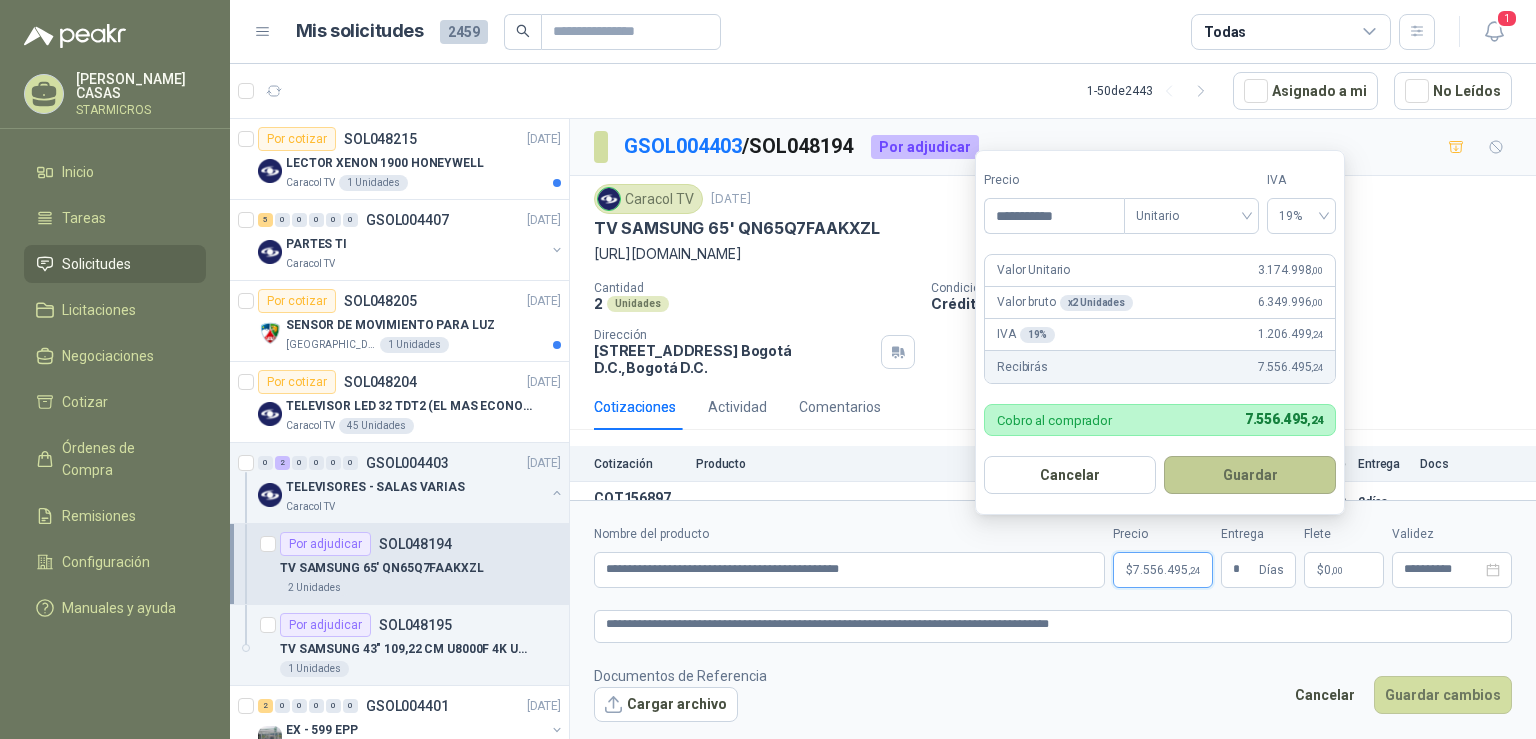 click on "Guardar" at bounding box center (1250, 475) 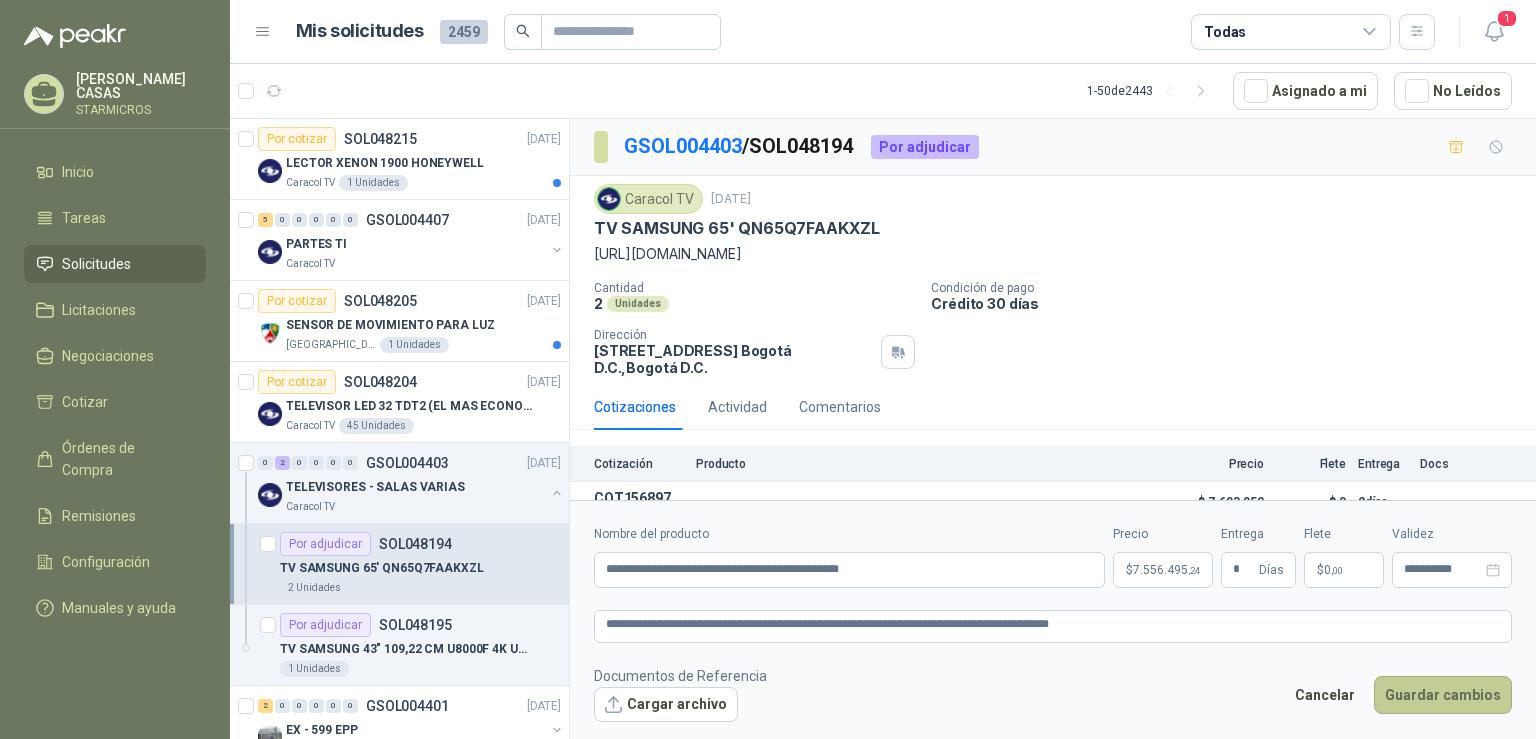click on "Guardar cambios" at bounding box center [1443, 695] 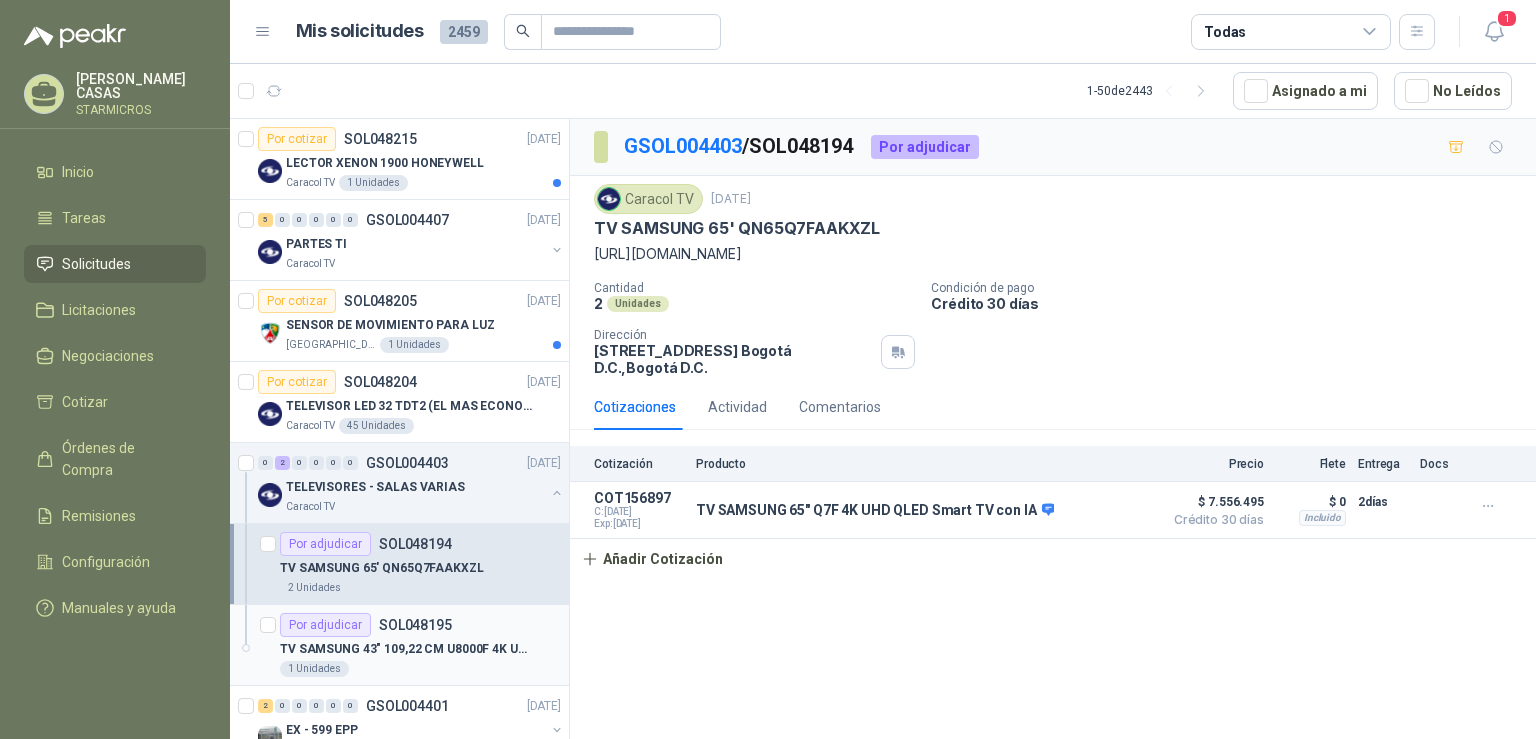 click on "Por adjudicar SOL048195" at bounding box center [420, 625] 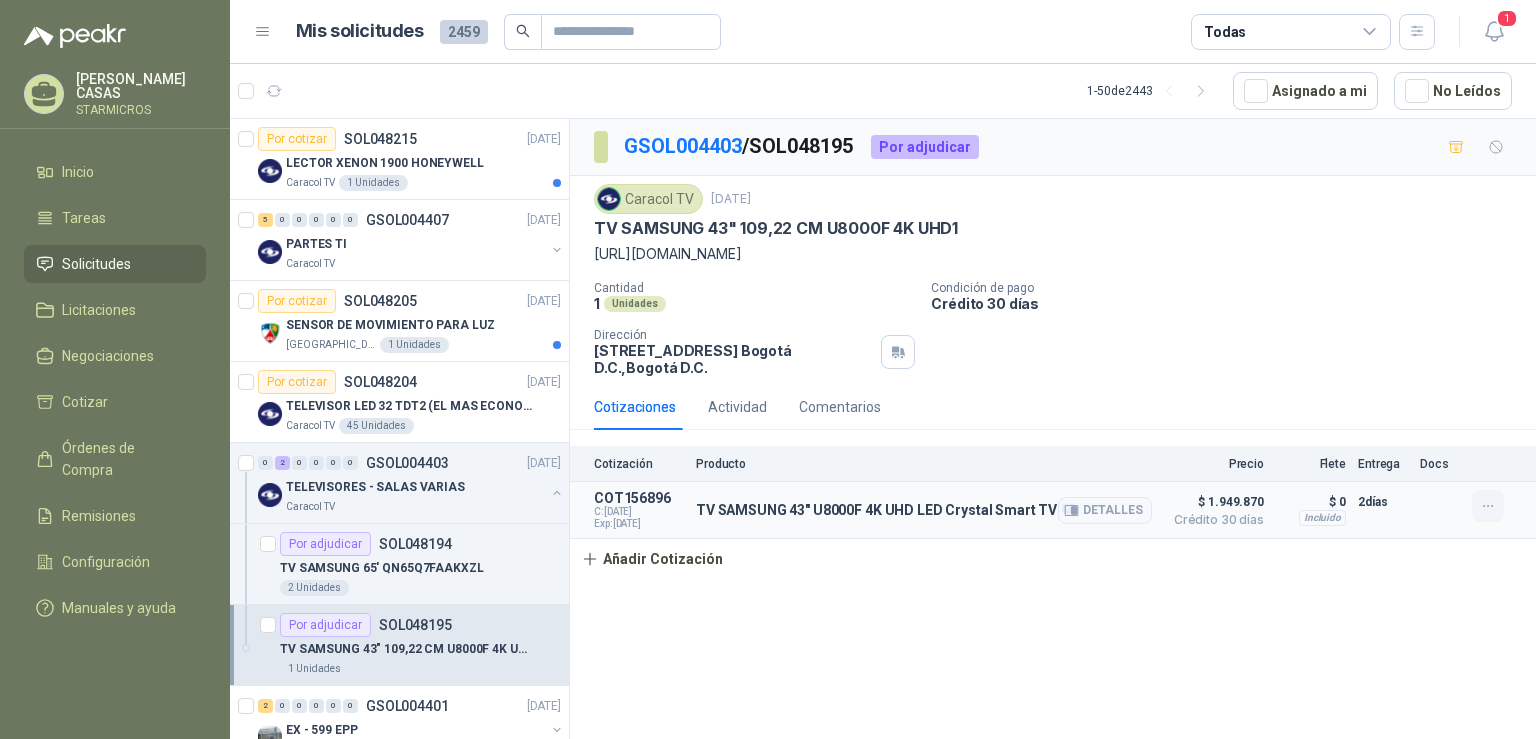 click at bounding box center (1488, 506) 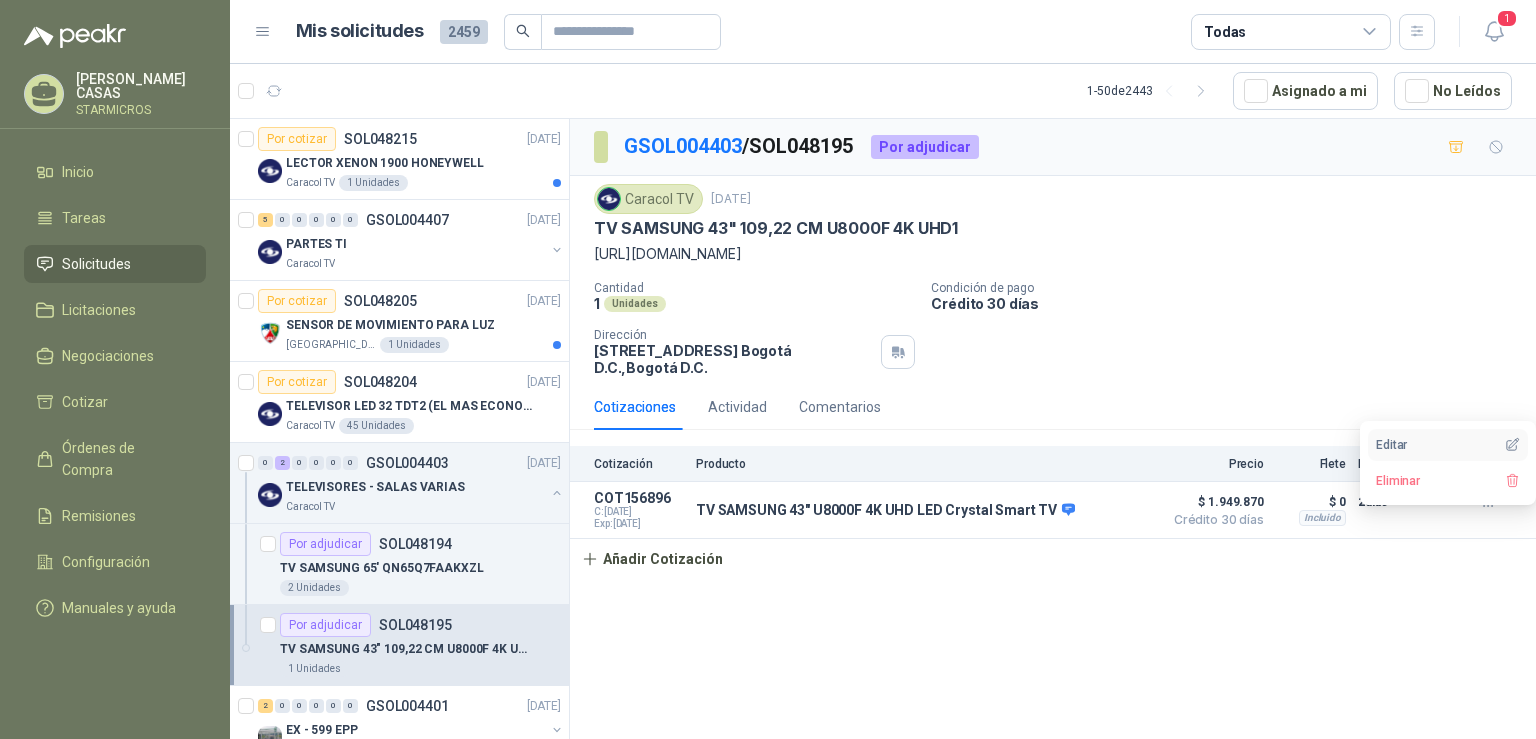 click on "Editar" at bounding box center (1448, 445) 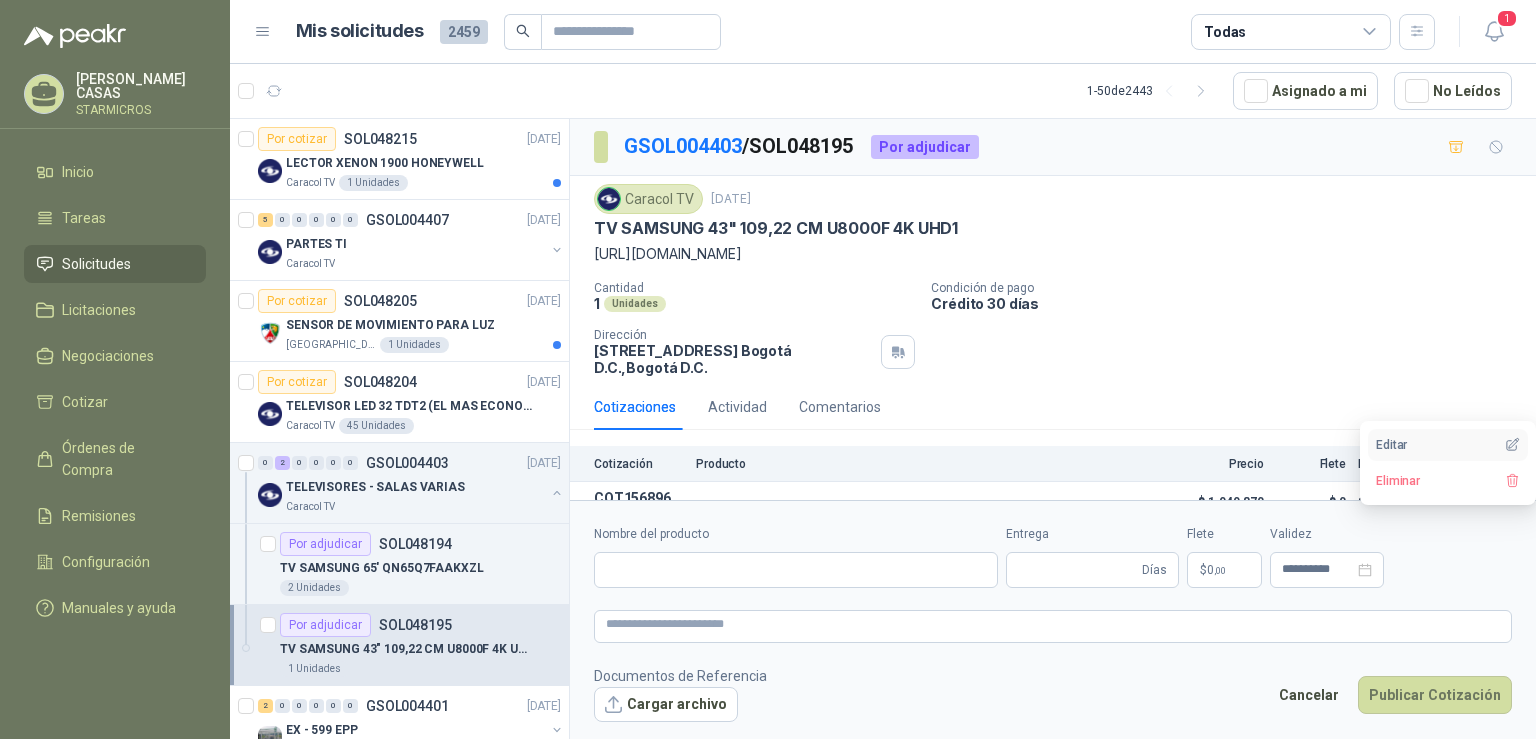 type 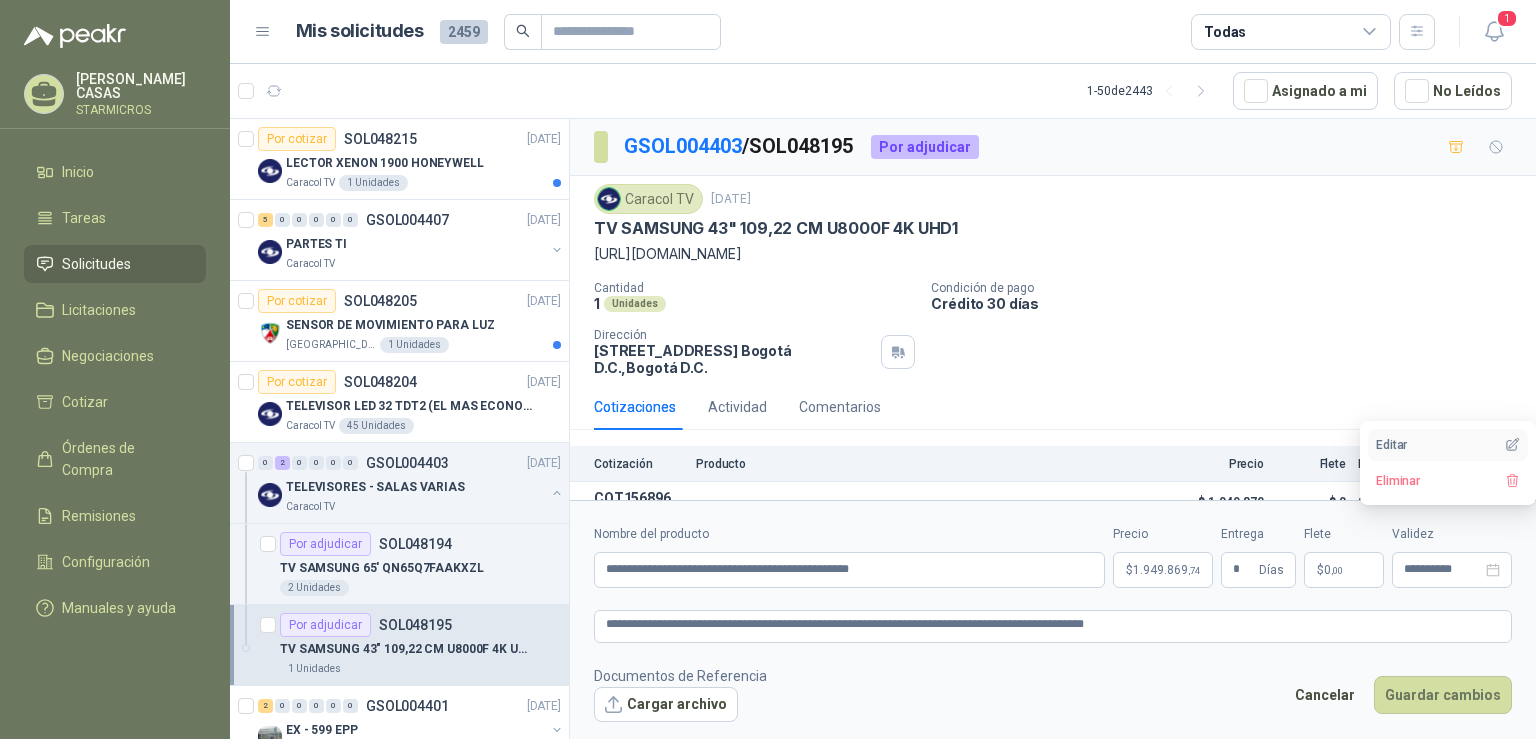 type 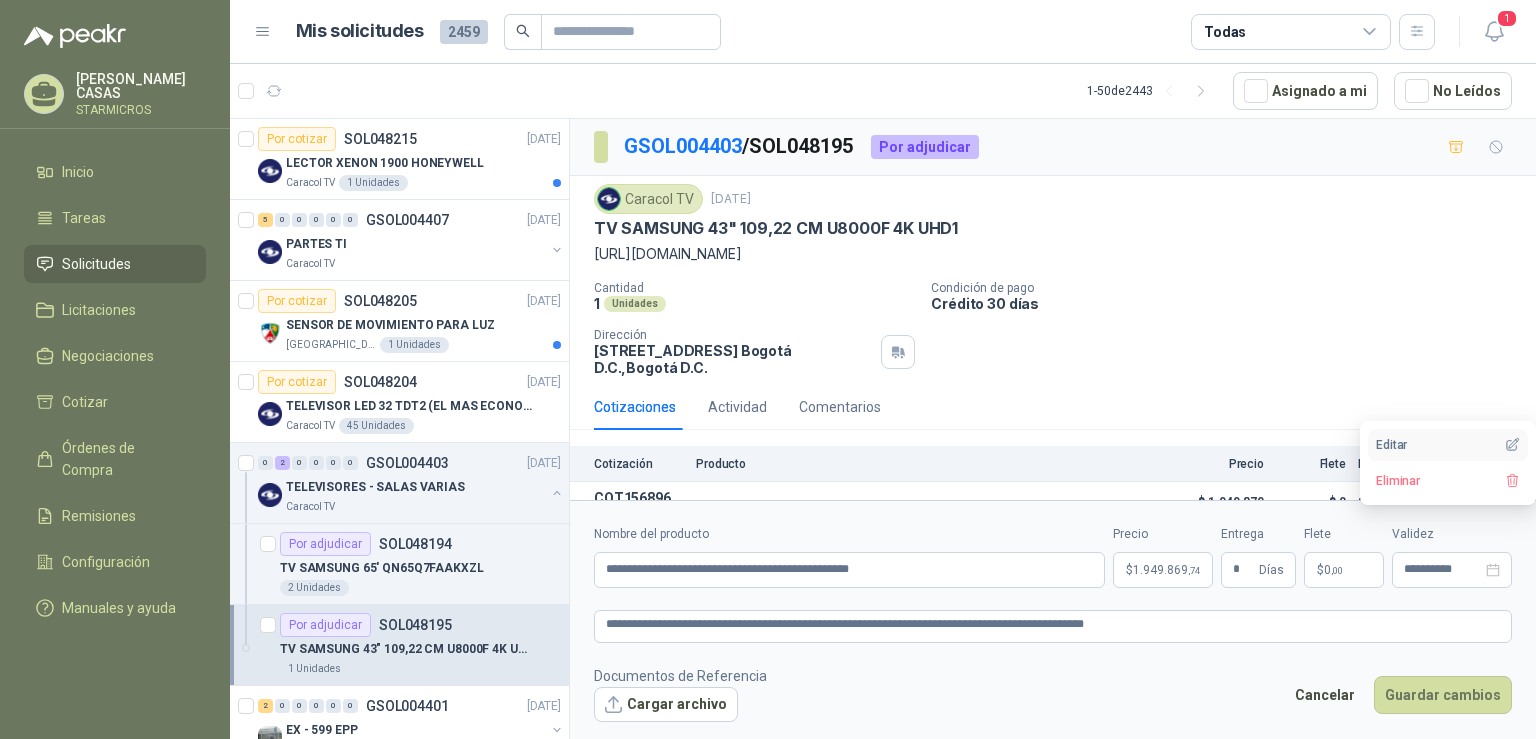 click on "Editar" at bounding box center [1448, 445] 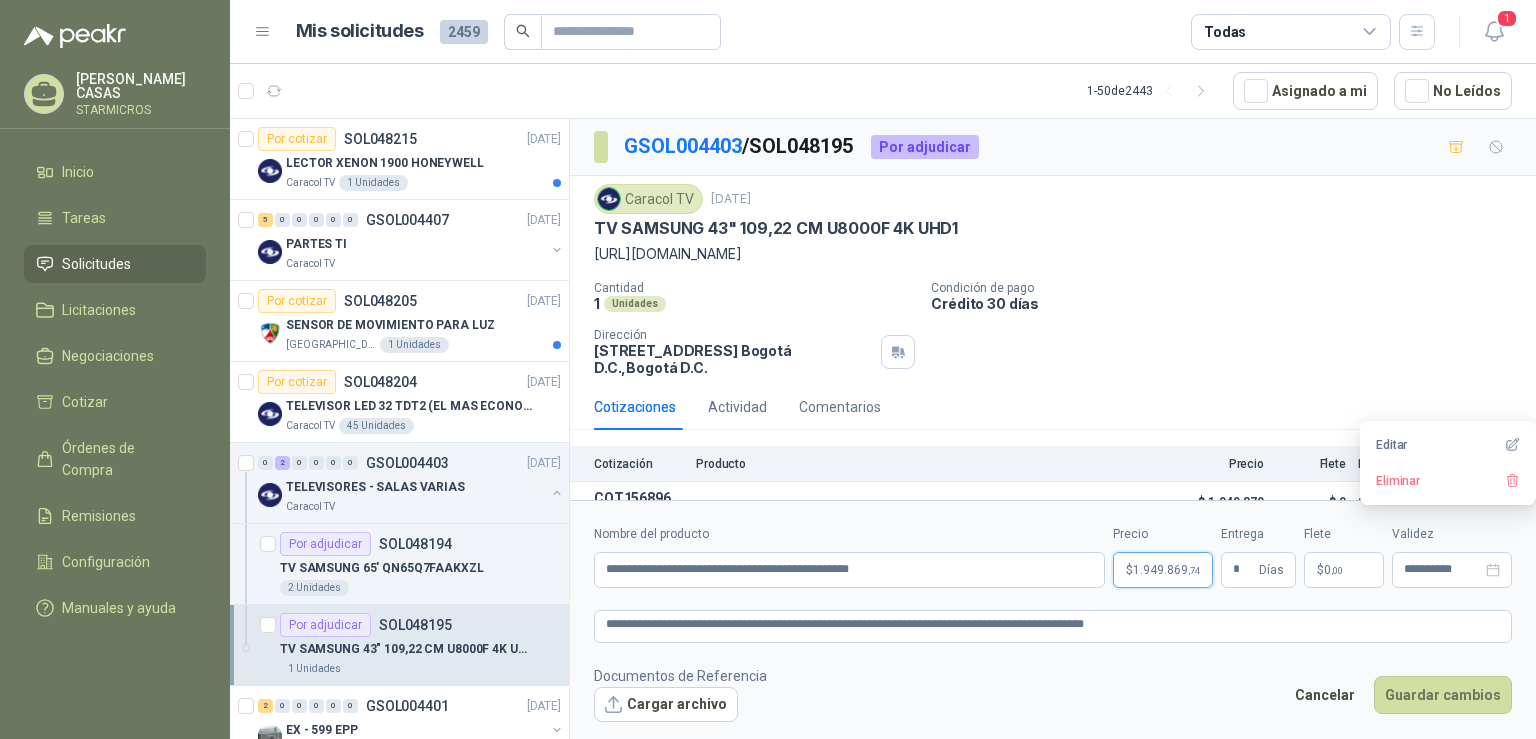click on "1.949.869 ,74" at bounding box center (1166, 570) 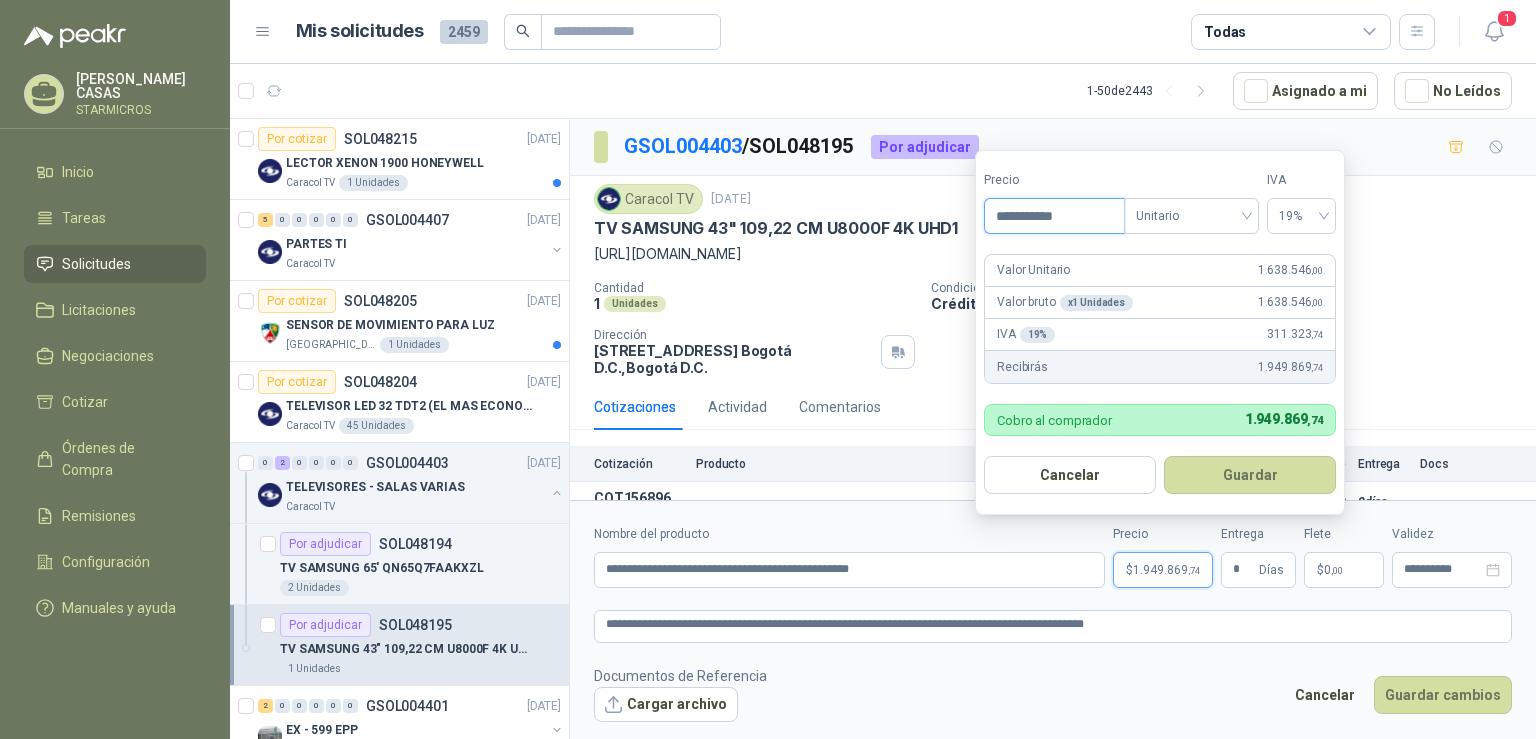 drag, startPoint x: 1091, startPoint y: 217, endPoint x: 958, endPoint y: 210, distance: 133.18408 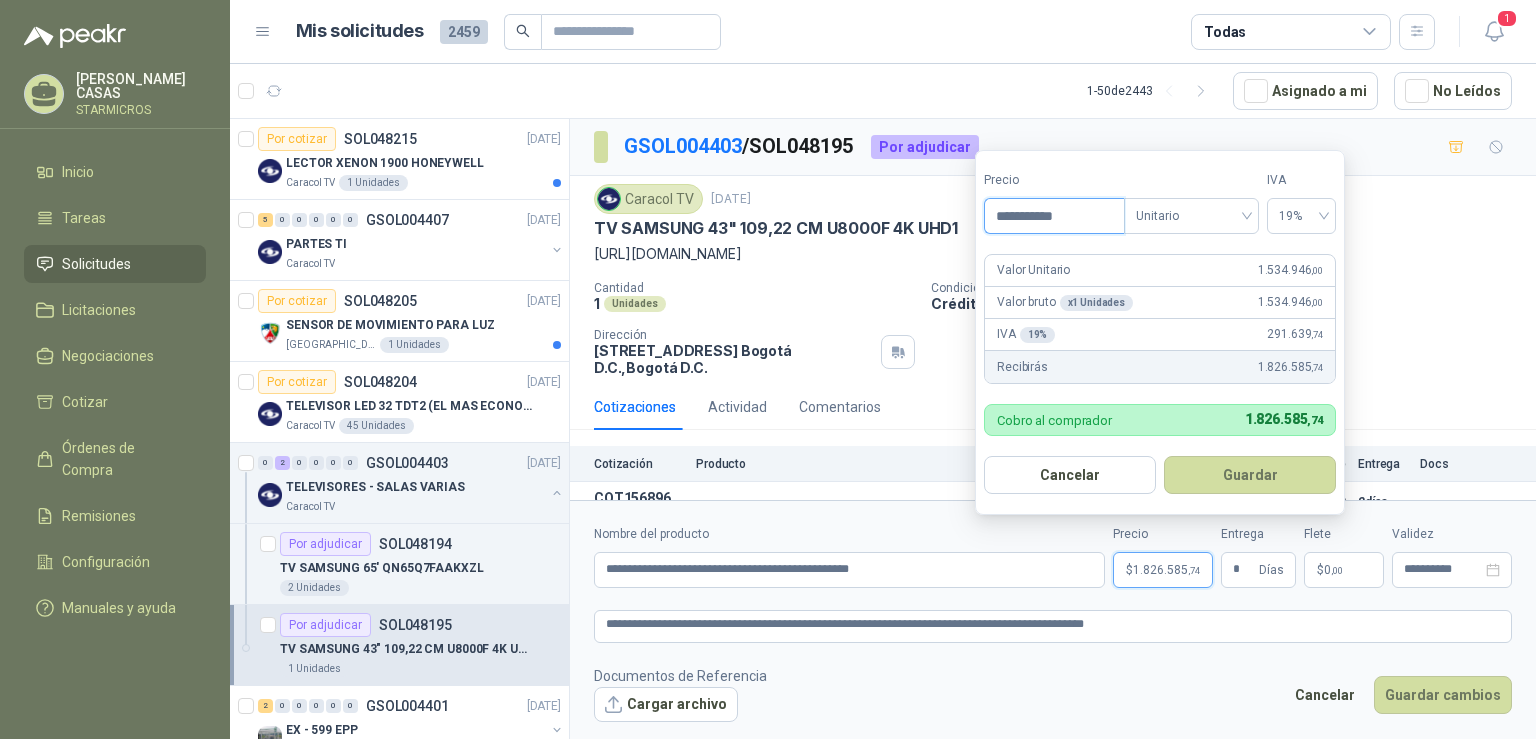 type on "**********" 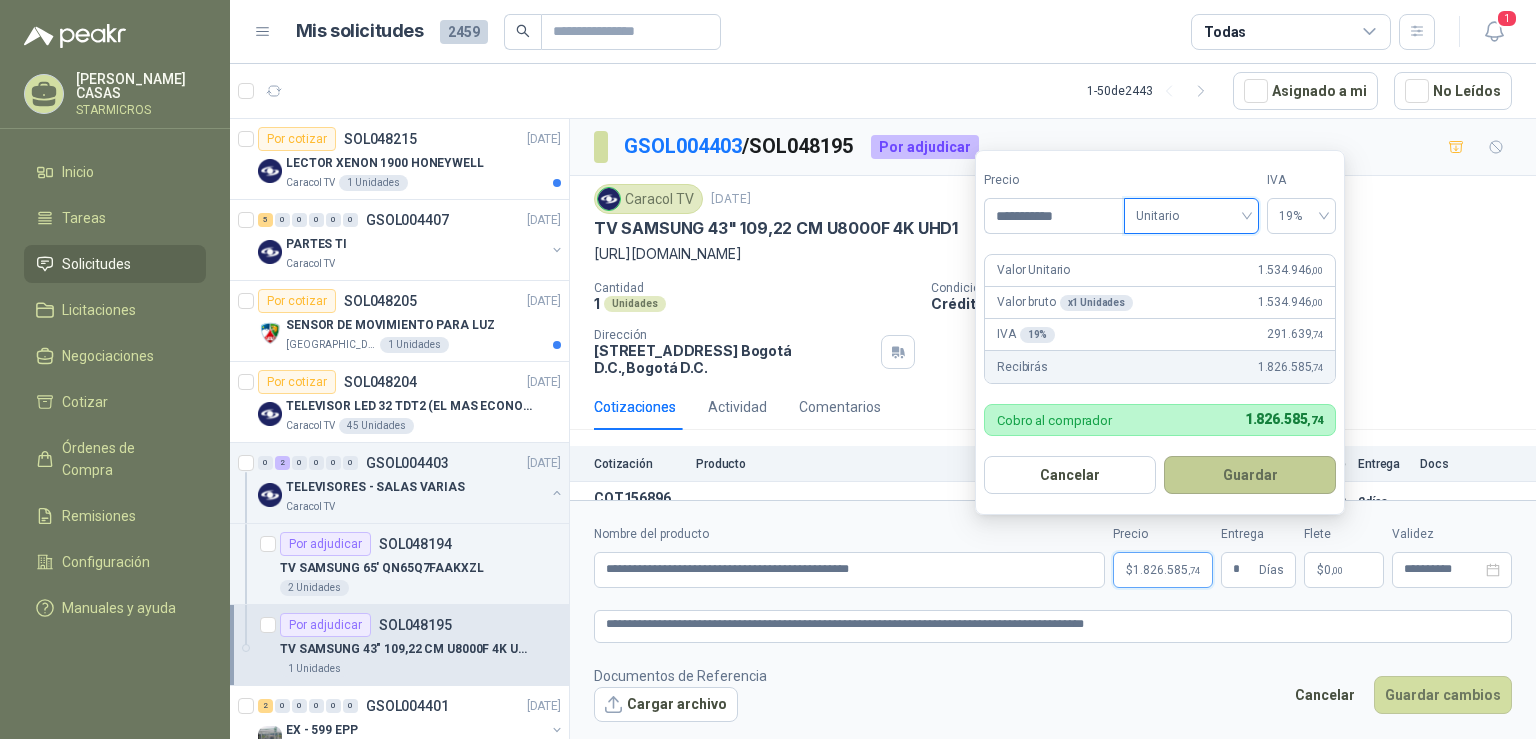 click on "Guardar" at bounding box center (1250, 475) 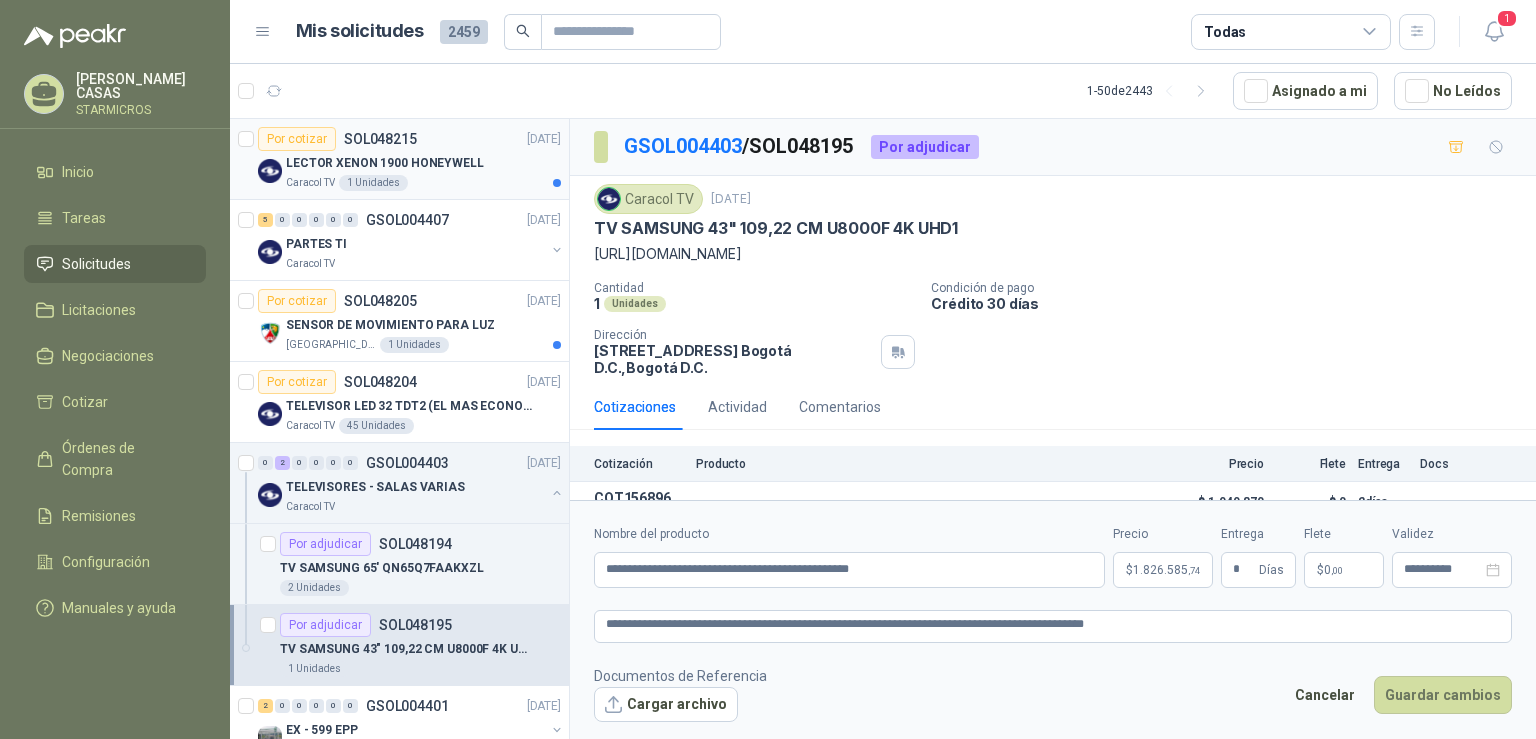 click on "LECTOR XENON 1900 HONEYWELL" at bounding box center (385, 163) 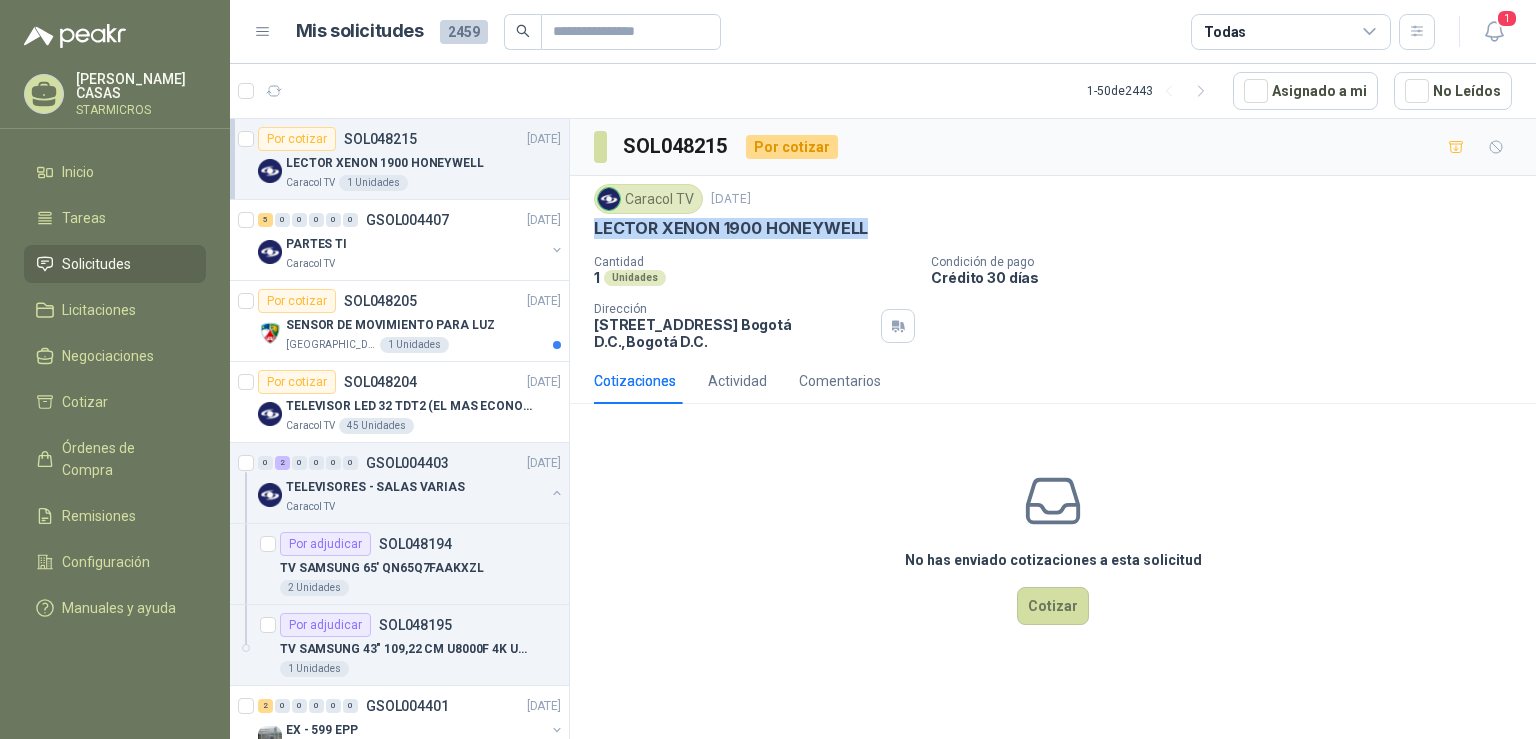 drag, startPoint x: 594, startPoint y: 226, endPoint x: 894, endPoint y: 238, distance: 300.2399 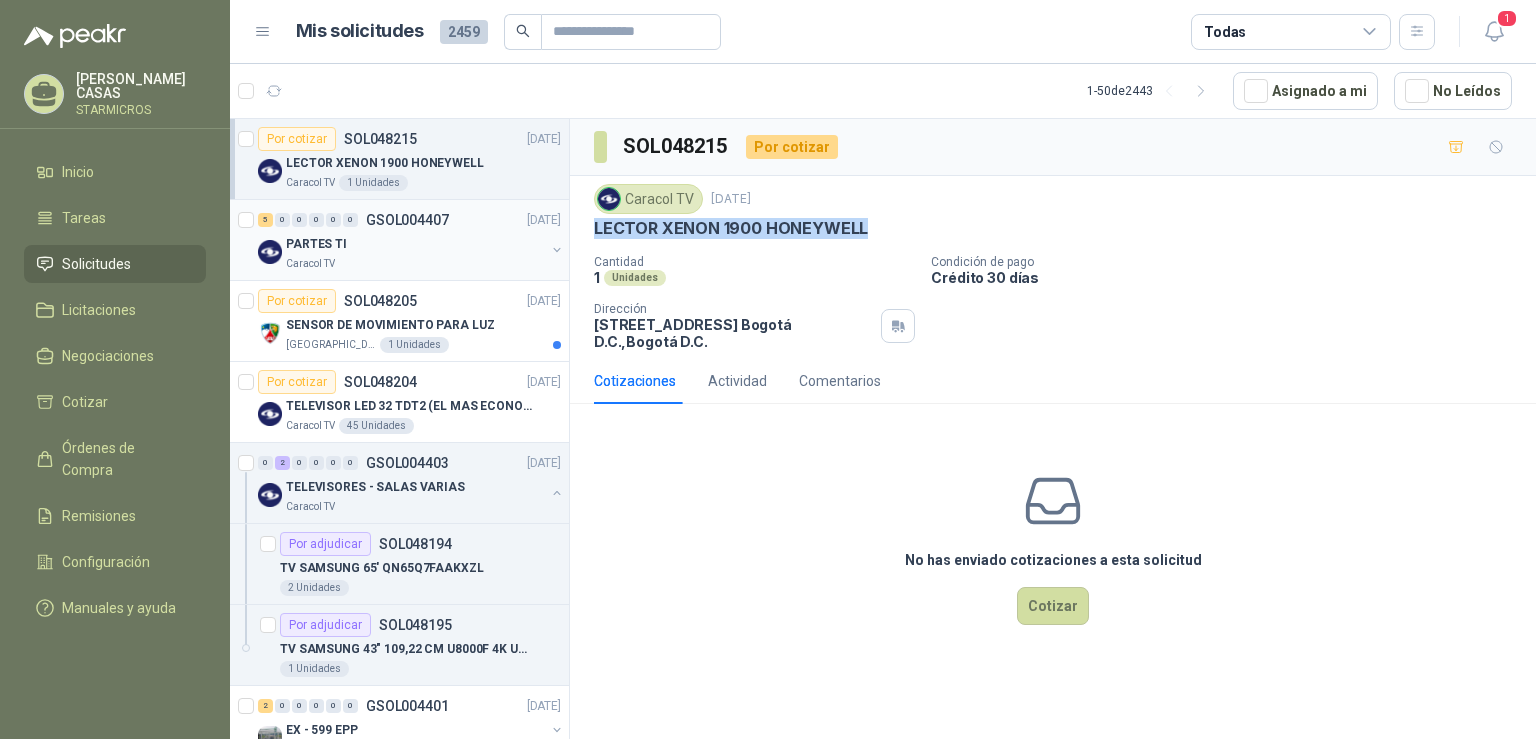 click on "GSOL004407" at bounding box center [407, 220] 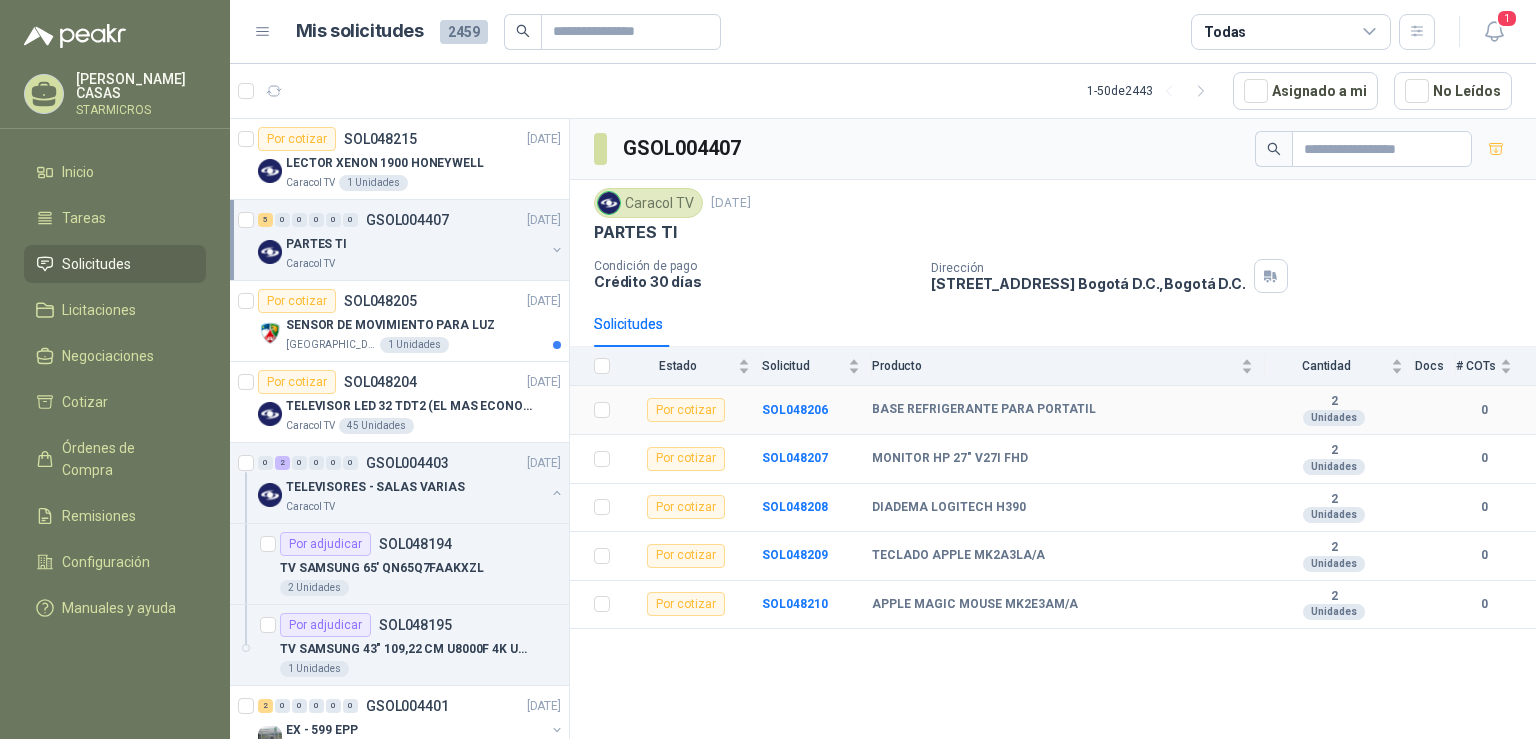 click on "BASE REFRIGERANTE PARA PORTATIL" at bounding box center (984, 410) 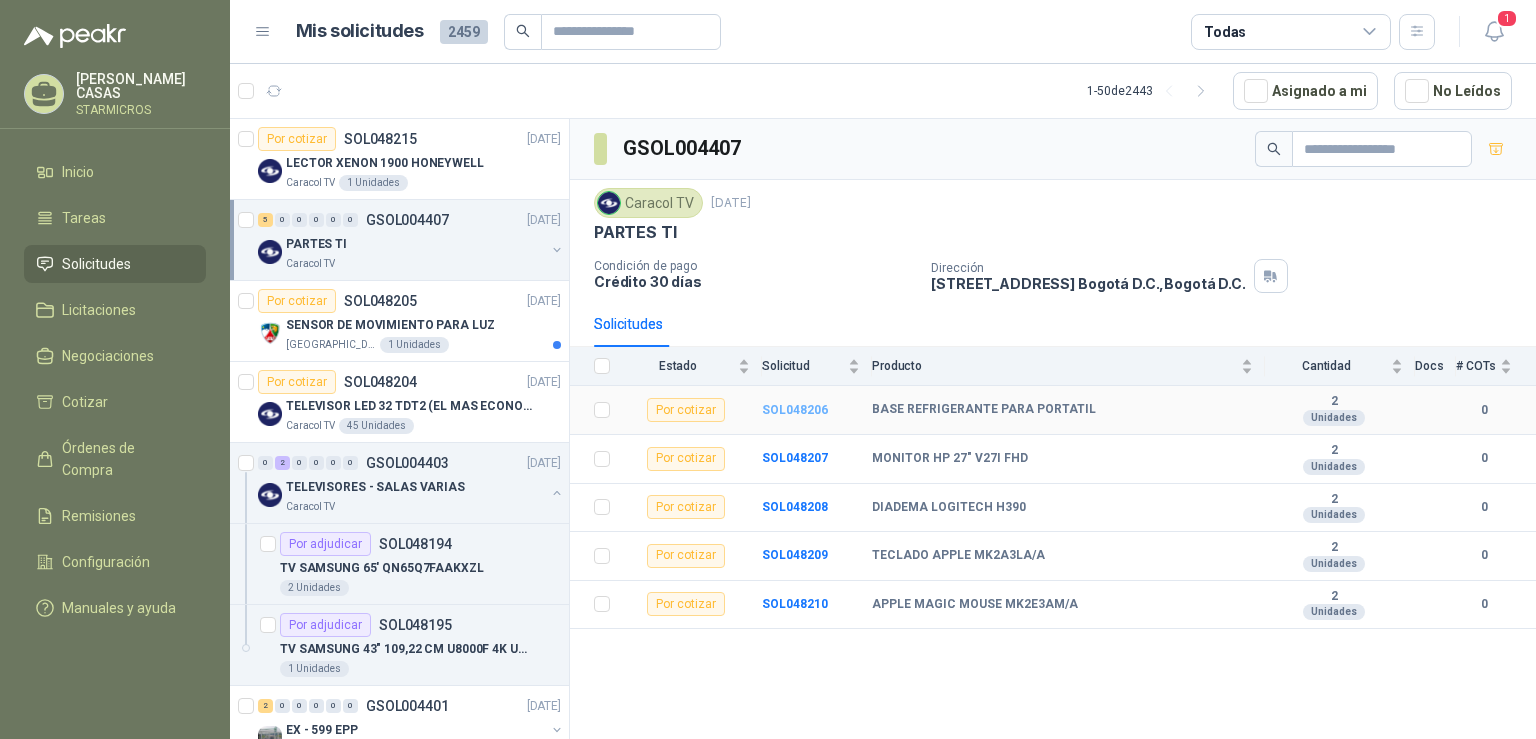 click on "SOL048206" at bounding box center (795, 410) 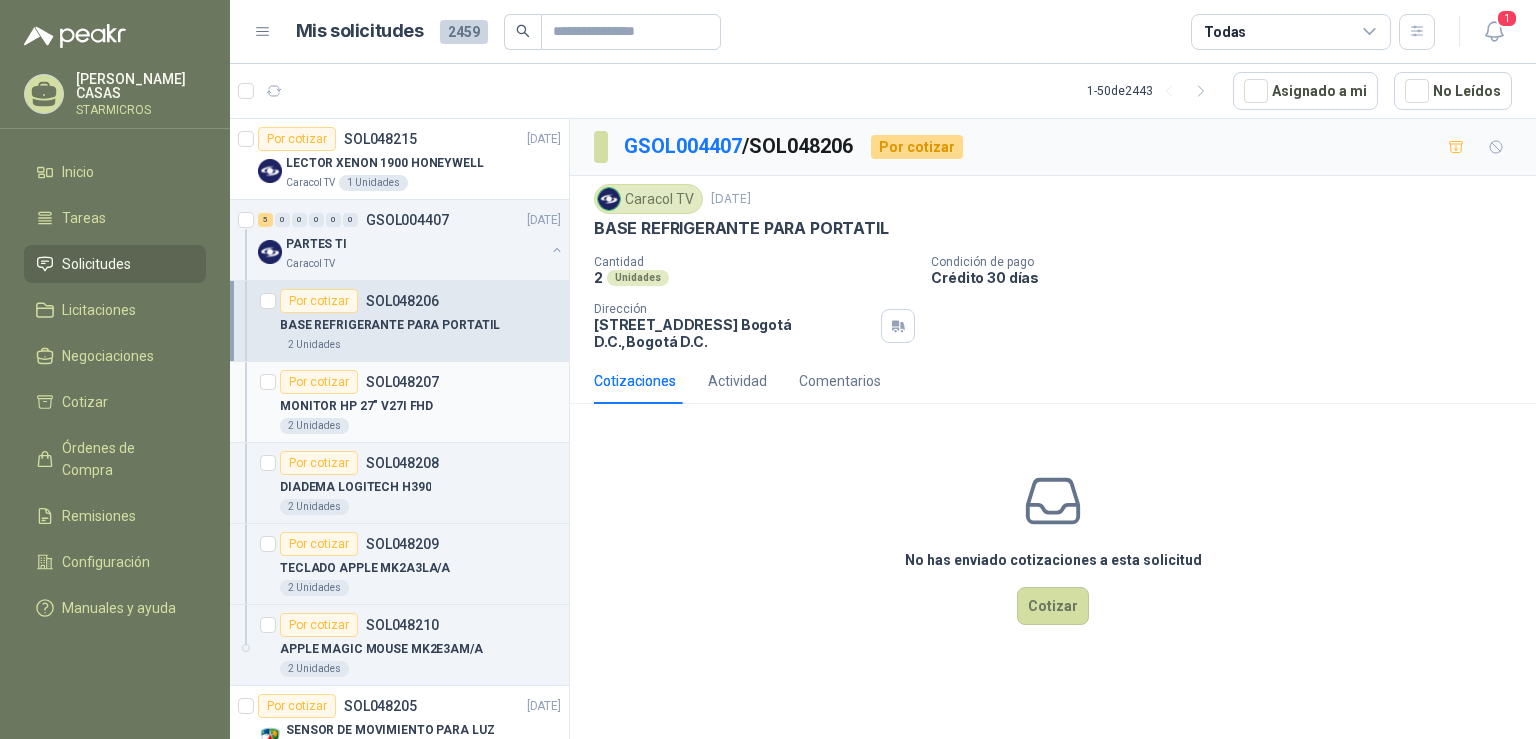 click on "MONITOR HP 27" V27I FHD" at bounding box center (356, 406) 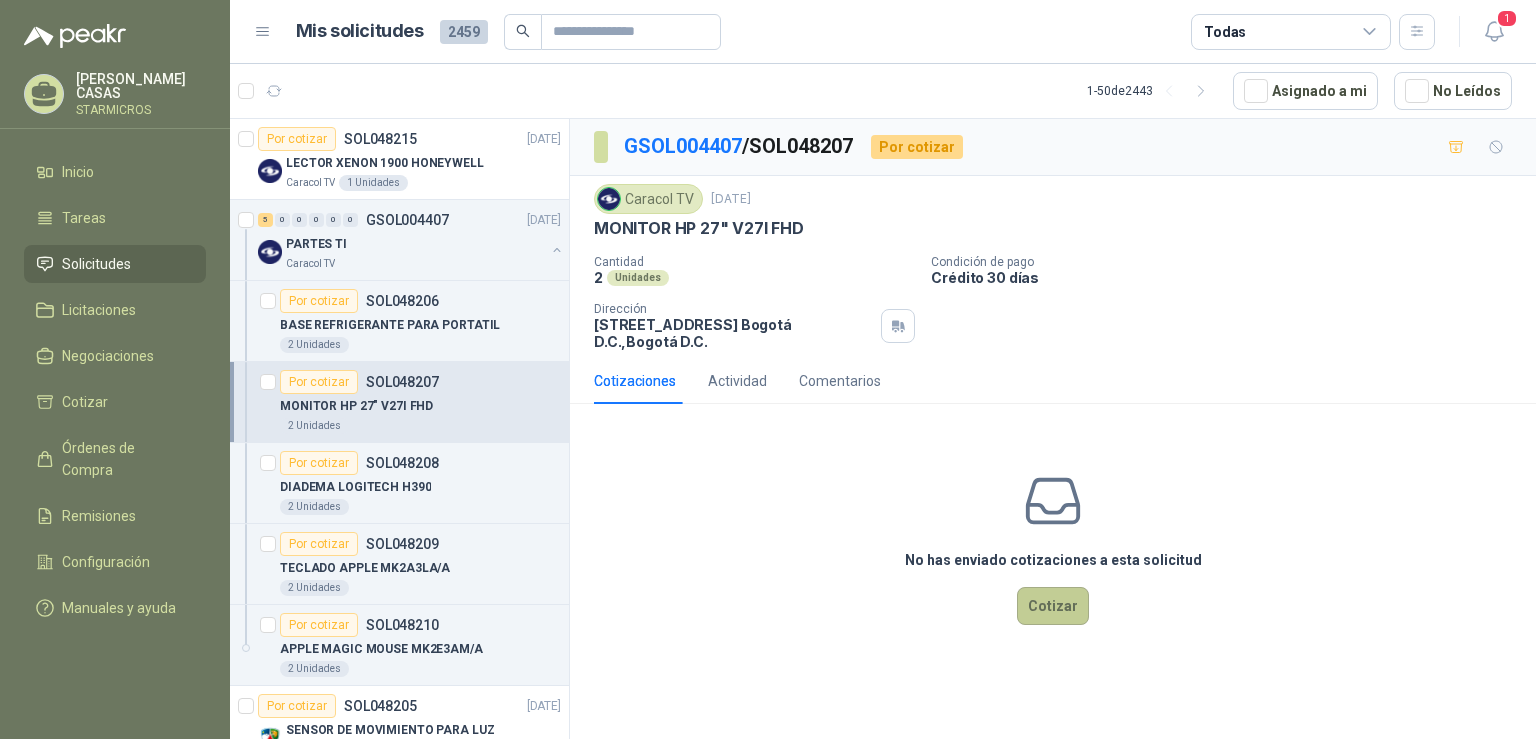 click on "Cotizar" at bounding box center [1053, 606] 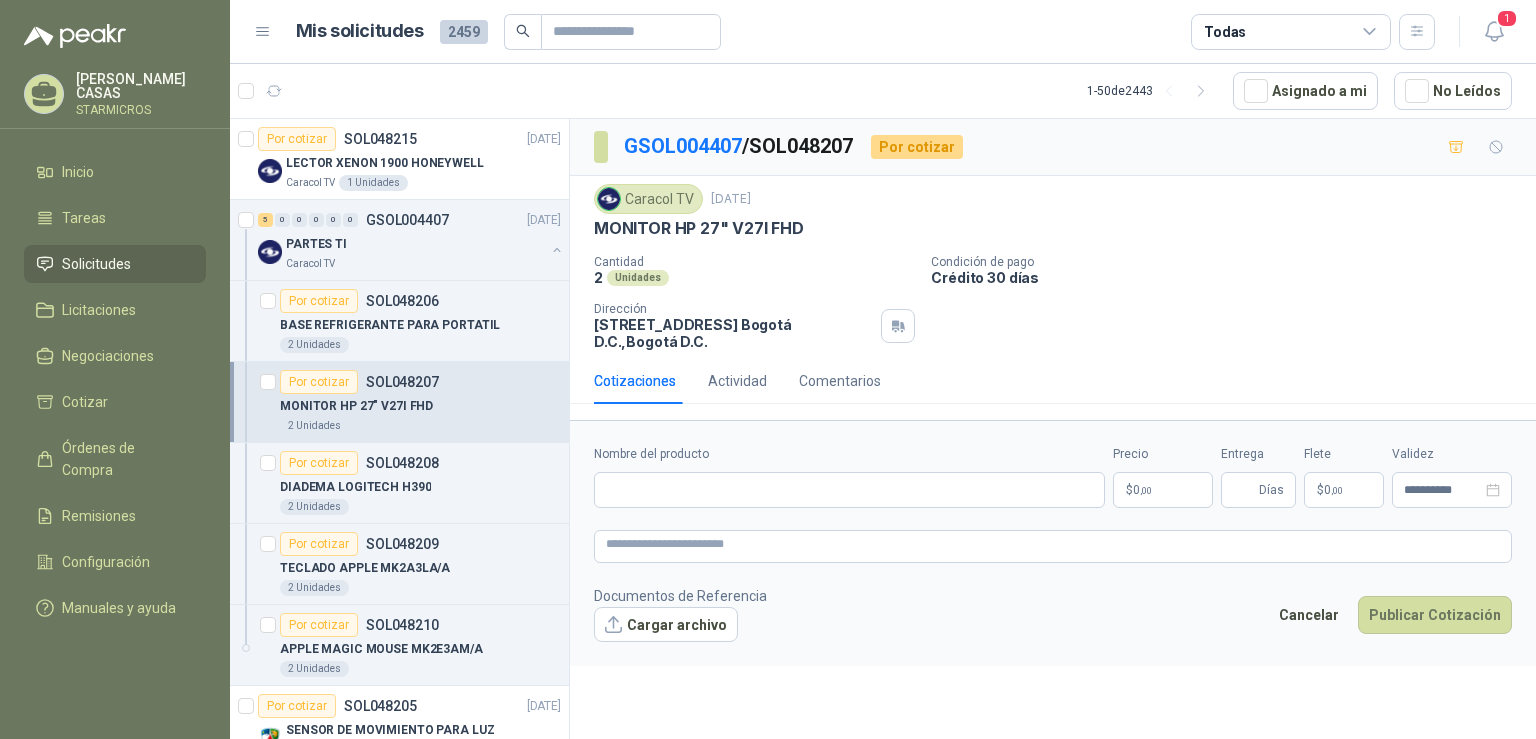 type 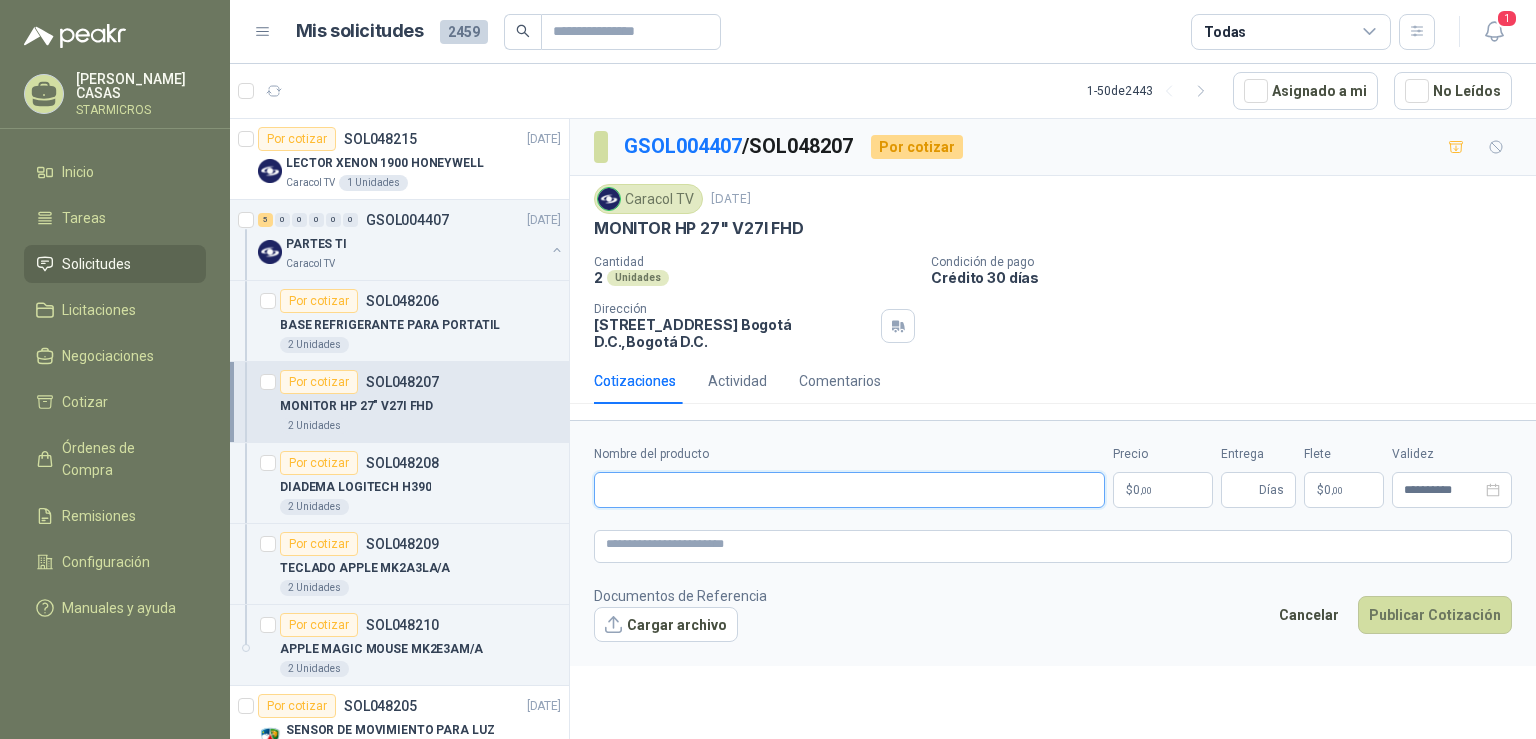 click on "Nombre del producto" at bounding box center [849, 490] 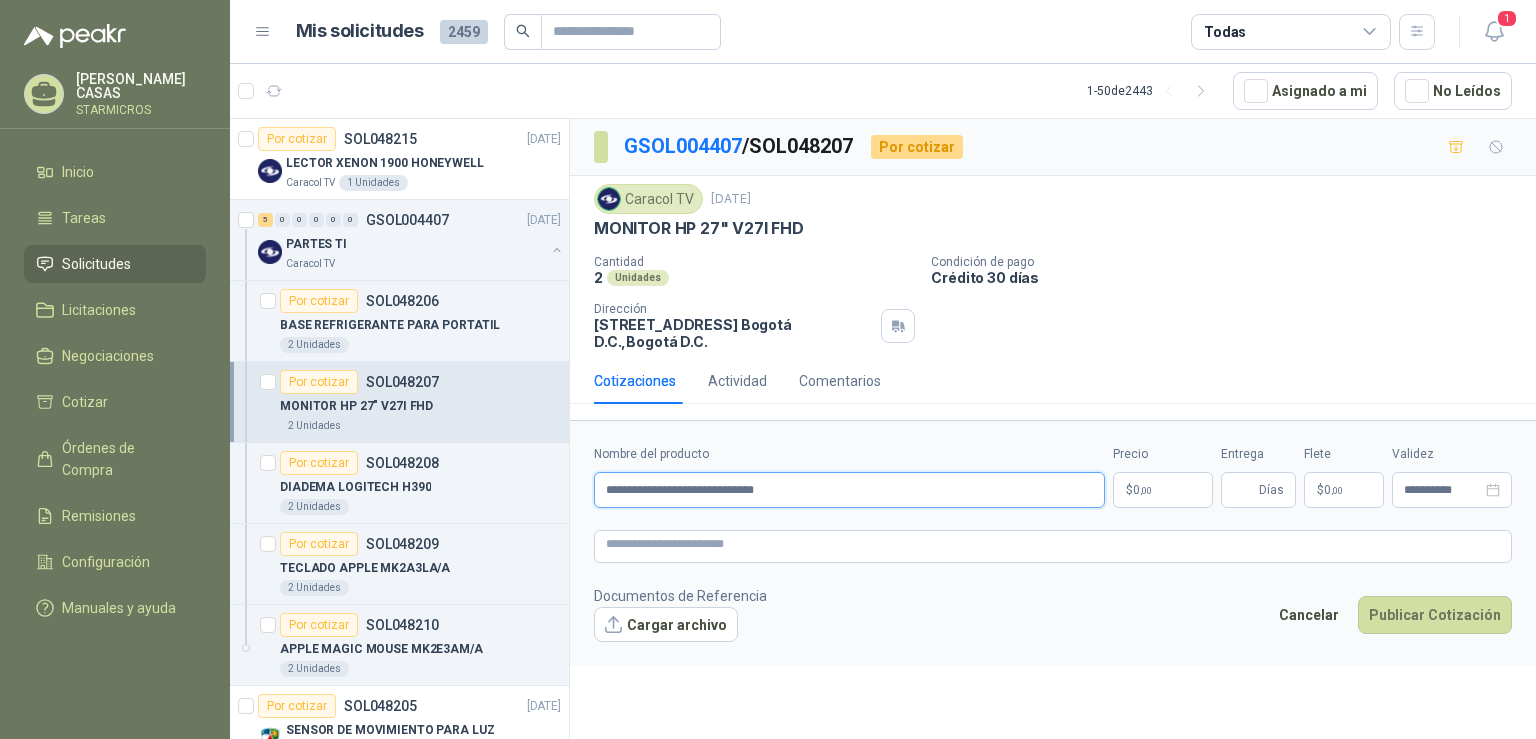 type on "**********" 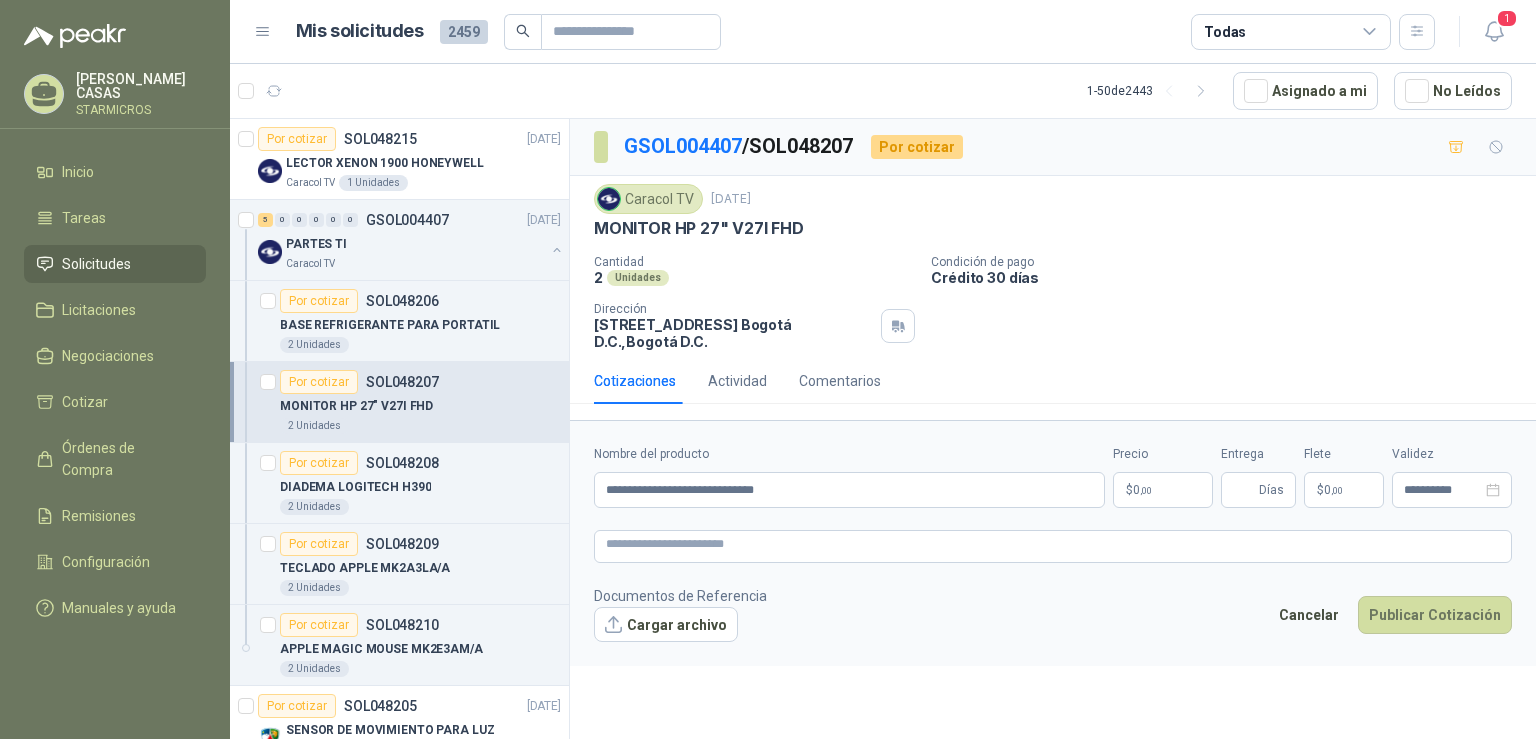 click on "$  0 ,00" at bounding box center [1163, 490] 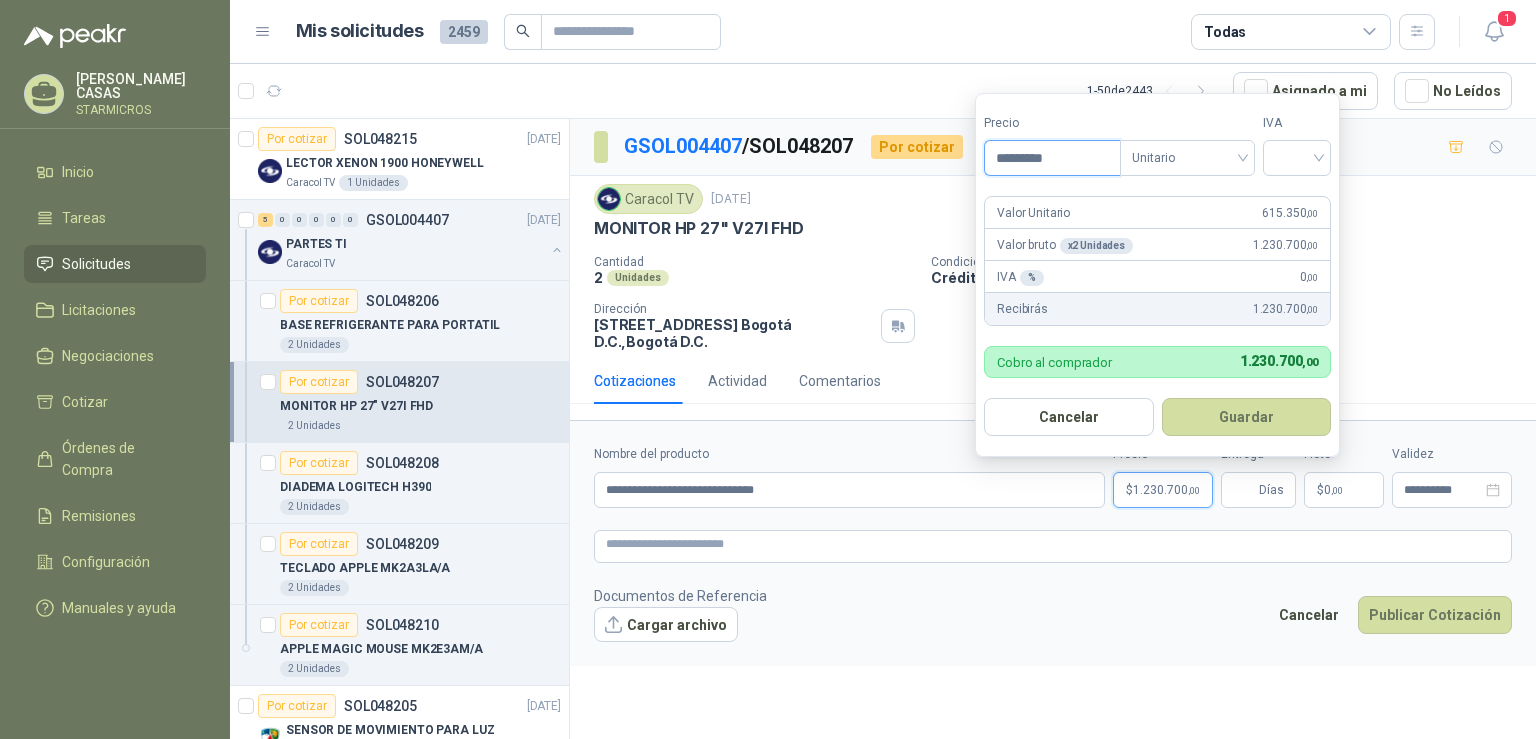 type on "*********" 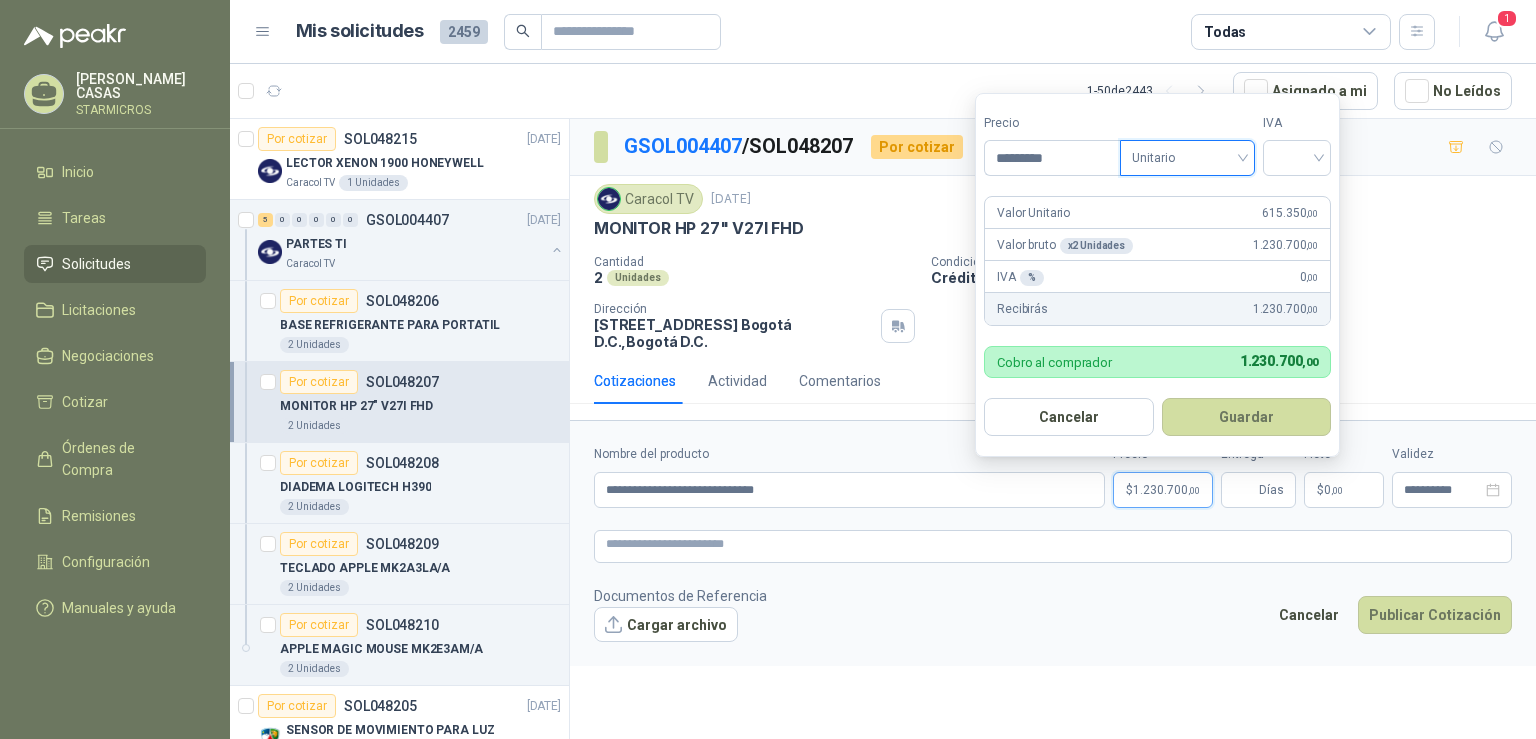 click on "IVA" at bounding box center (1297, 145) 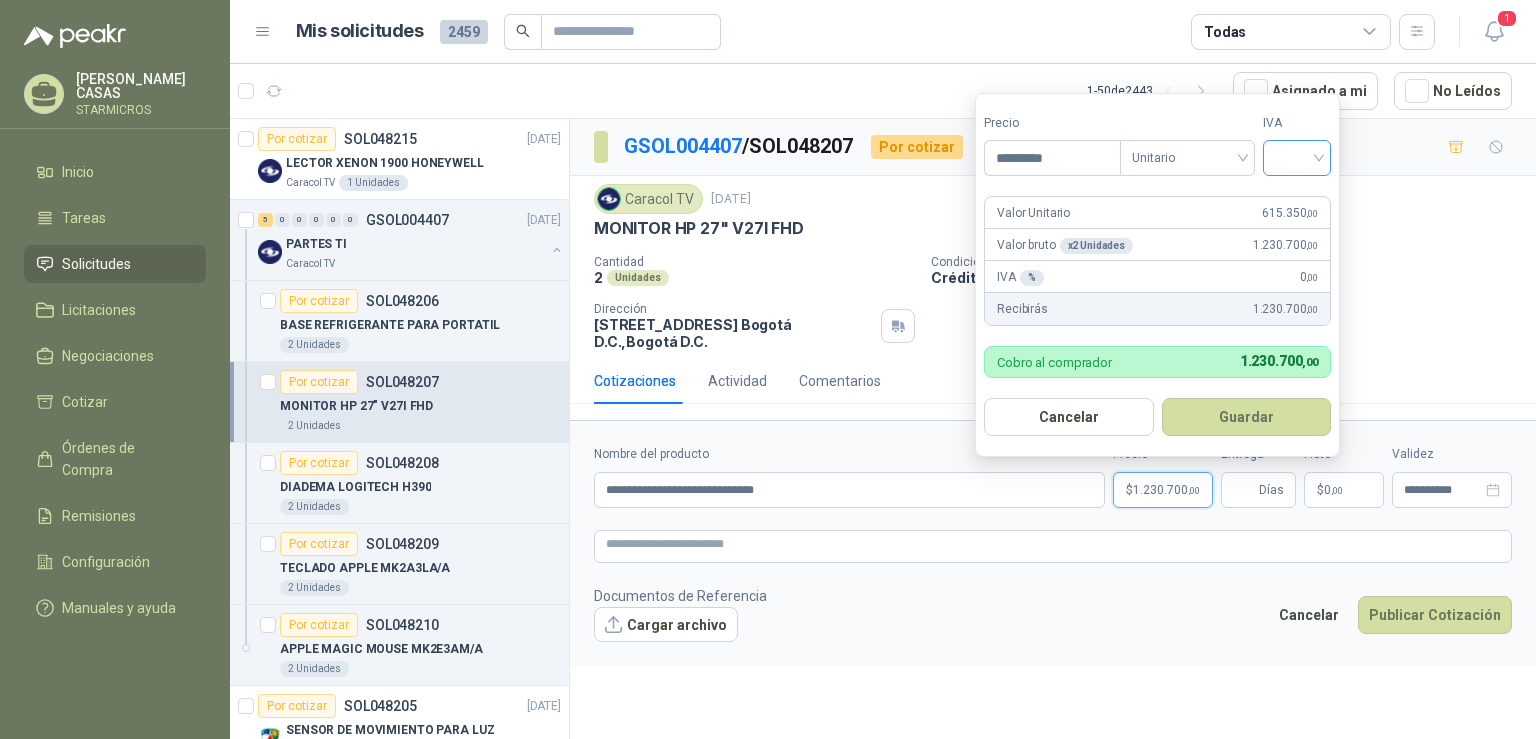 click at bounding box center [1297, 156] 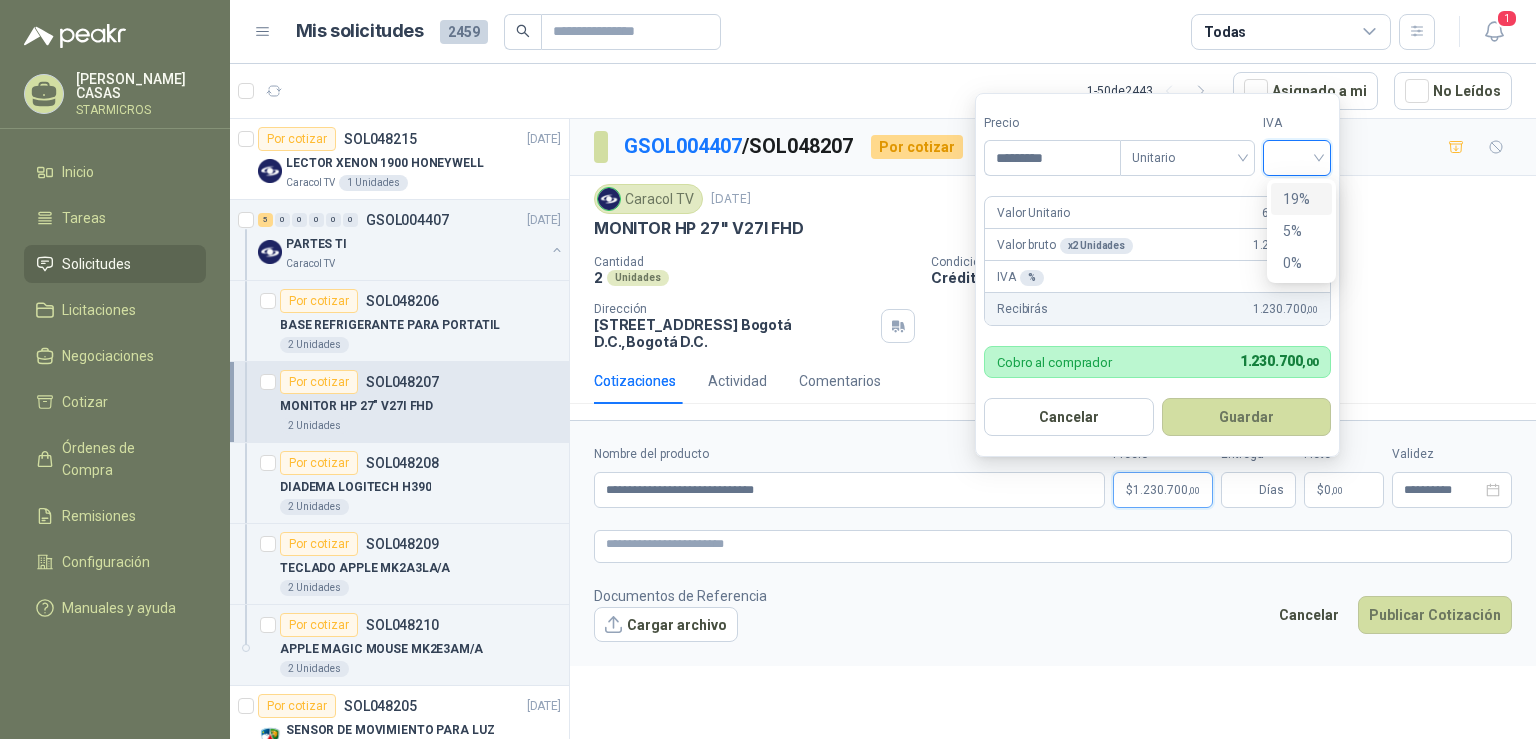 click on "19%" at bounding box center [1301, 199] 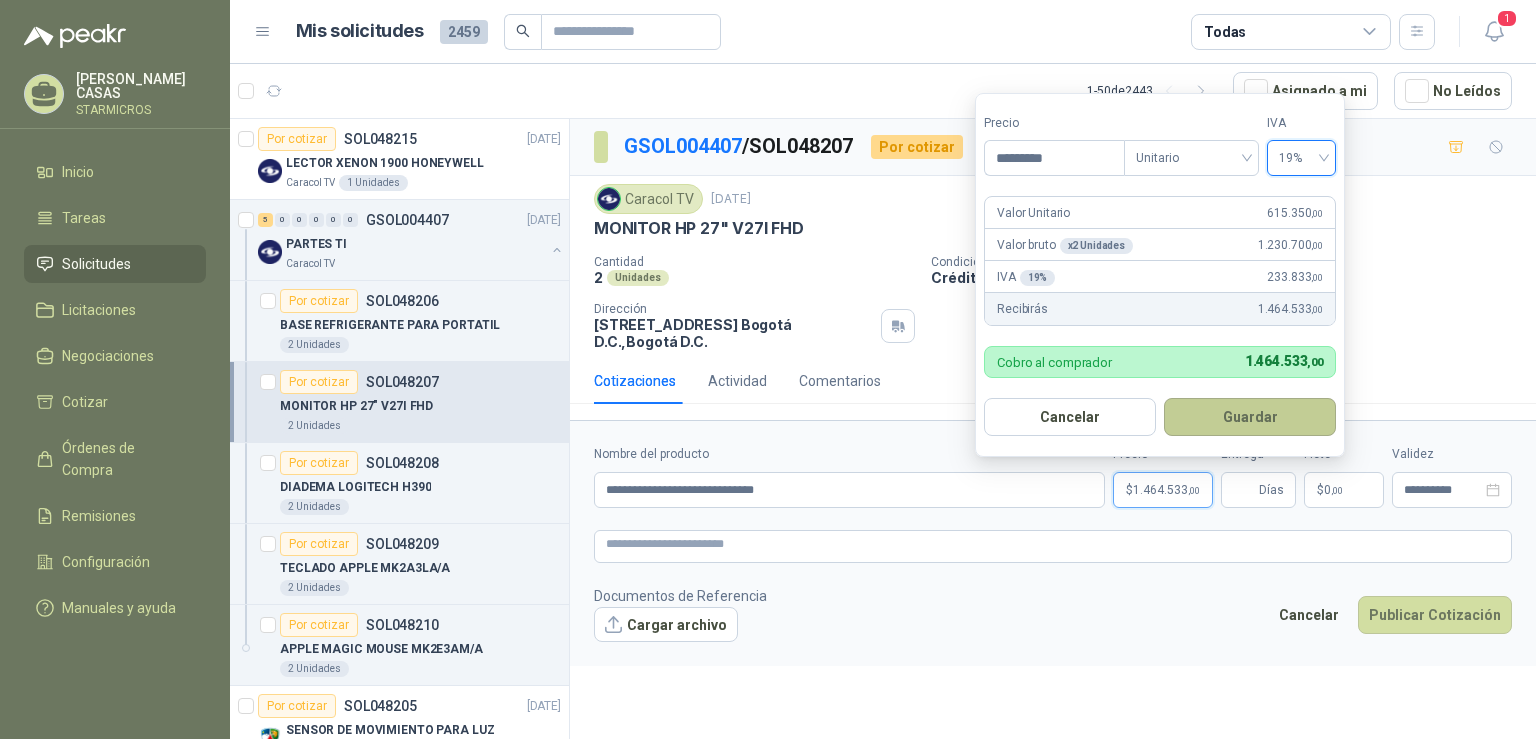 click on "Guardar" at bounding box center [1250, 417] 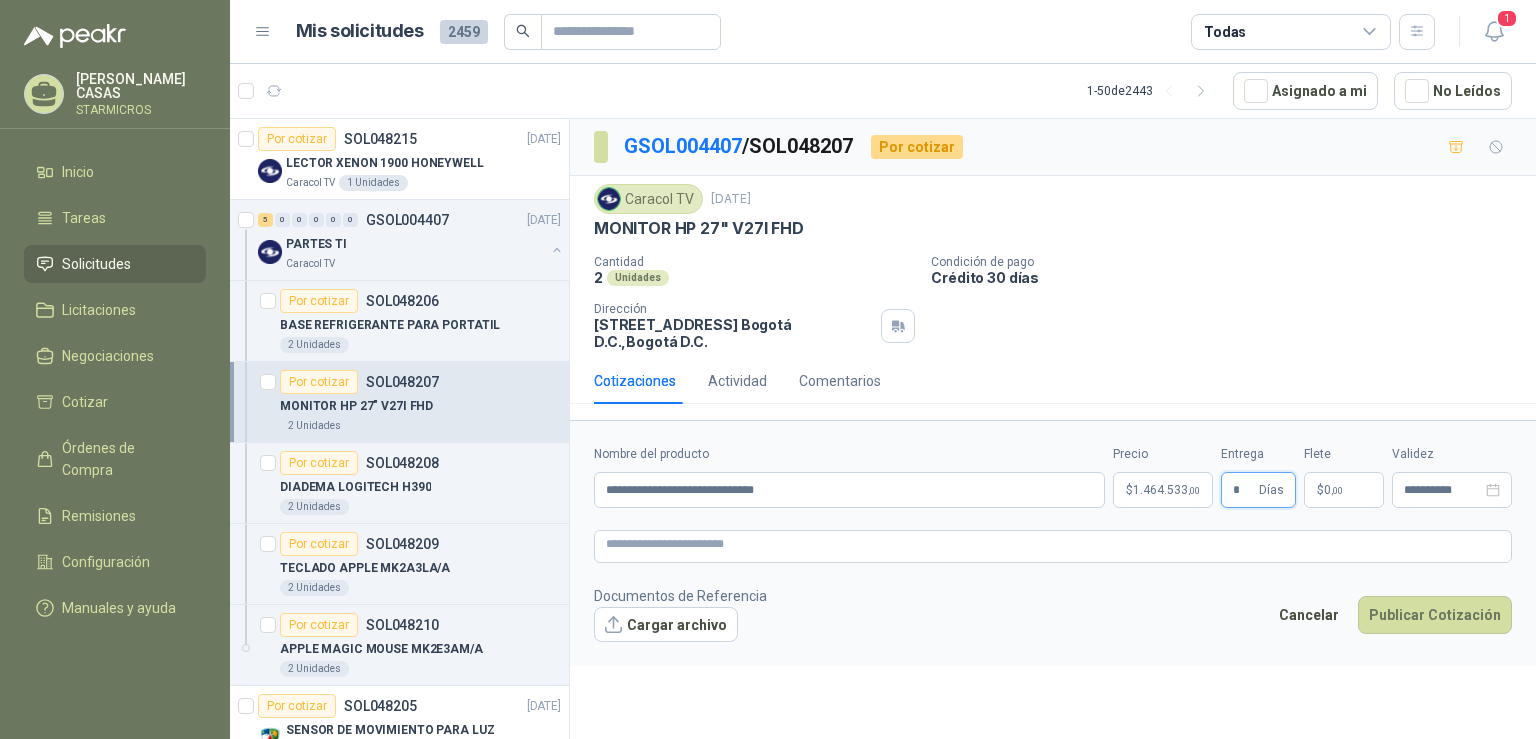type on "*" 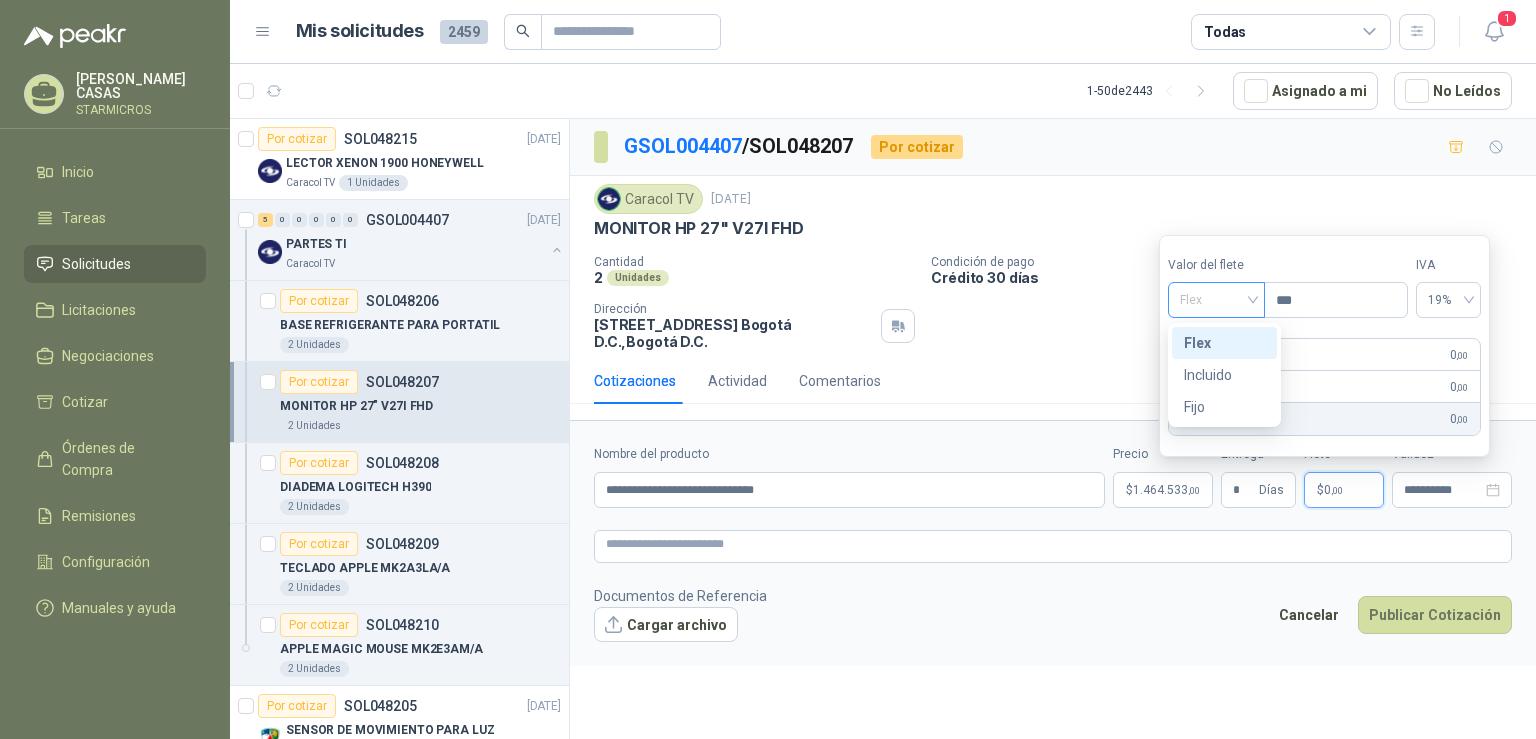 click on "Flex" at bounding box center (1216, 300) 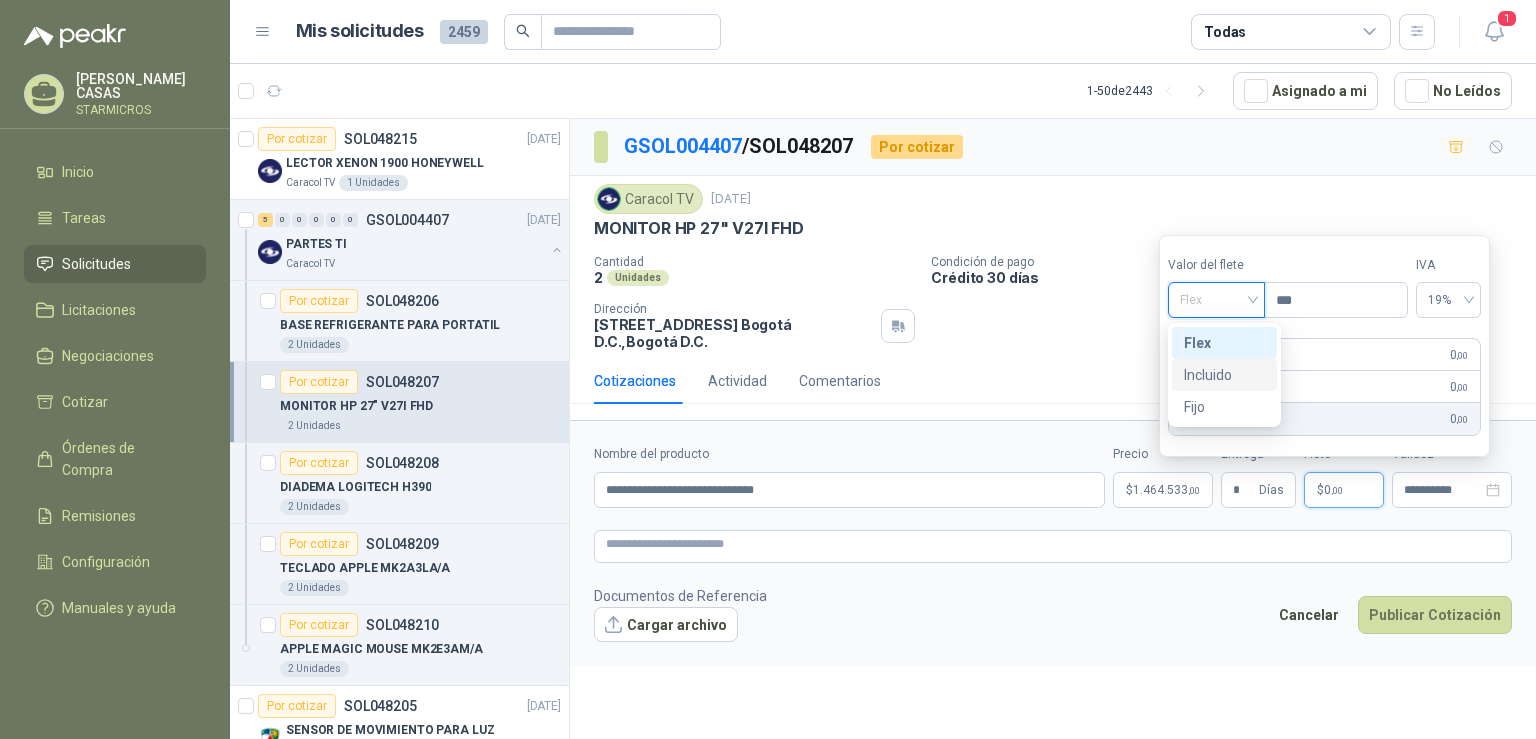 click on "Incluido" at bounding box center [1224, 375] 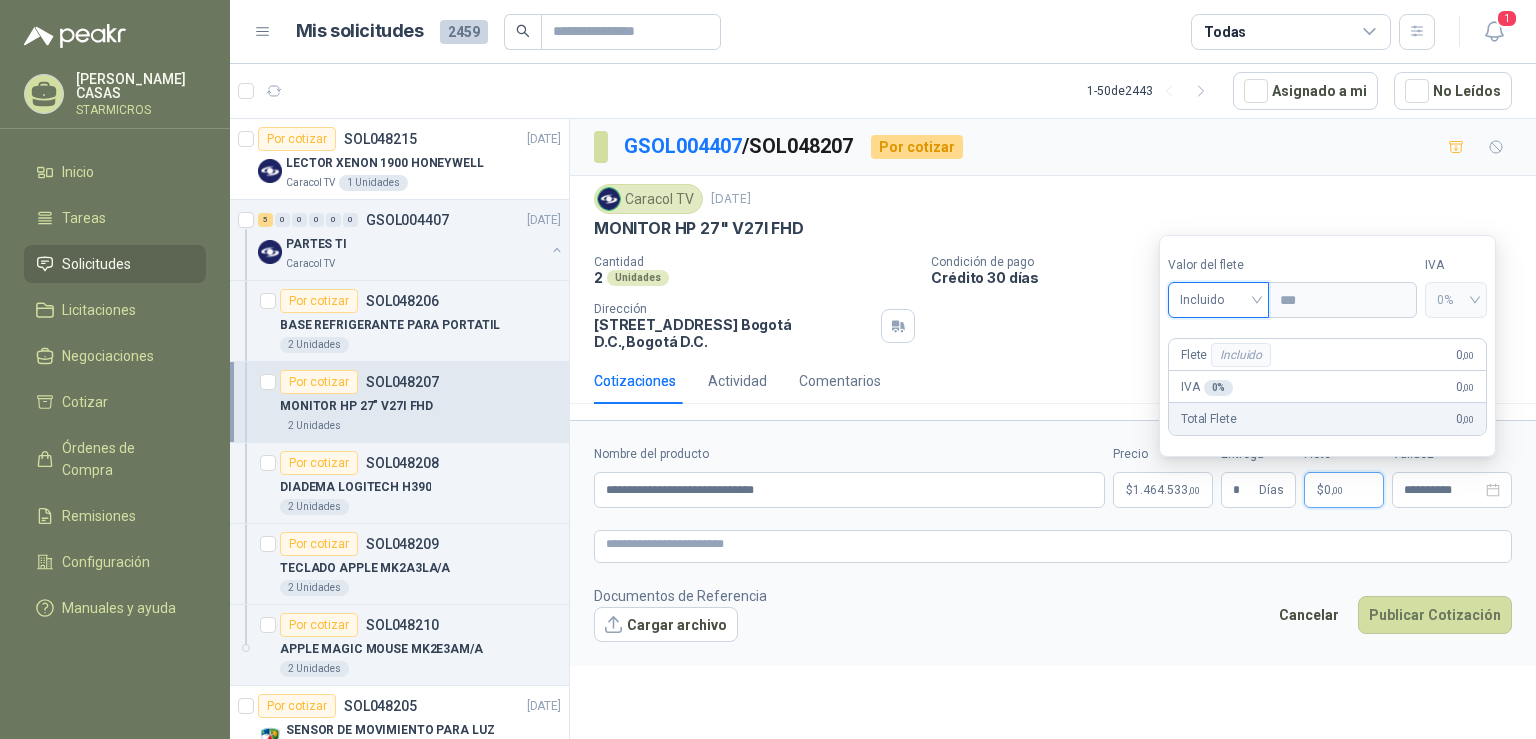 click on "Cotizaciones Actividad Comentarios" at bounding box center (1053, 381) 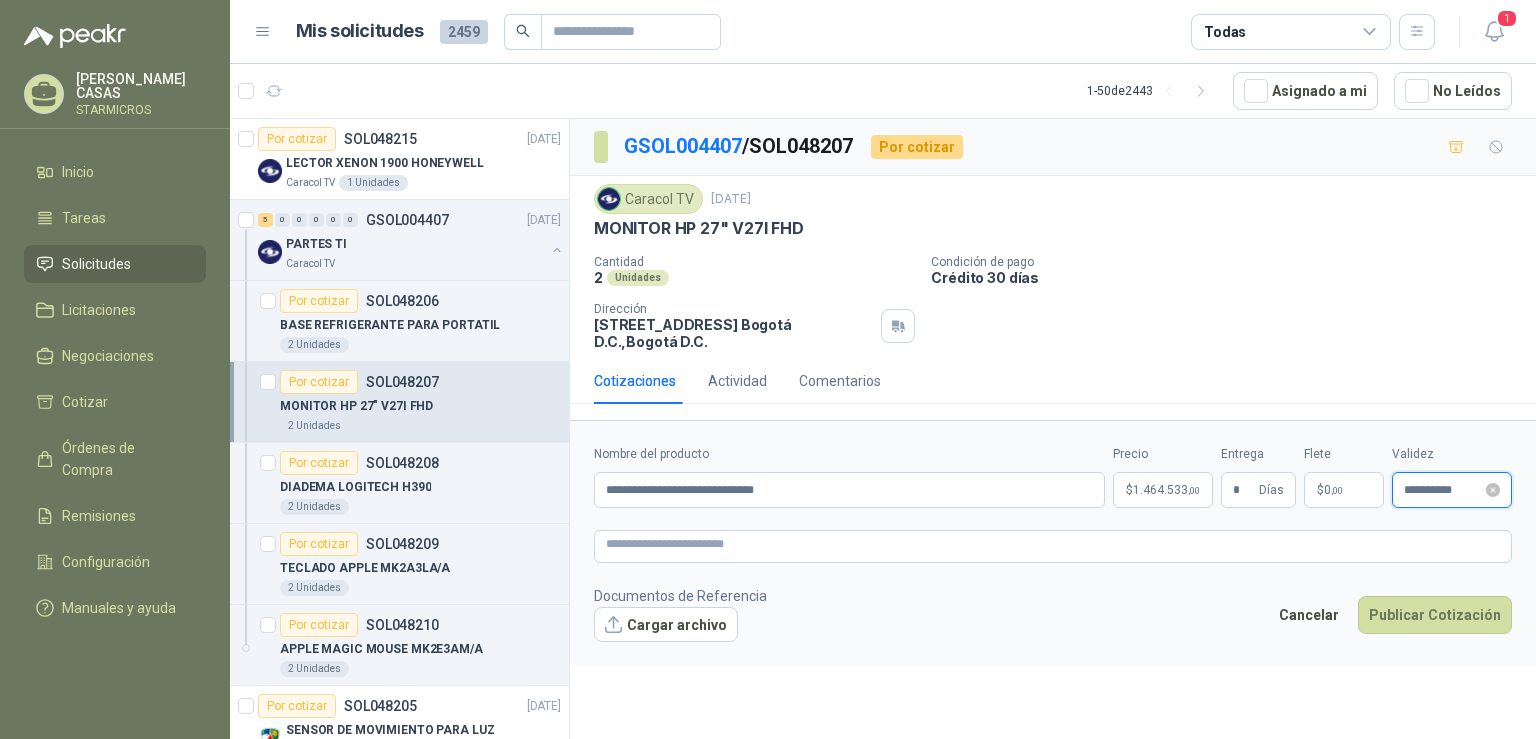 click on "**********" at bounding box center [1443, 490] 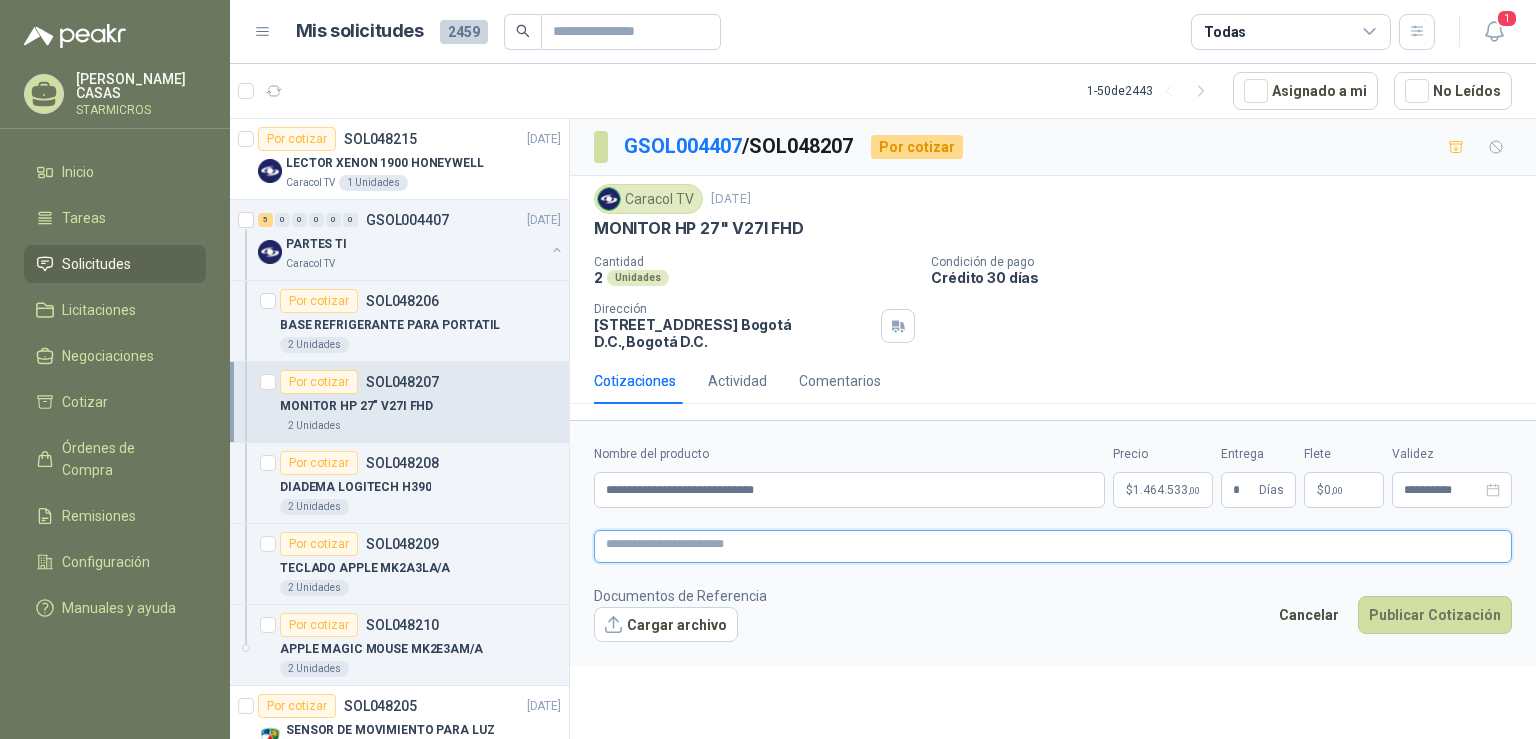 click at bounding box center [1053, 546] 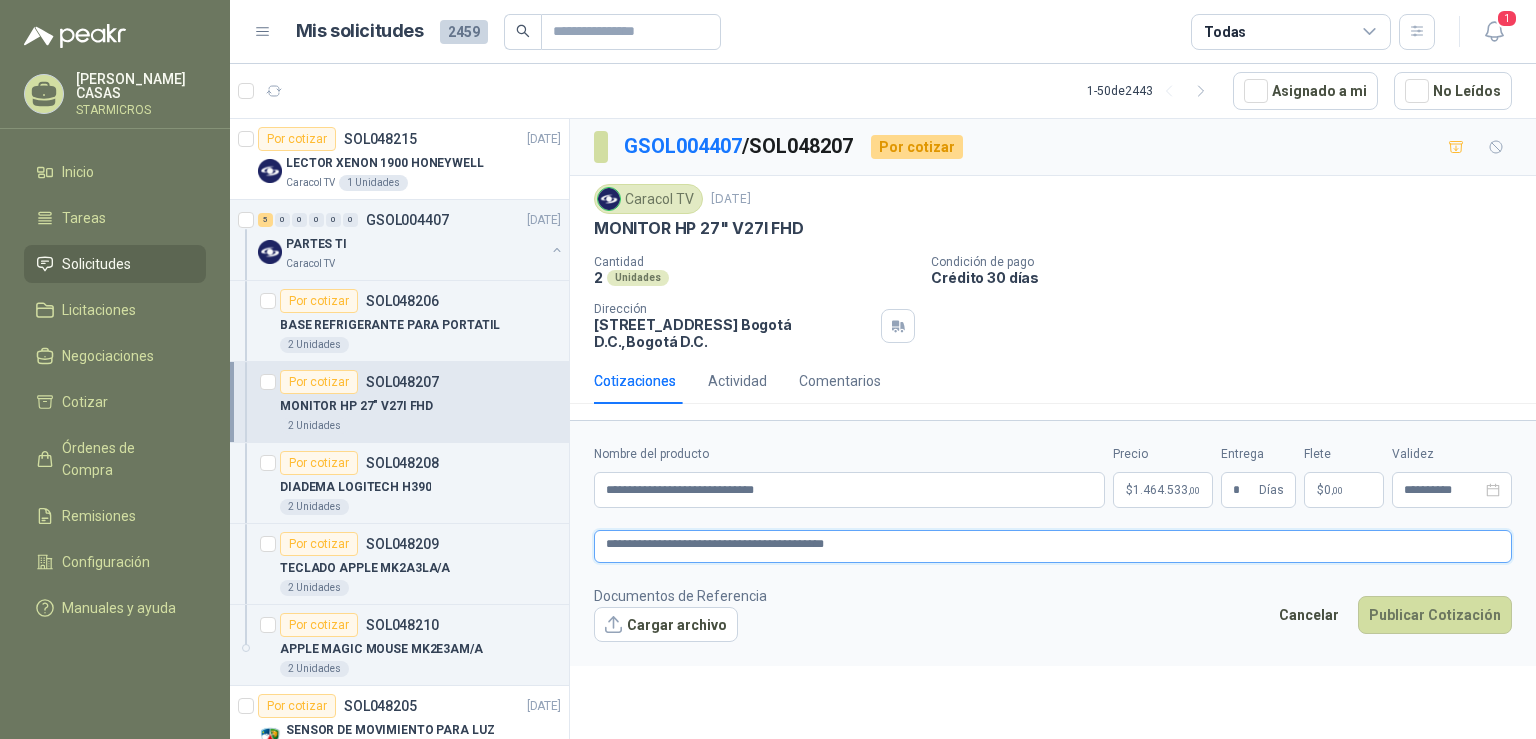 type 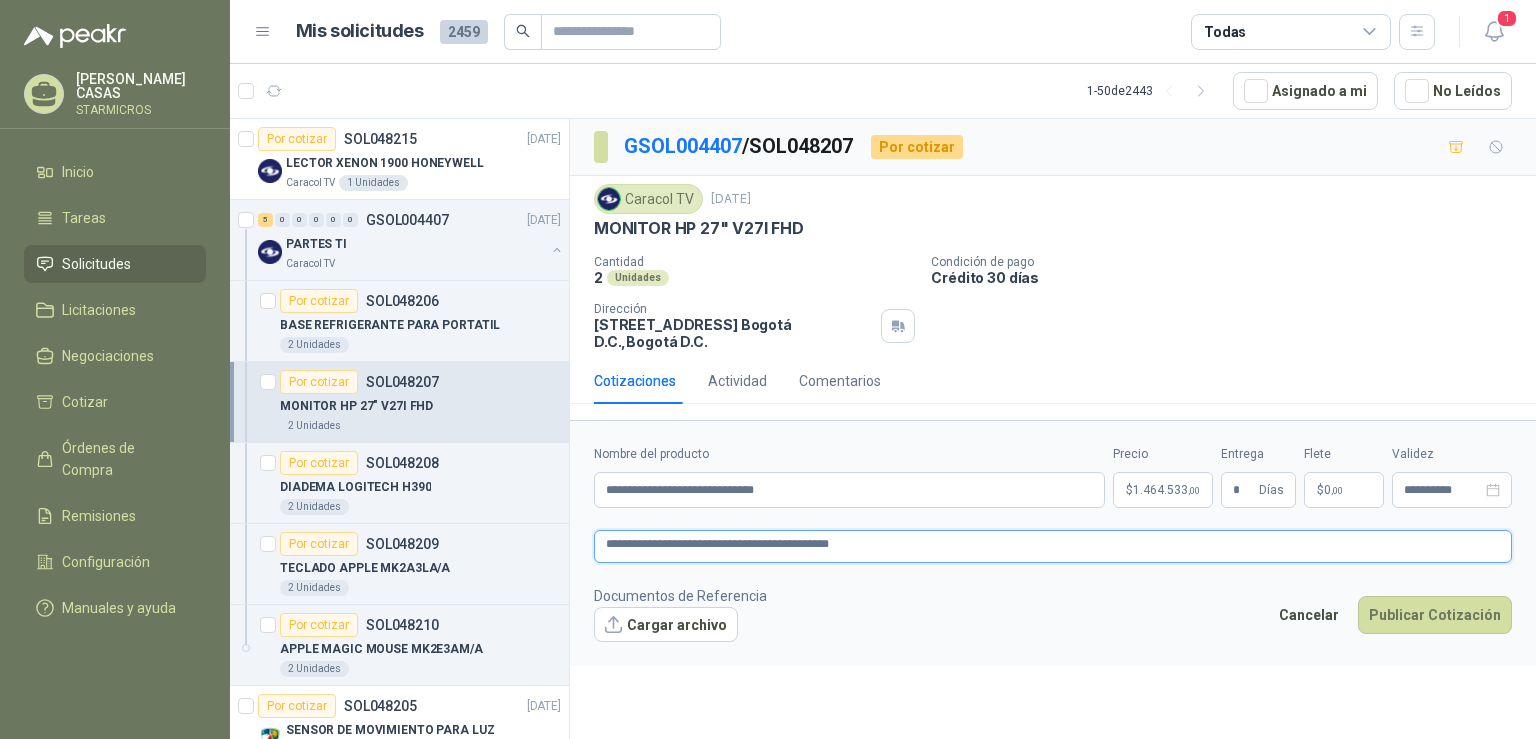 type 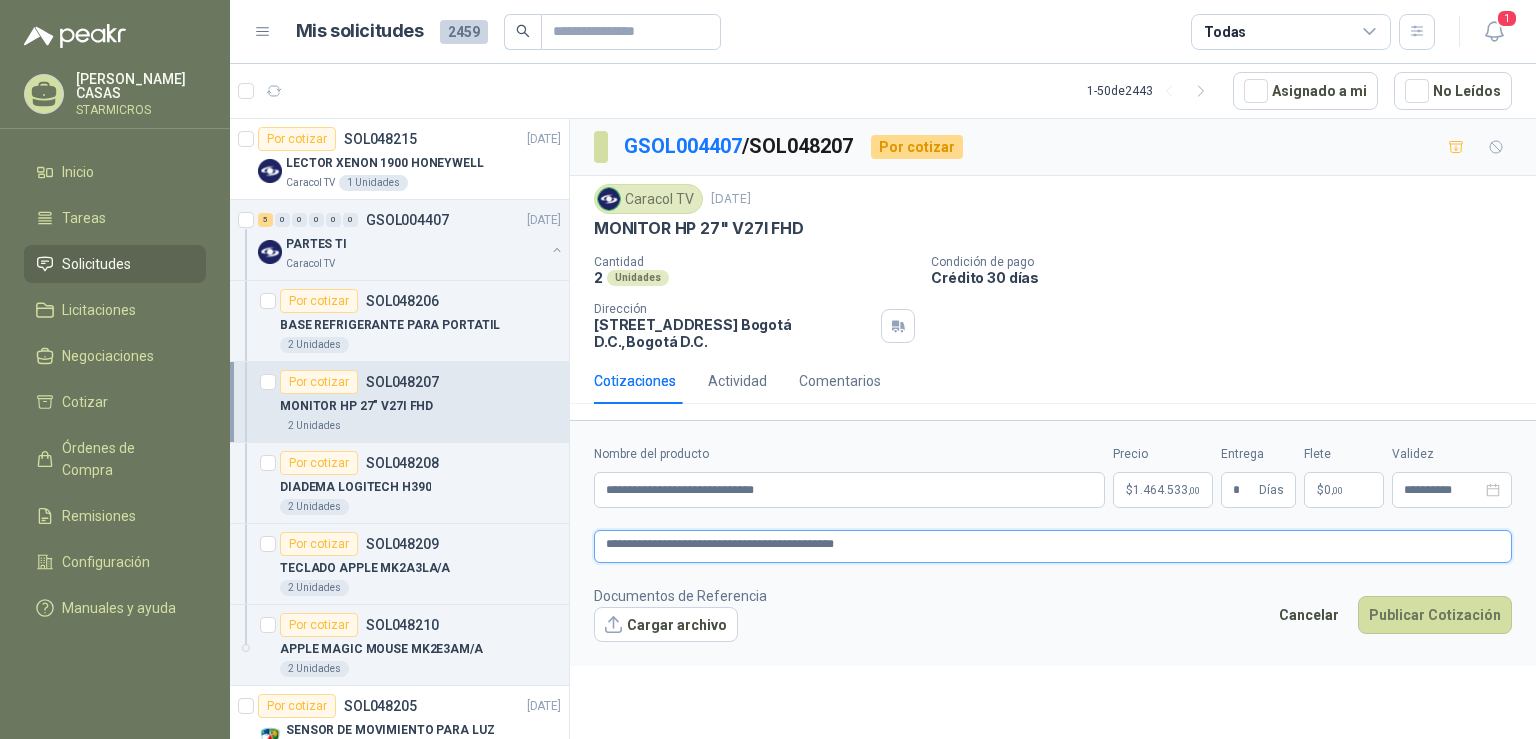 type 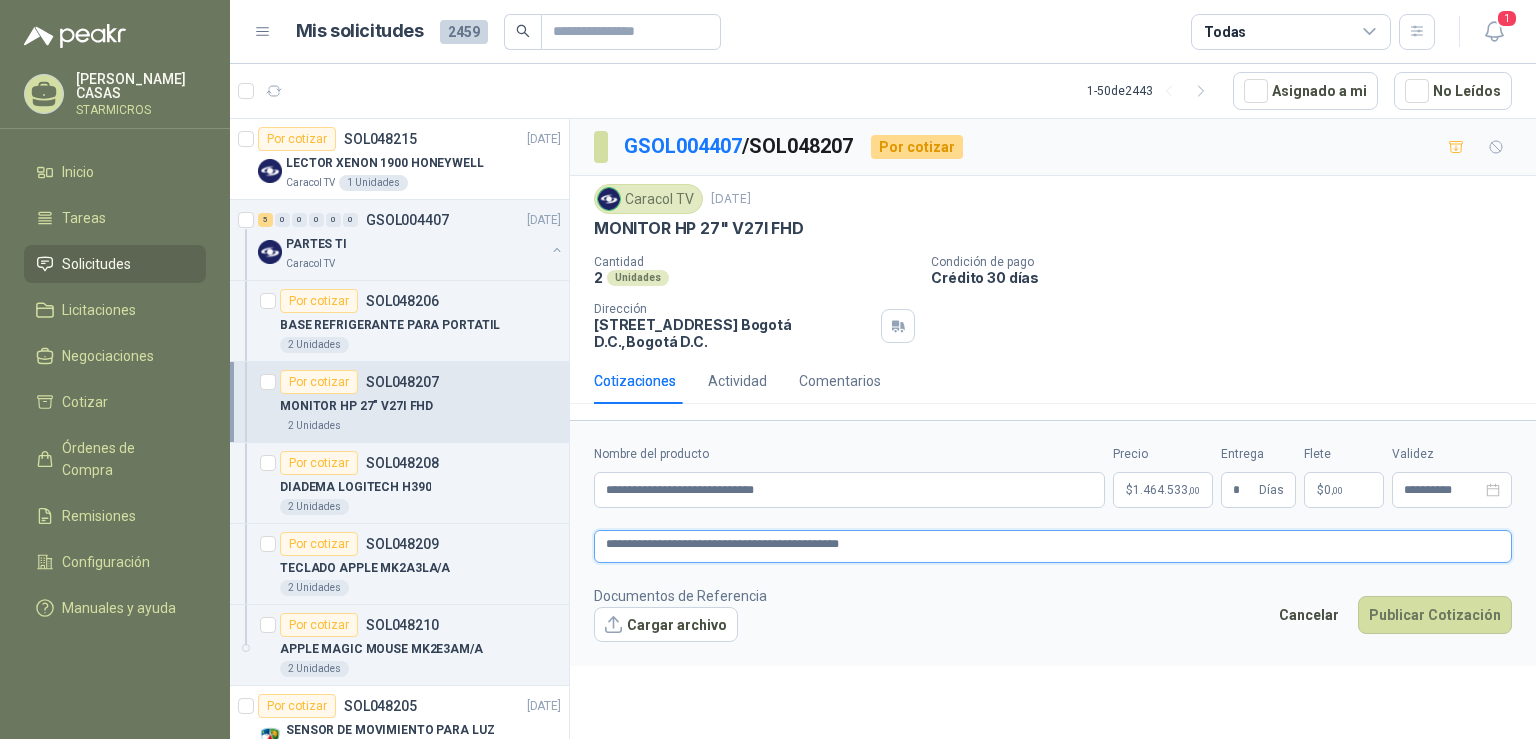 type 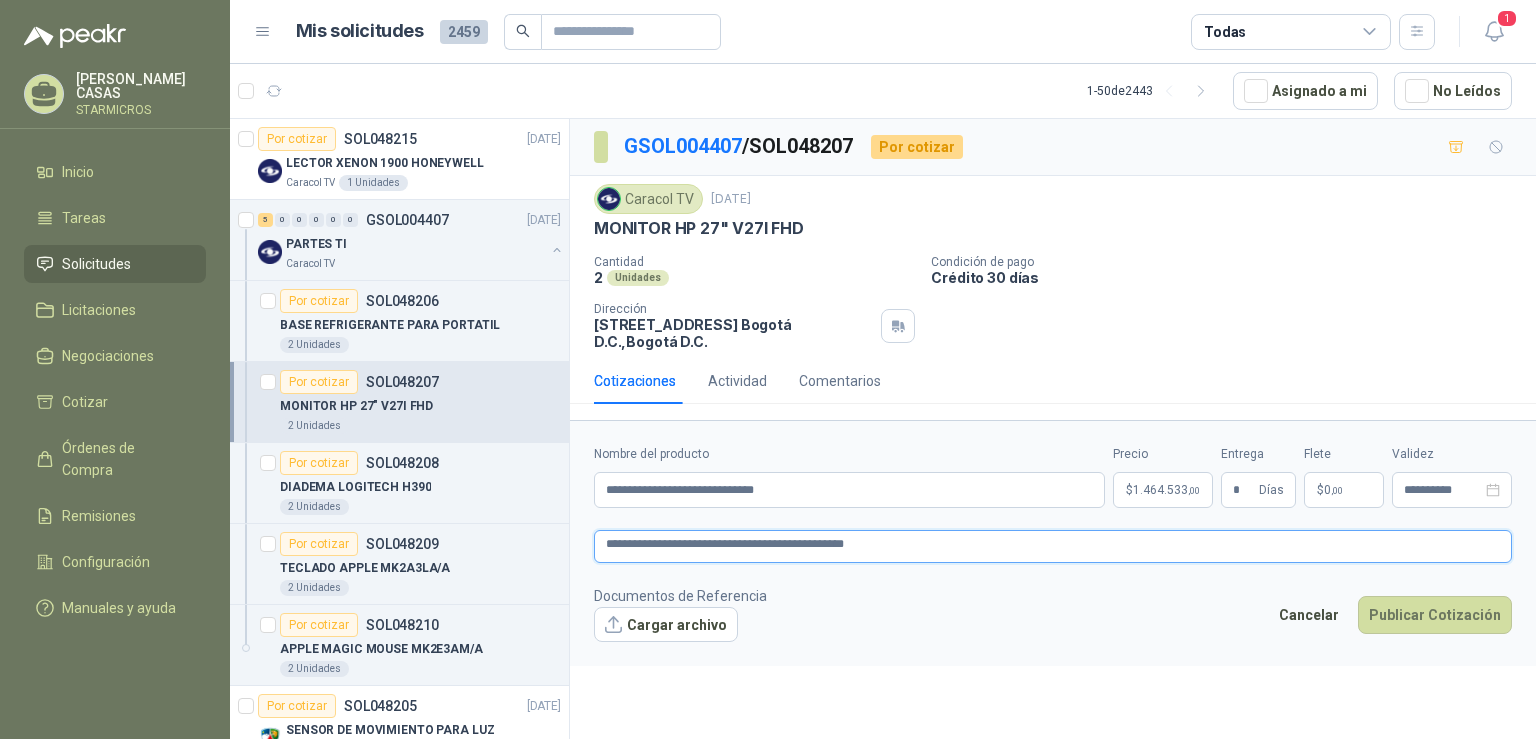 type 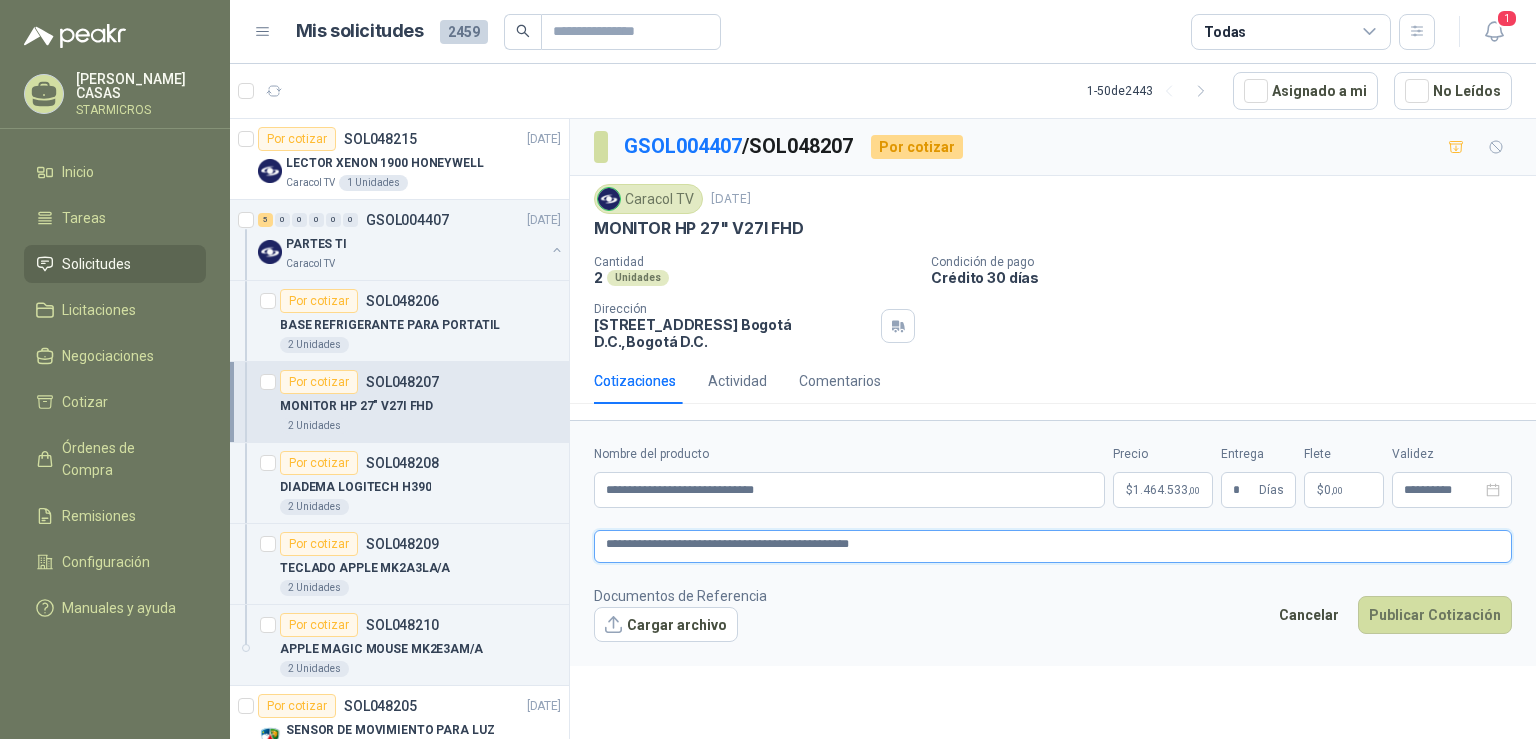 type 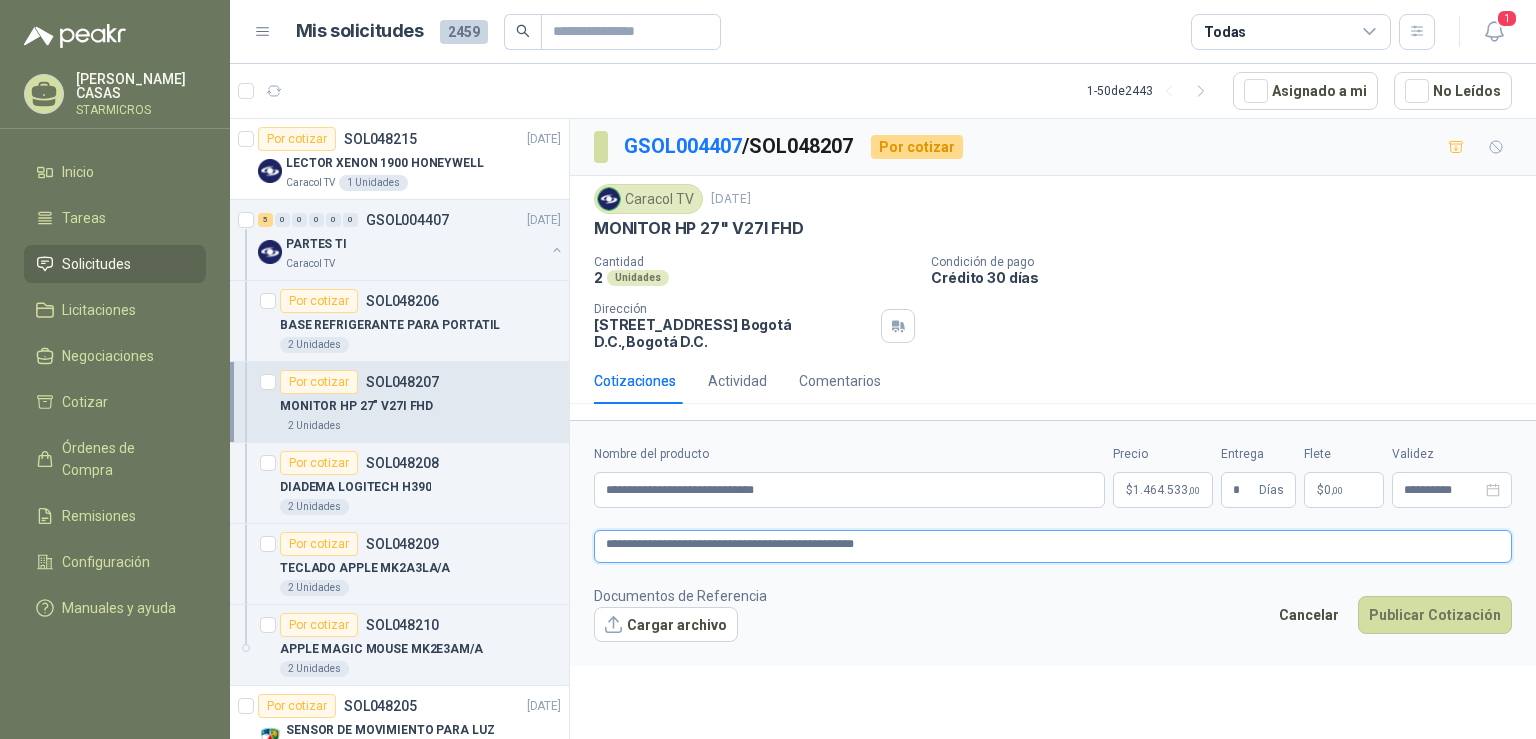 type 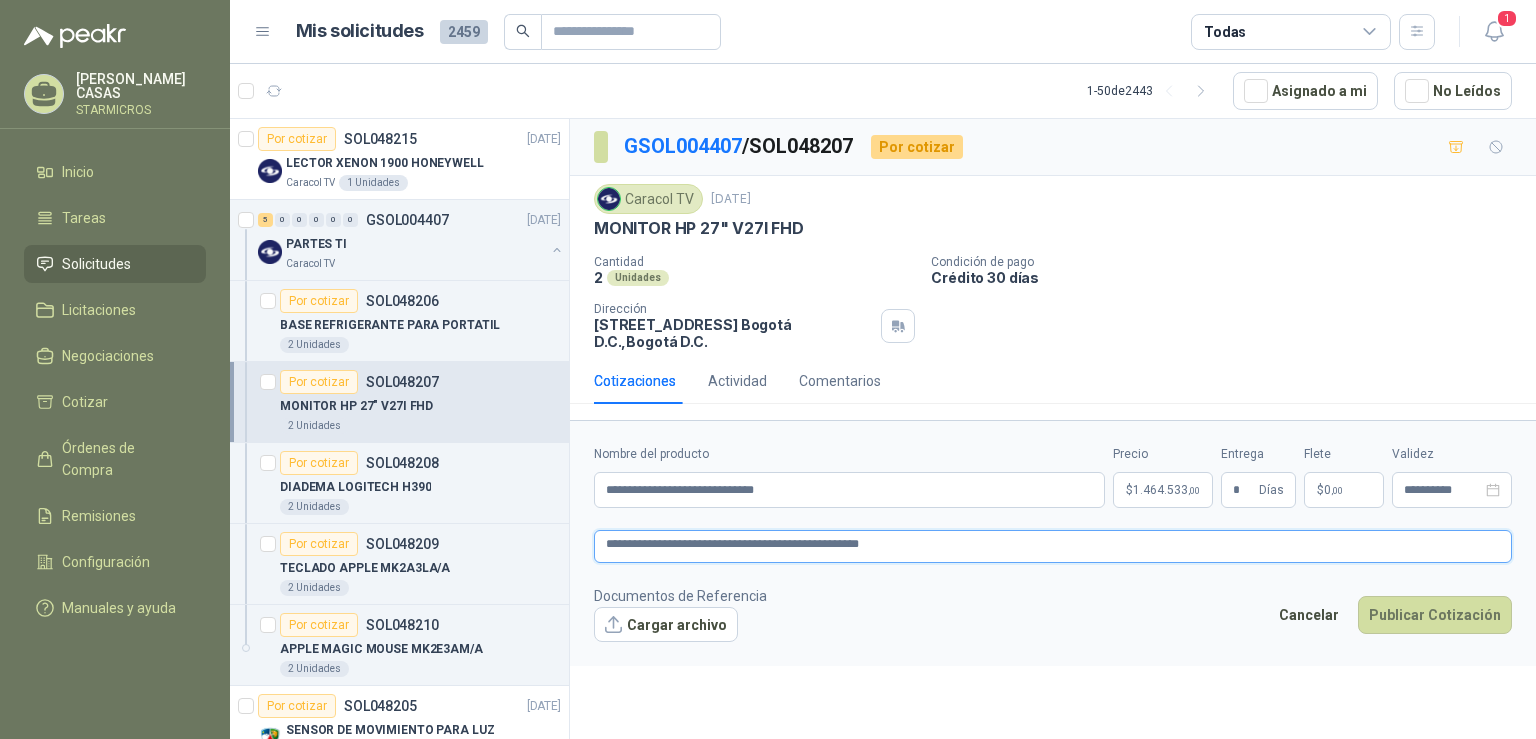 type 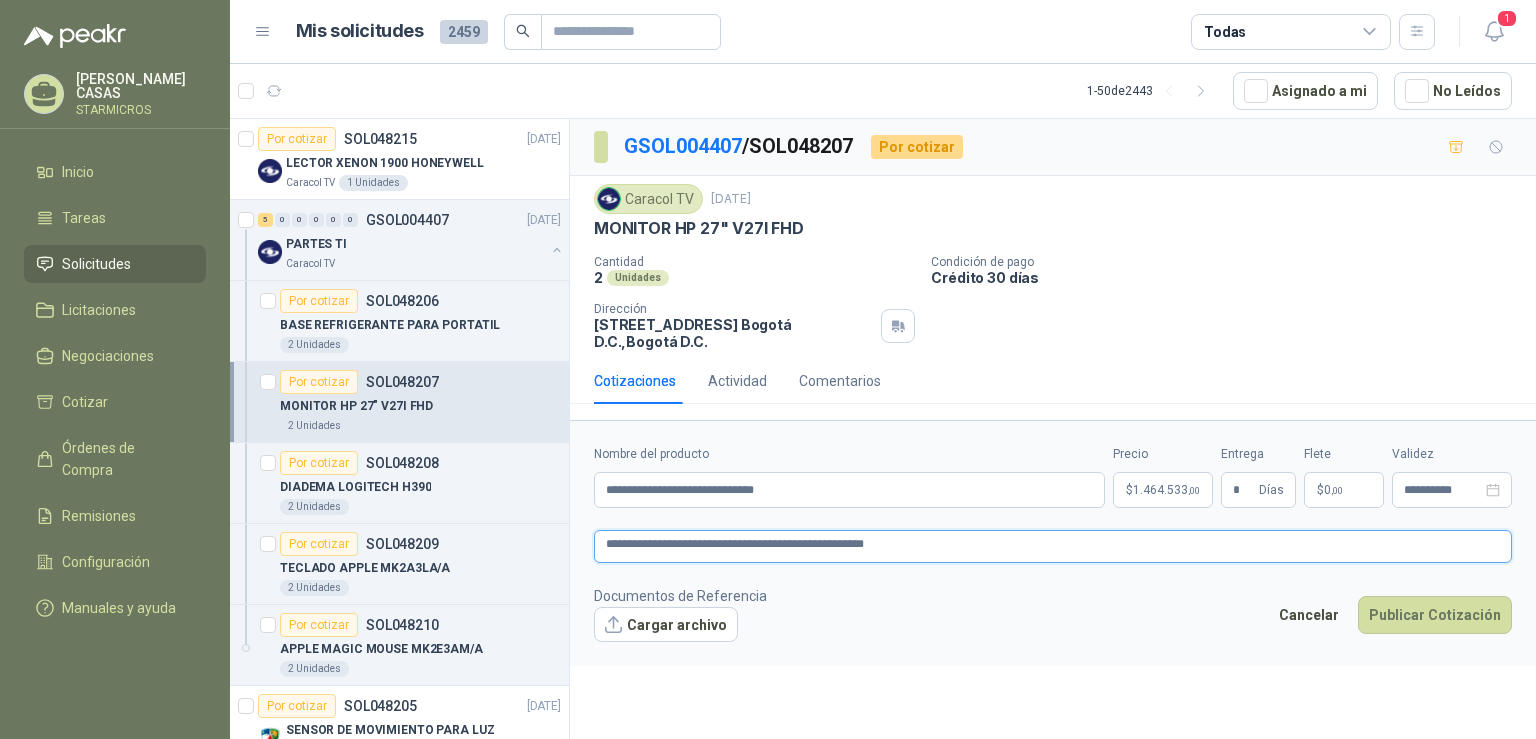 type 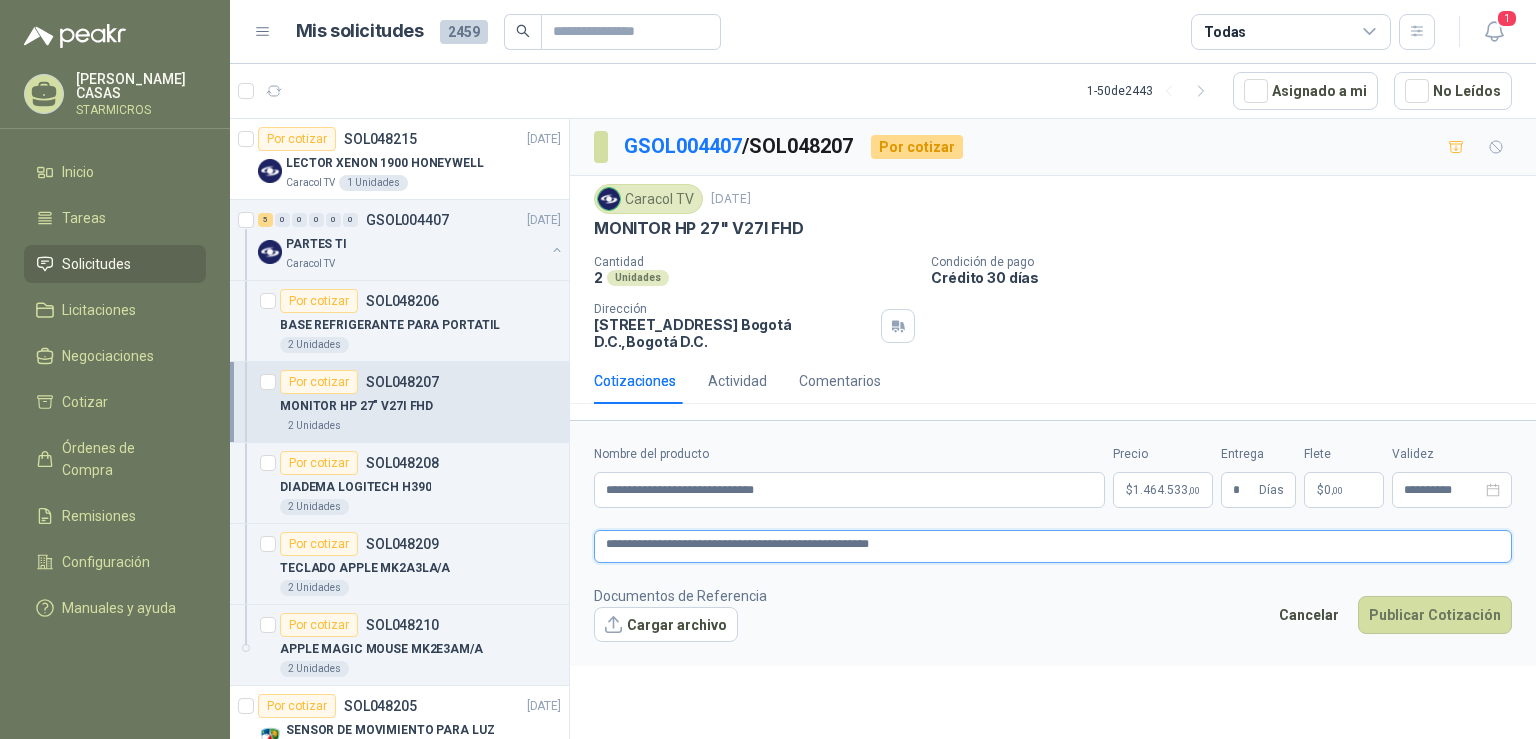 type 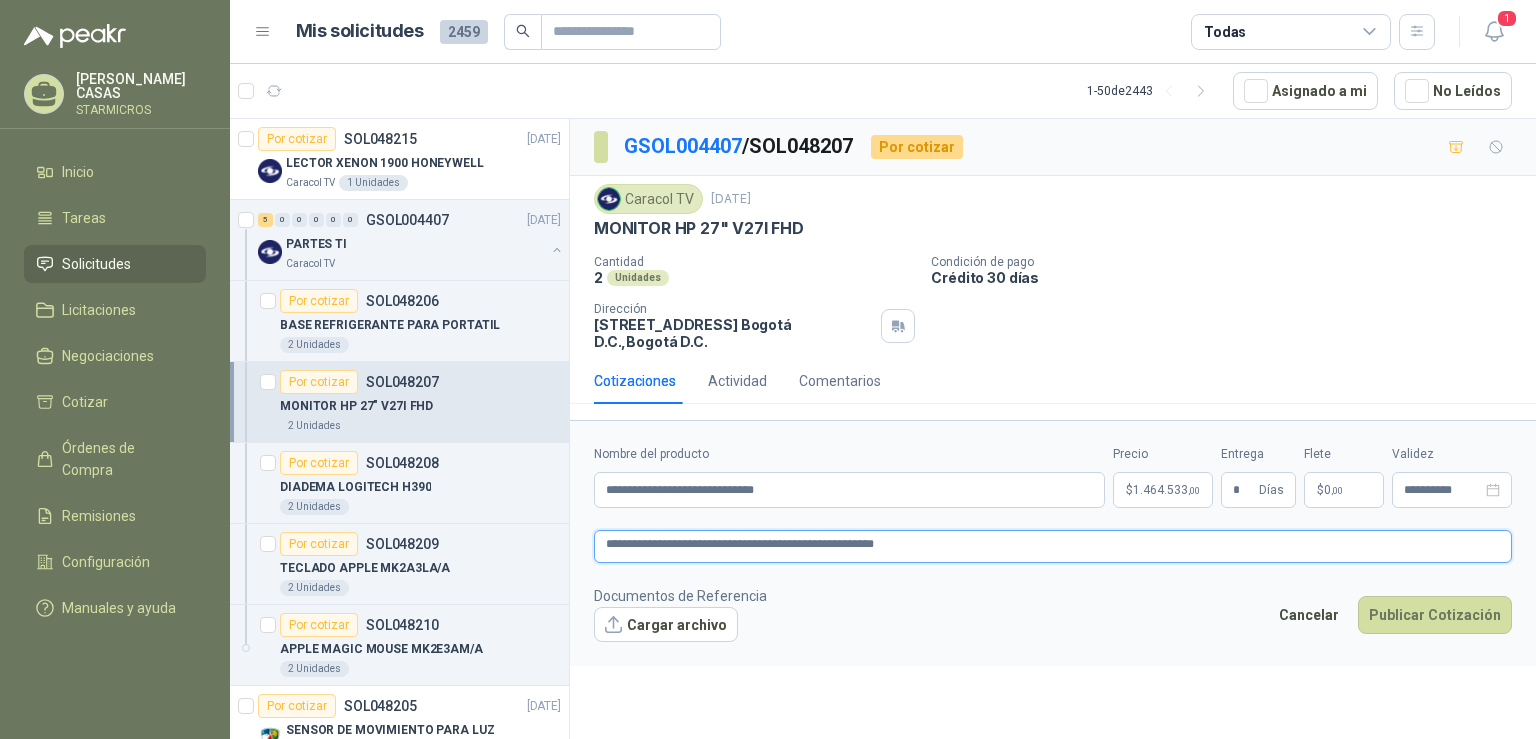 type 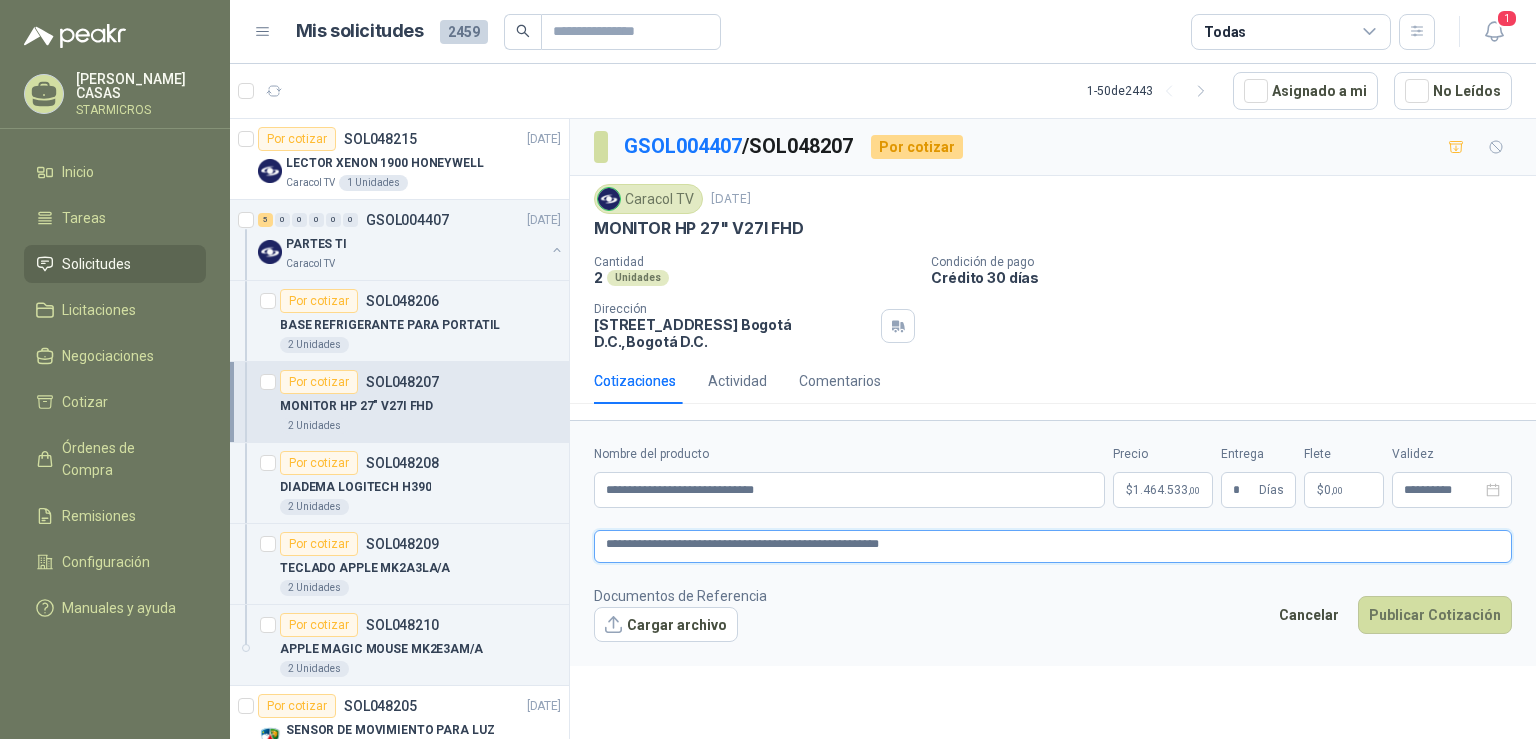 type 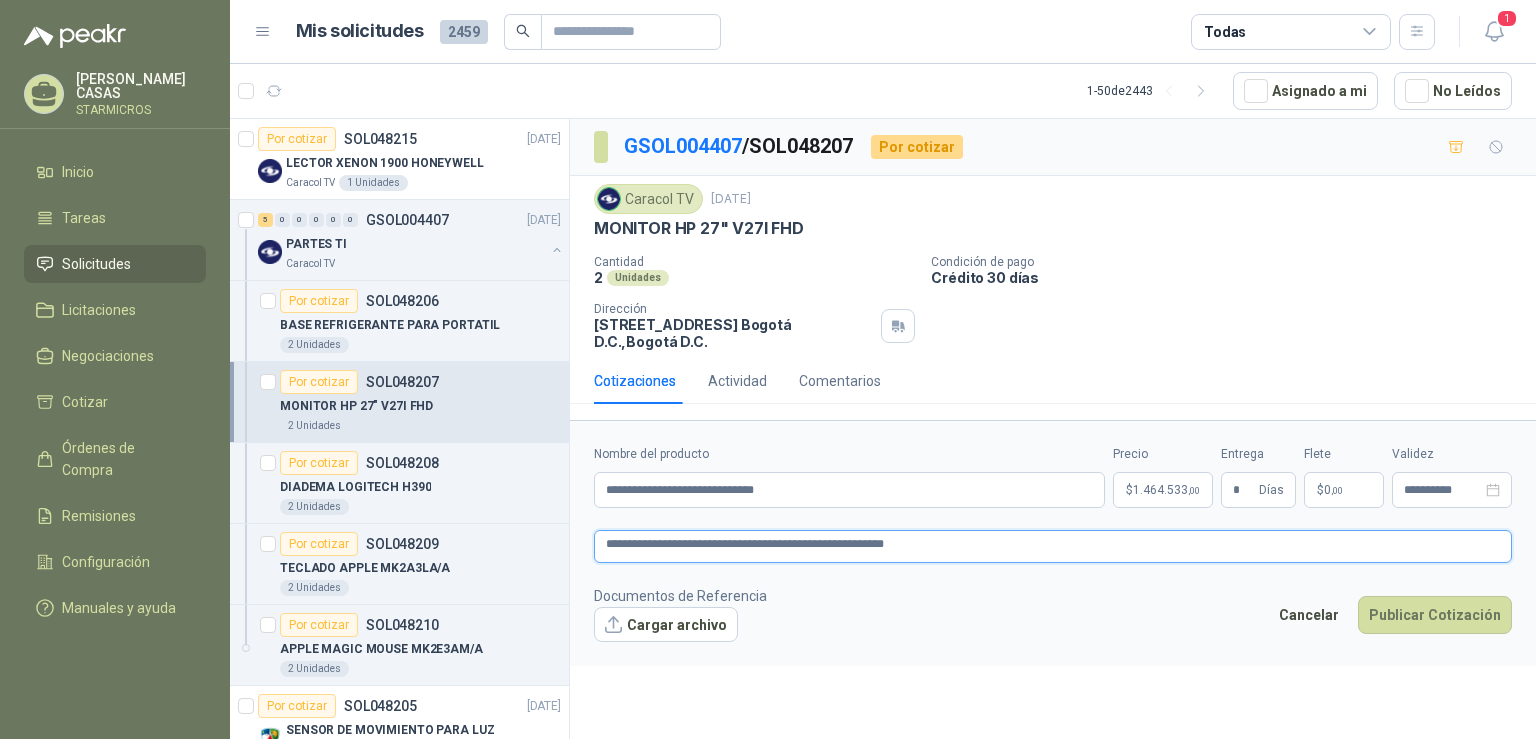 type 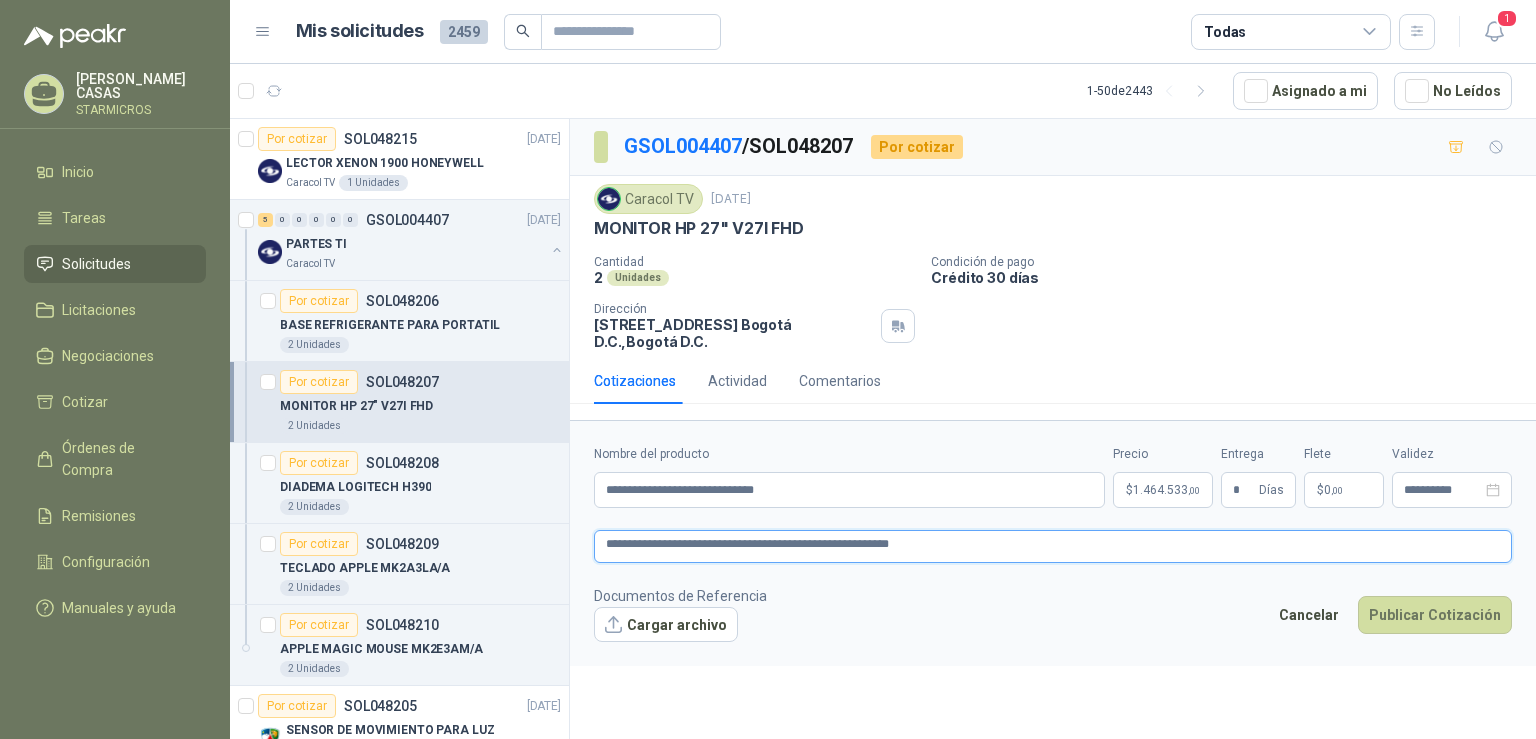 type 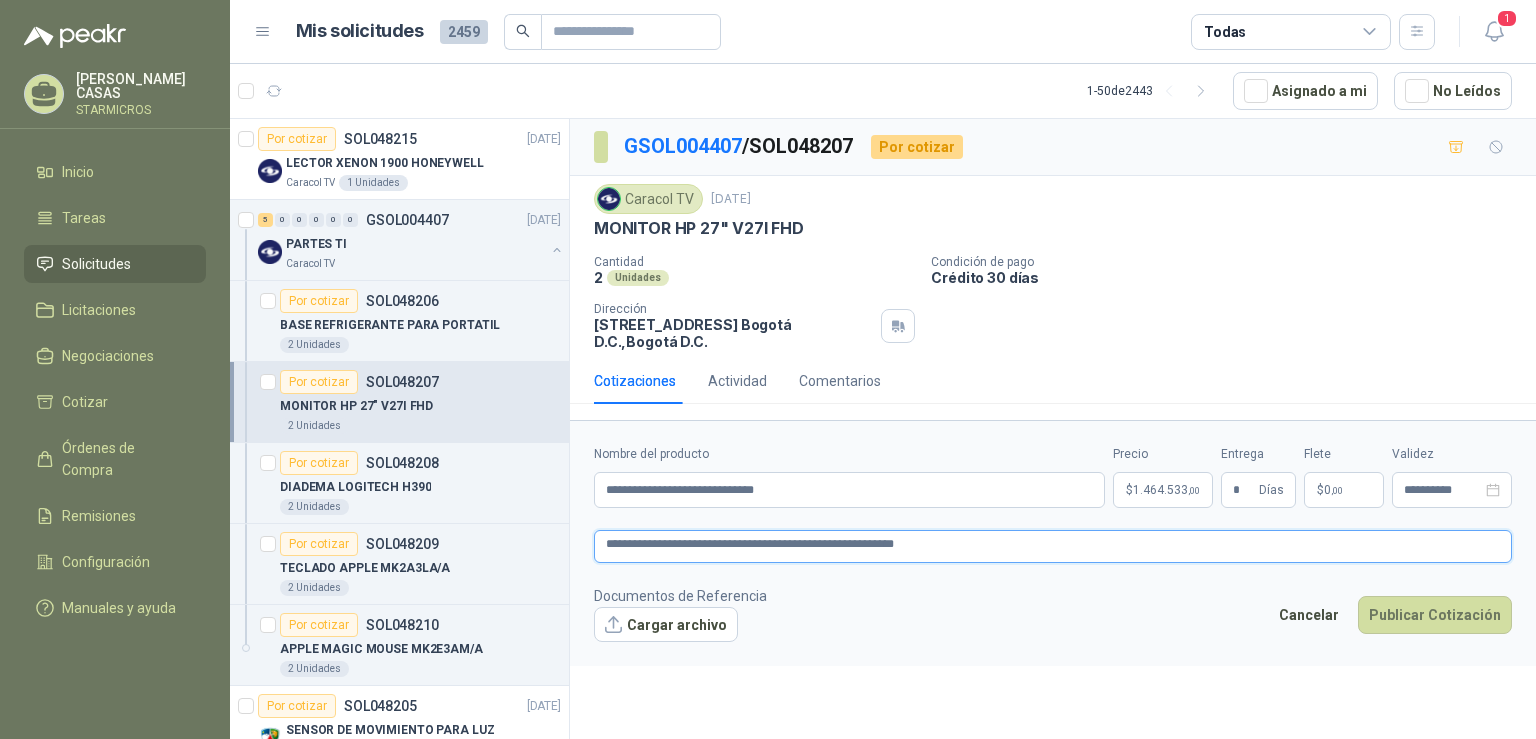 type 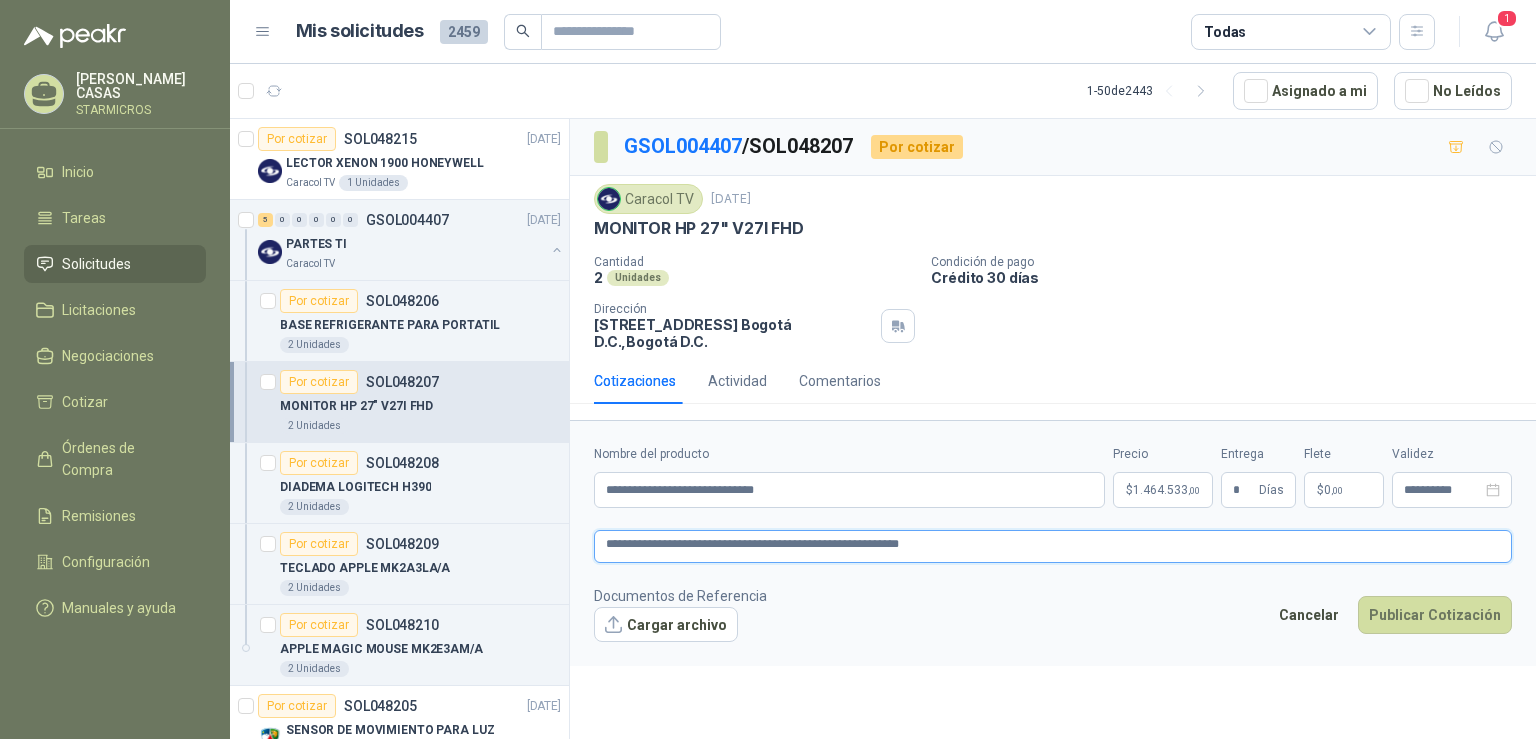 type 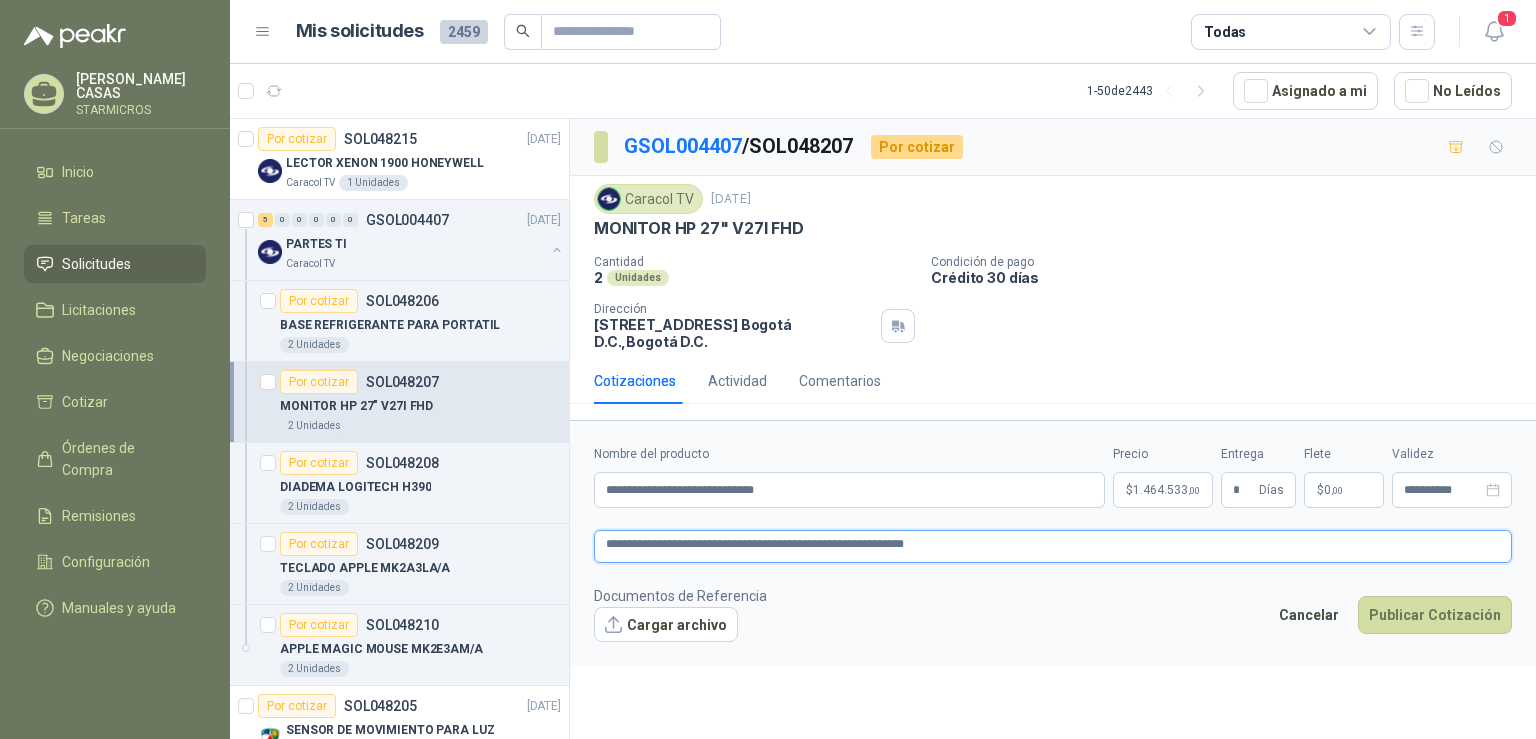 type on "**********" 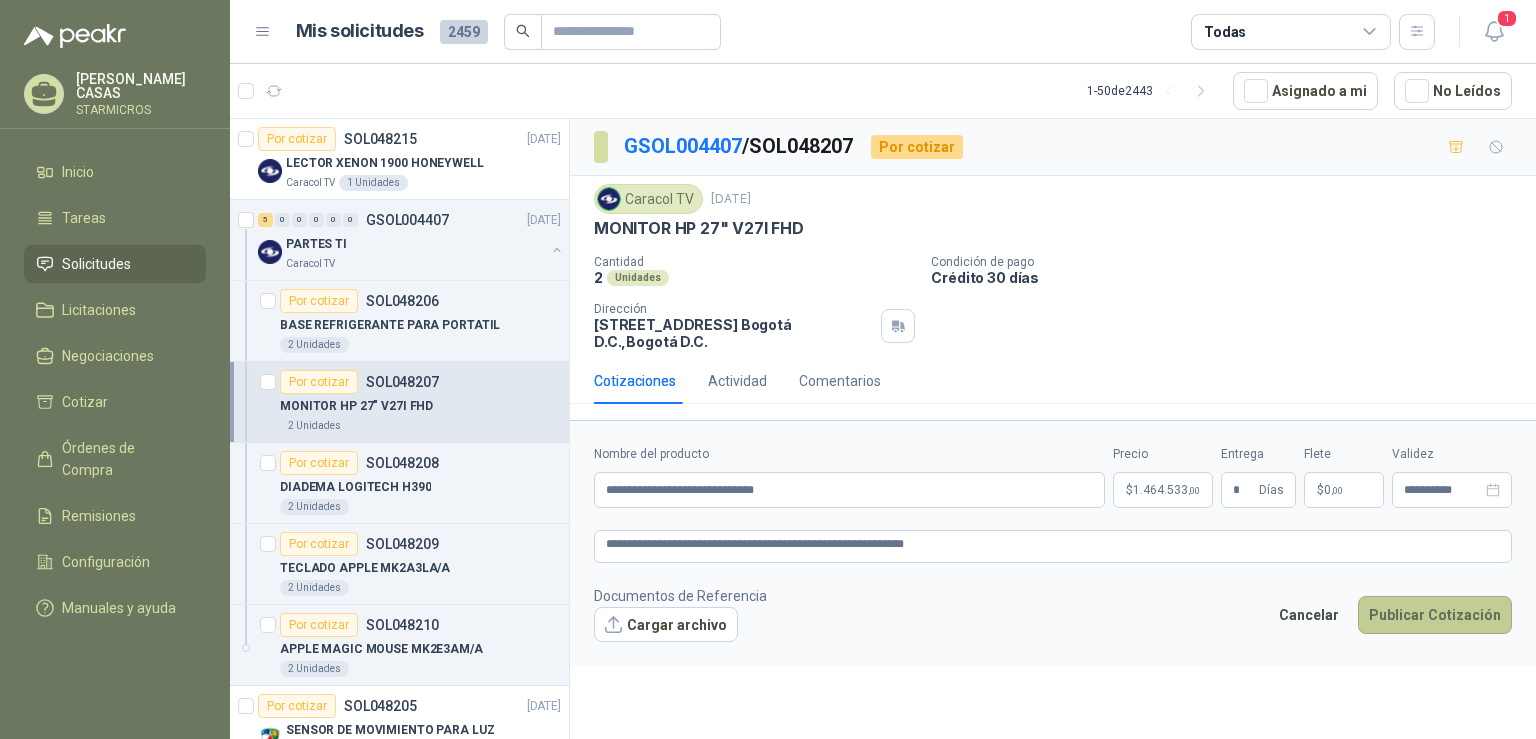 click on "Publicar Cotización" at bounding box center [1435, 615] 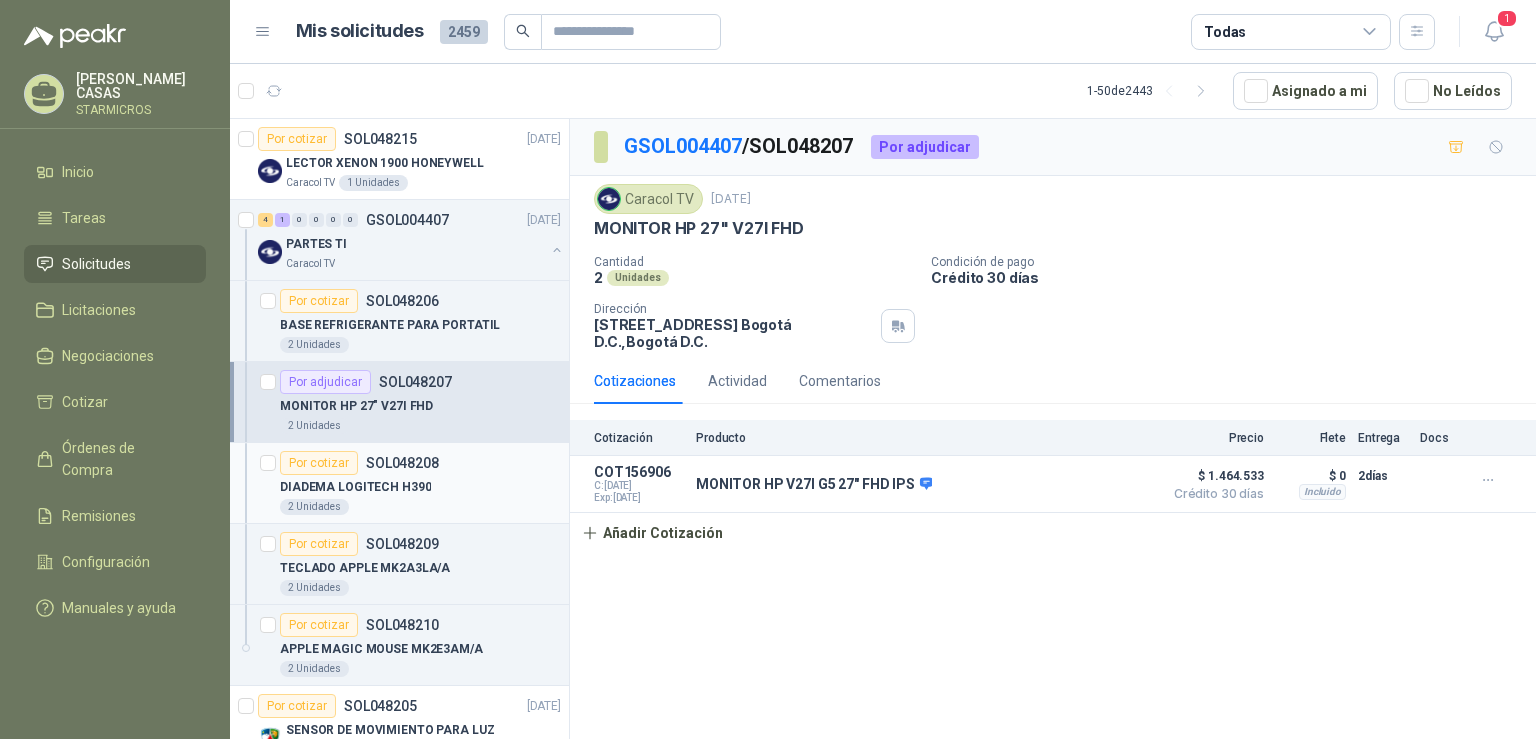 click on "DIADEMA LOGITECH H390" at bounding box center [420, 487] 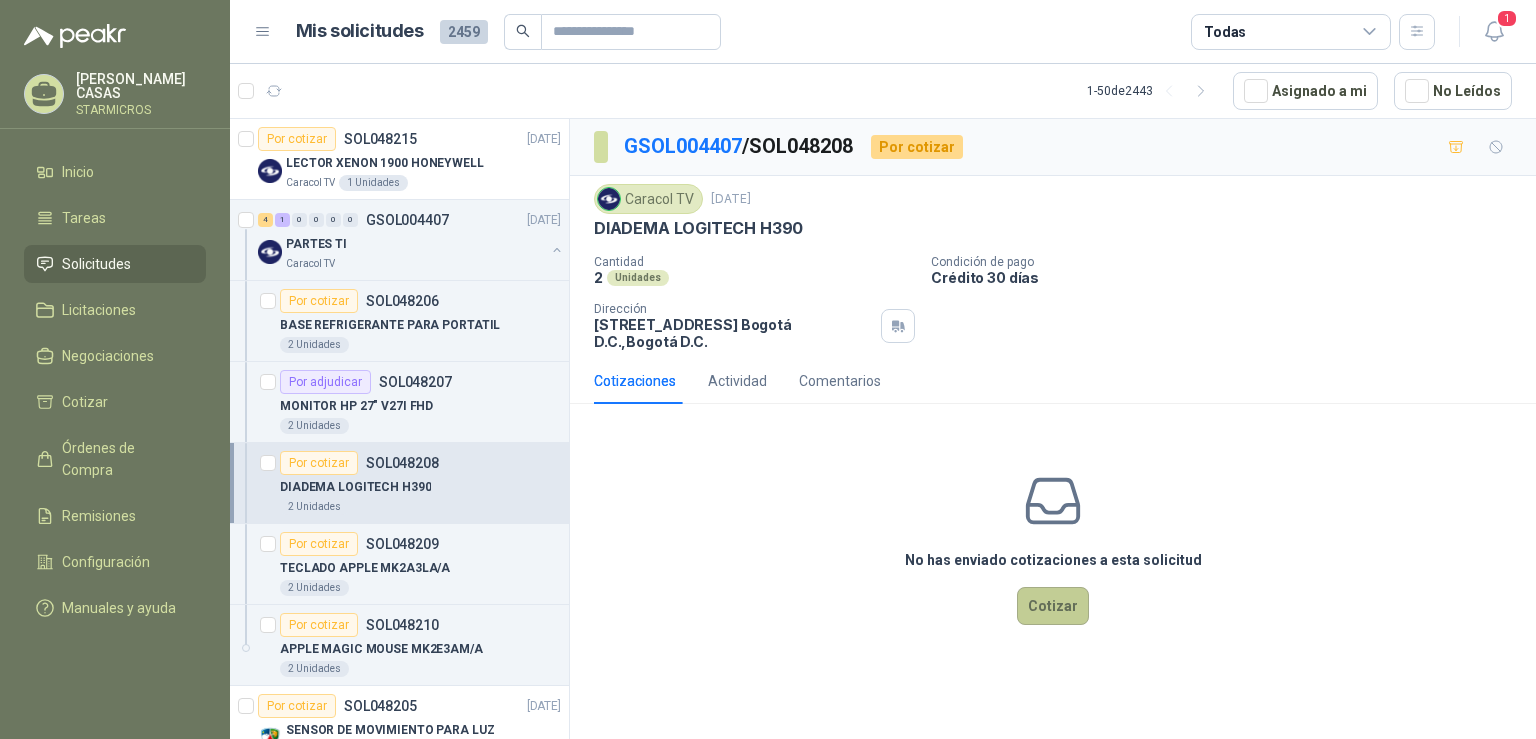 click on "Cotizar" at bounding box center (1053, 606) 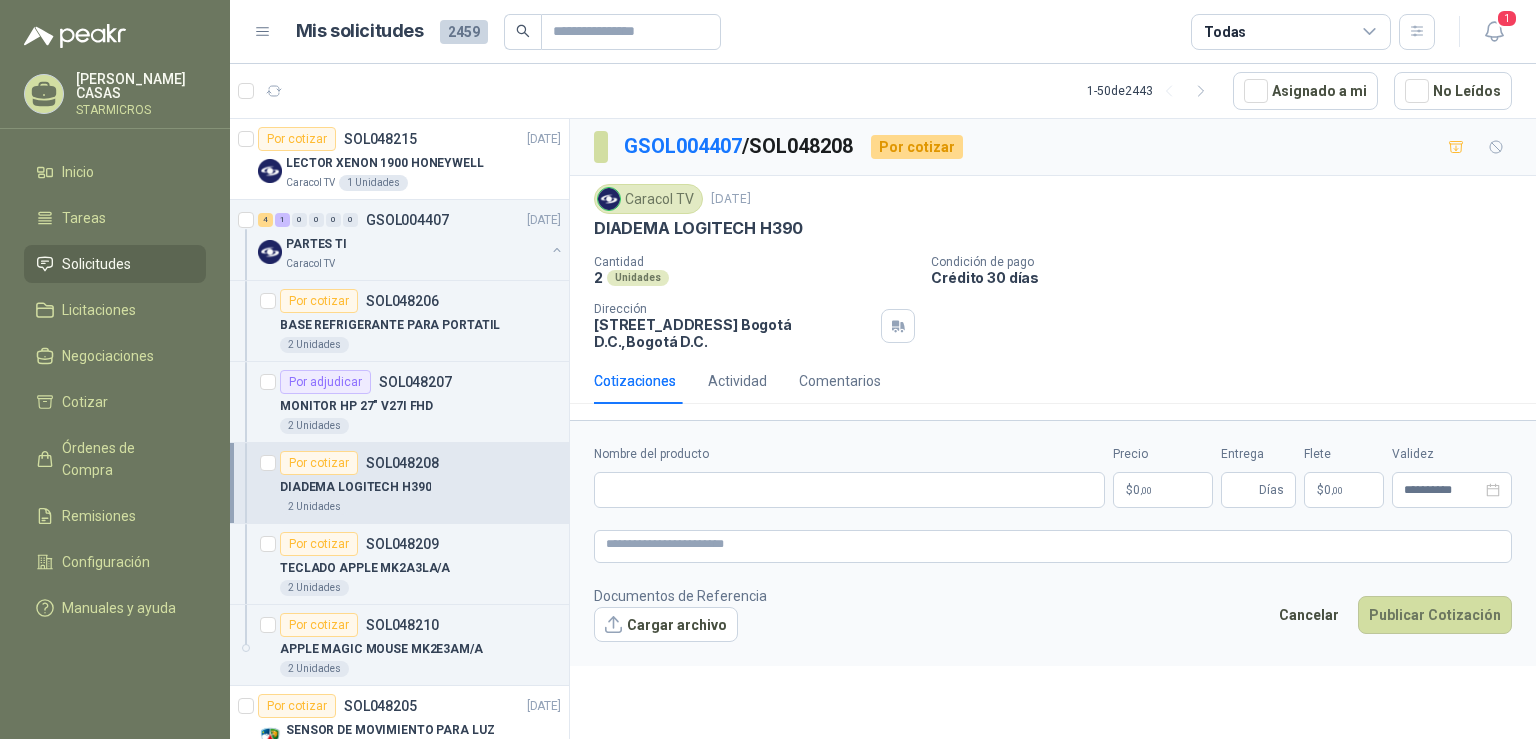 click on ",00" at bounding box center (1146, 490) 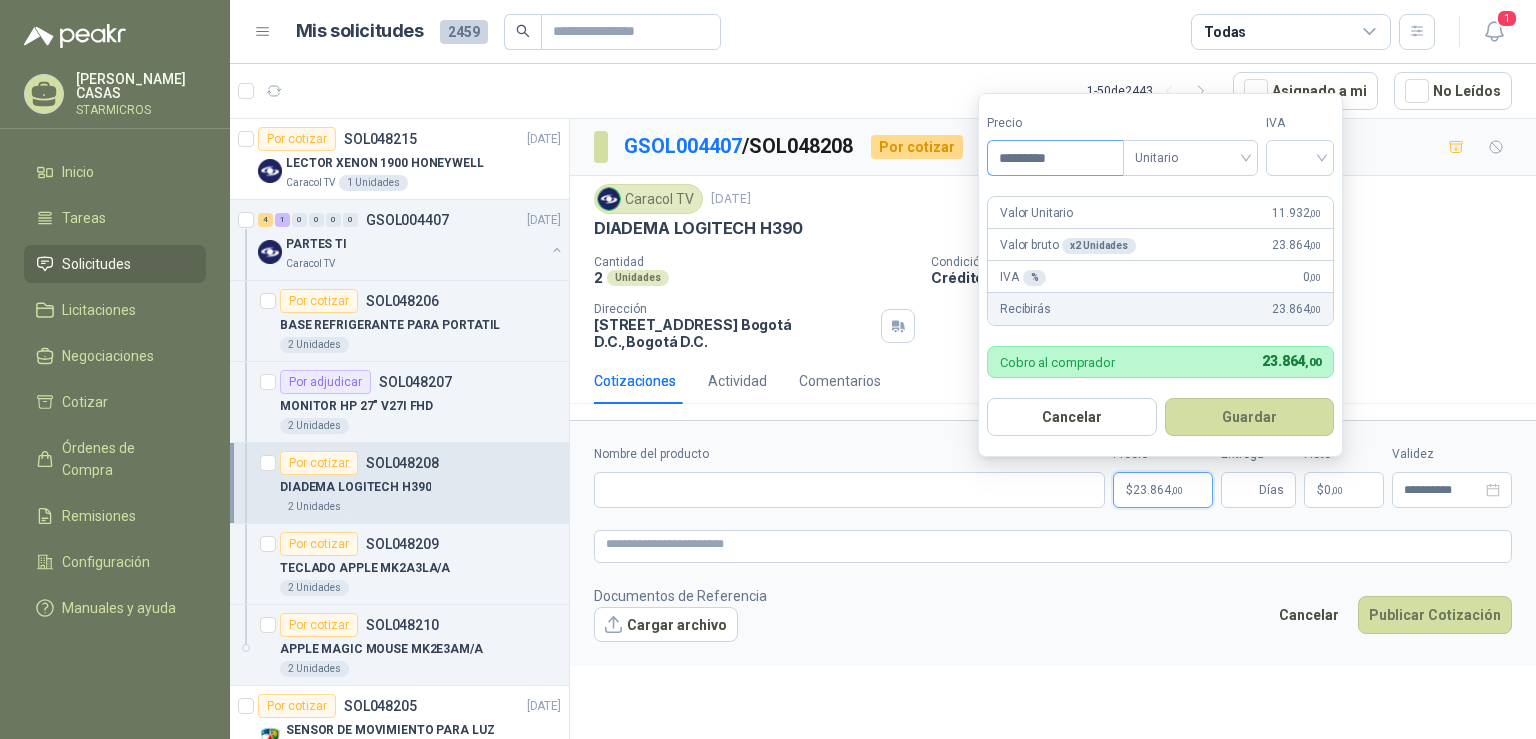 type on "*********" 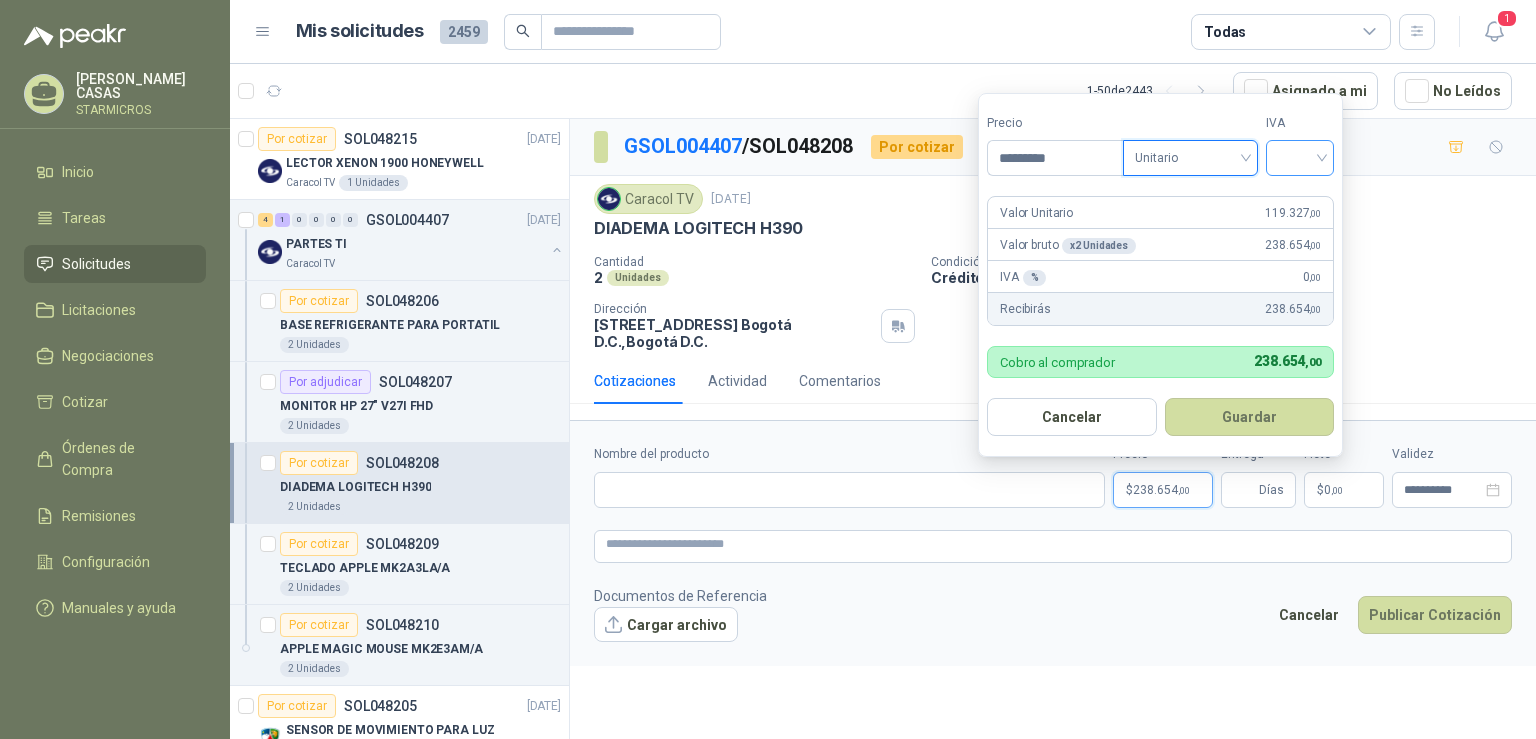 click at bounding box center [1300, 156] 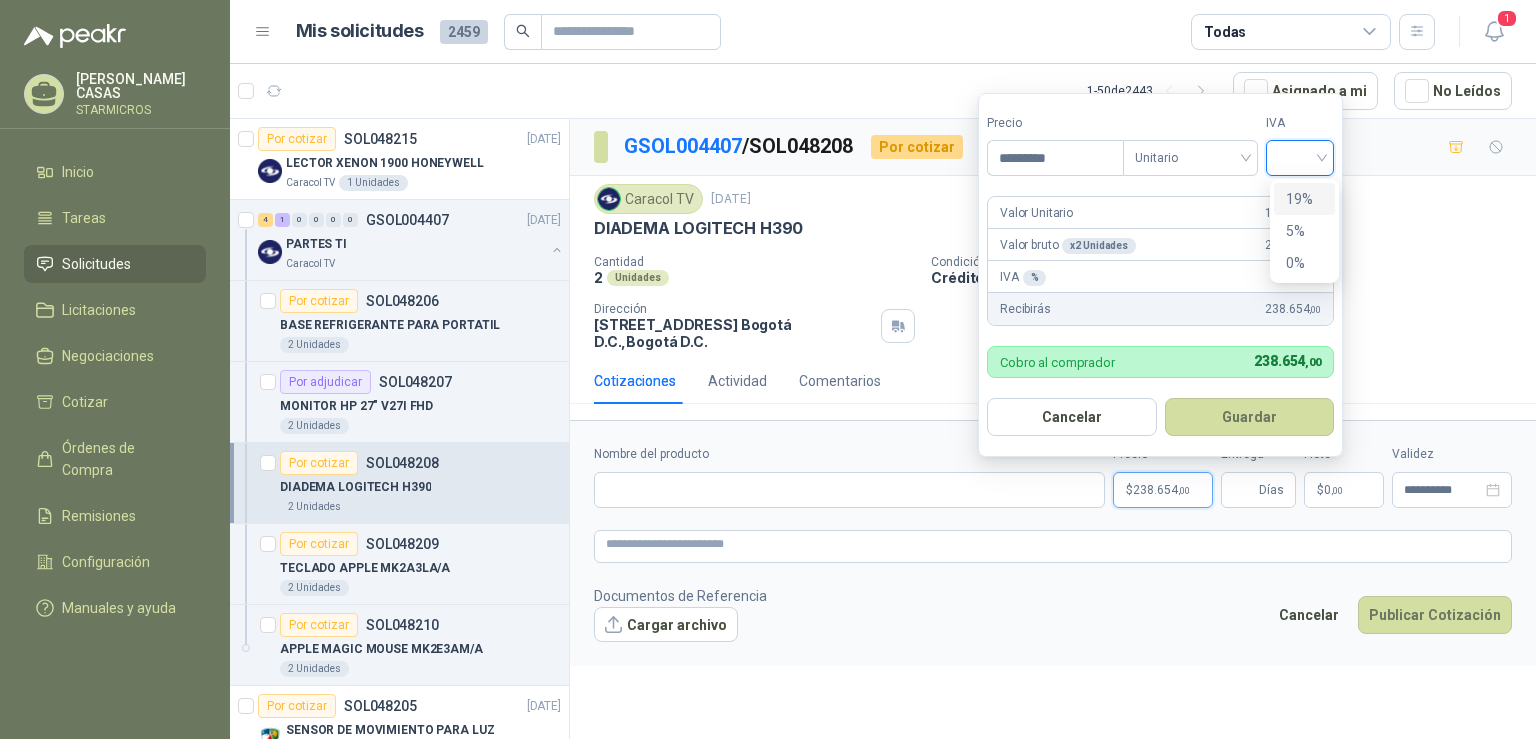 click on "19%" at bounding box center [1304, 199] 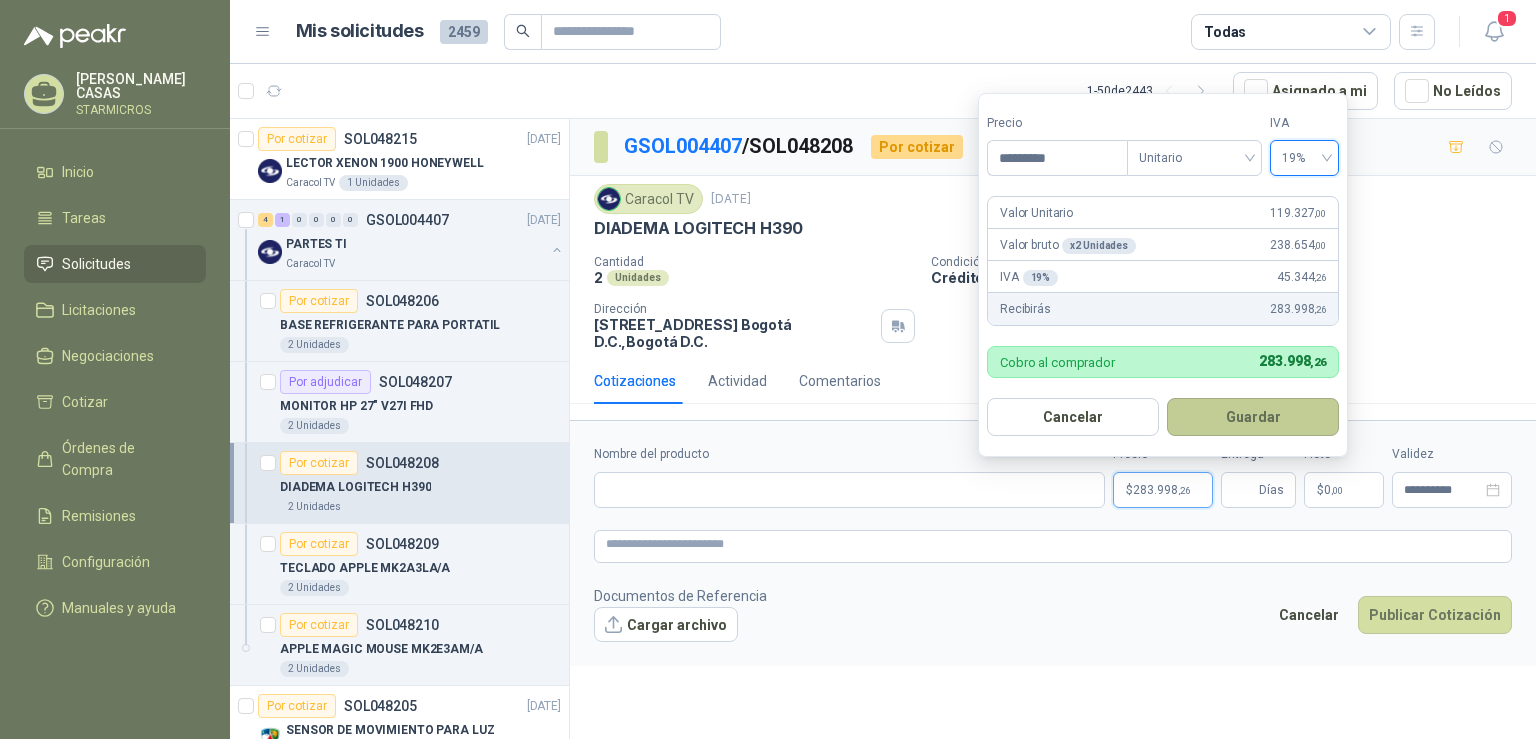 click on "Guardar" at bounding box center [1253, 417] 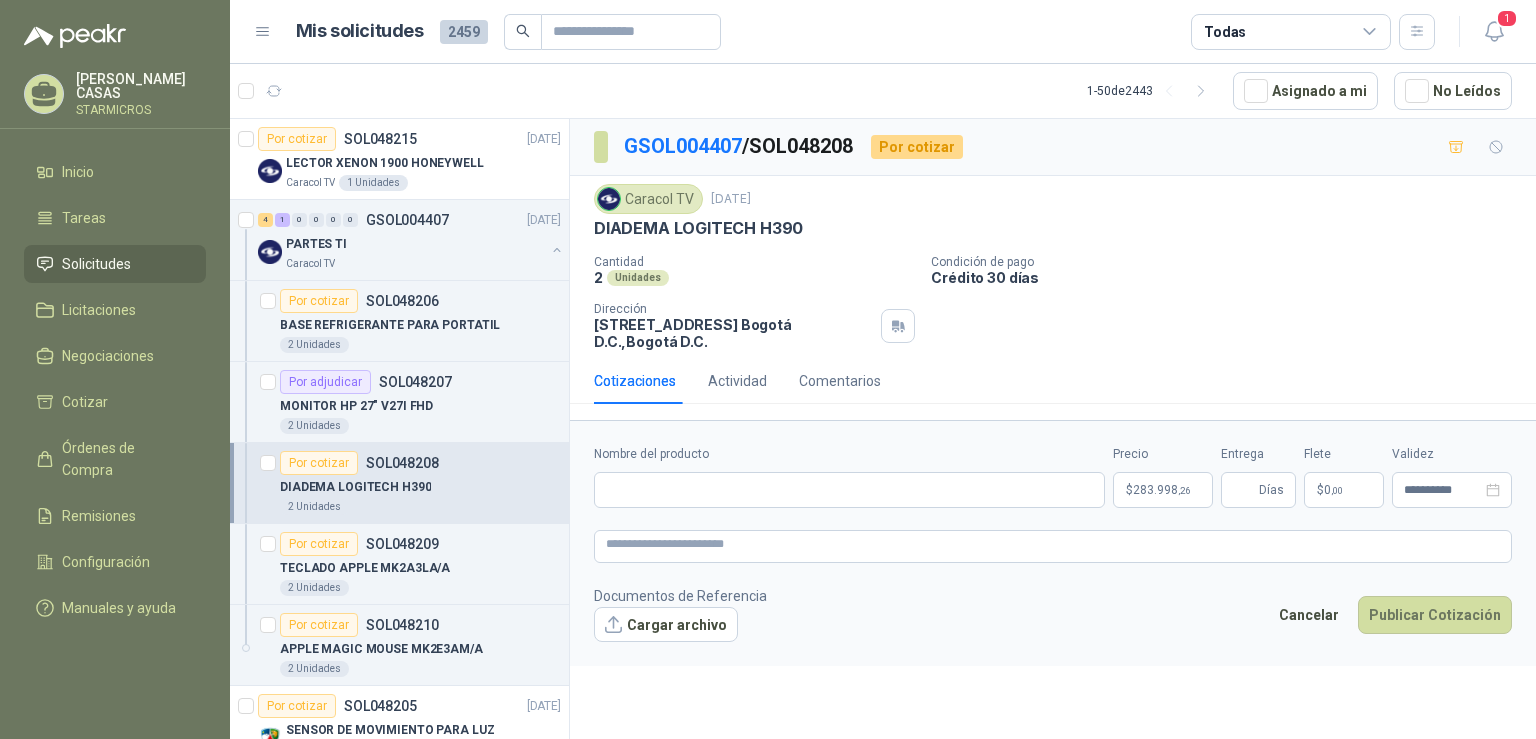 click on "Nombre del producto" at bounding box center (849, 476) 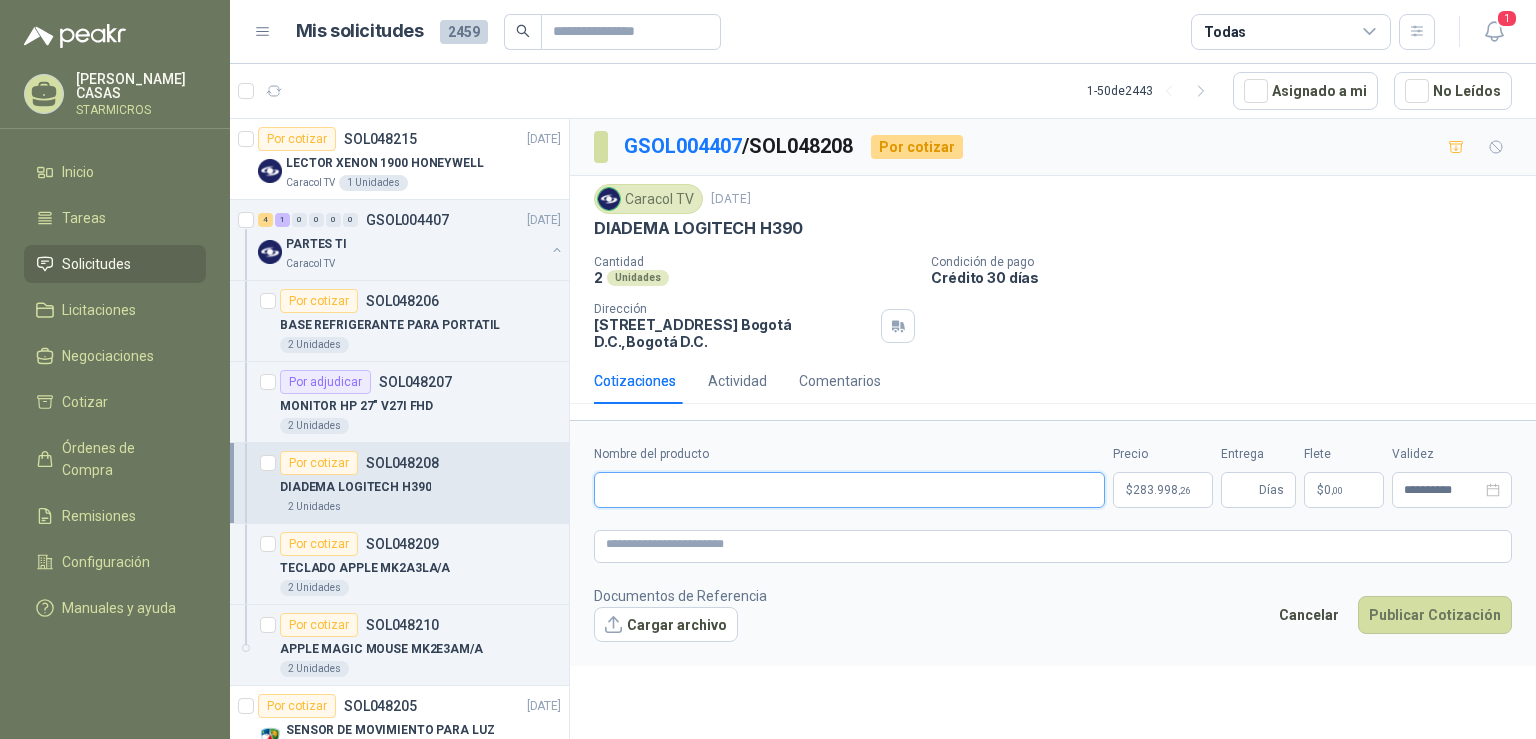 click on "Nombre del producto" at bounding box center [849, 490] 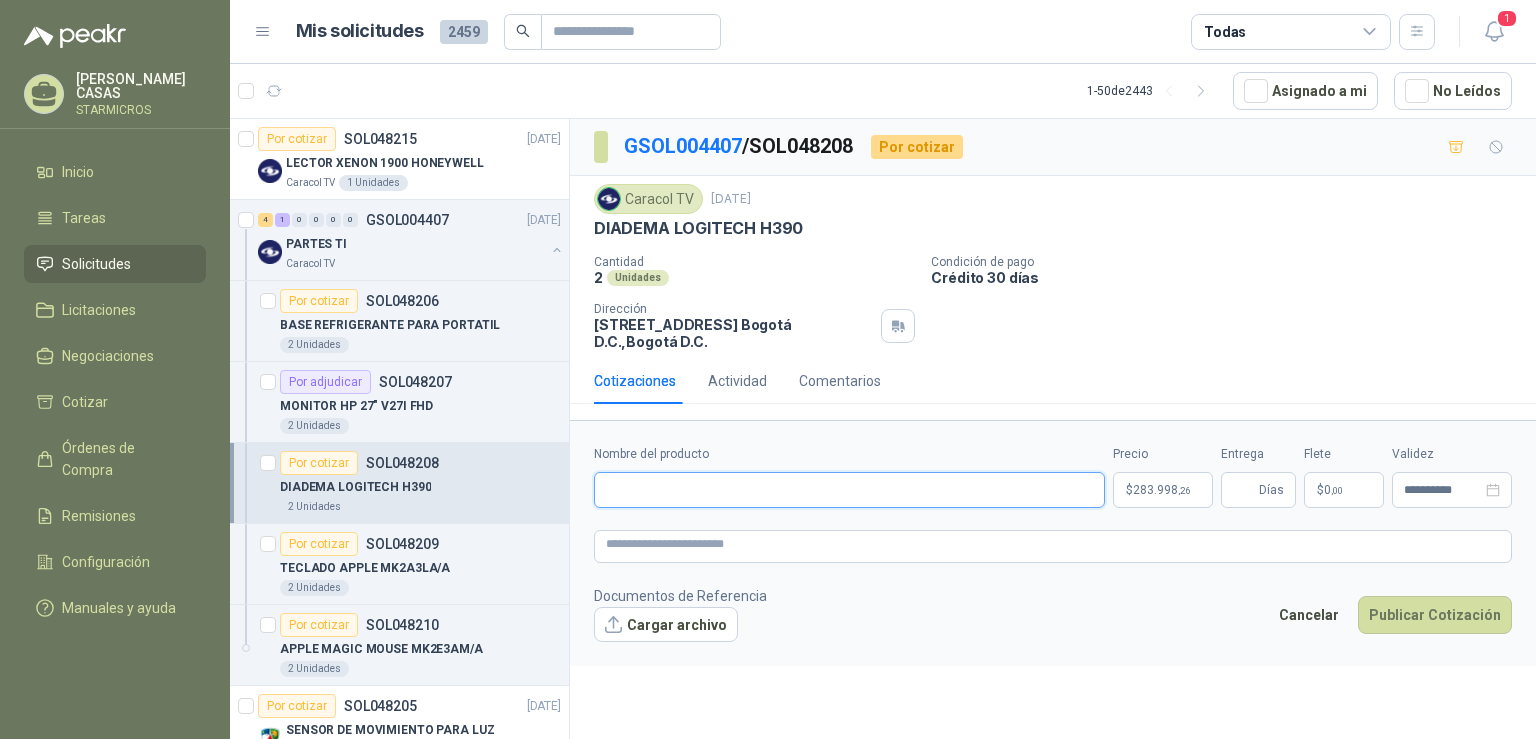click on "Nombre del producto" at bounding box center [849, 490] 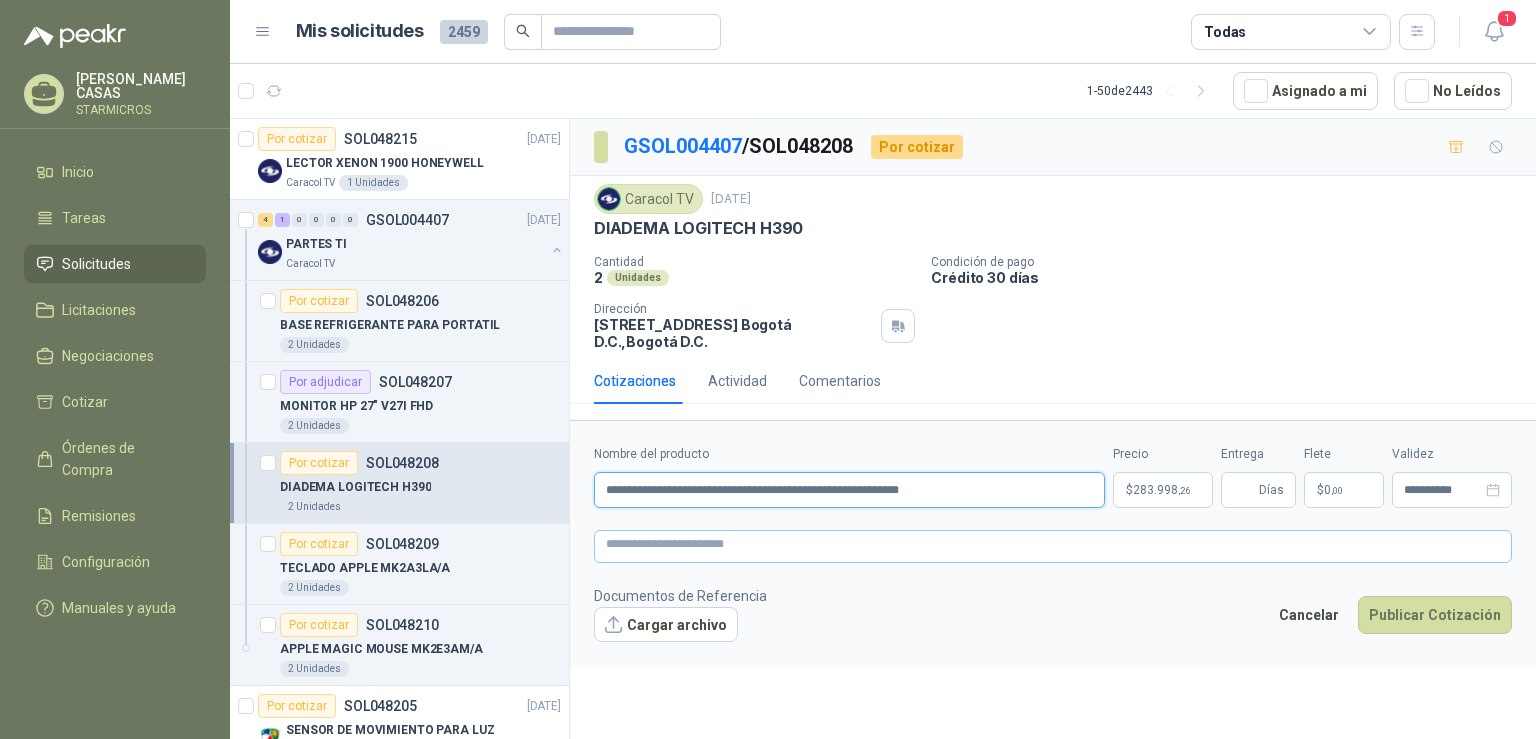 type on "**********" 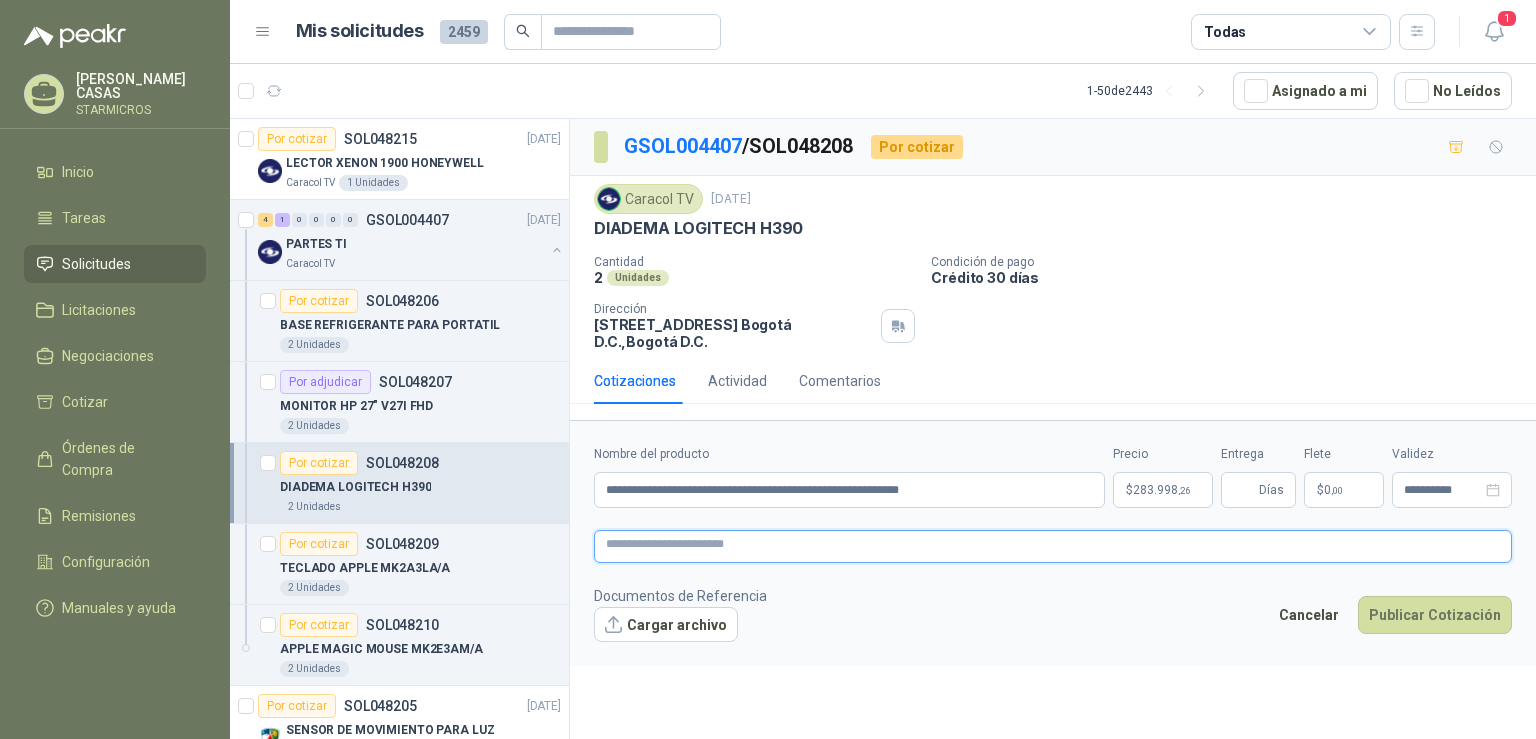 click at bounding box center (1053, 546) 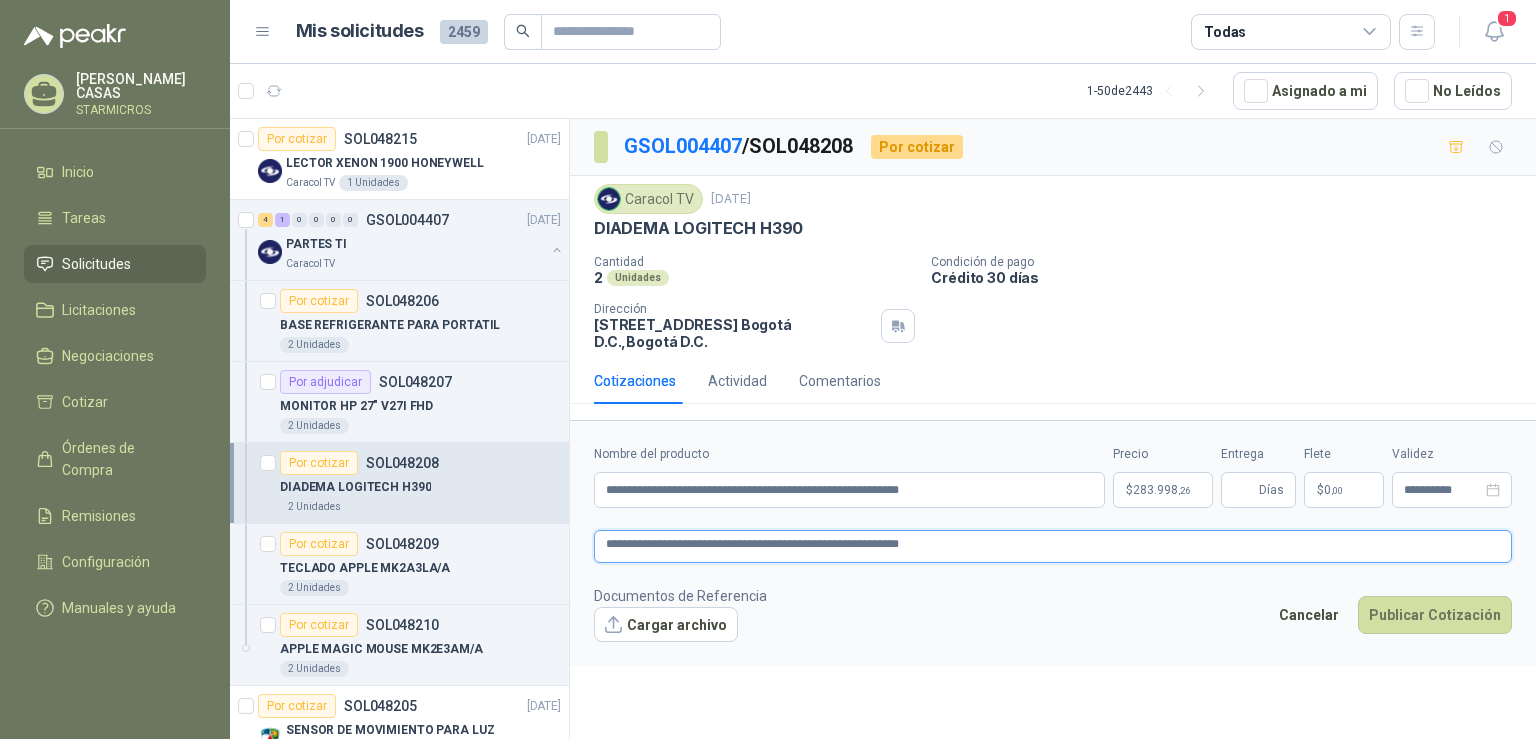 type 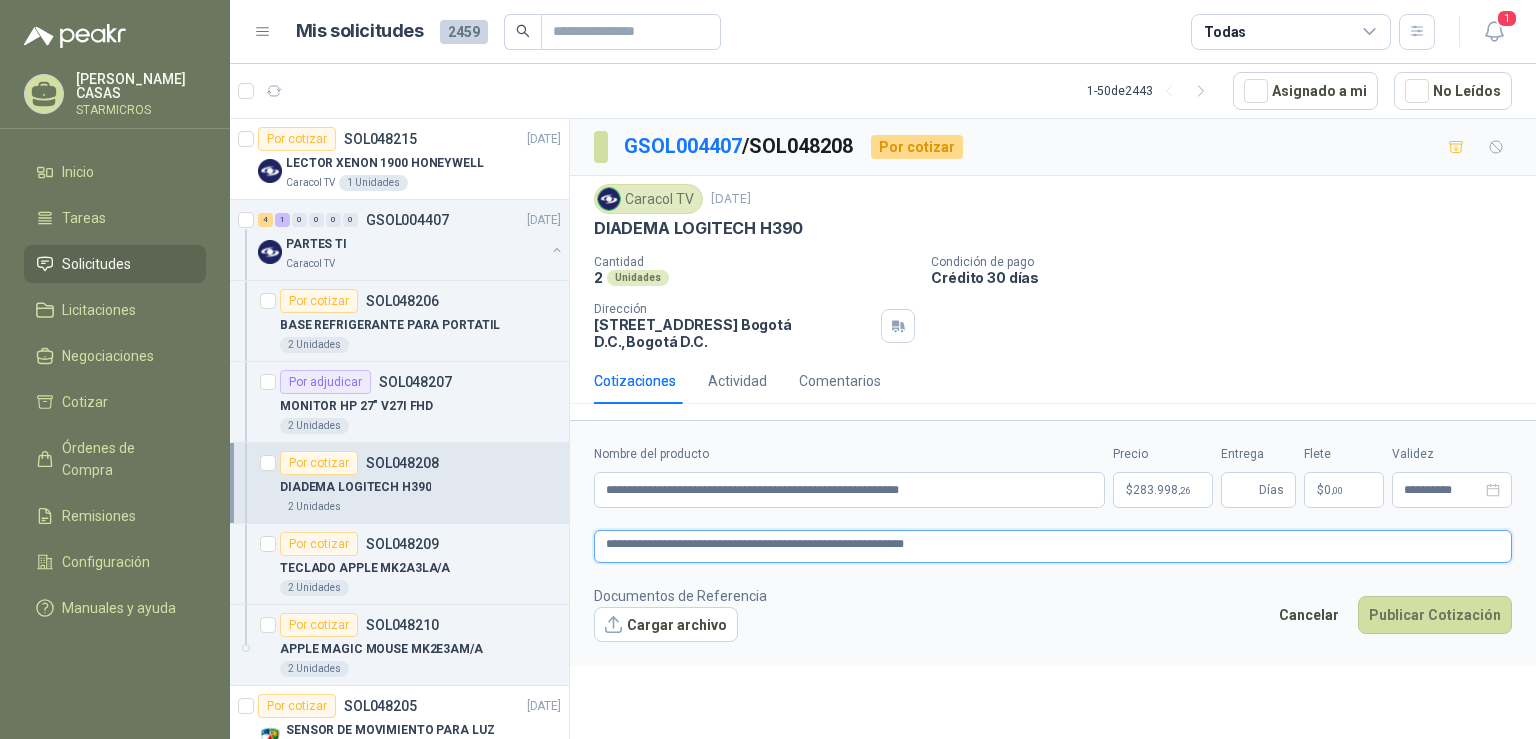 type 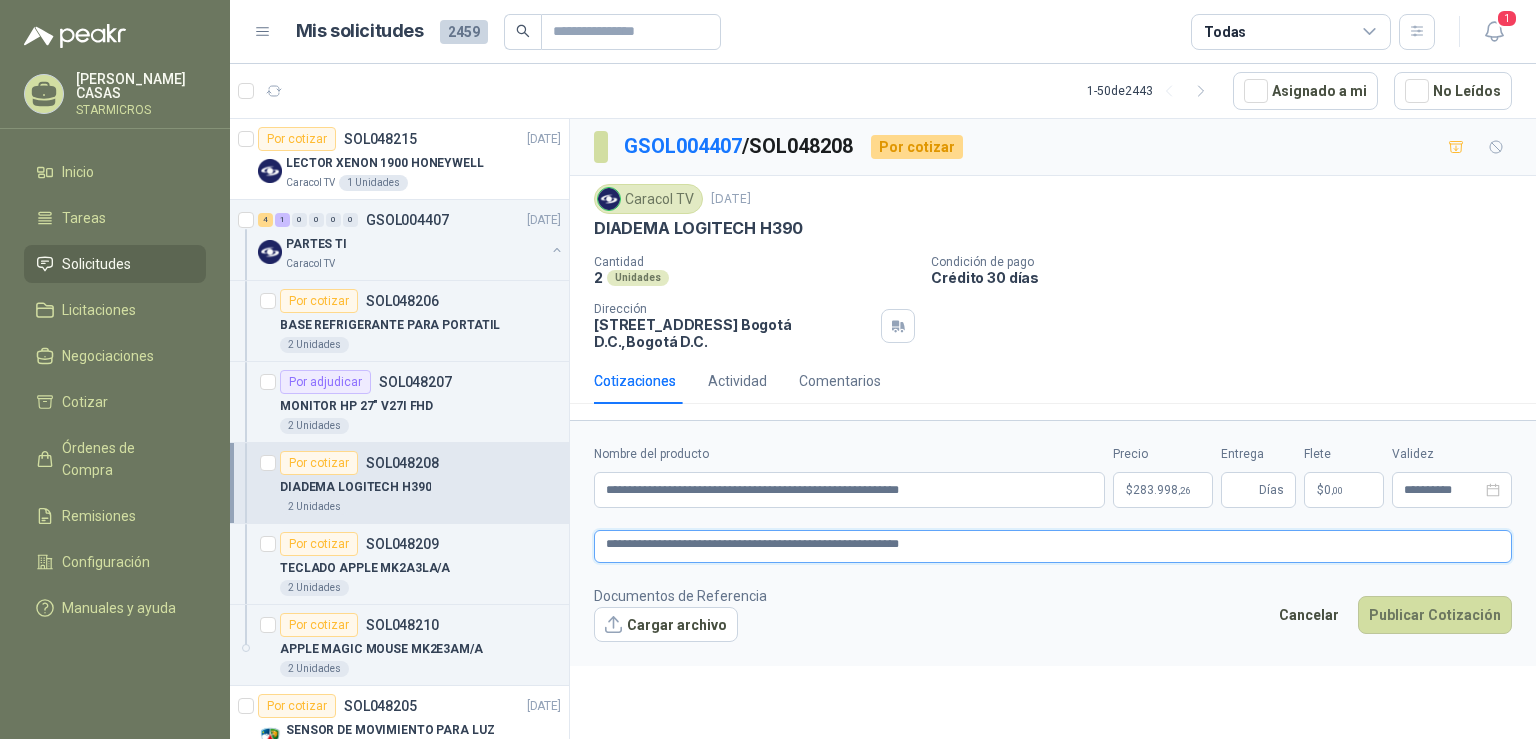 type 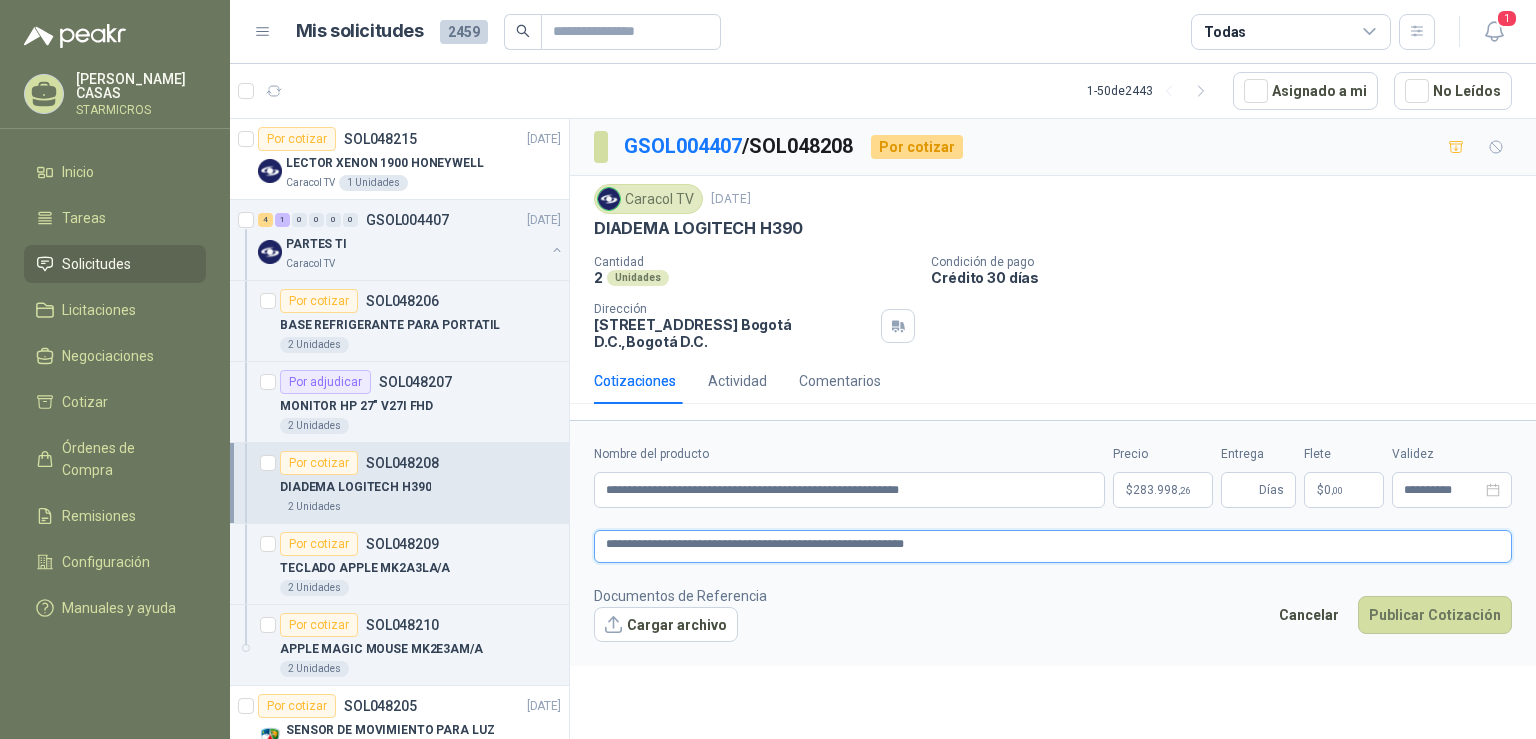 type 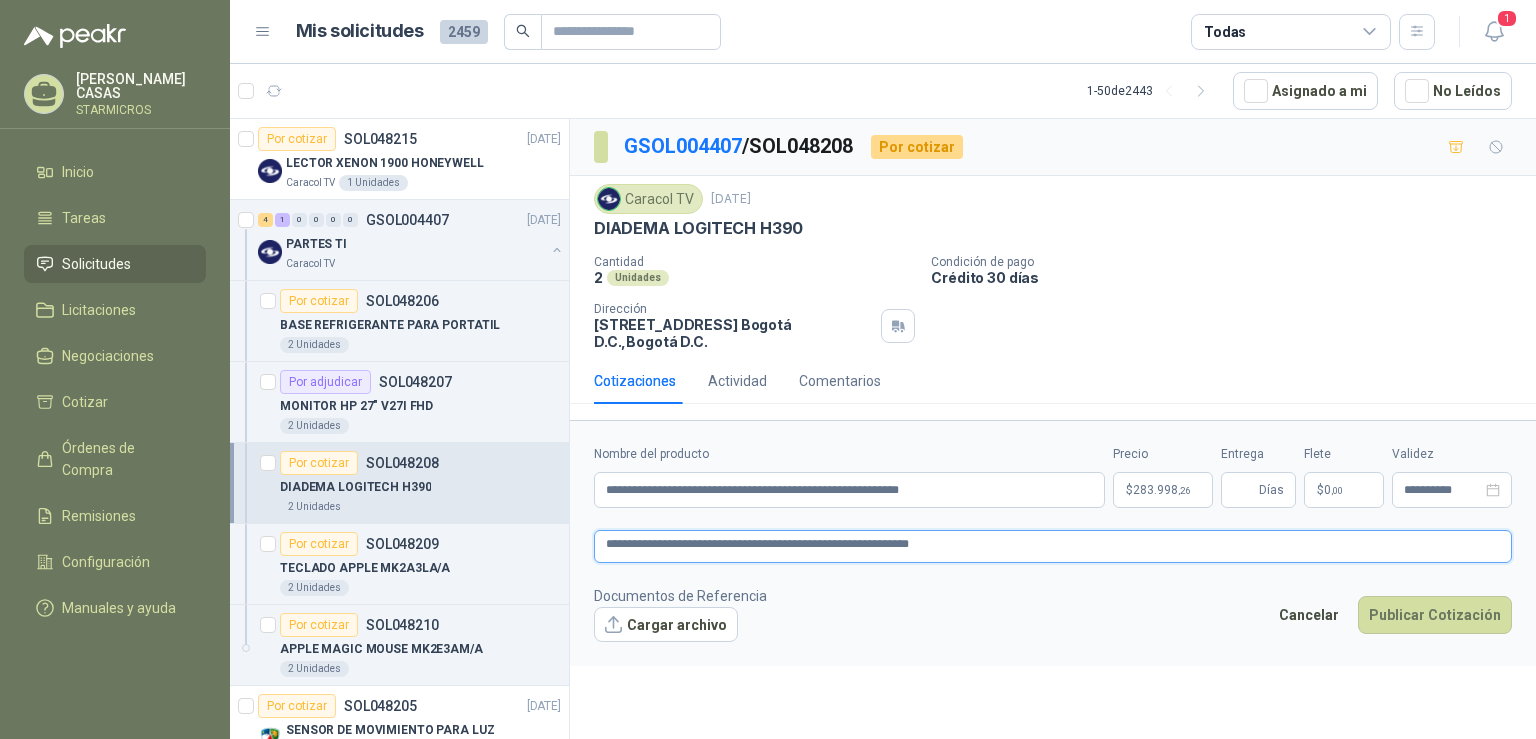 type 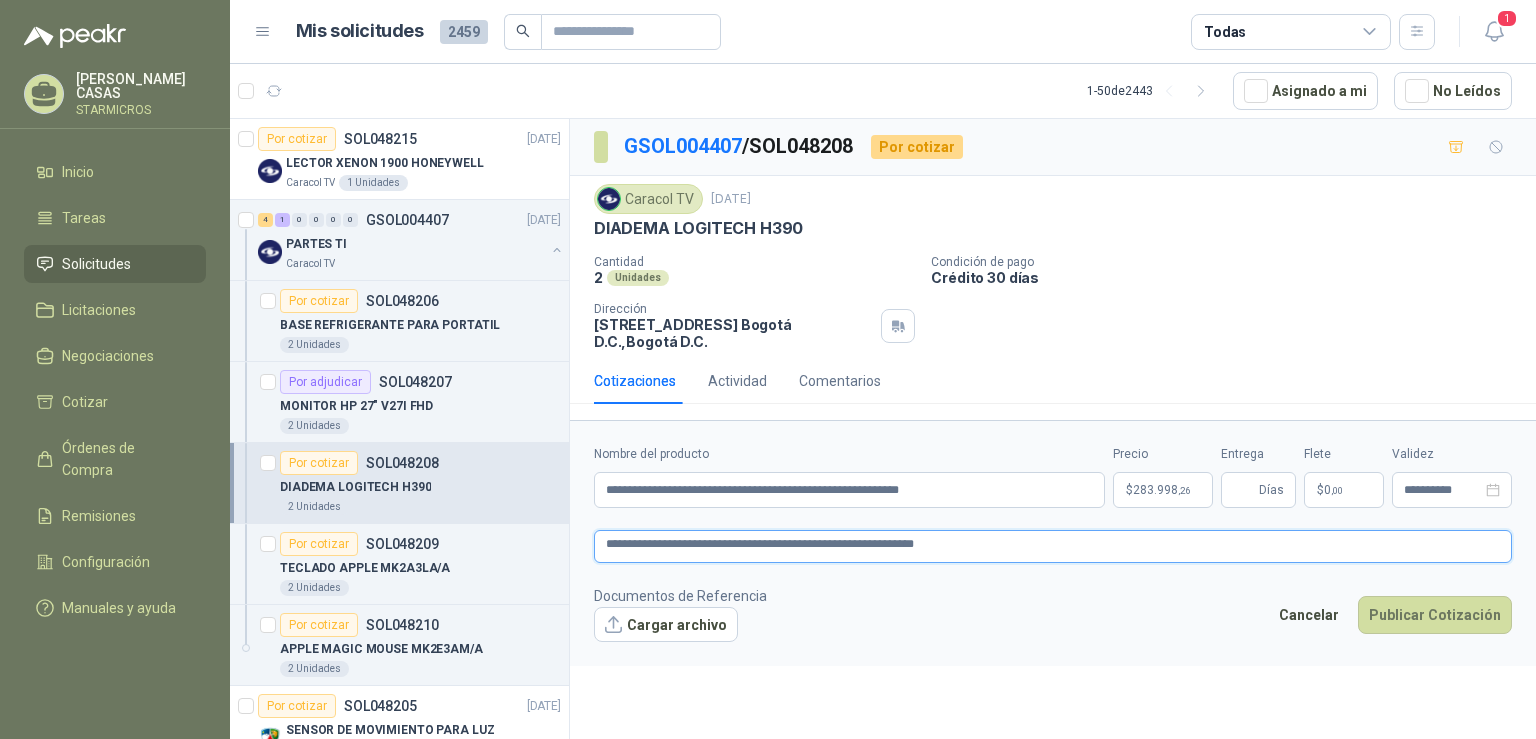 type 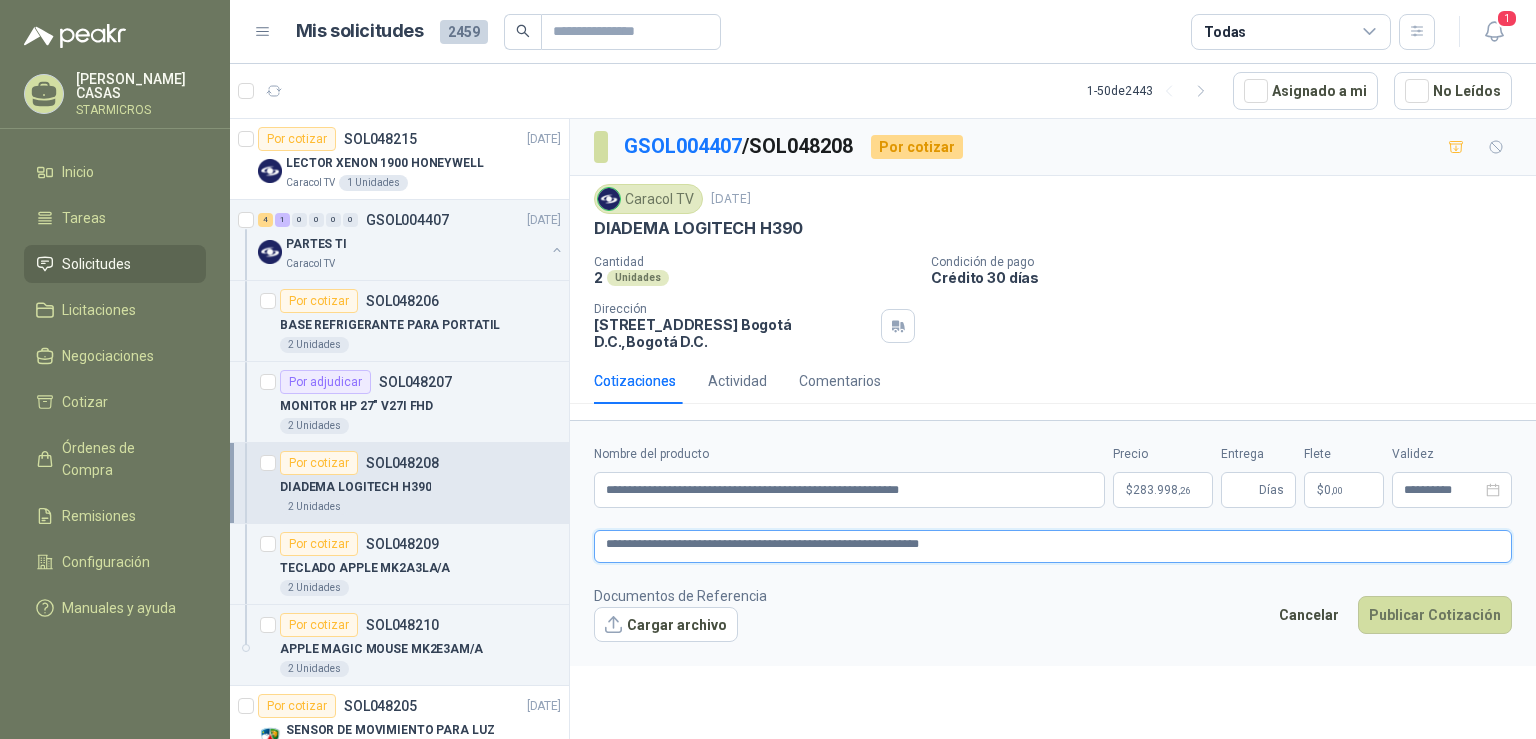 type 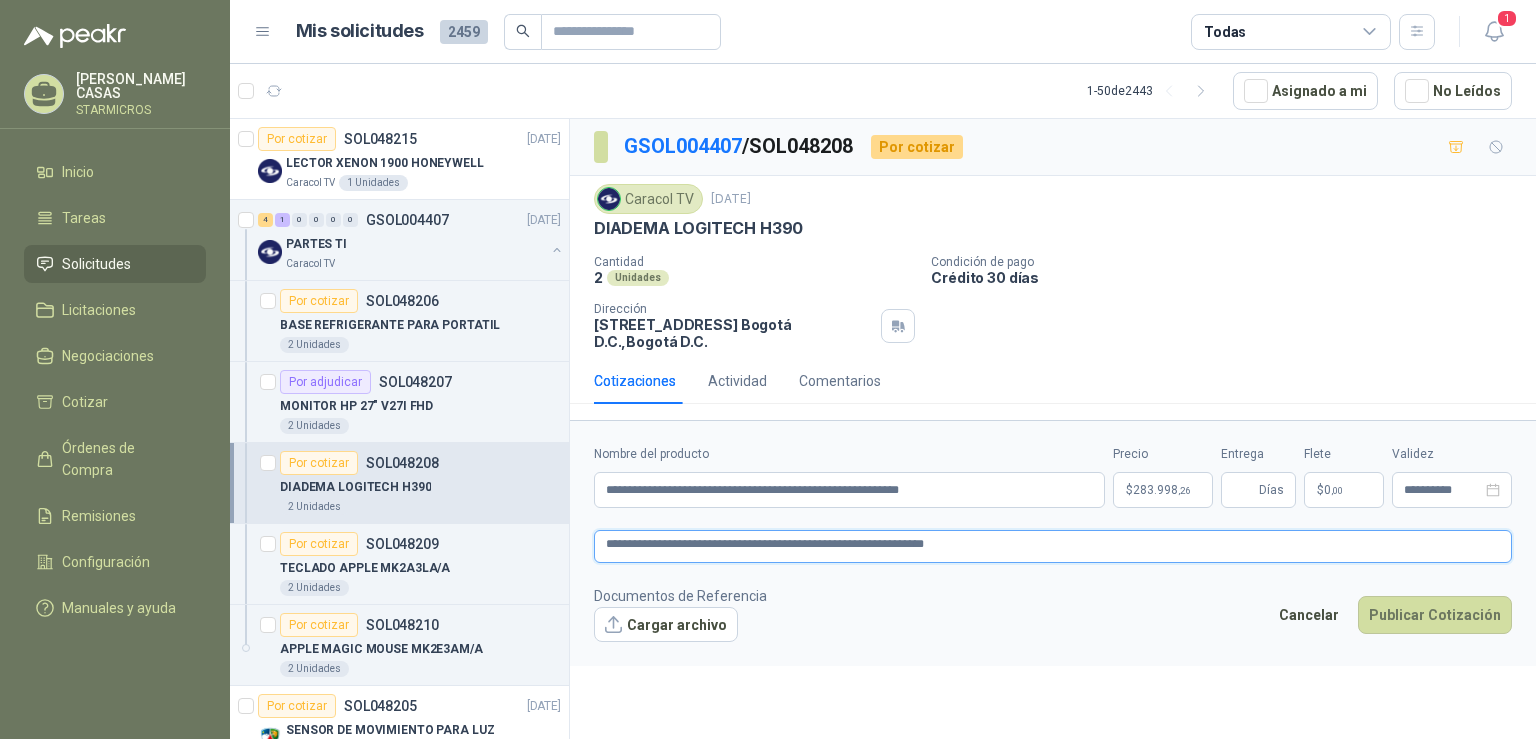 type 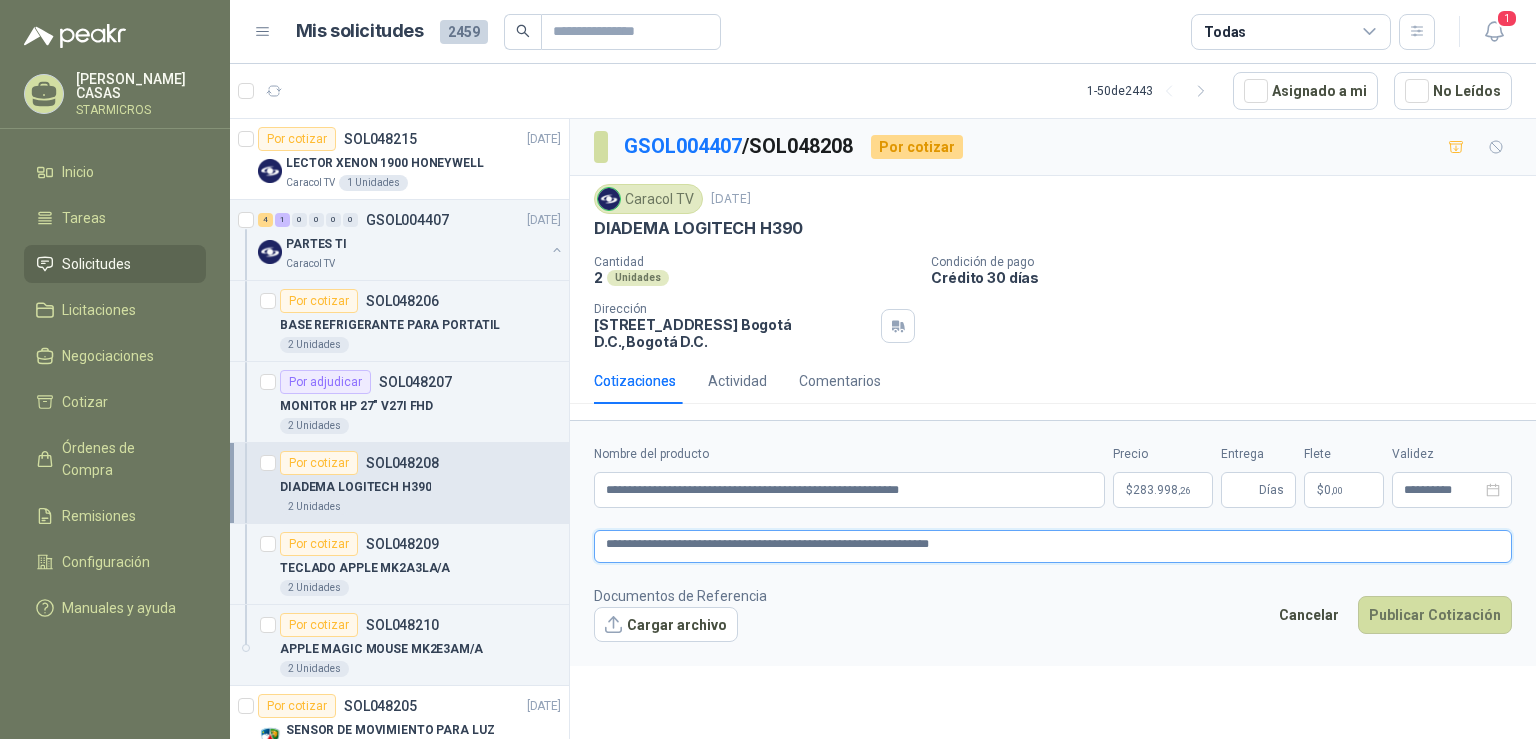 type 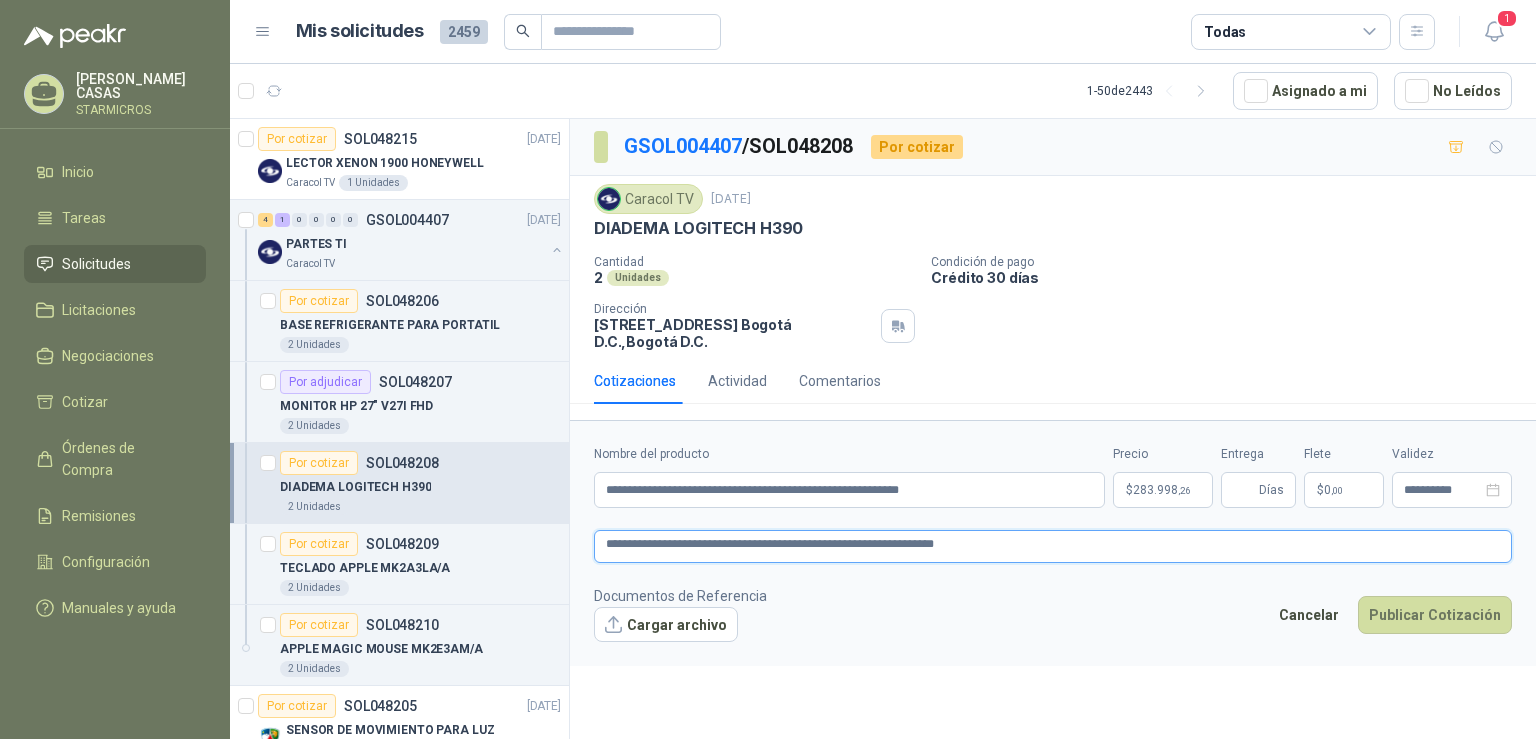 type 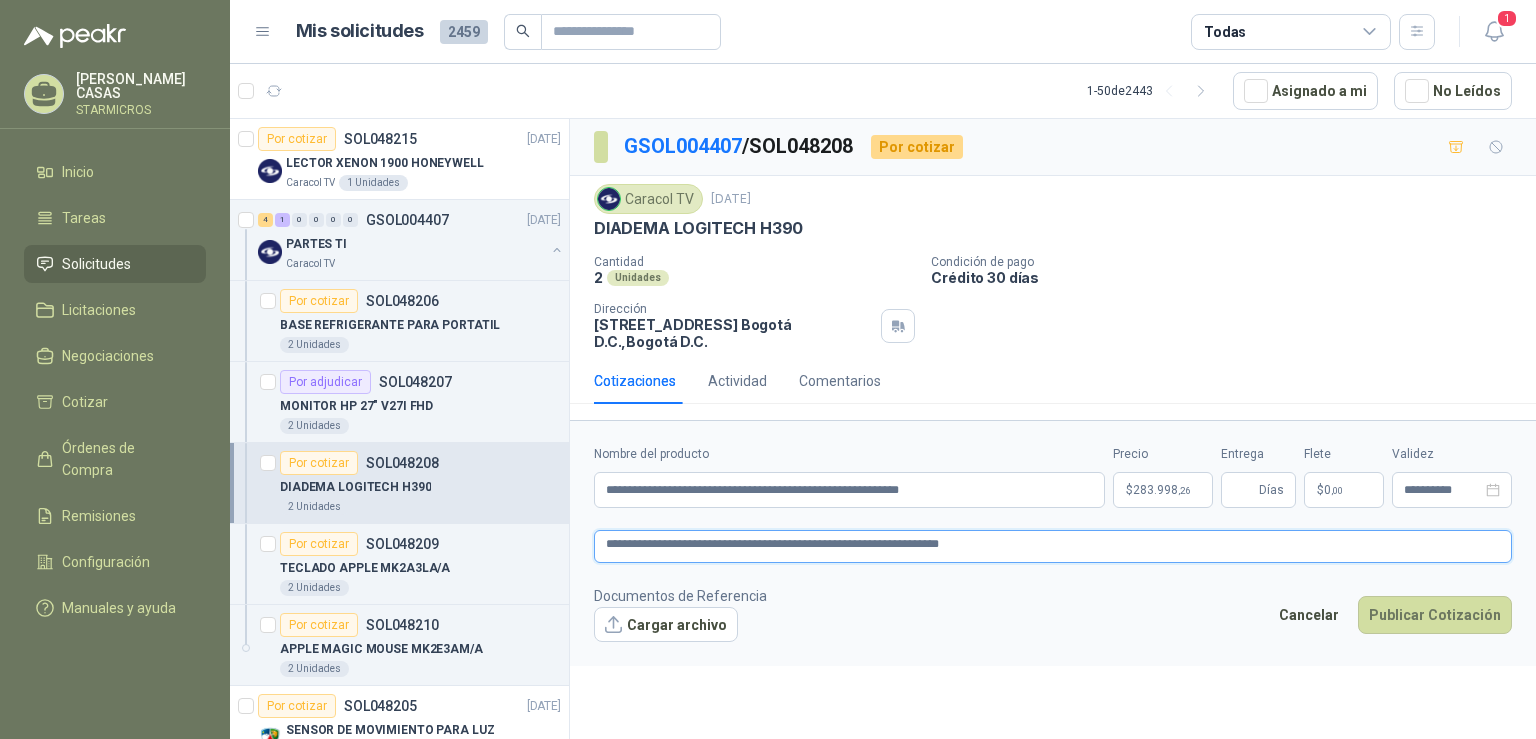 type 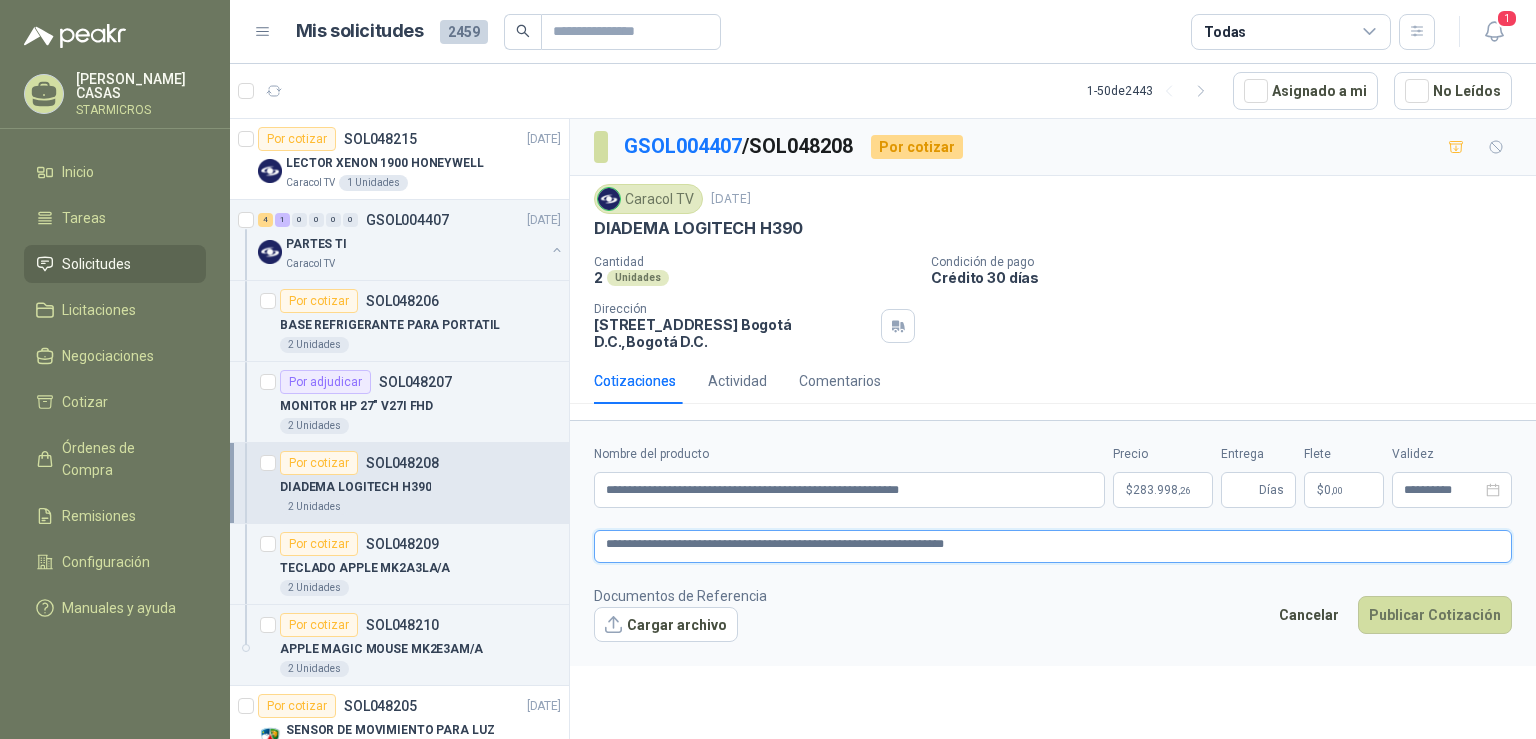 type 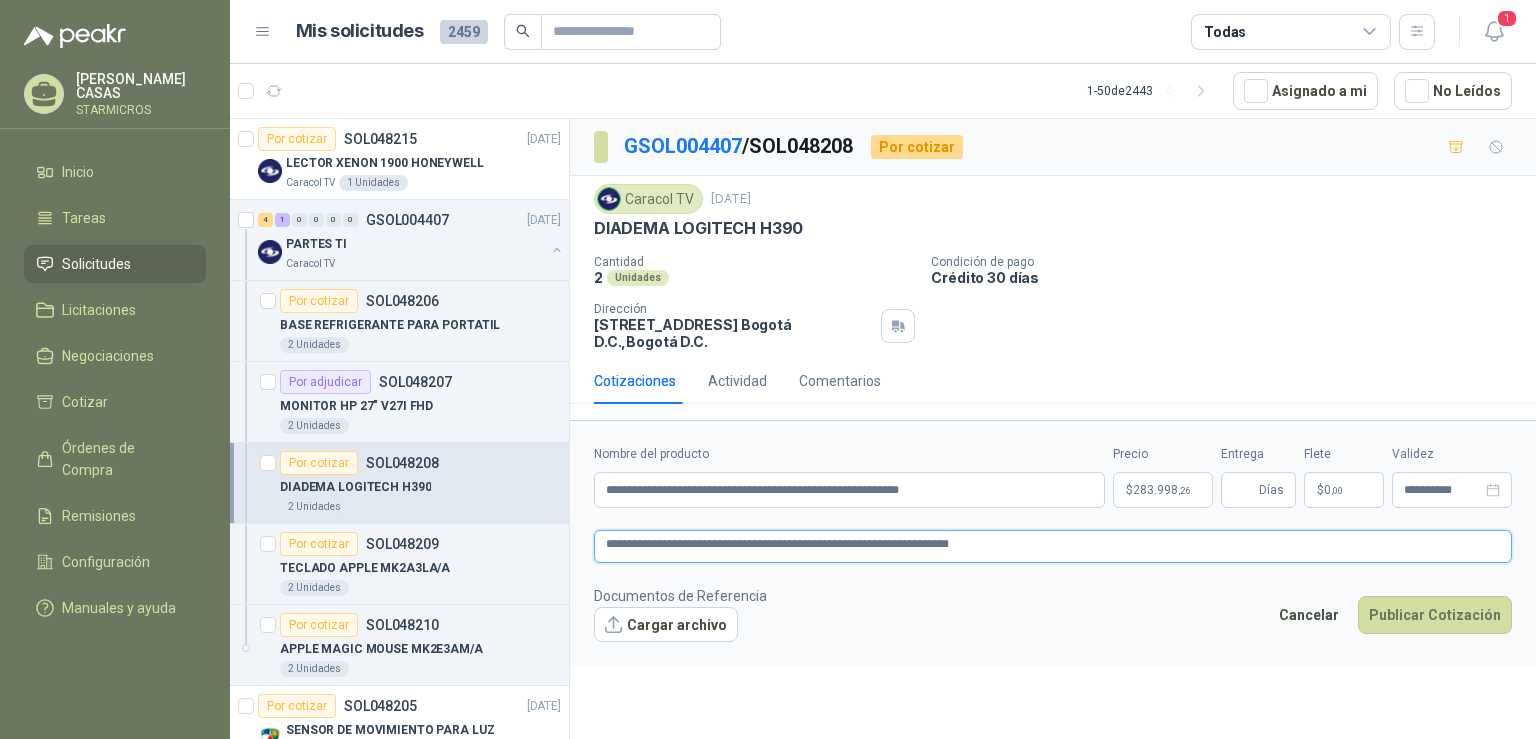 type 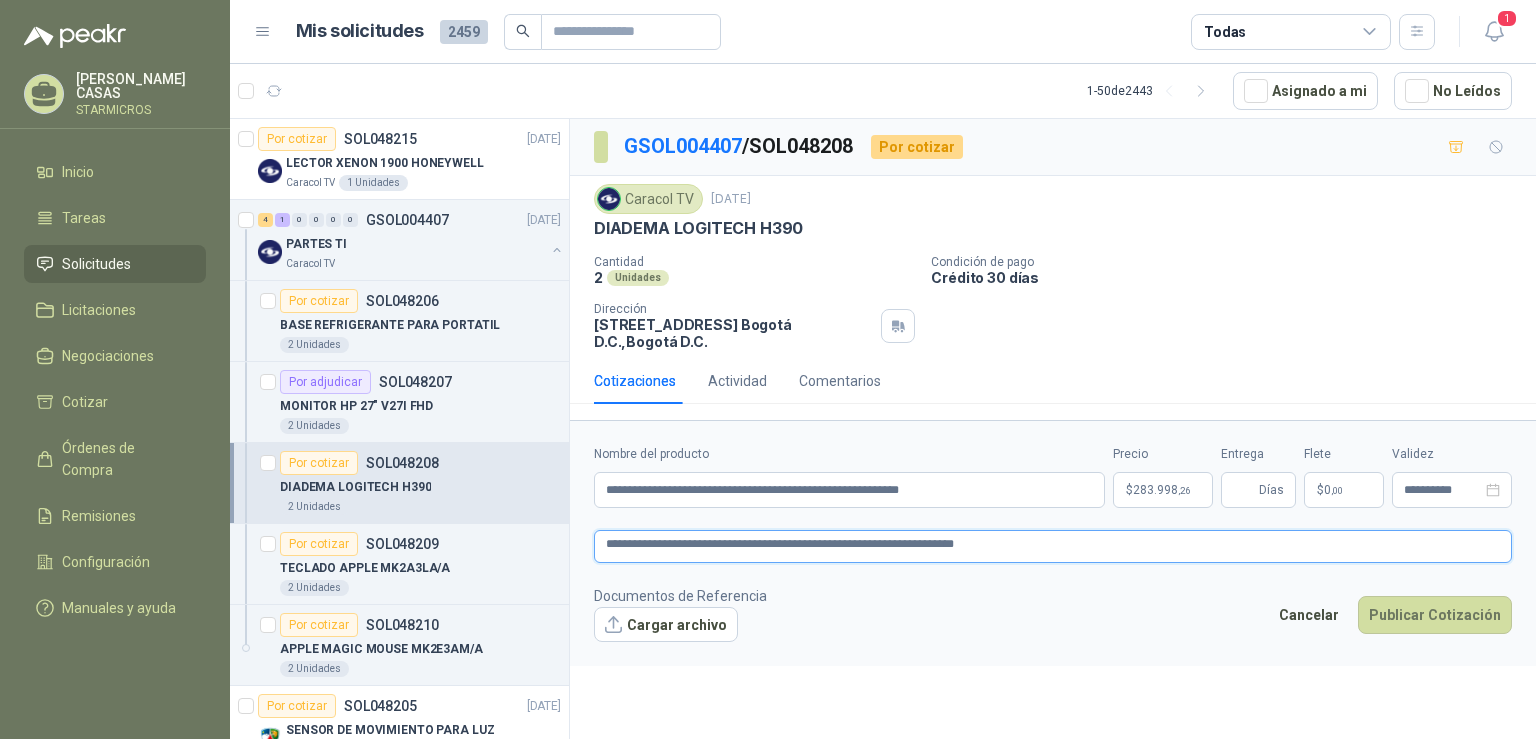 type 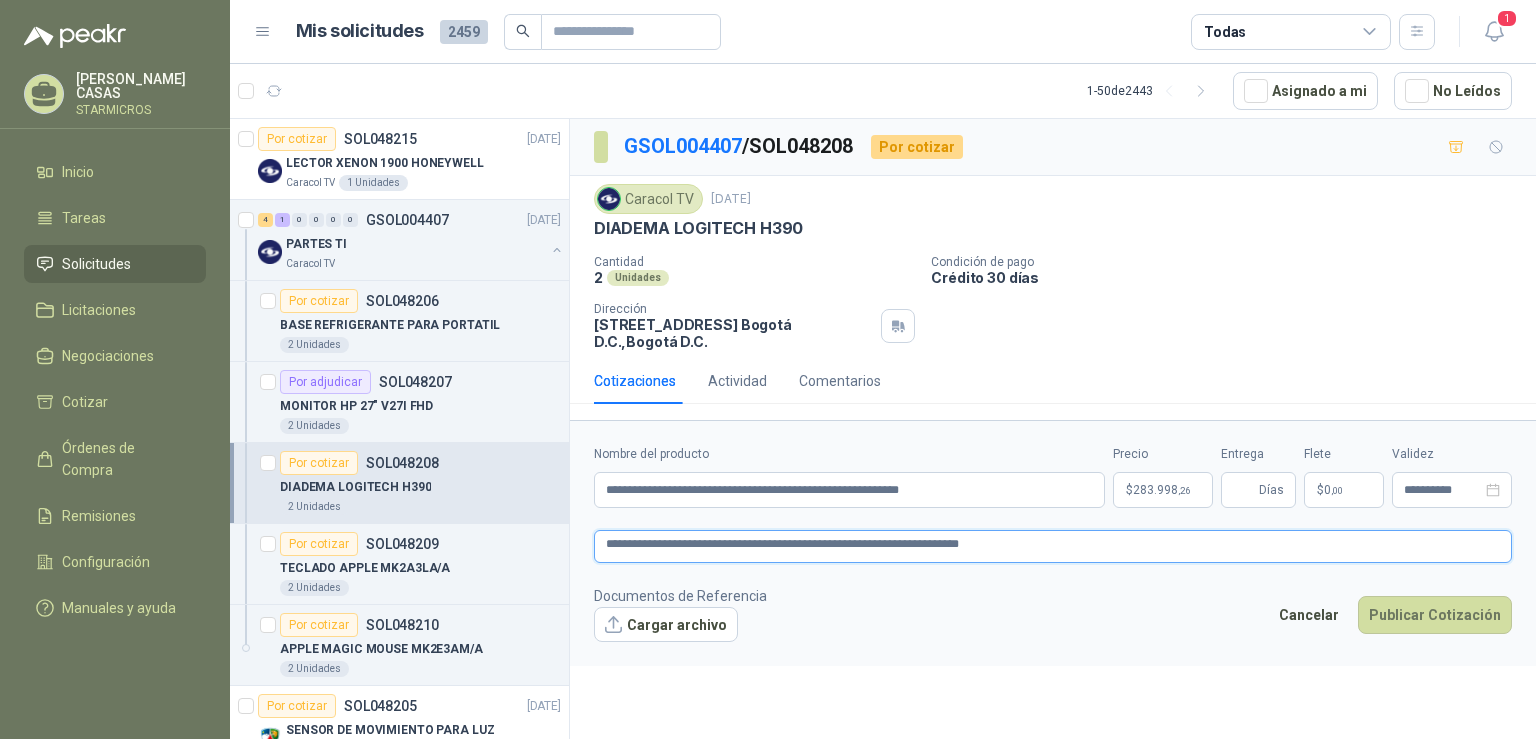 type 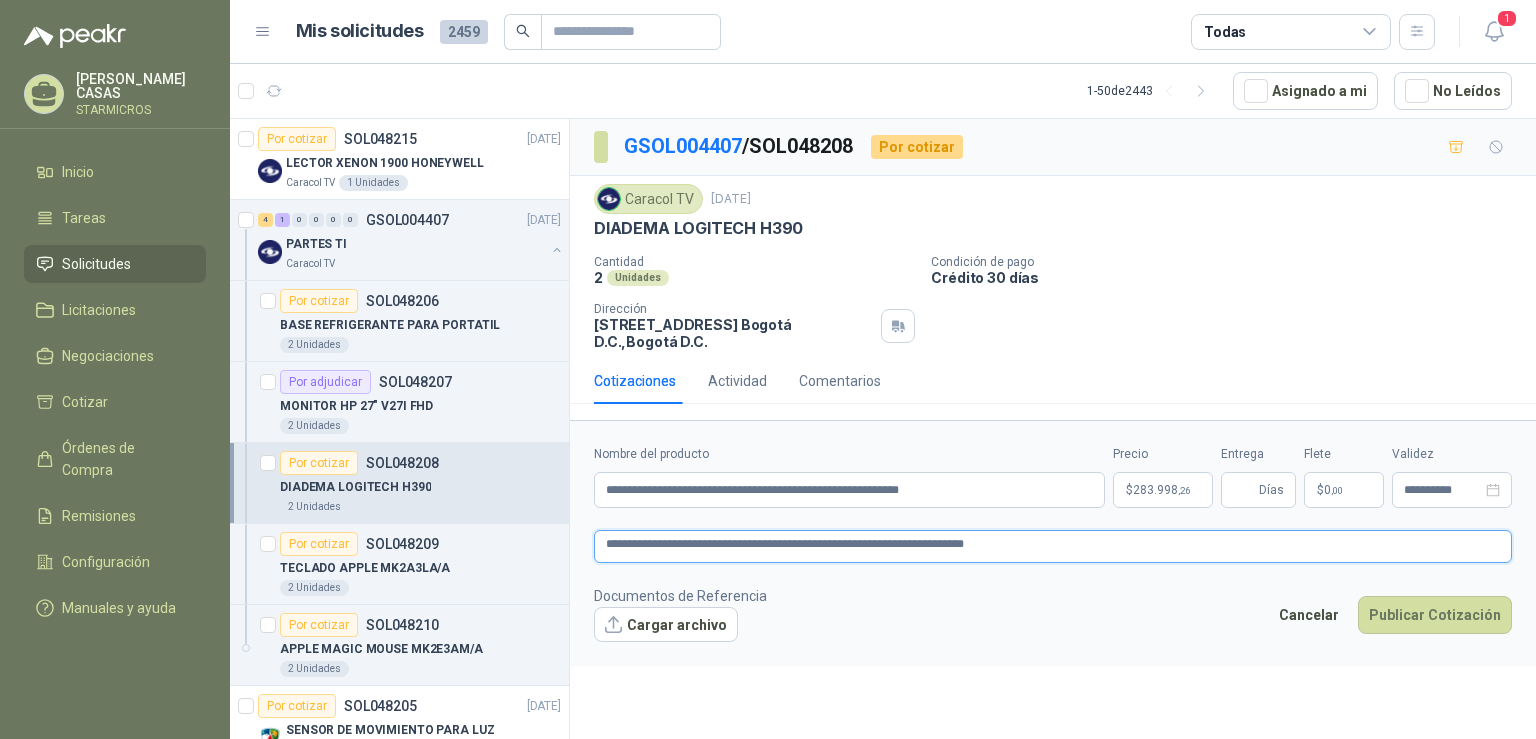 type 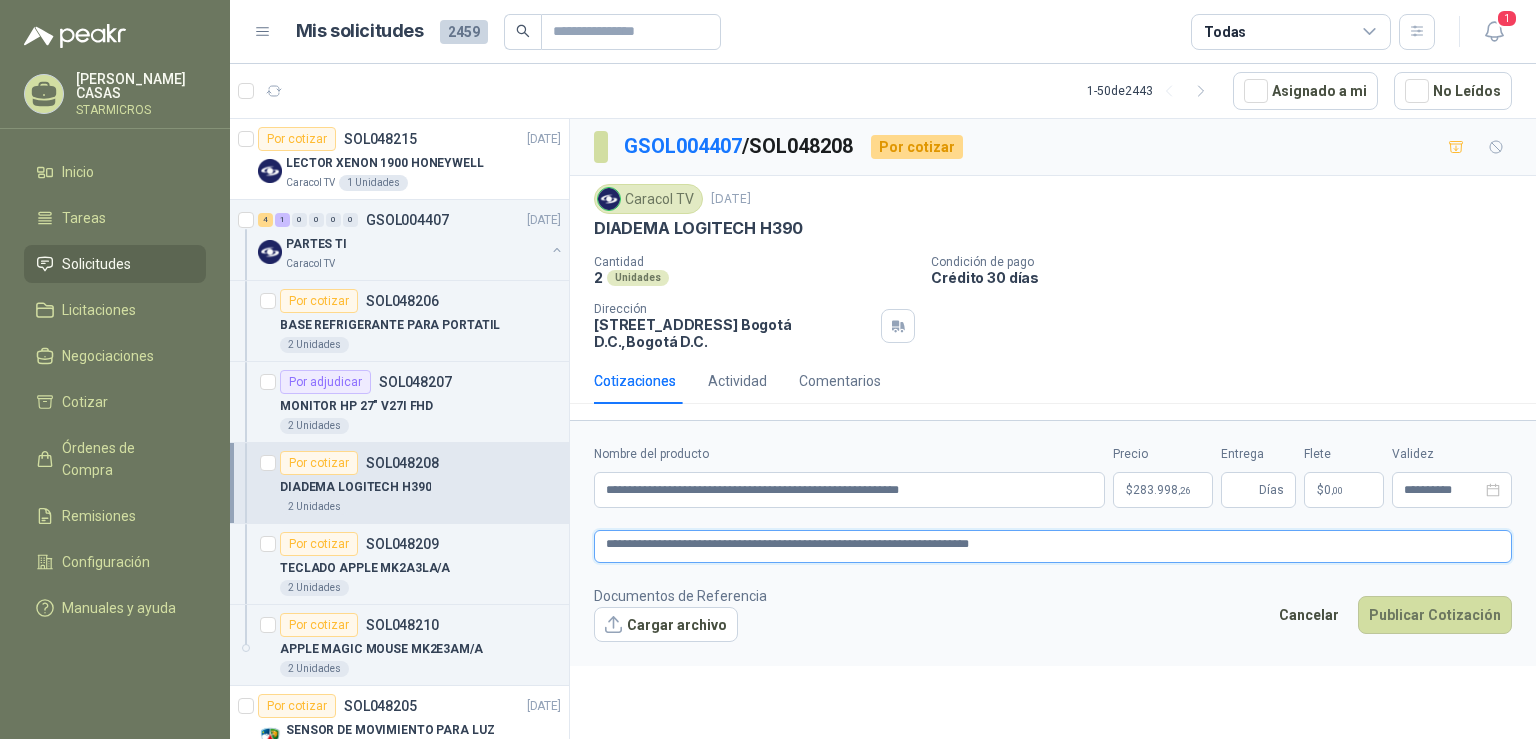 type 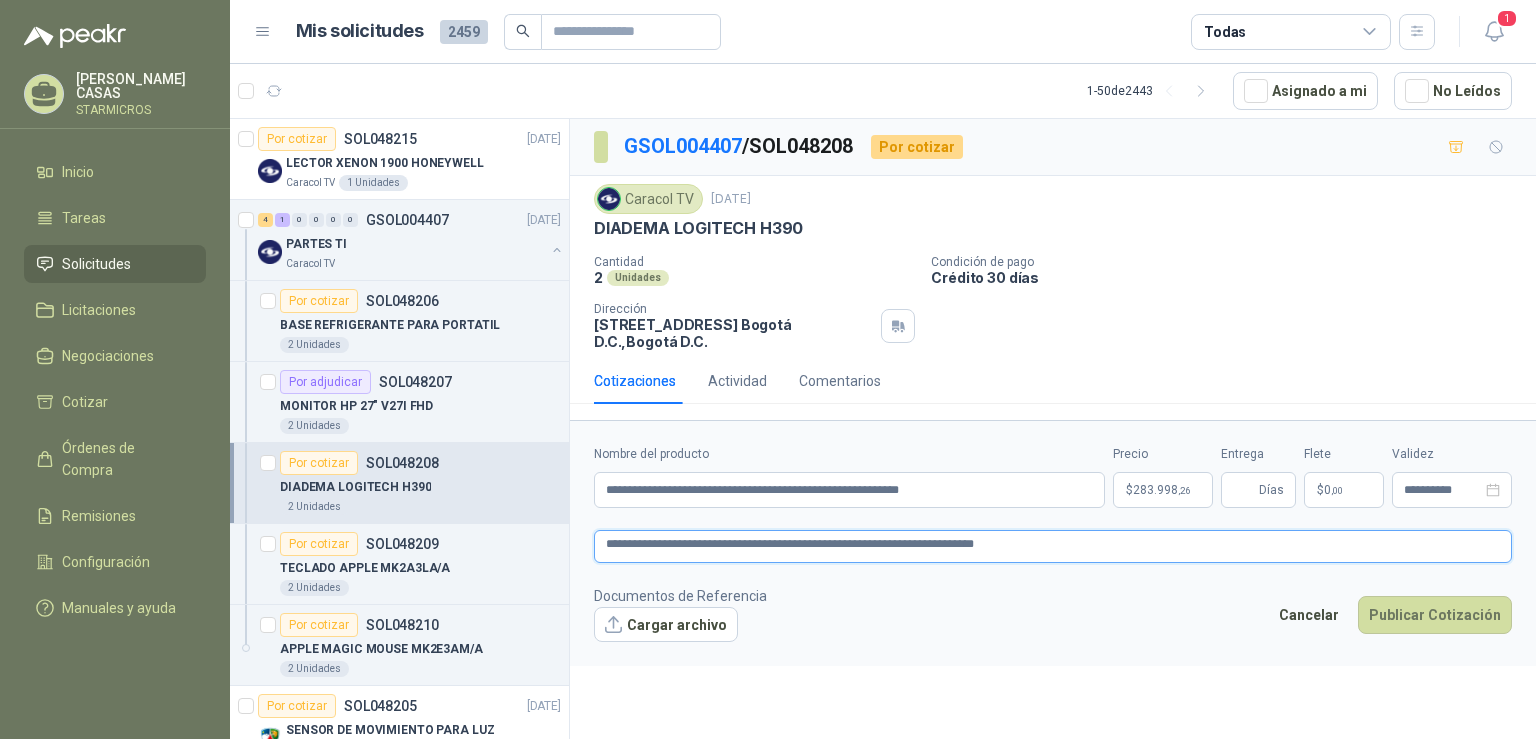 type 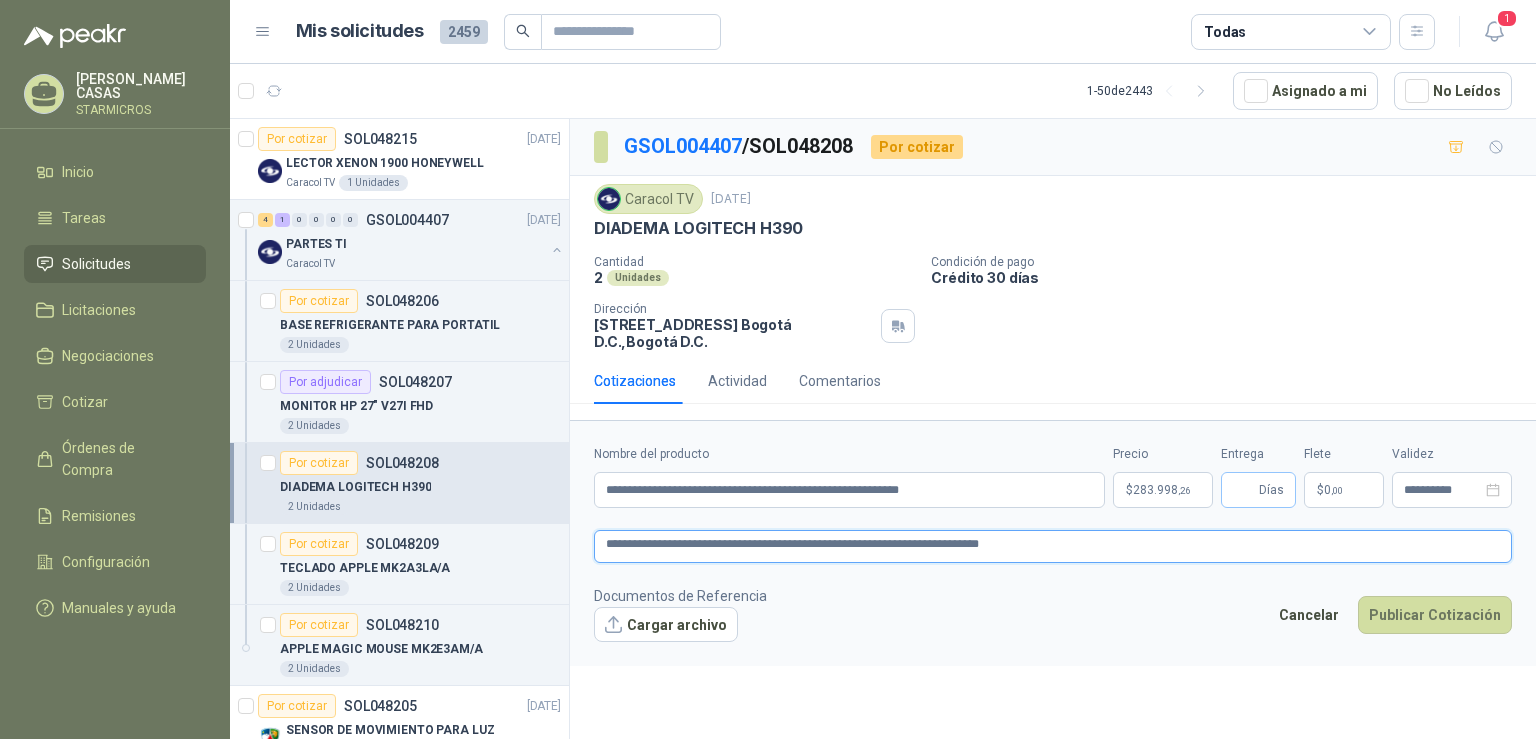 type on "**********" 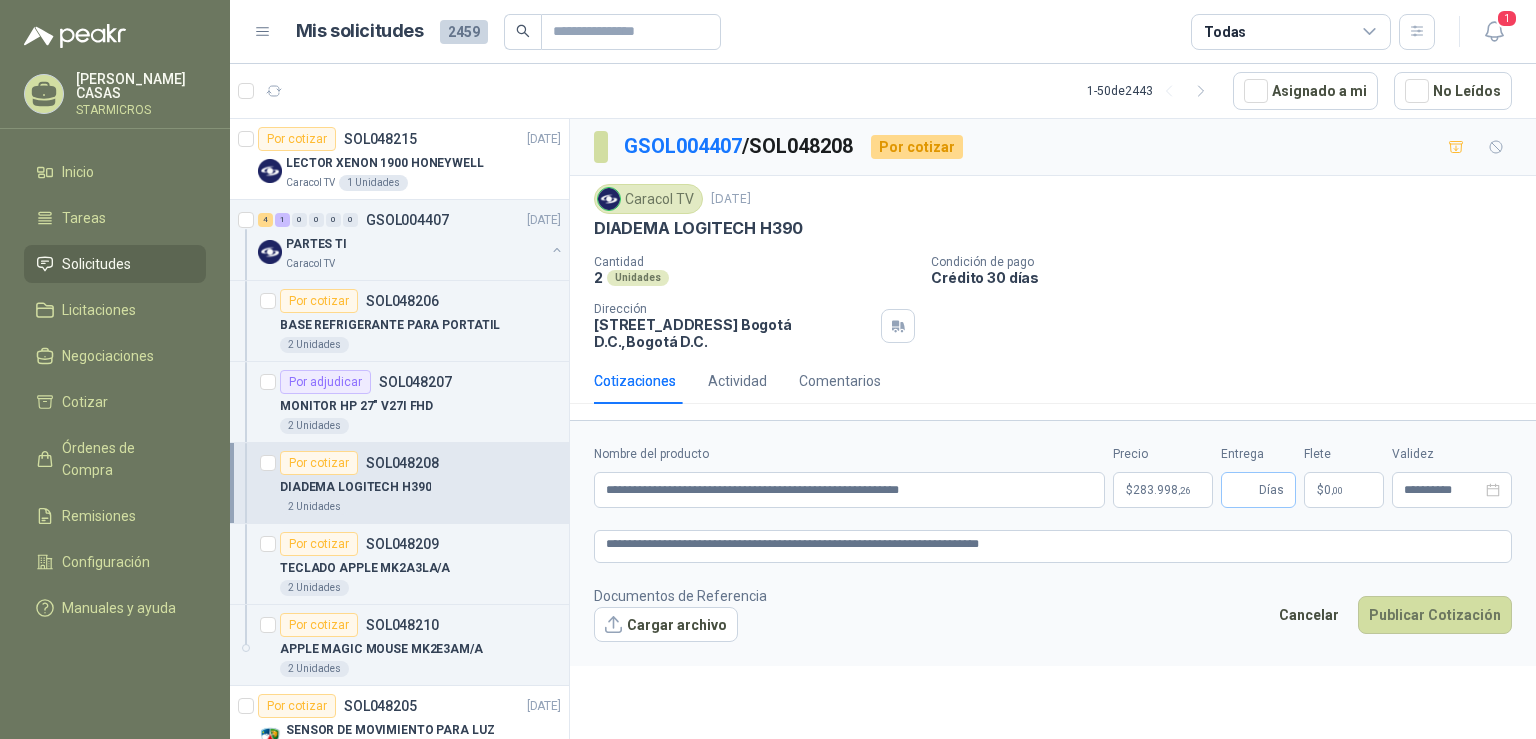 click on "Días" at bounding box center (1271, 490) 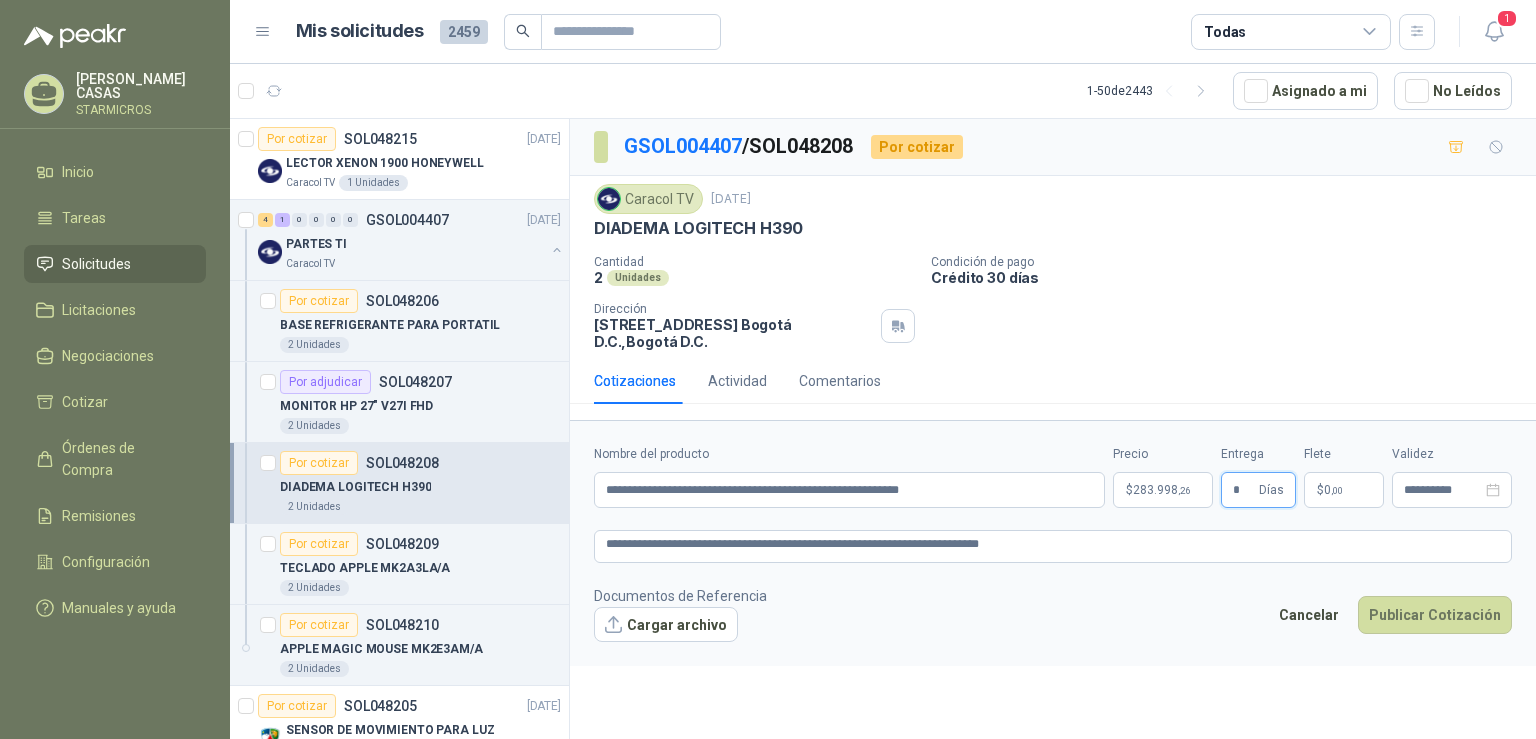 type on "*" 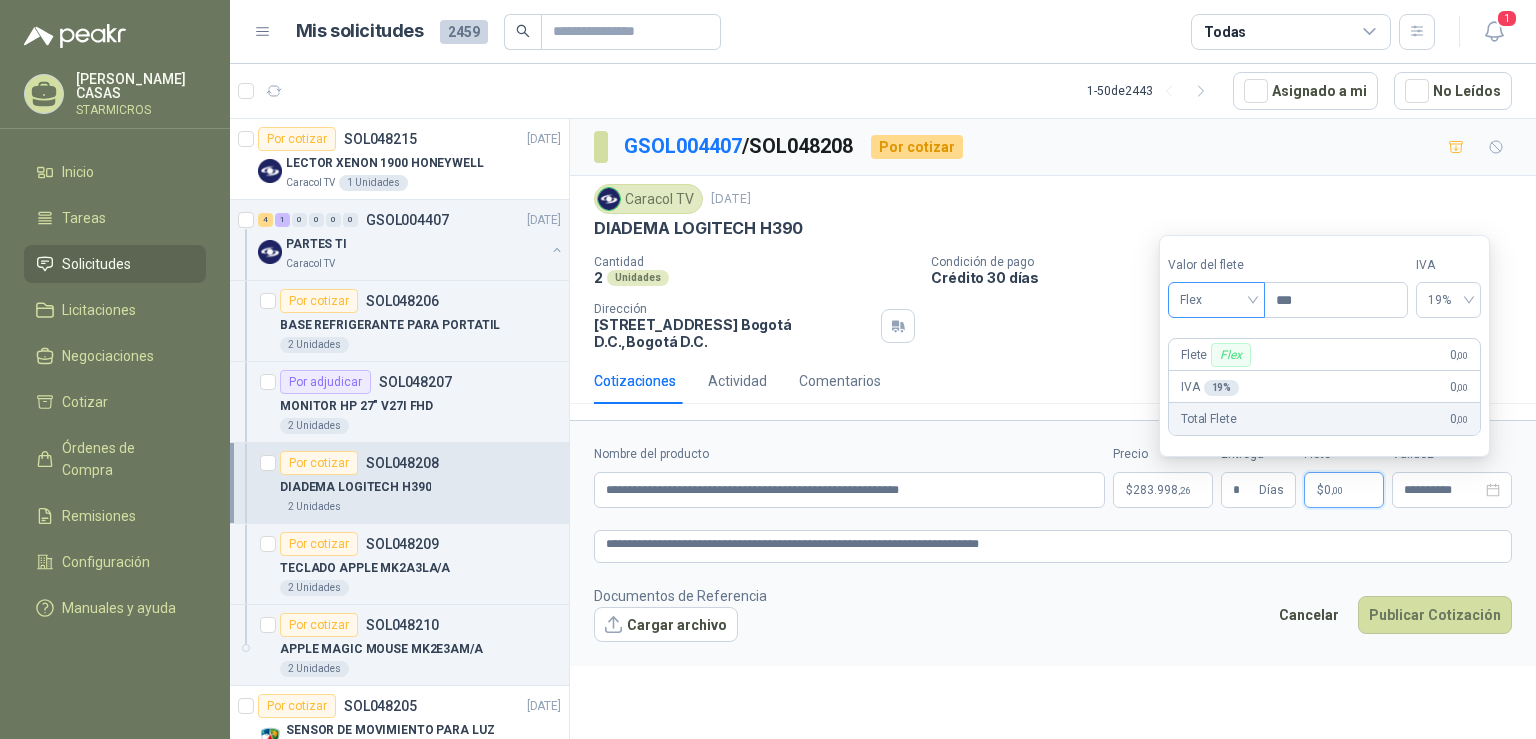 click on "Flex" at bounding box center [1216, 300] 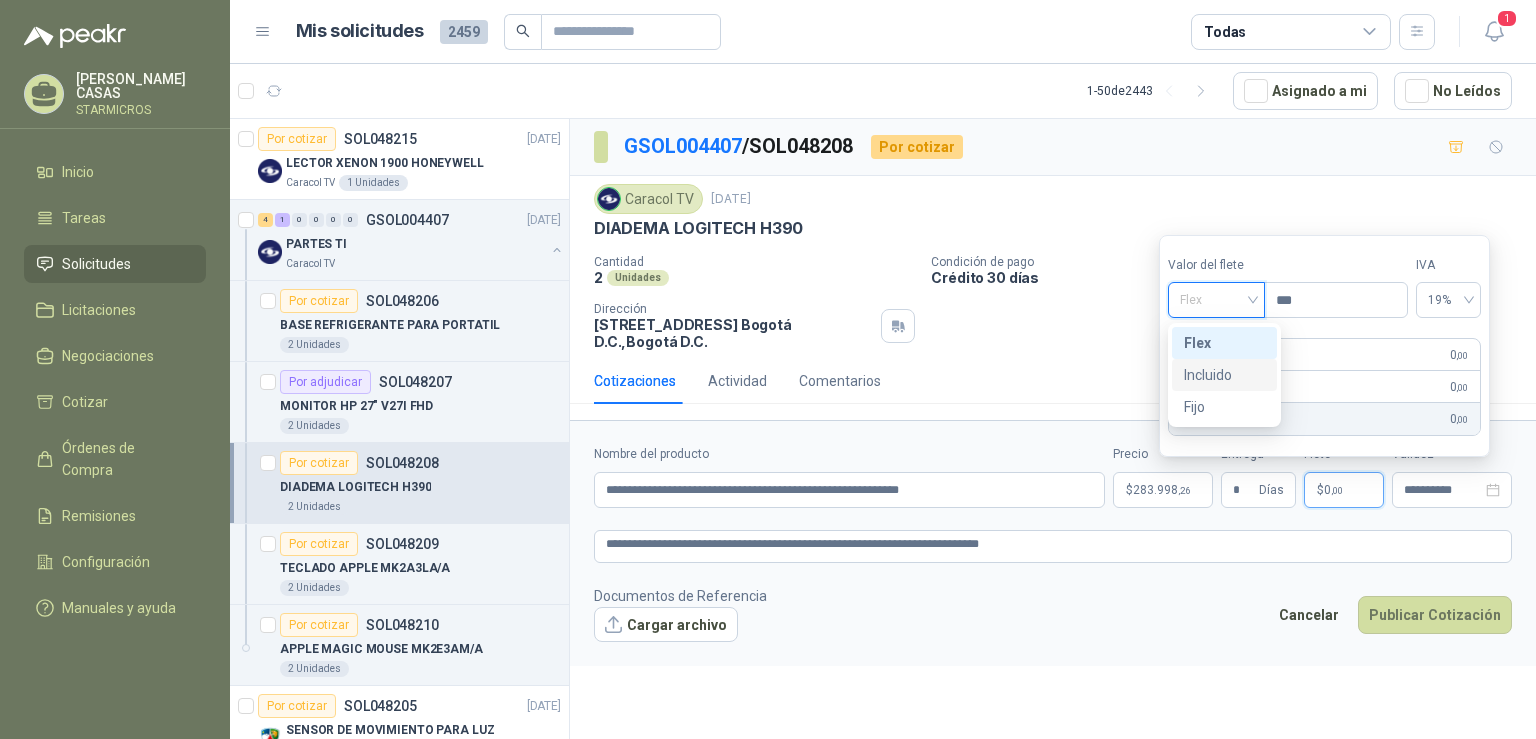 click on "Incluido" at bounding box center [1224, 375] 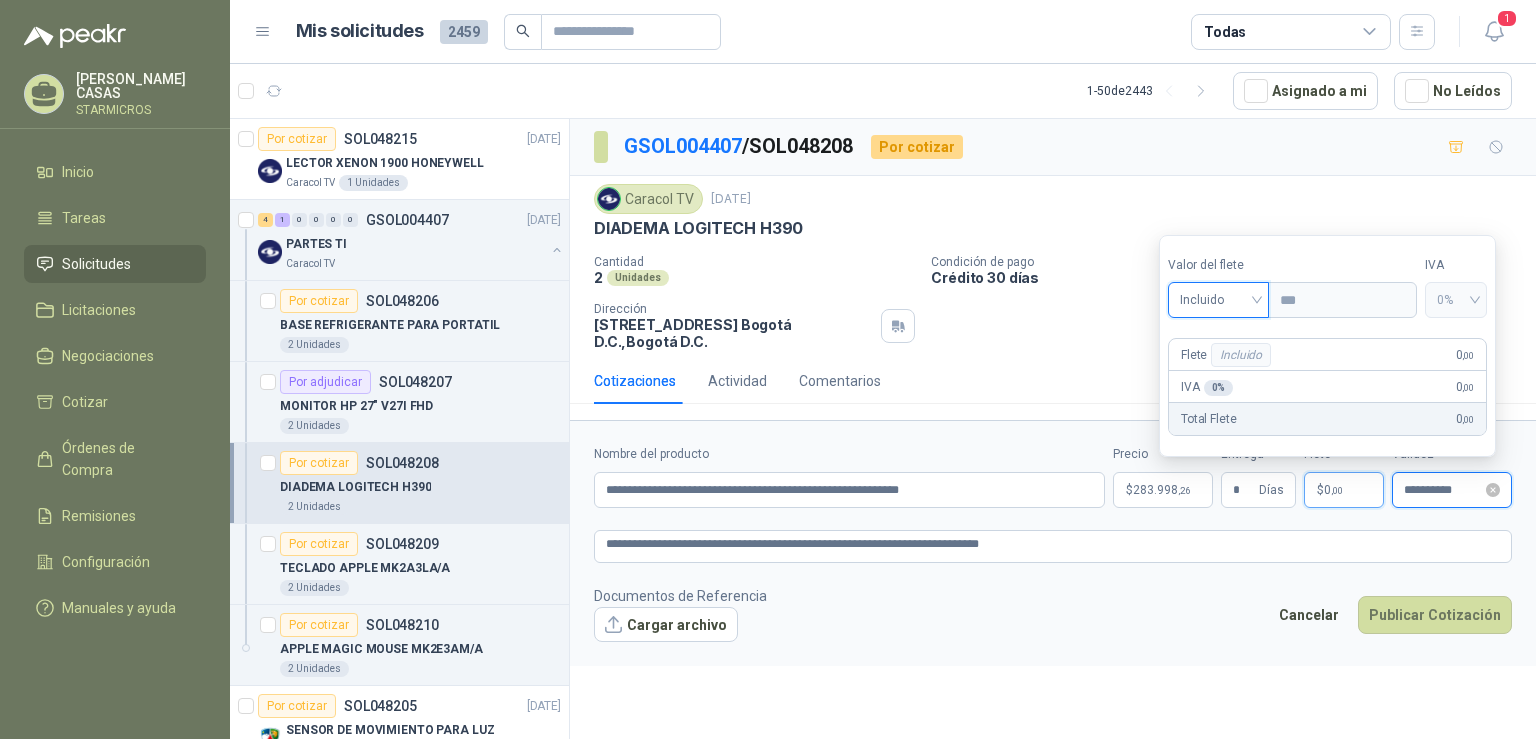 click on "**********" at bounding box center [1443, 490] 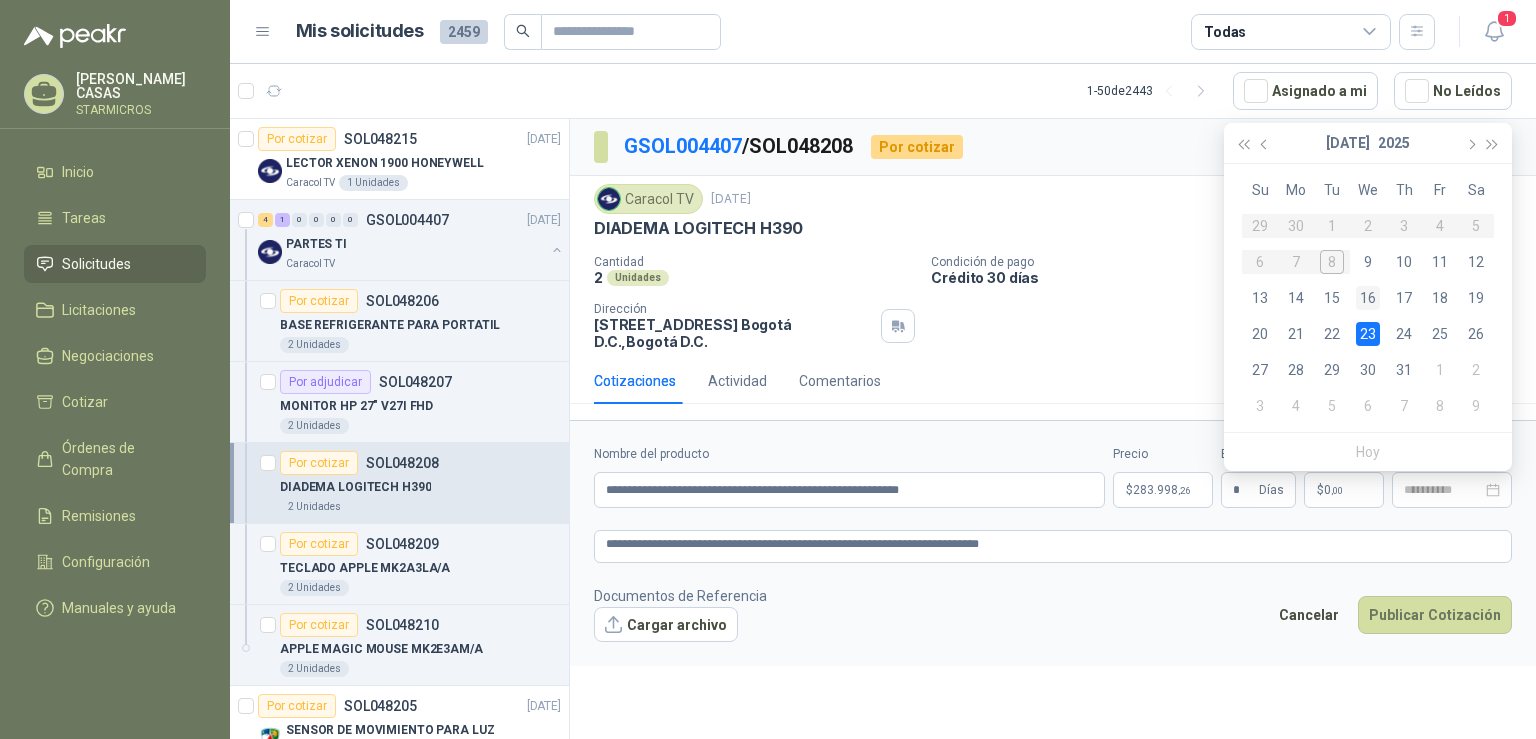 click on "16" at bounding box center [1368, 298] 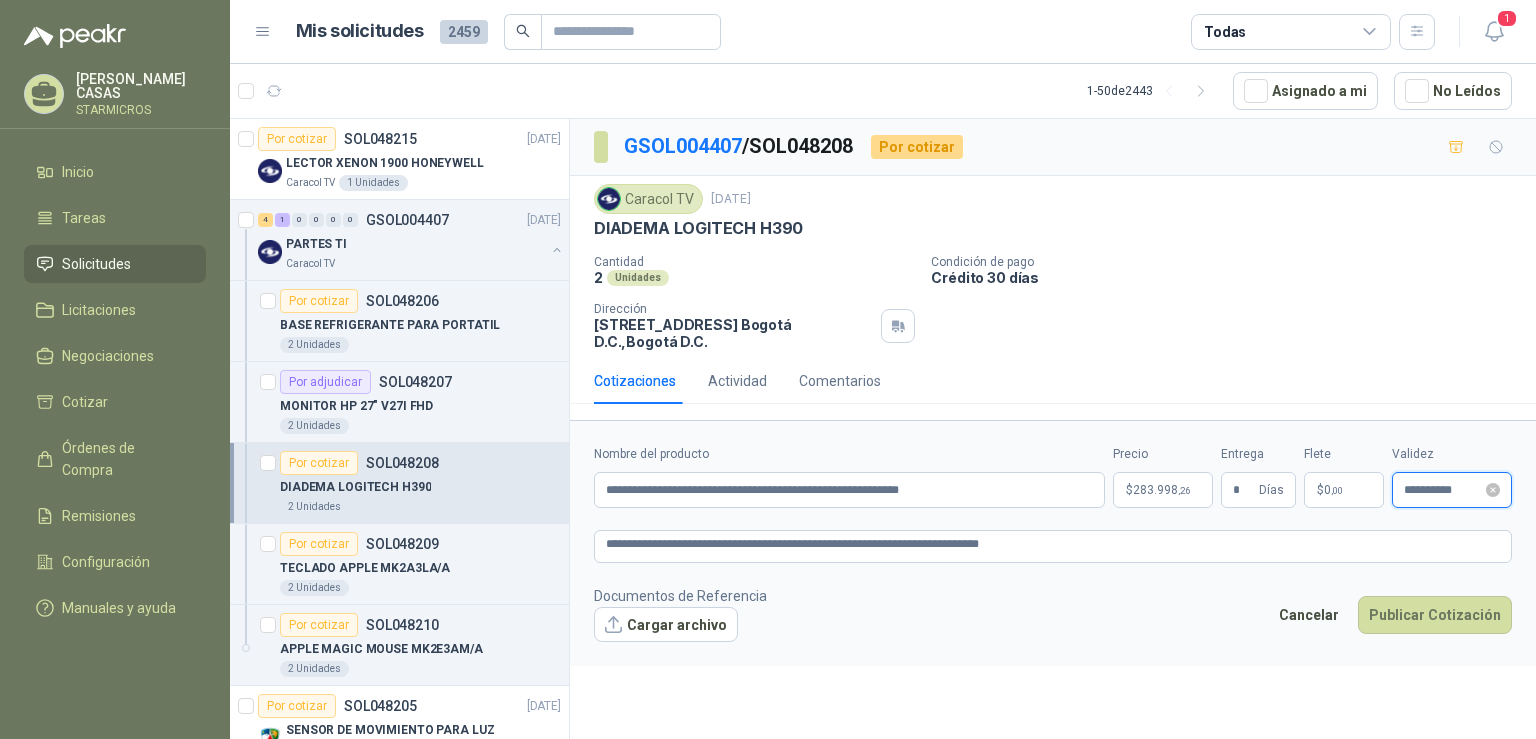 click on "**********" at bounding box center [1443, 490] 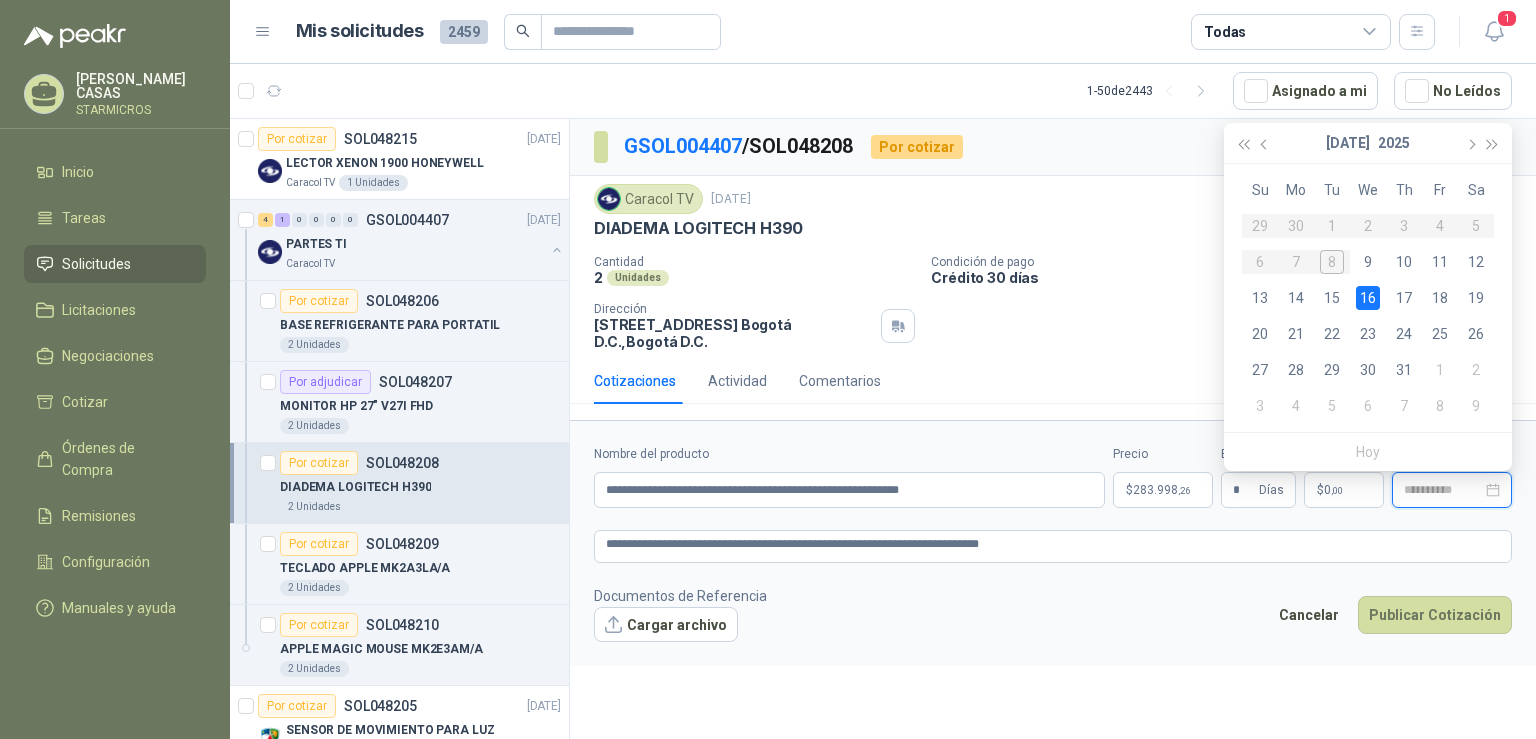type on "**********" 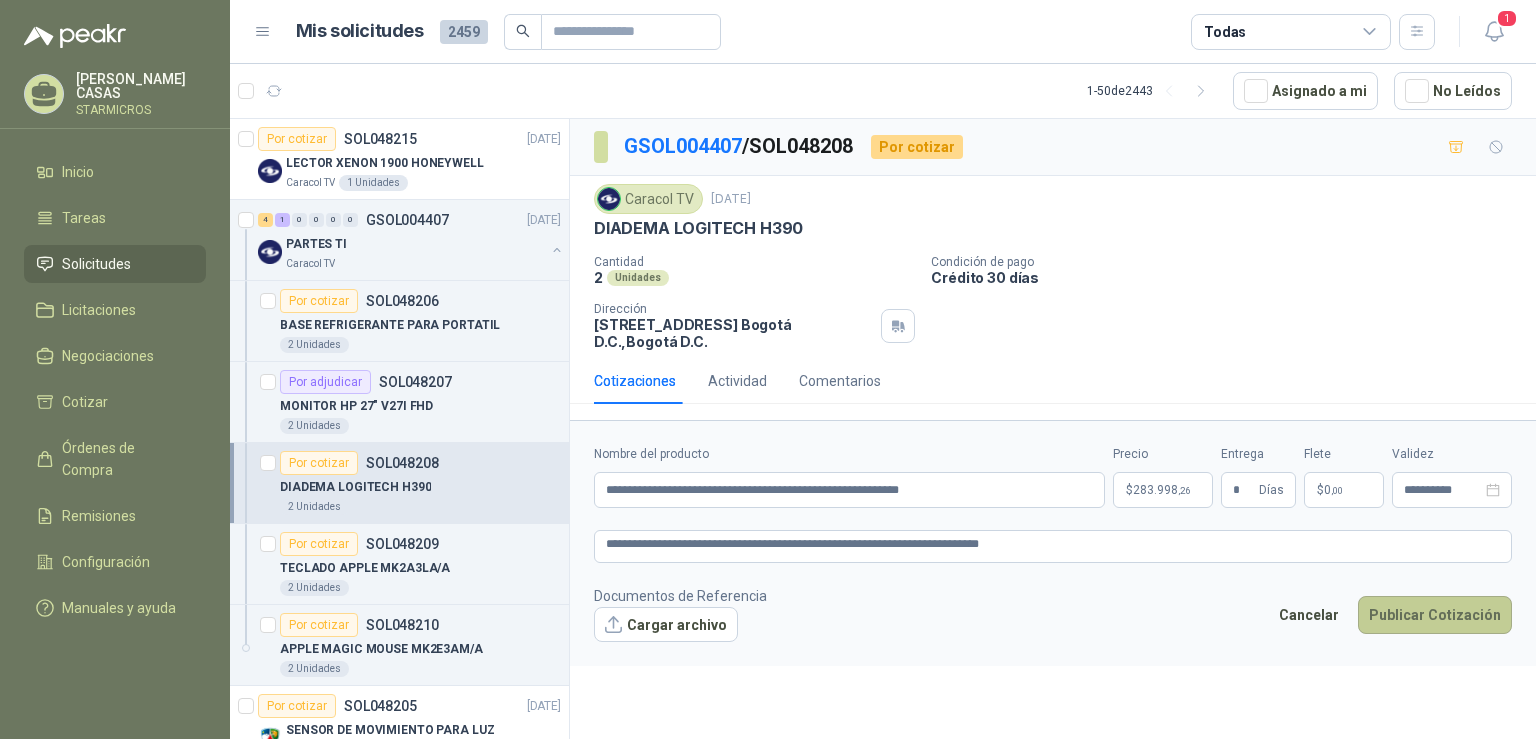 click on "Publicar Cotización" at bounding box center (1435, 615) 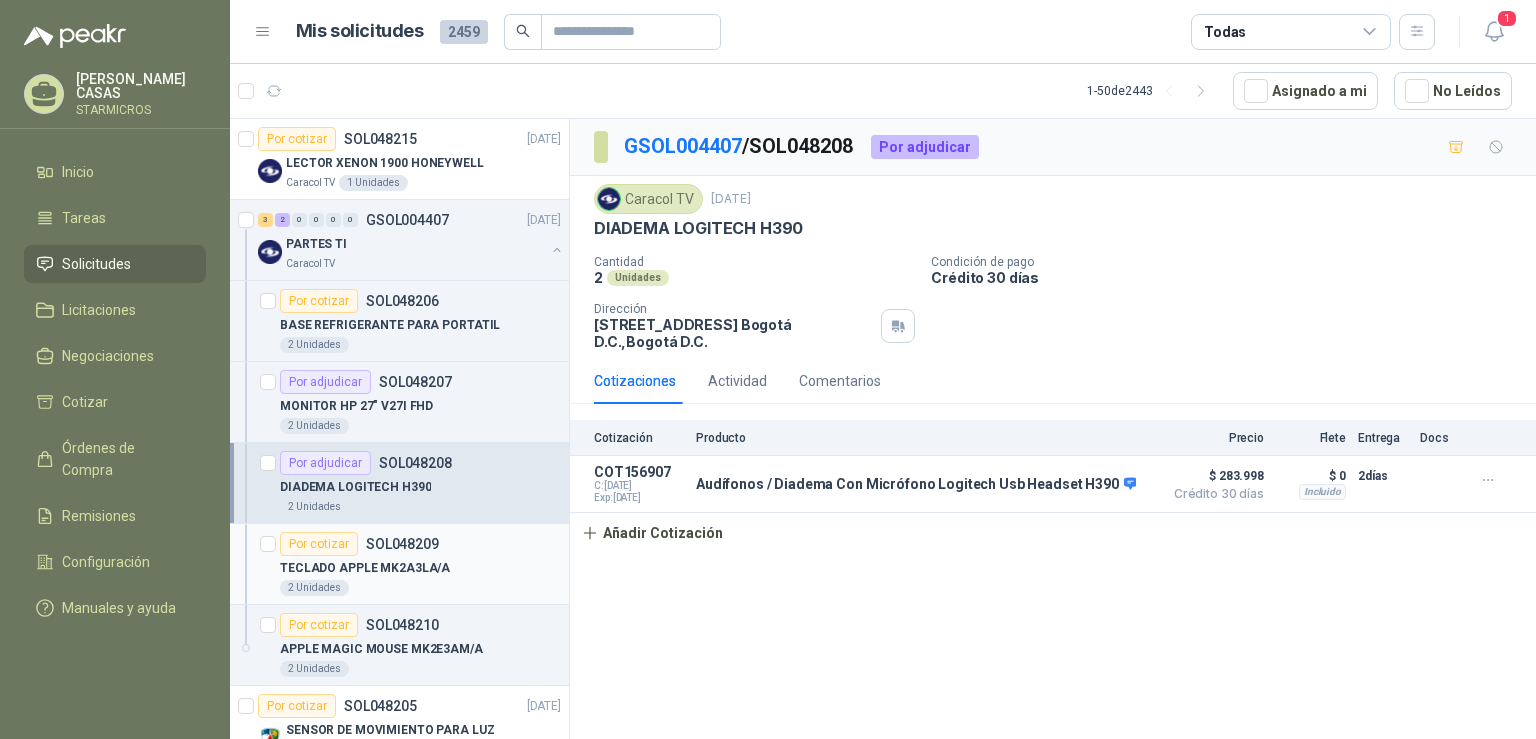 click on "SOL048209" at bounding box center [402, 544] 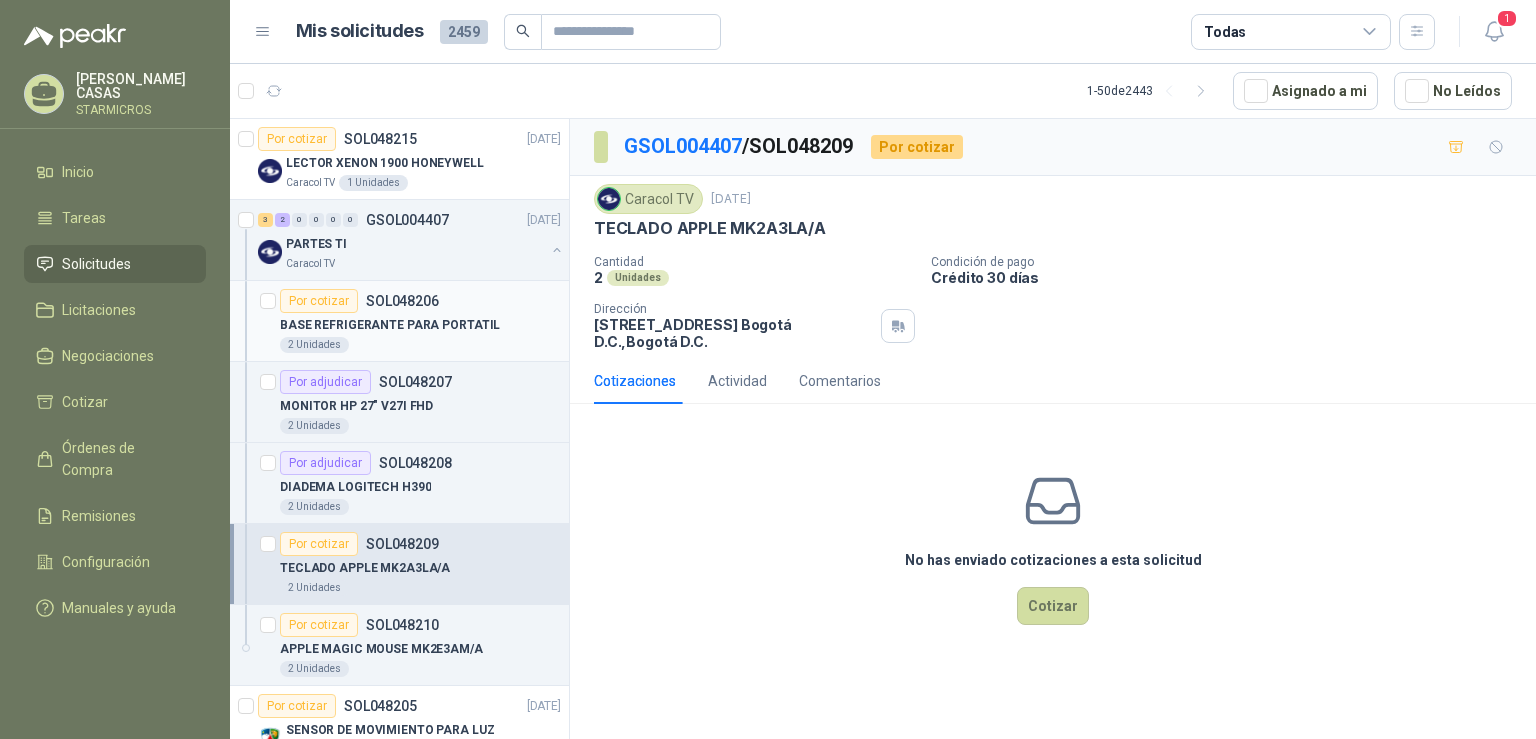 click on "BASE REFRIGERANTE PARA PORTATIL" at bounding box center (390, 325) 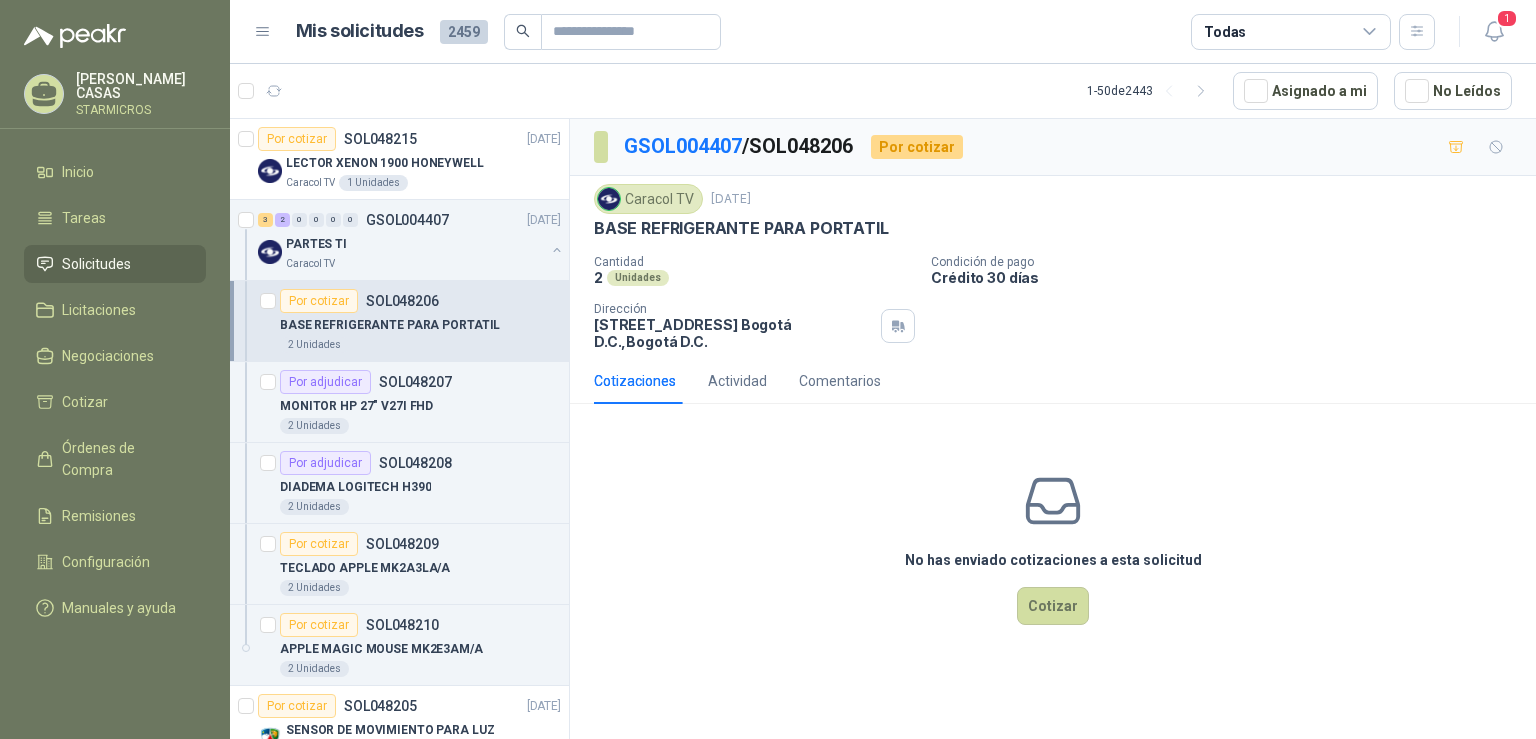 drag, startPoint x: 593, startPoint y: 234, endPoint x: 926, endPoint y: 240, distance: 333.05405 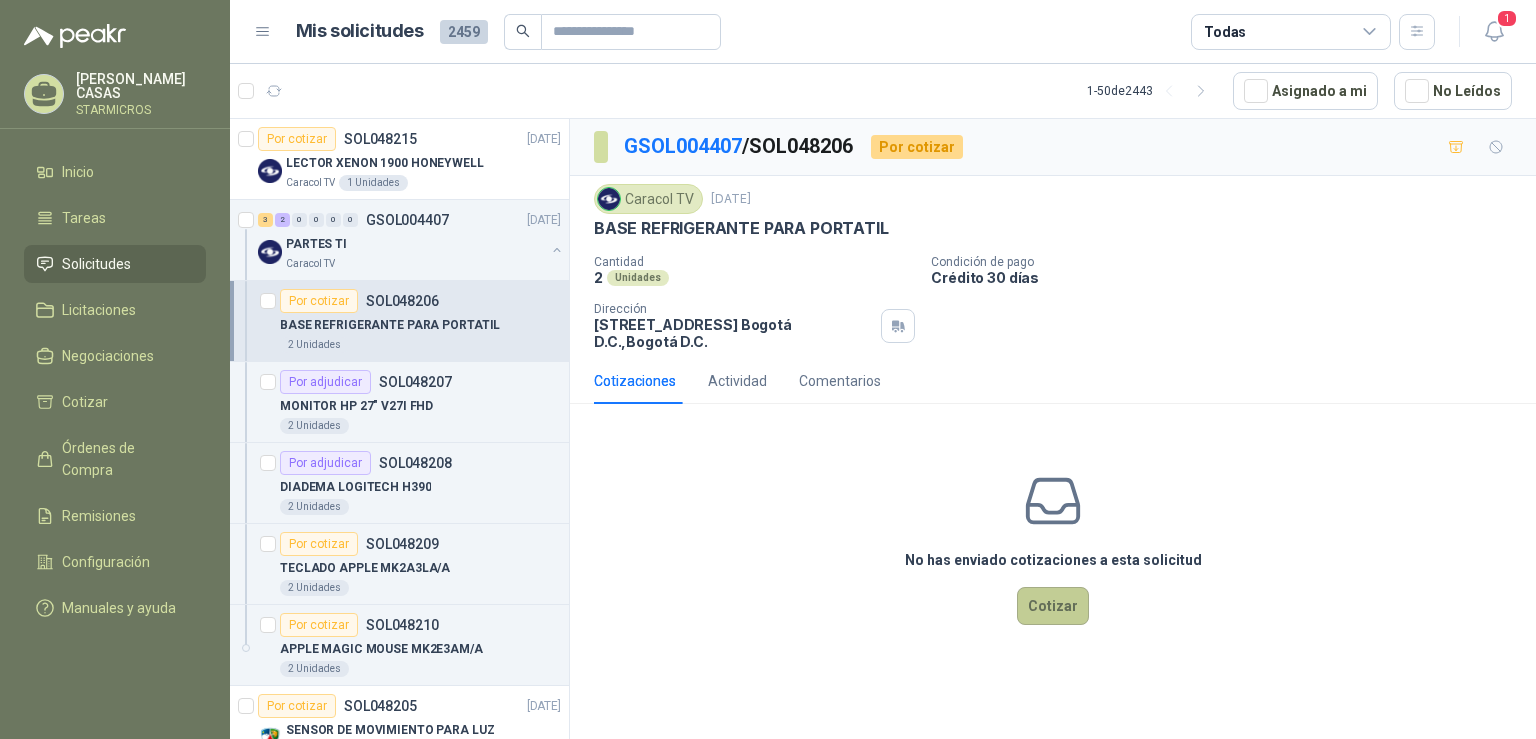 click on "Cotizar" at bounding box center [1053, 606] 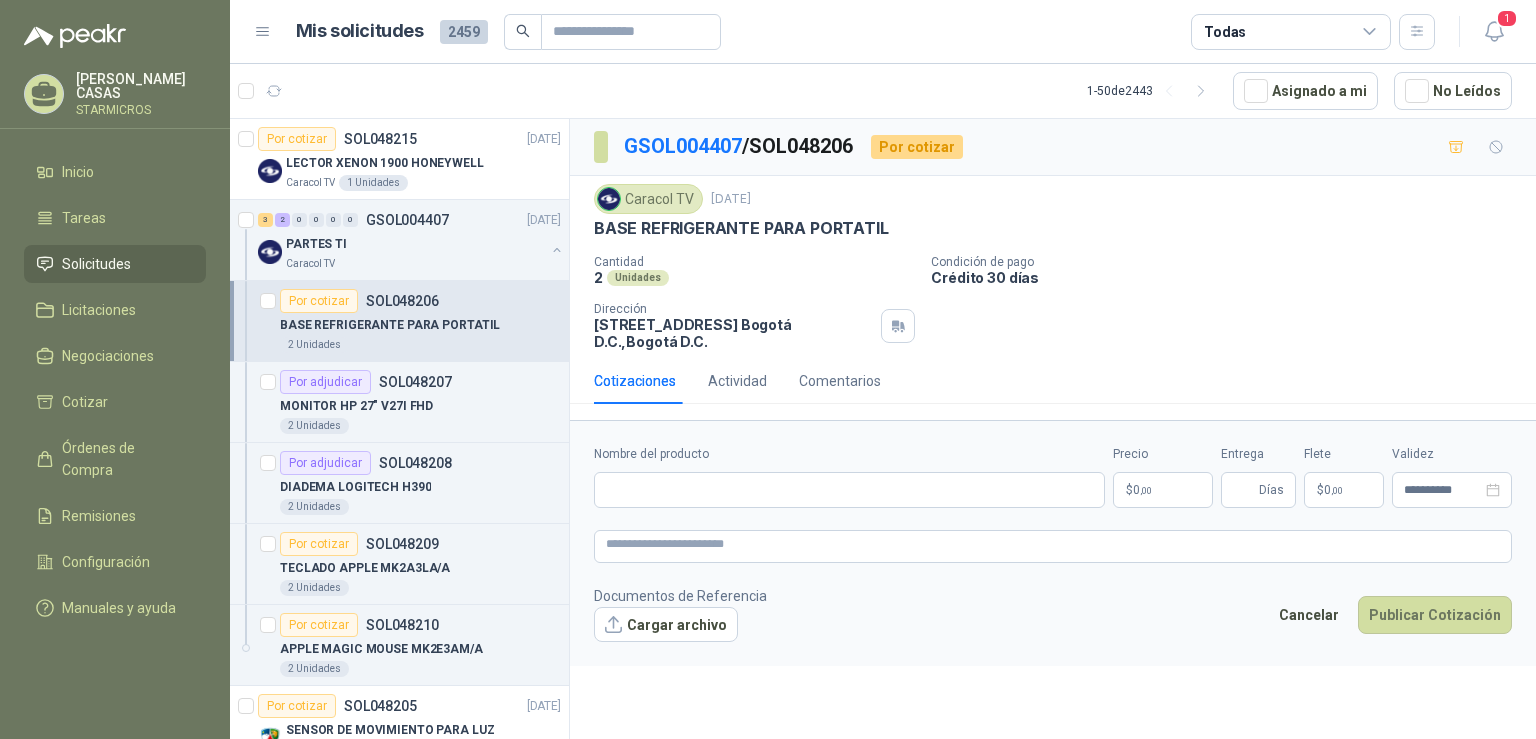 type 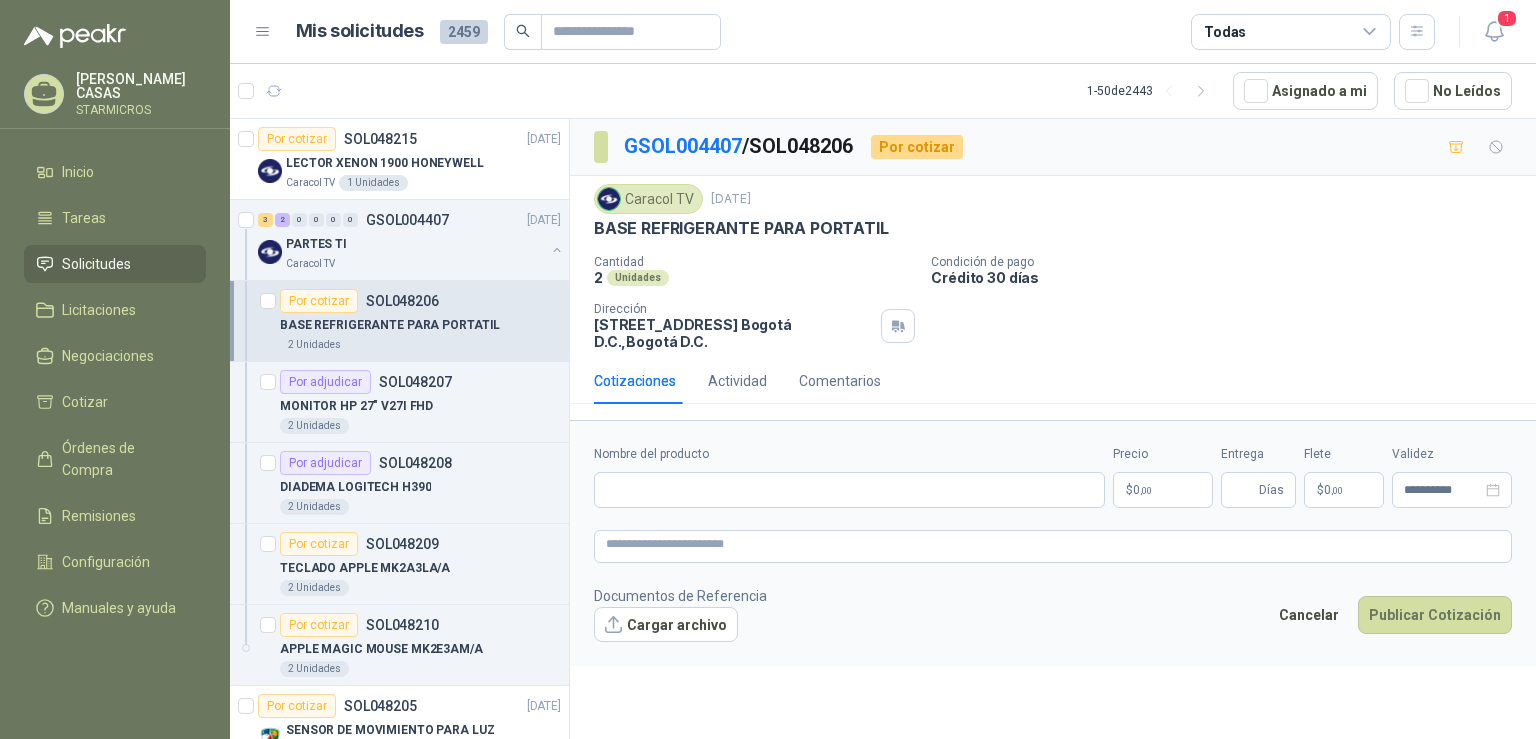click on "$  0 ,00" at bounding box center [1163, 490] 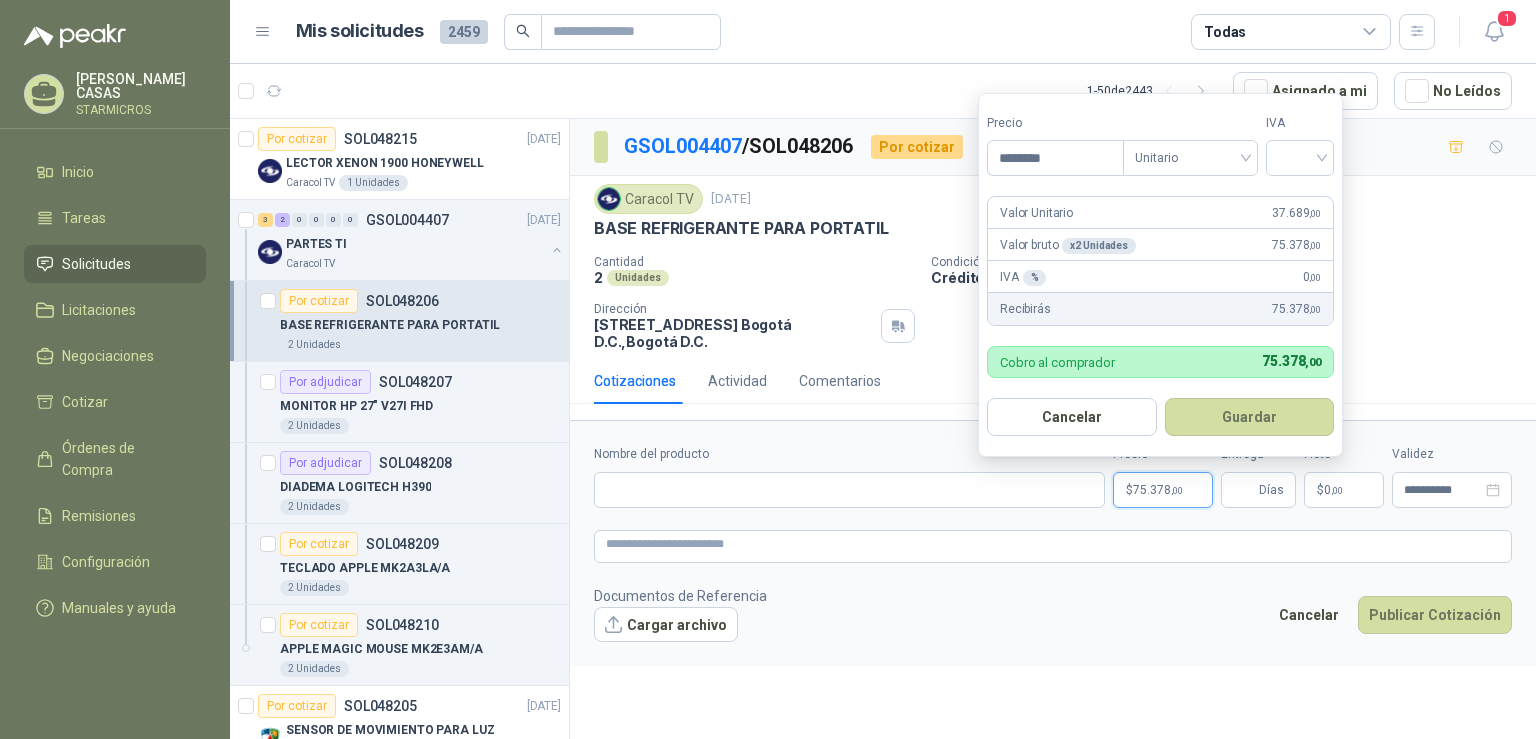 type on "********" 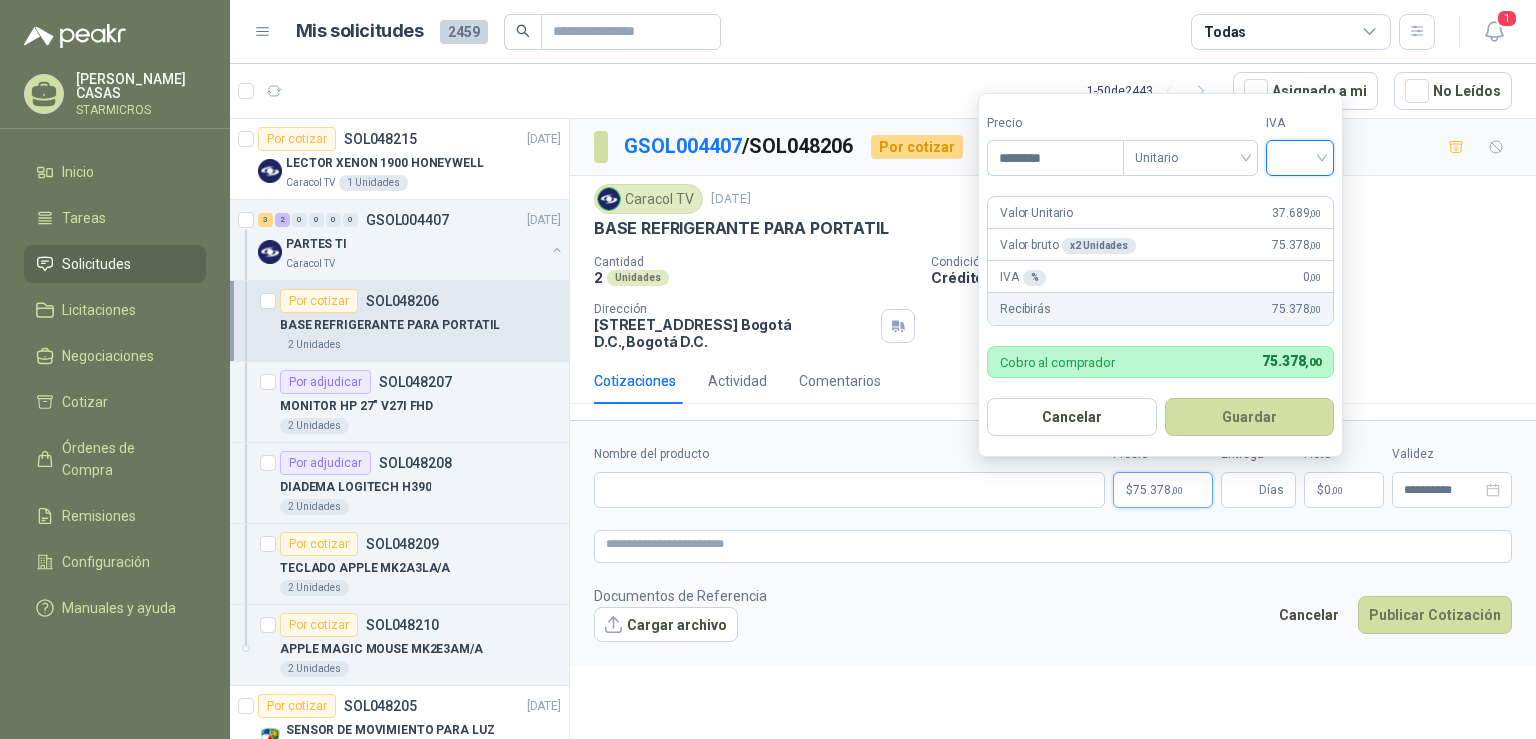 click at bounding box center [1300, 156] 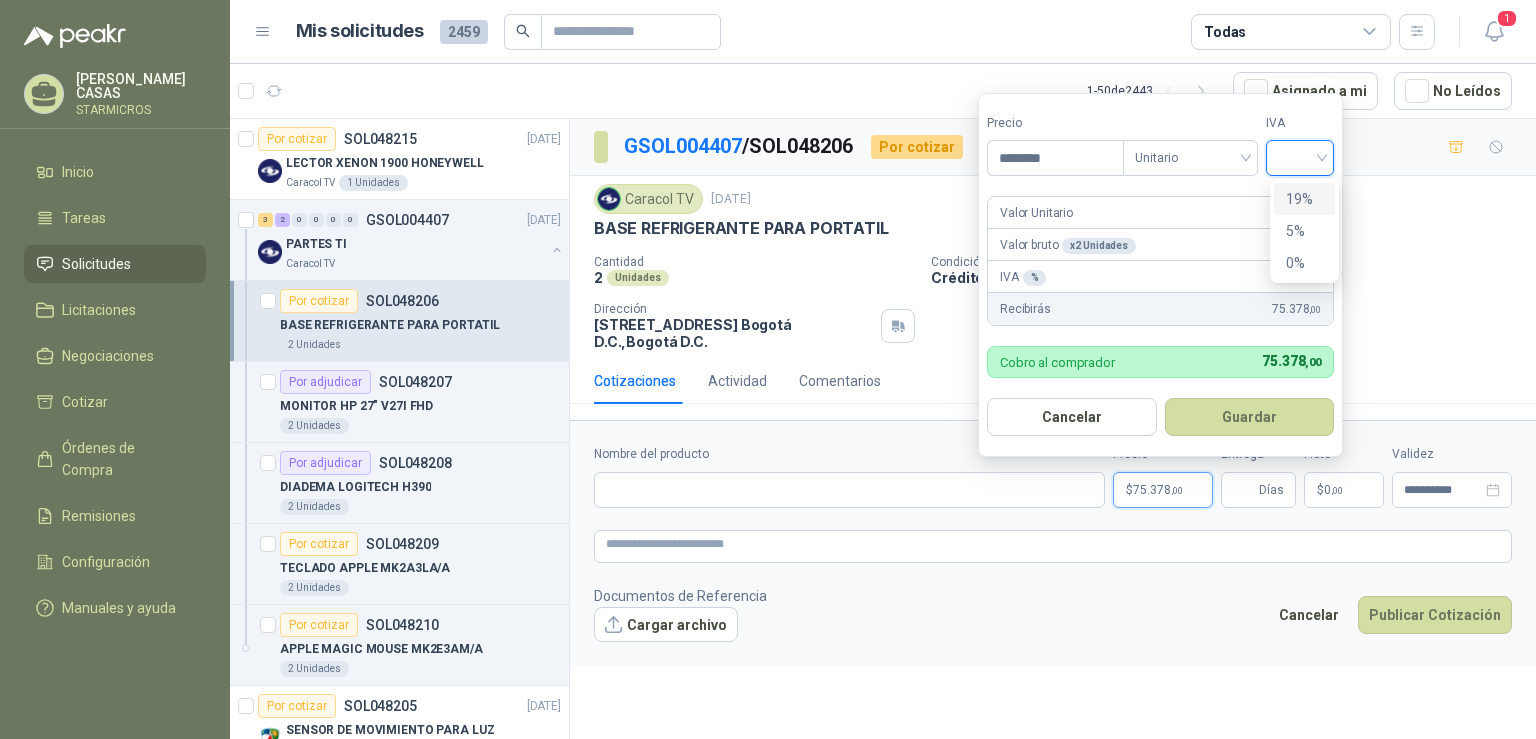 click on "19%" at bounding box center [1304, 199] 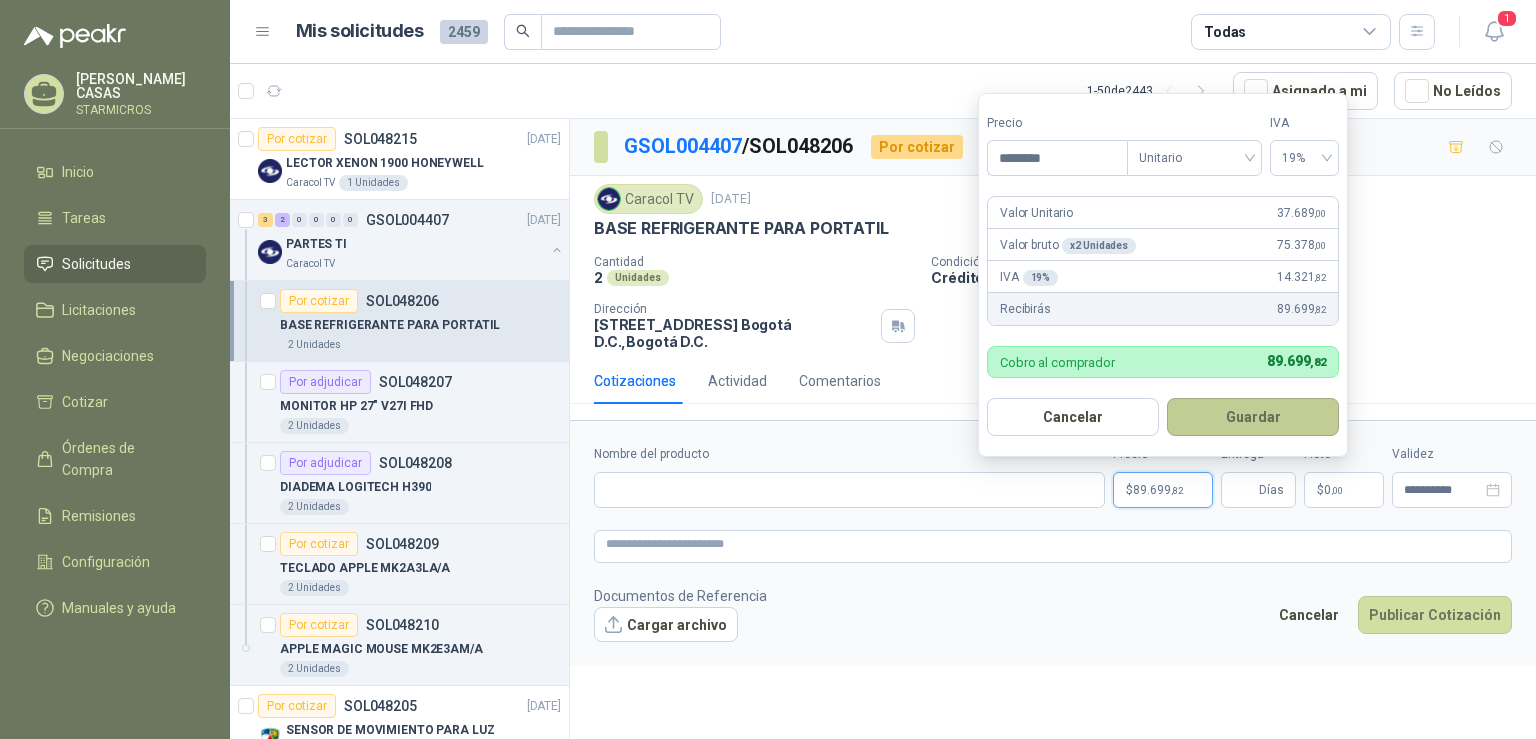 click on "Guardar" at bounding box center (1253, 417) 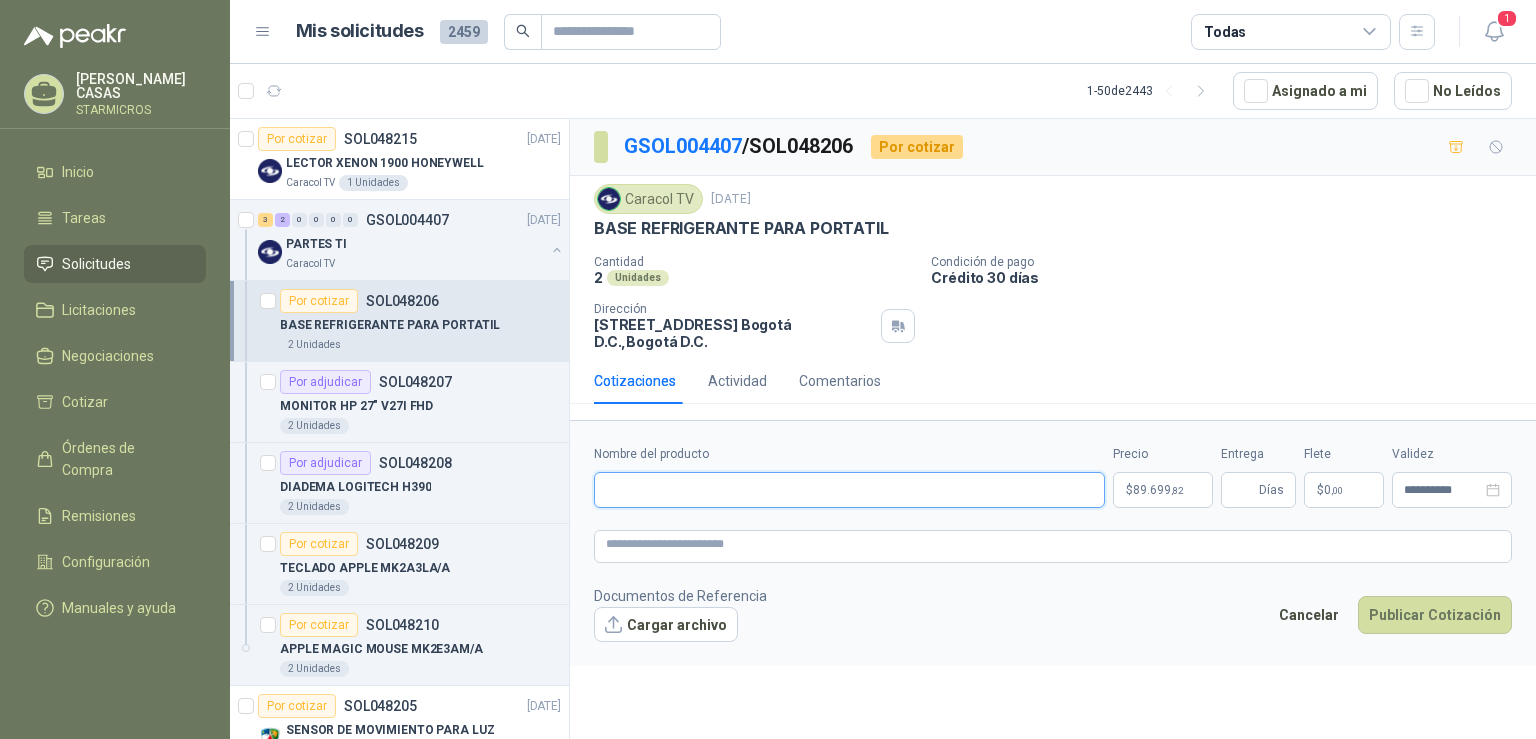 click on "Nombre del producto" at bounding box center [849, 490] 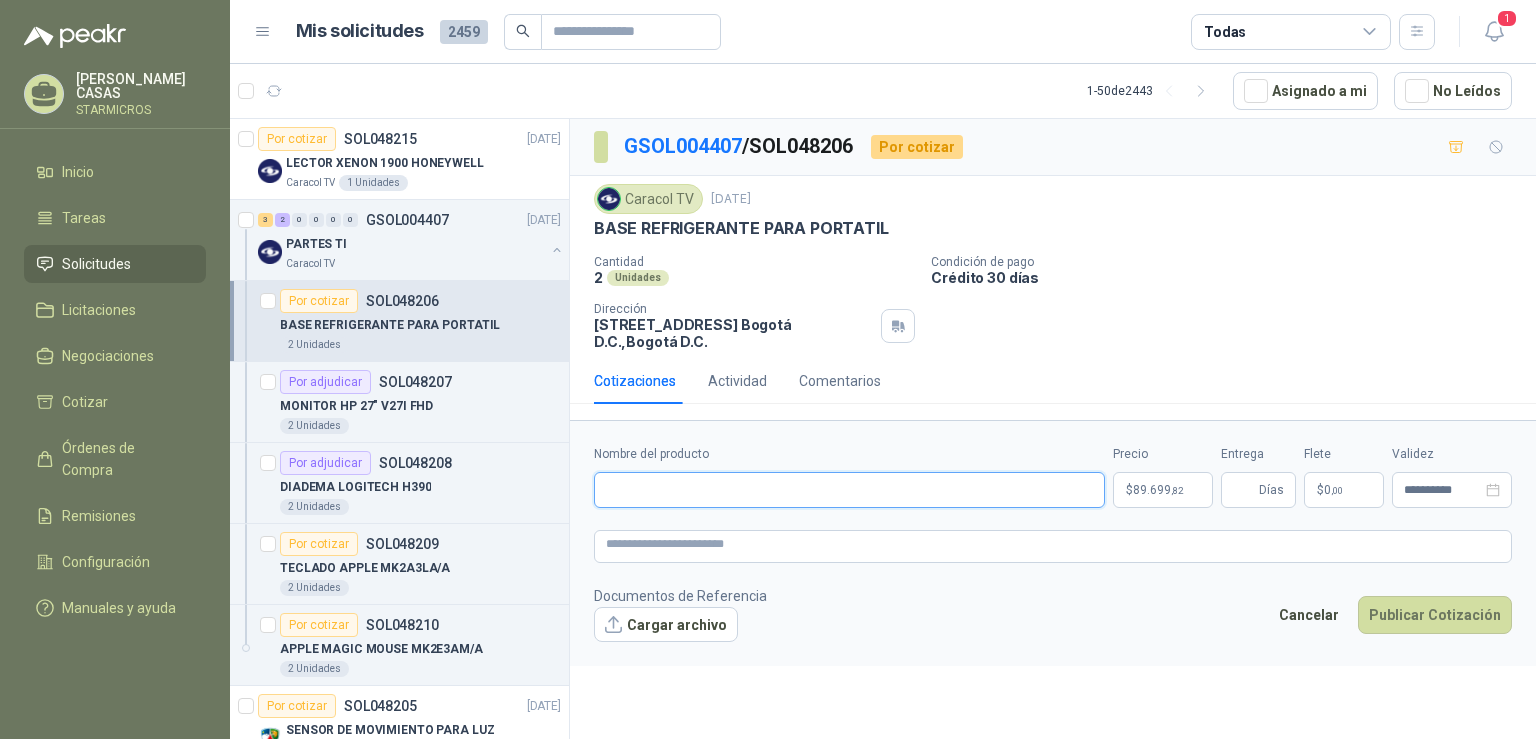 paste on "**********" 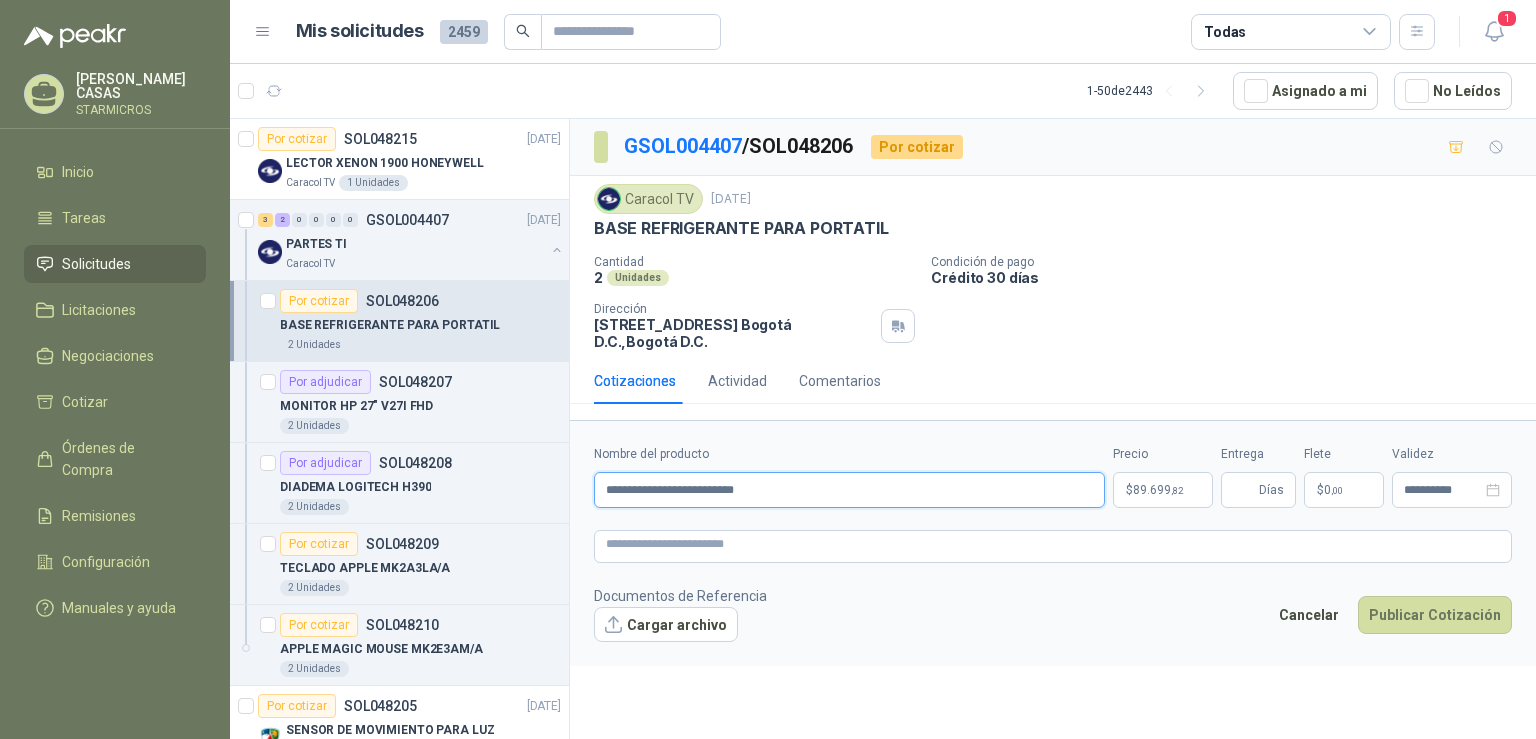 type on "**********" 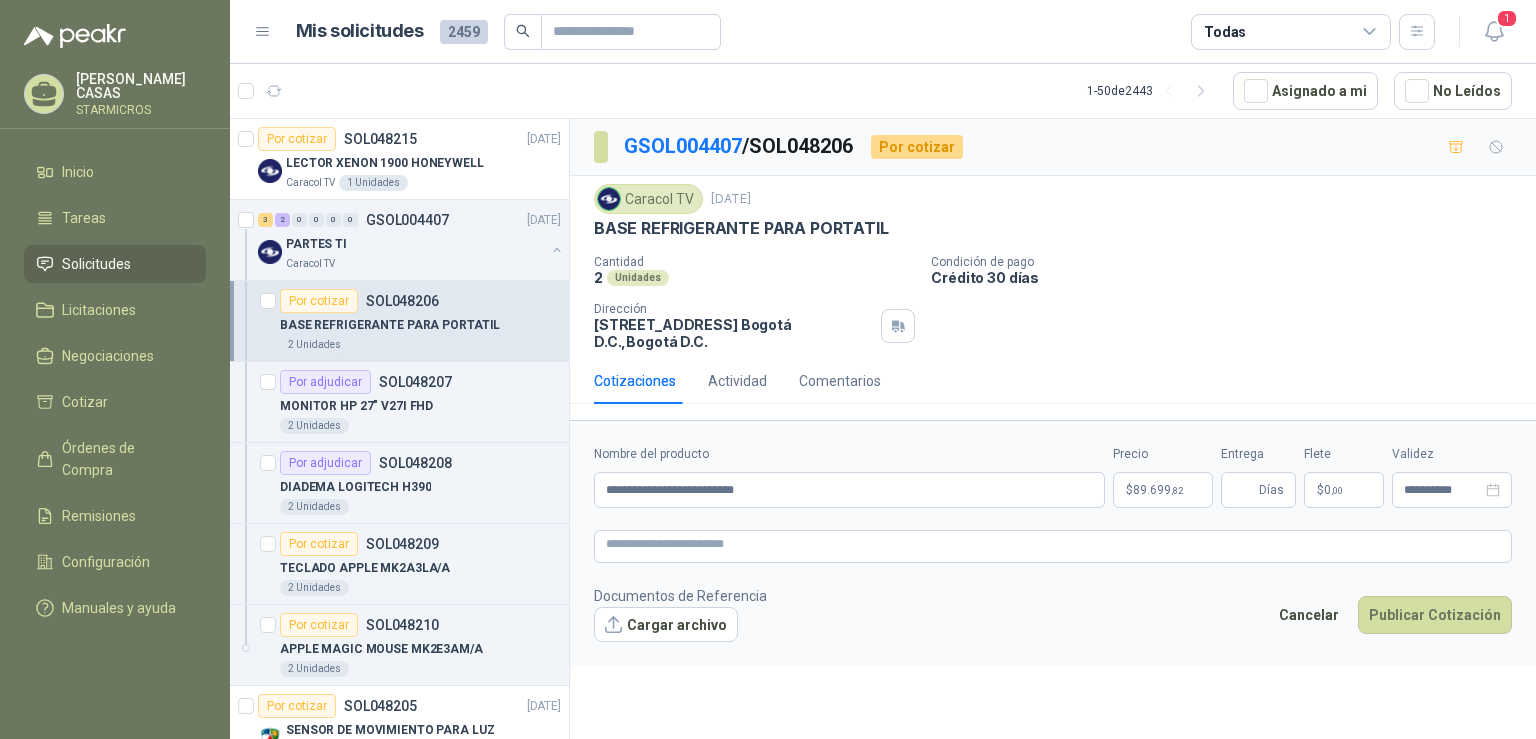 click on "Cantidad" at bounding box center [754, 262] 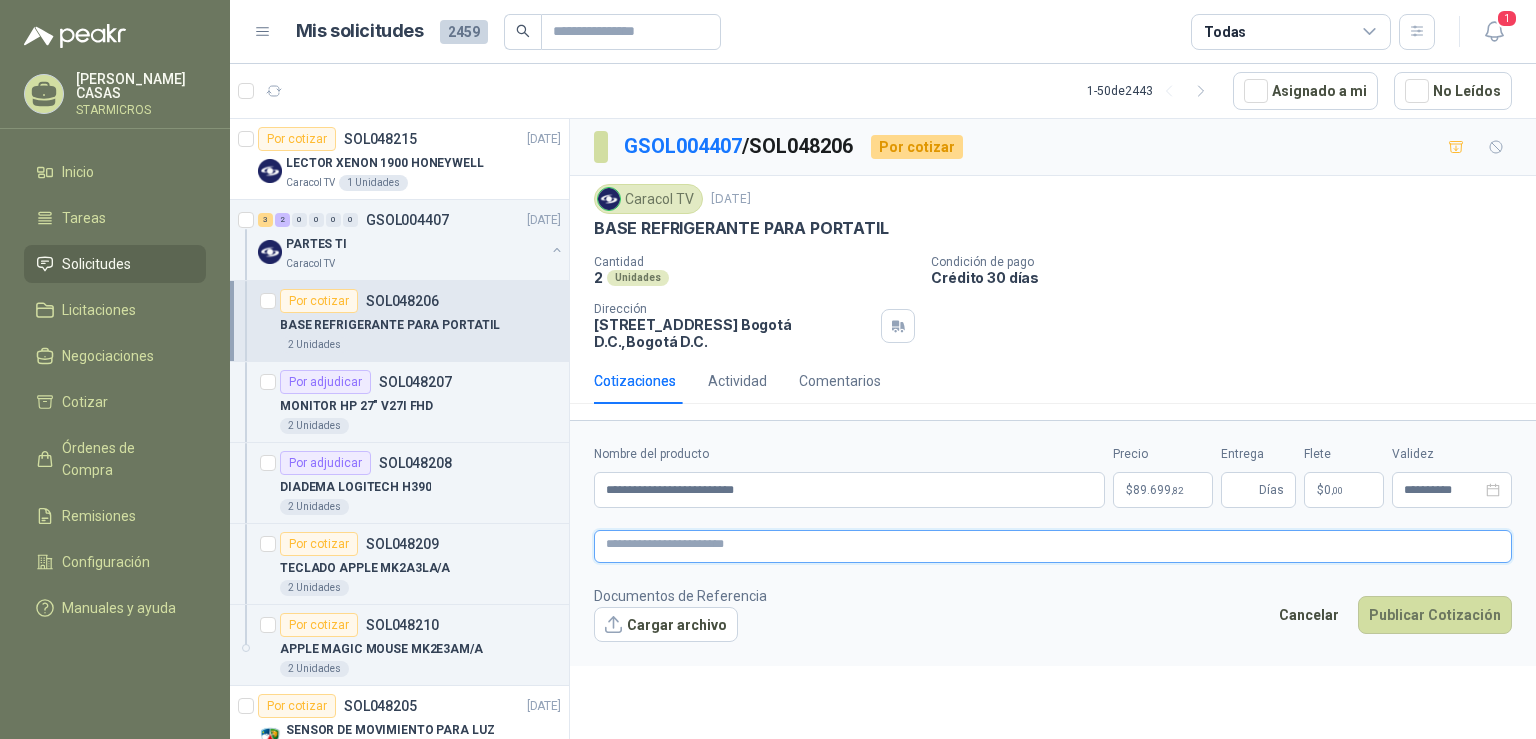 click at bounding box center (1053, 546) 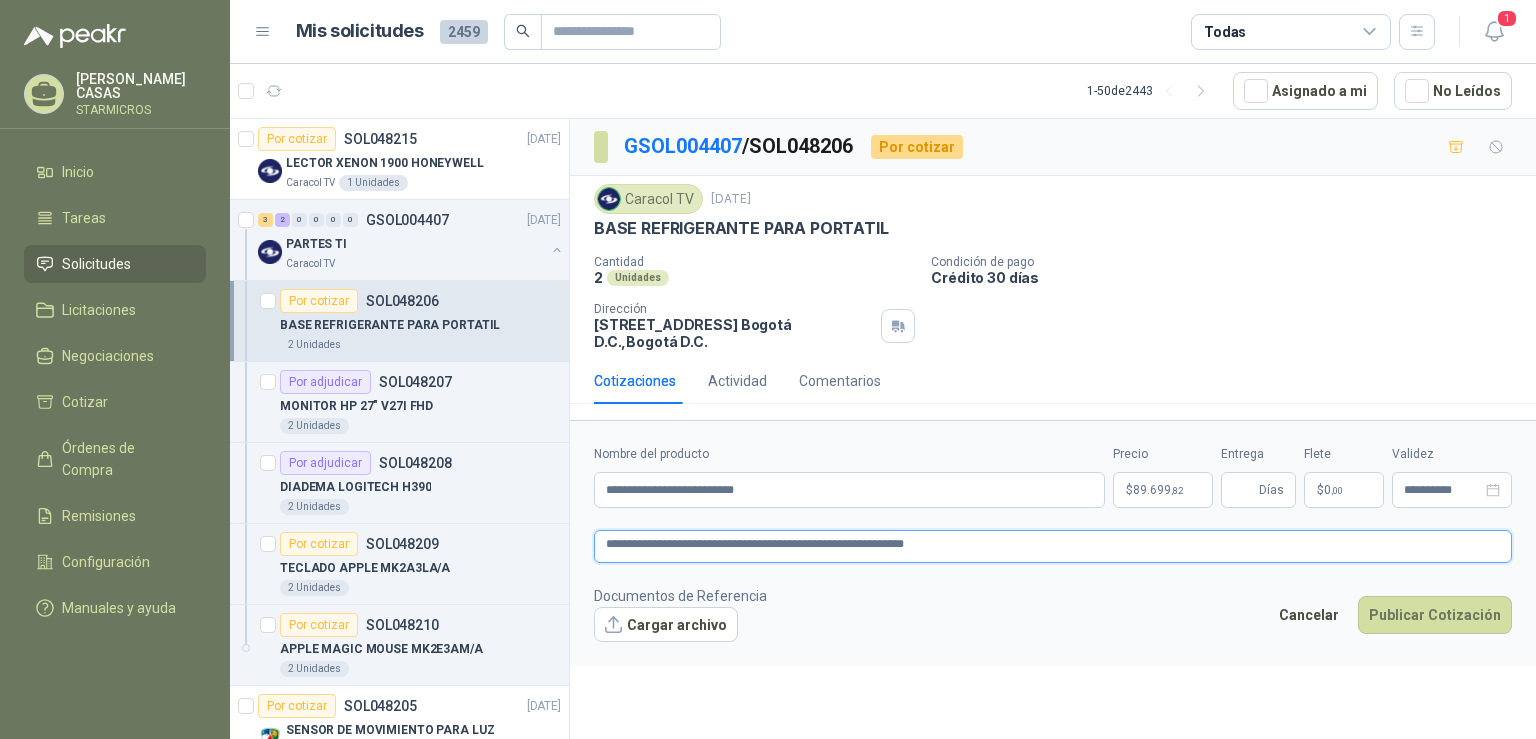 type on "**********" 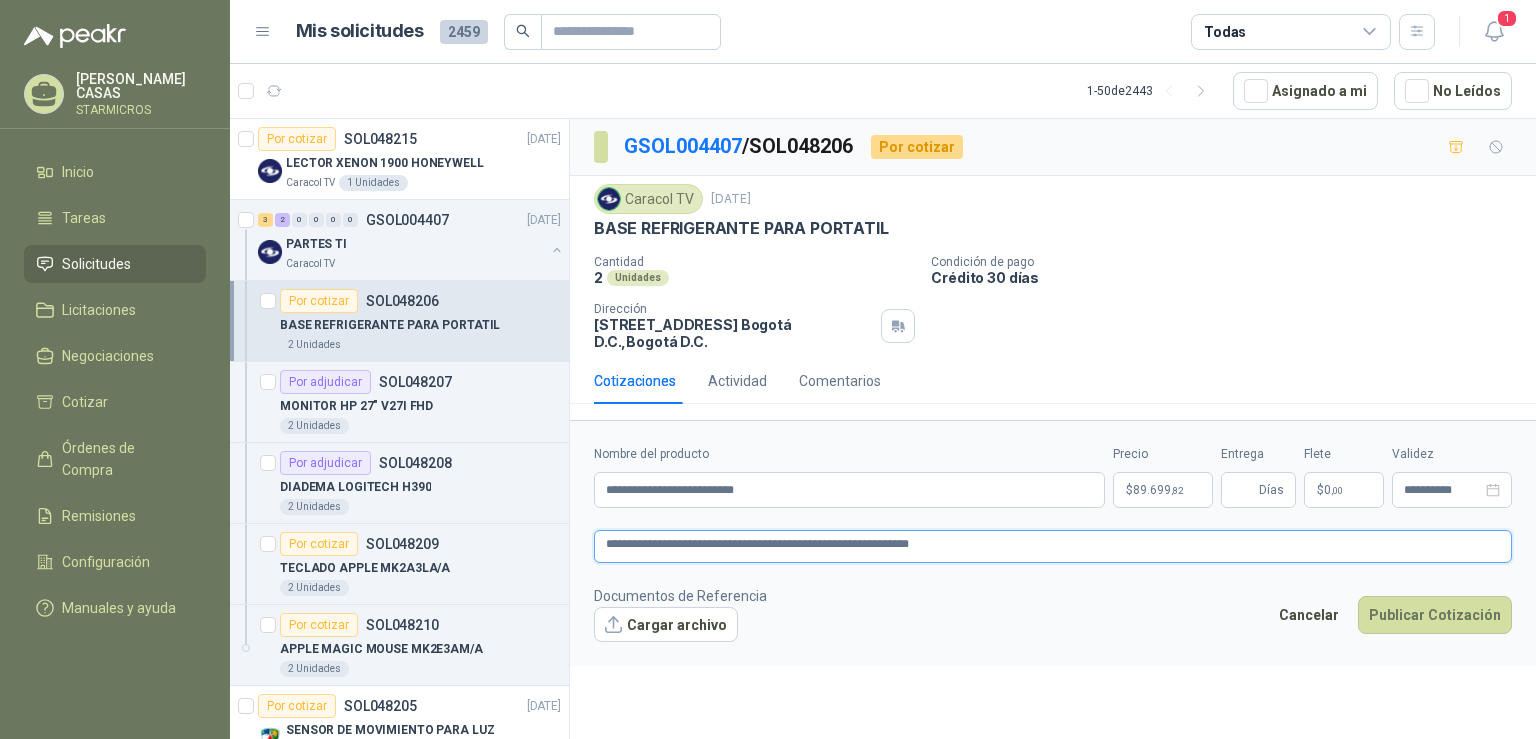 type 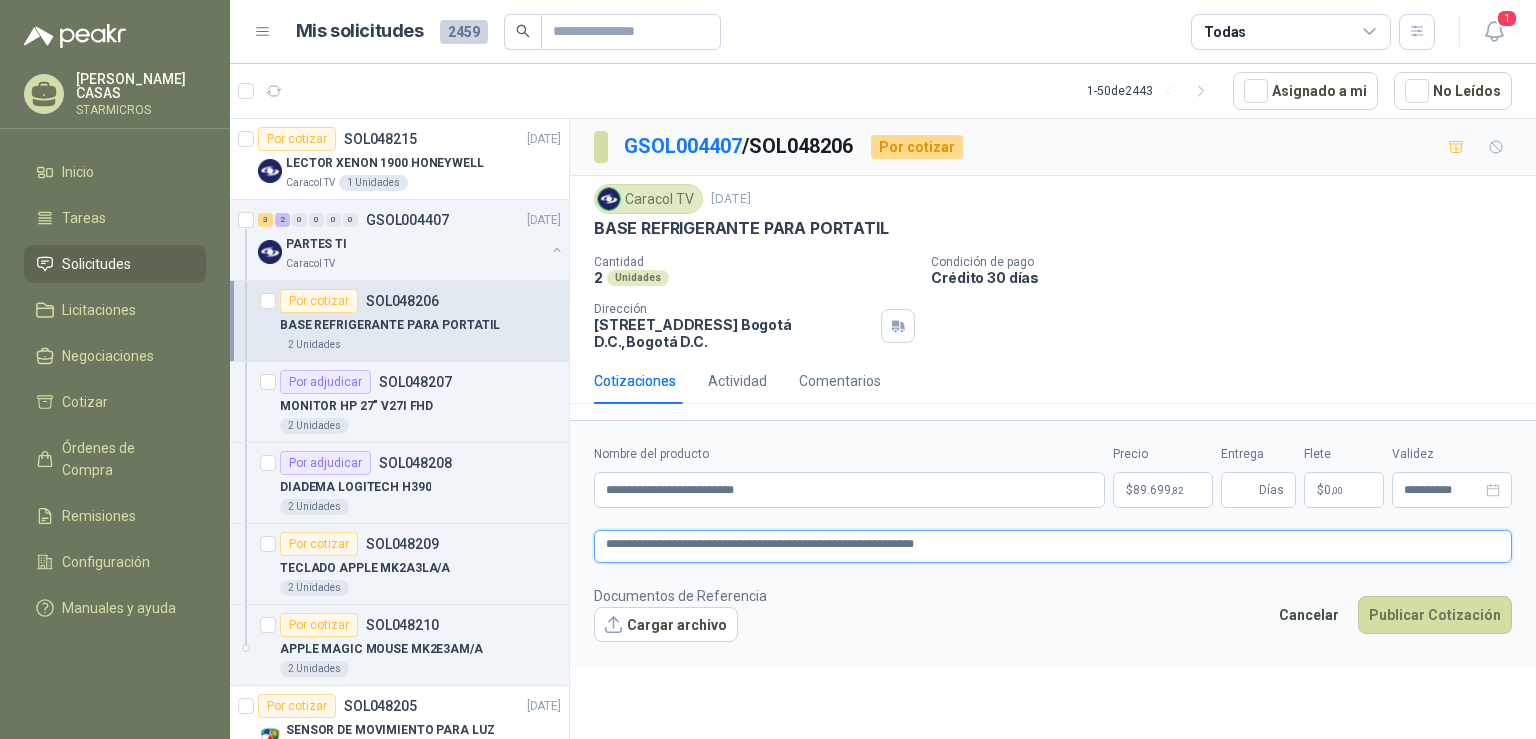 type 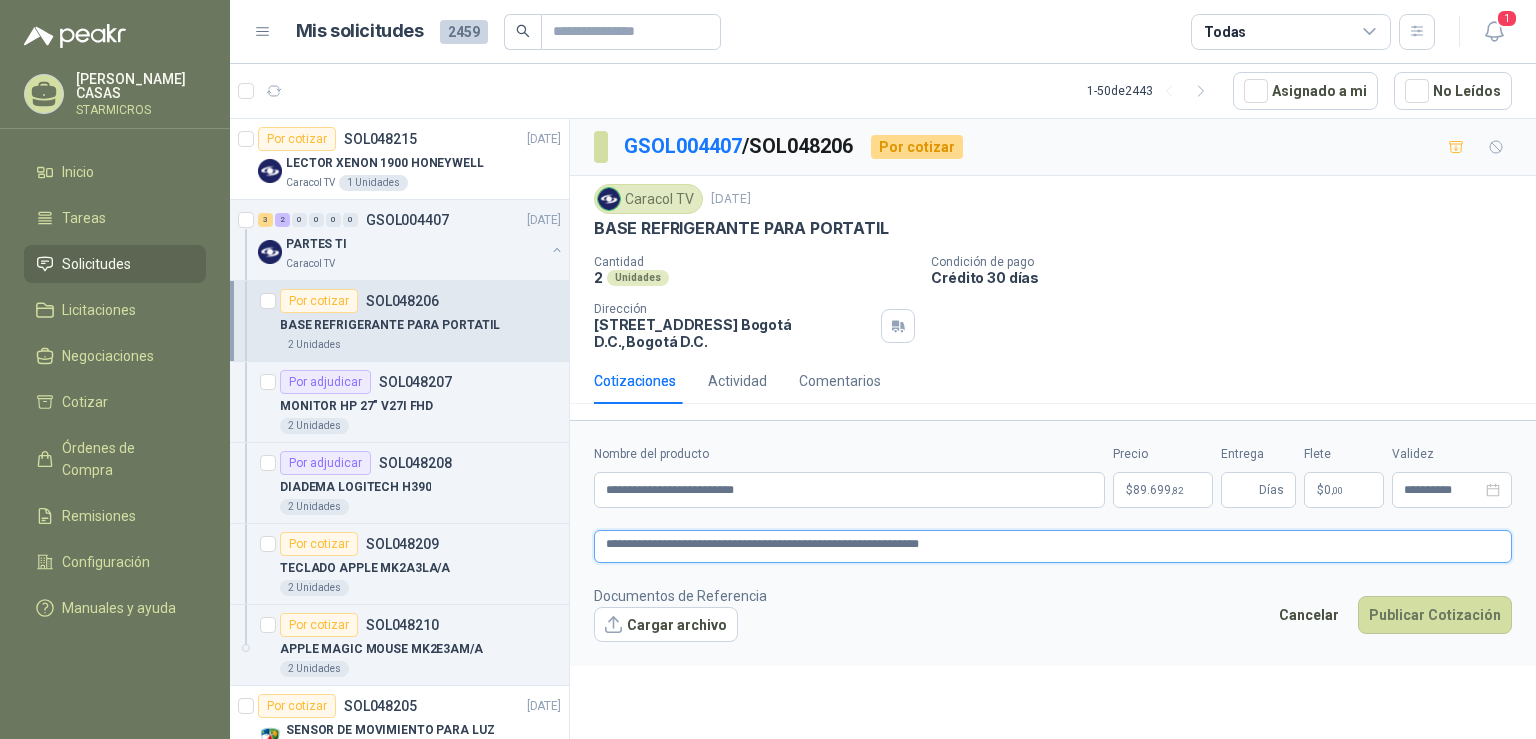 type 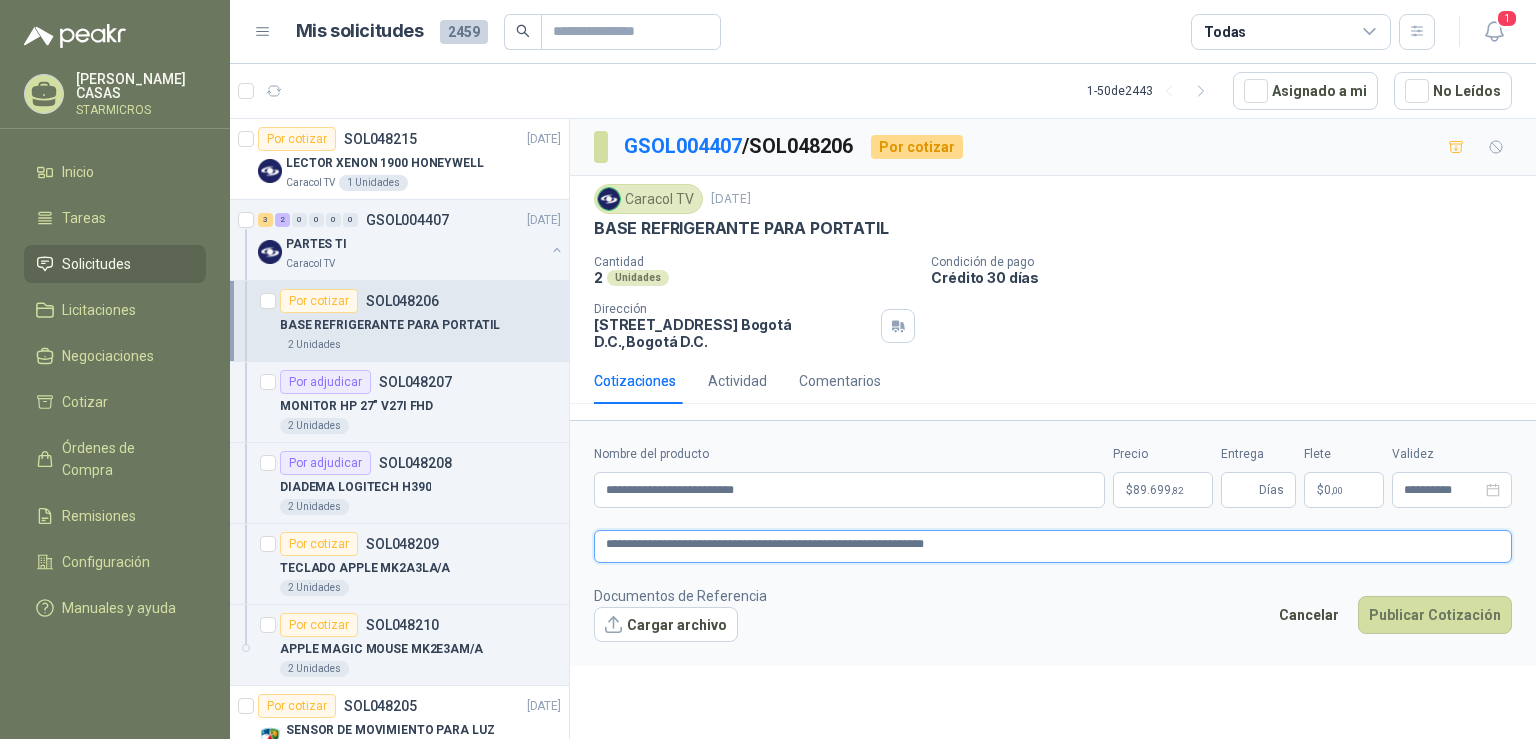 type 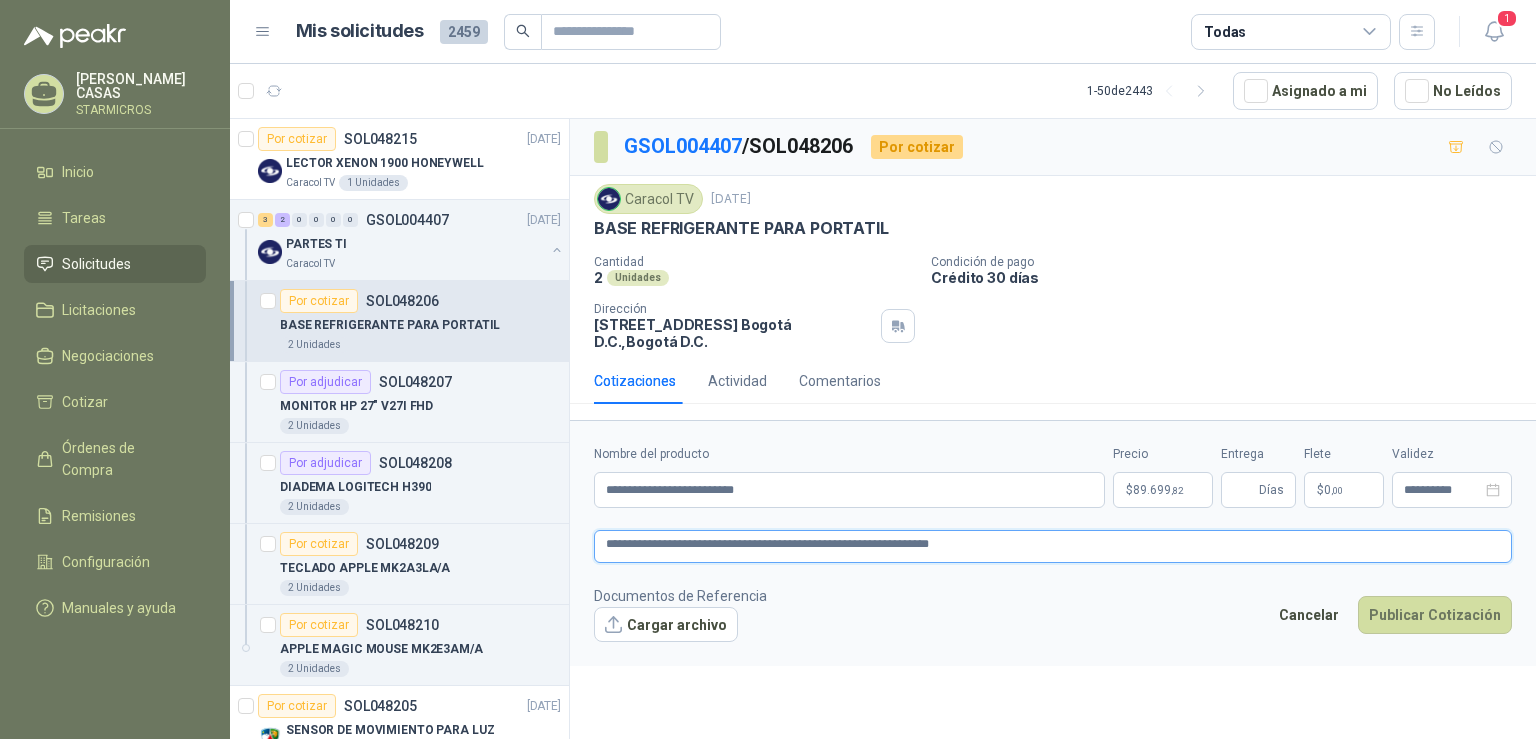 type 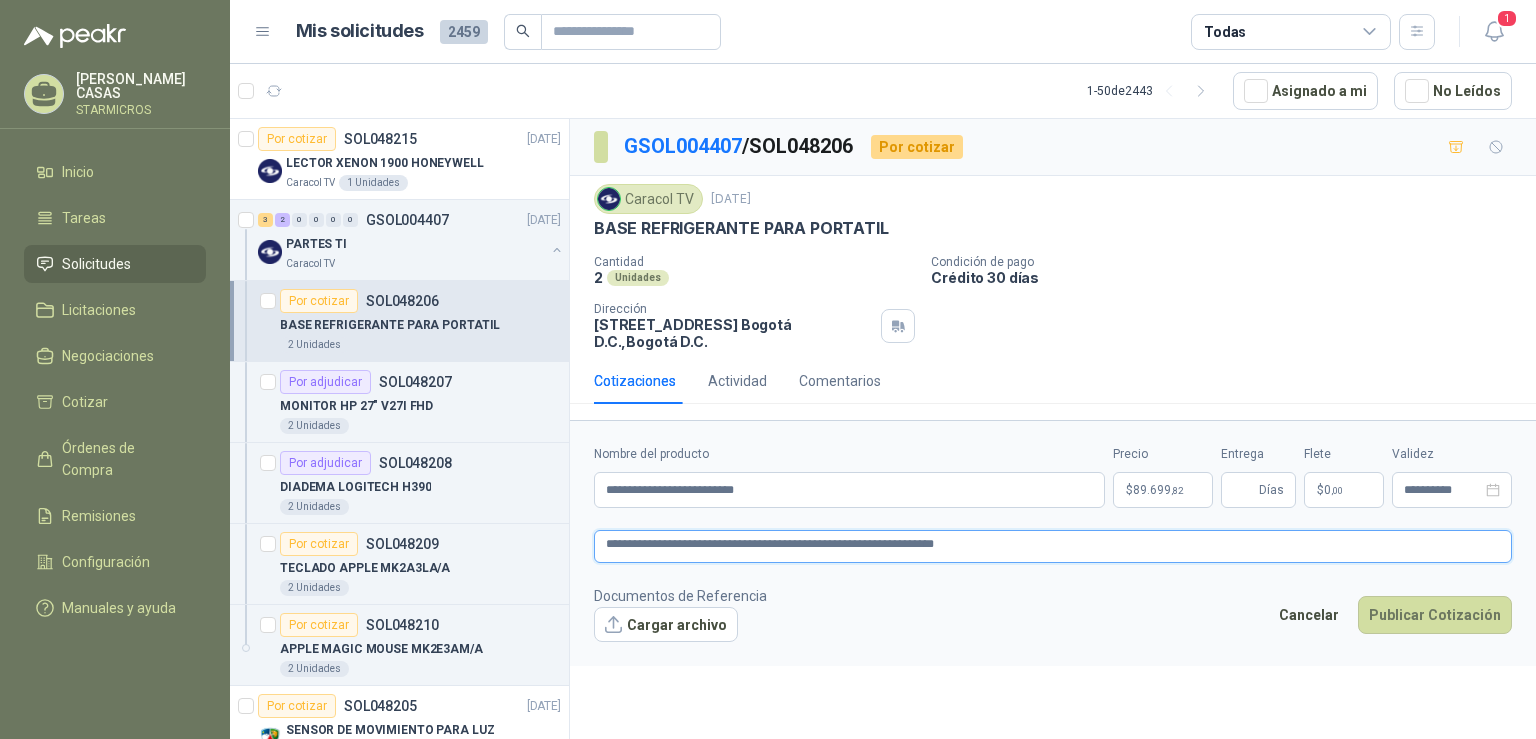 type 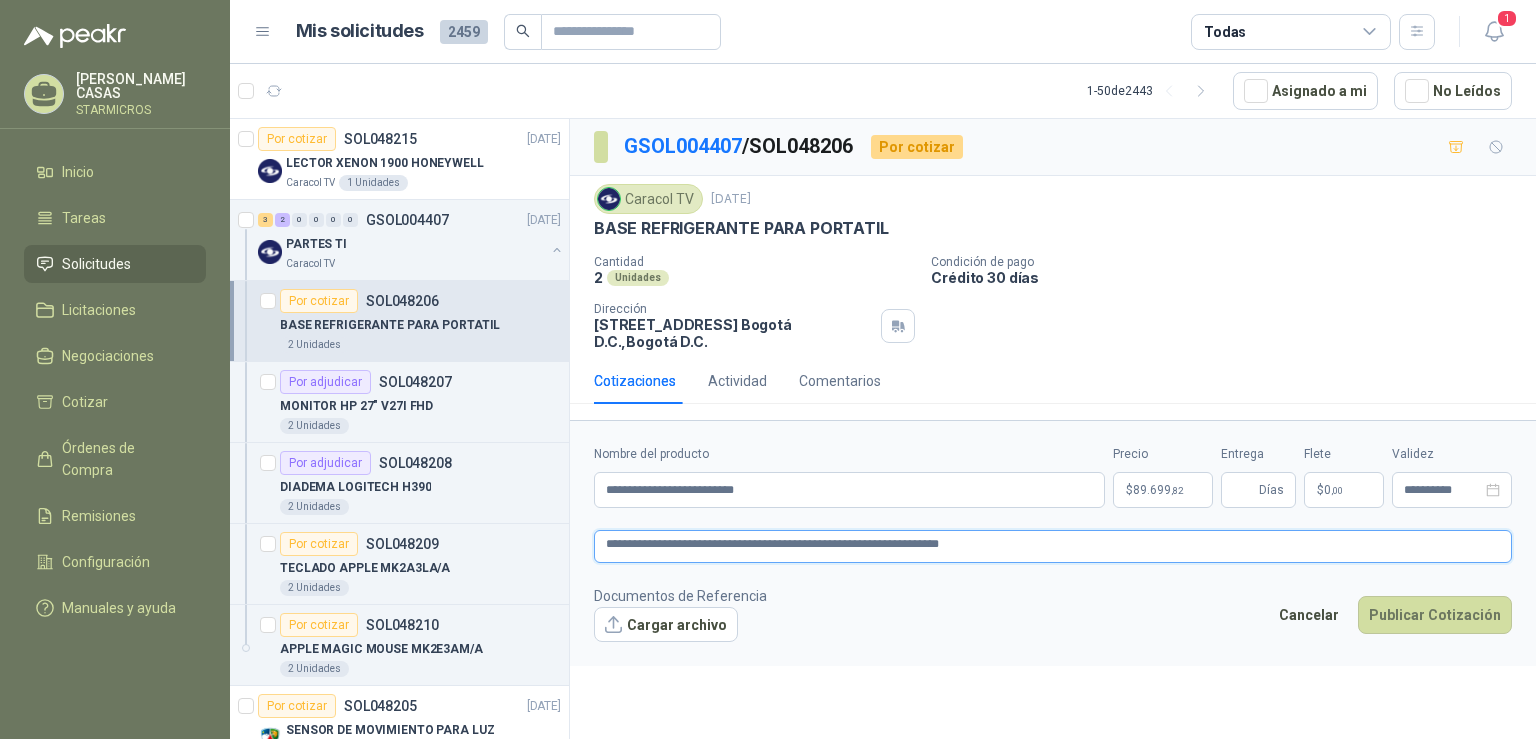 type 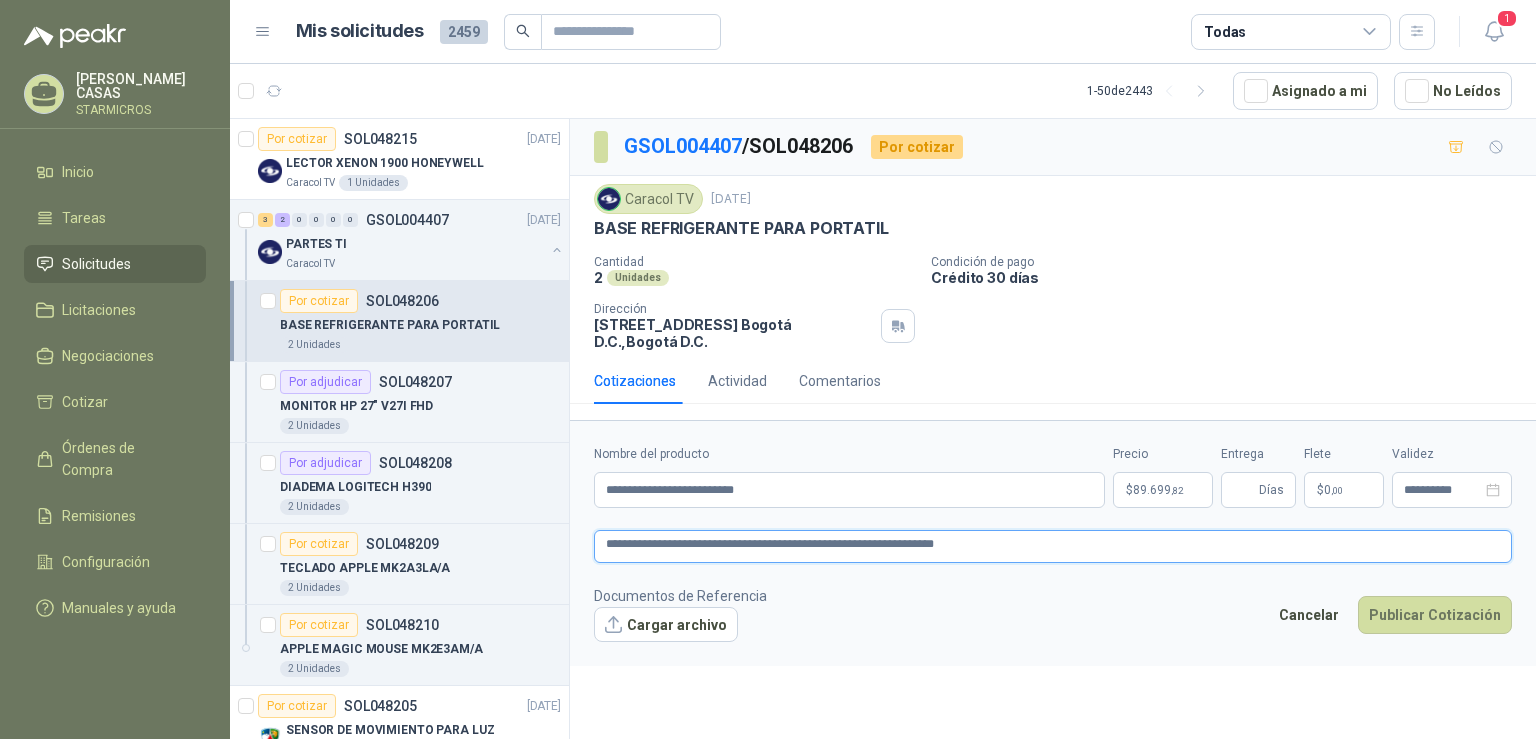 type 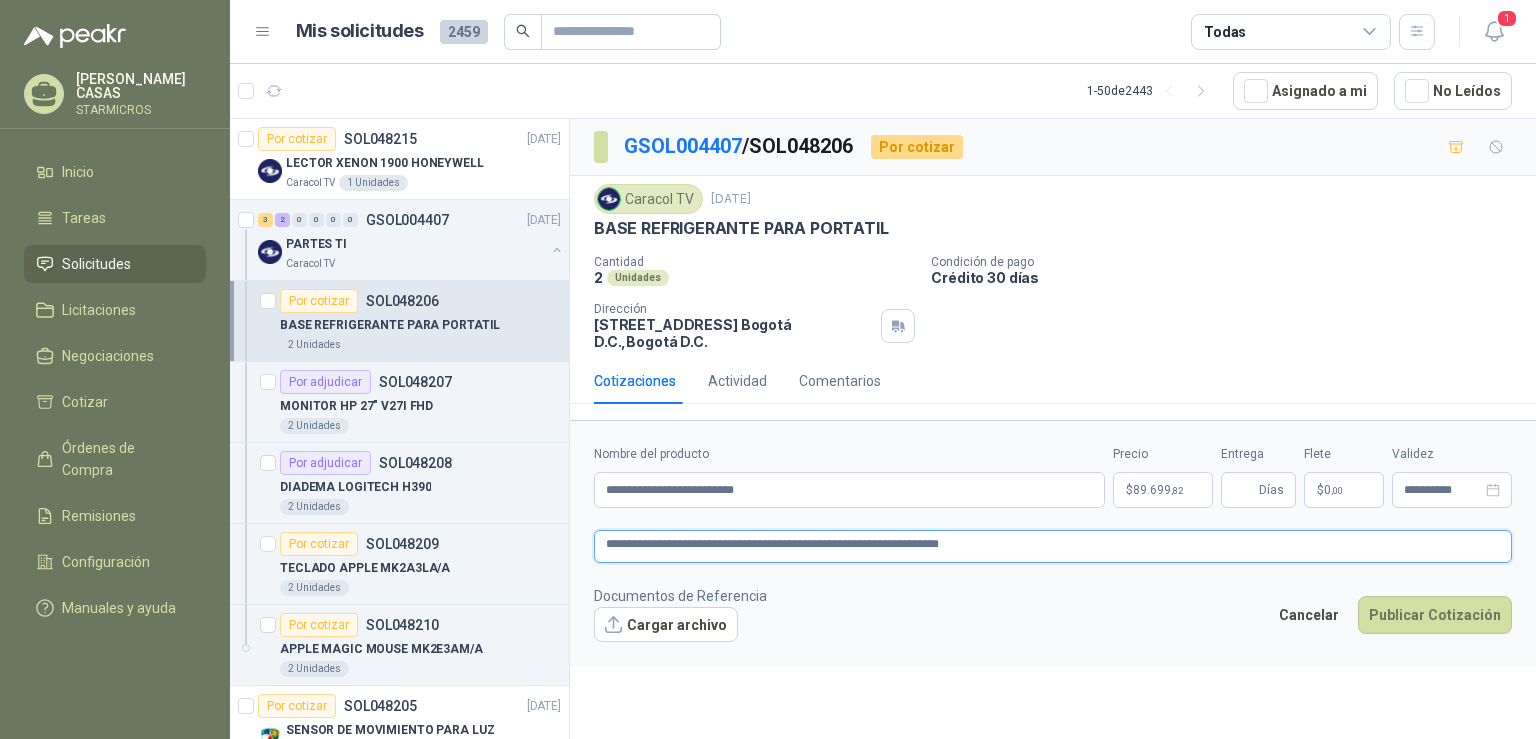 type 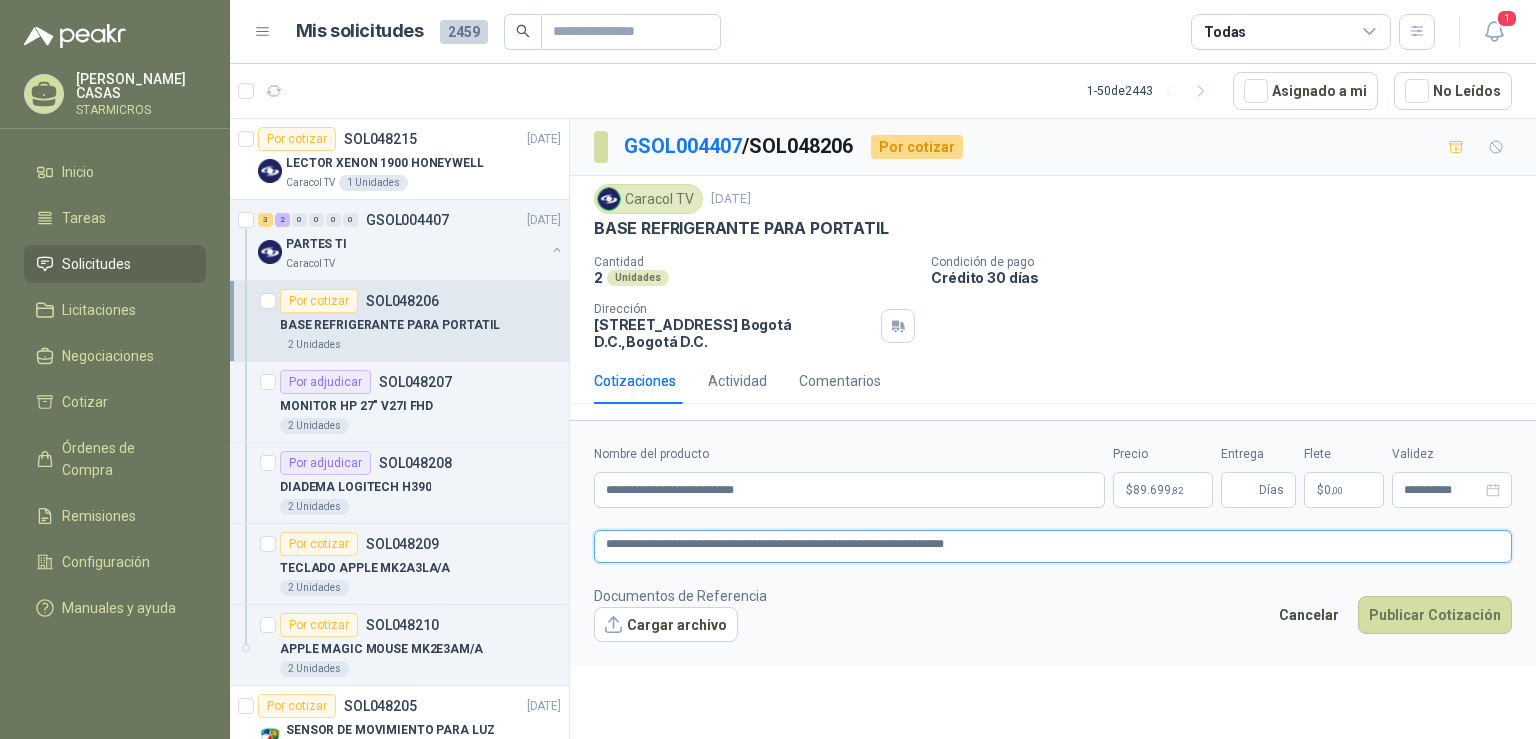 type 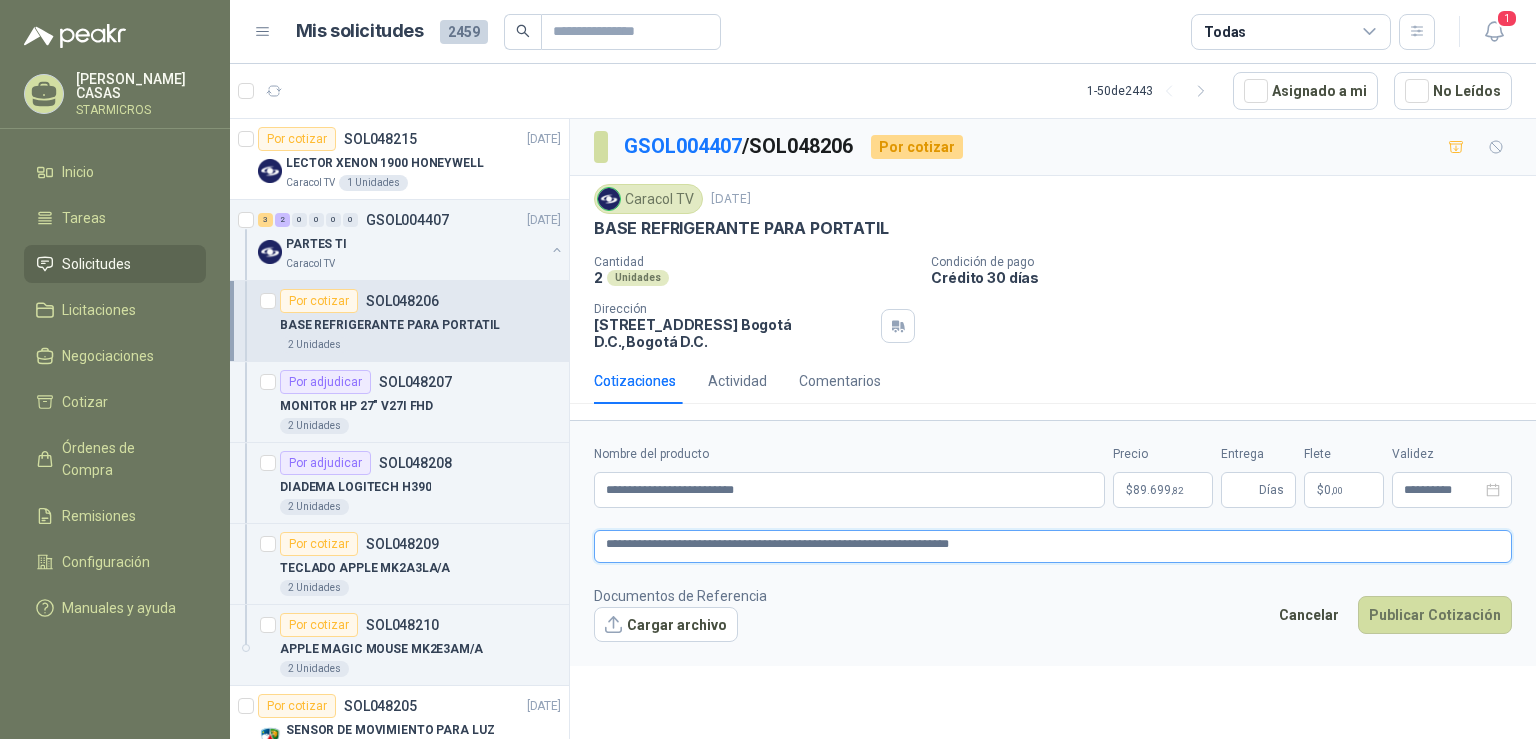type 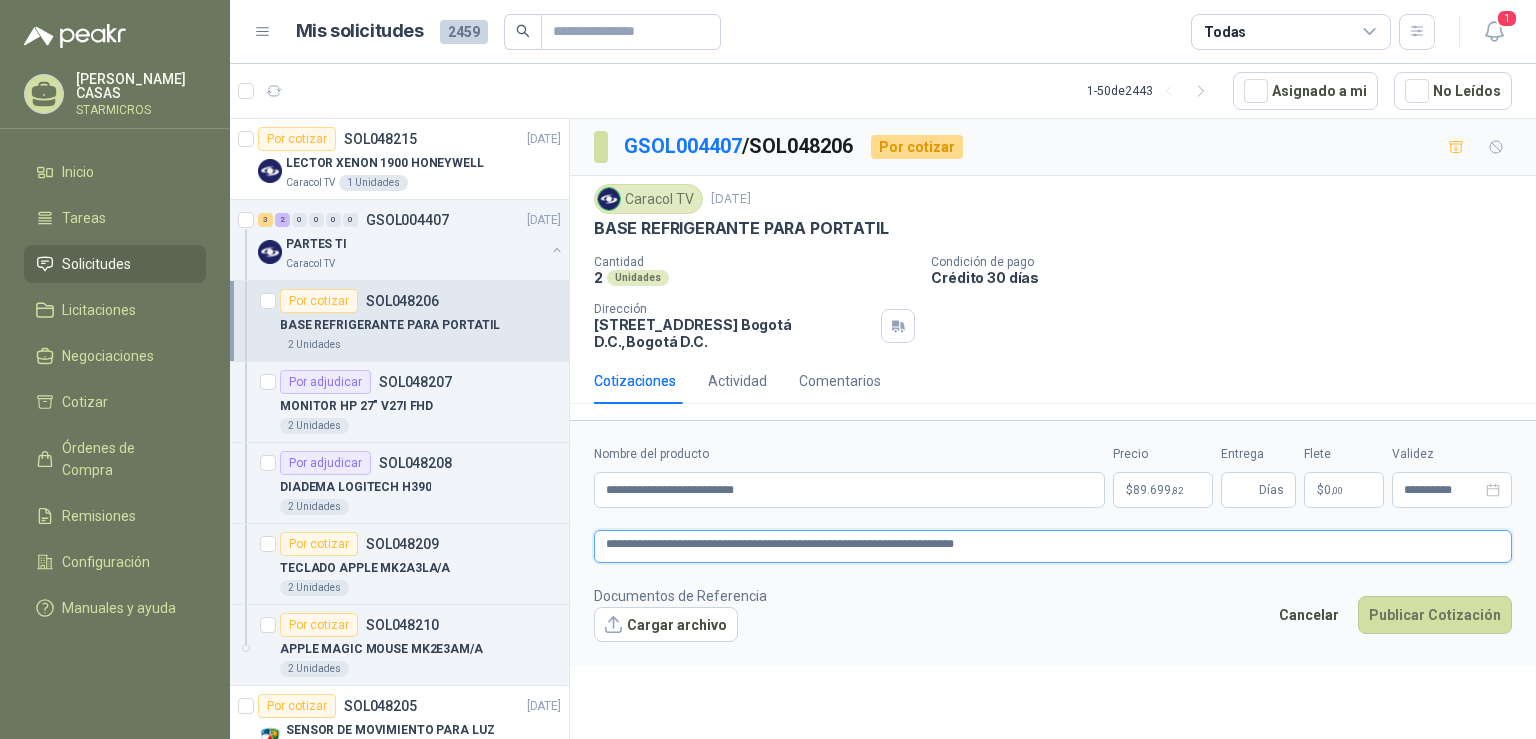 type 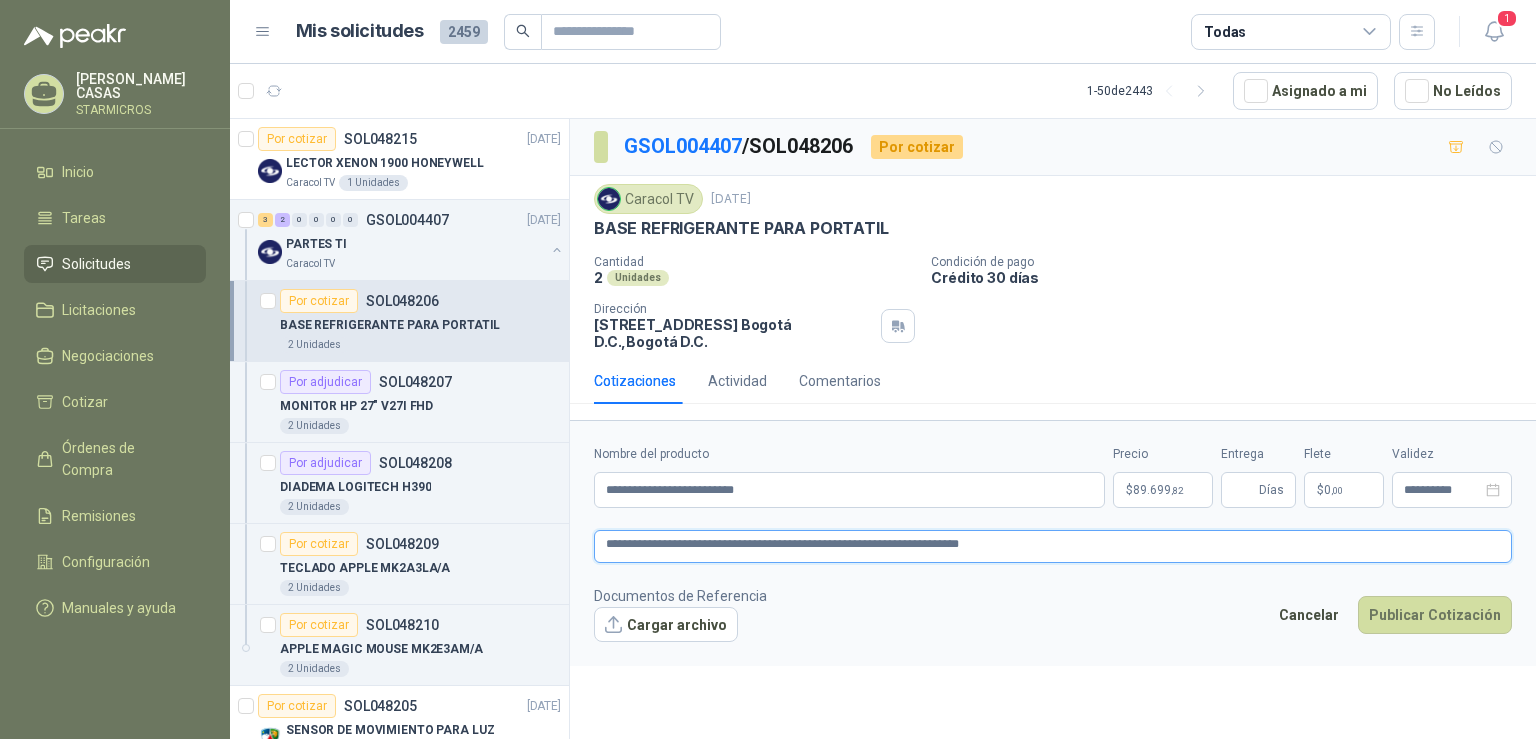 type 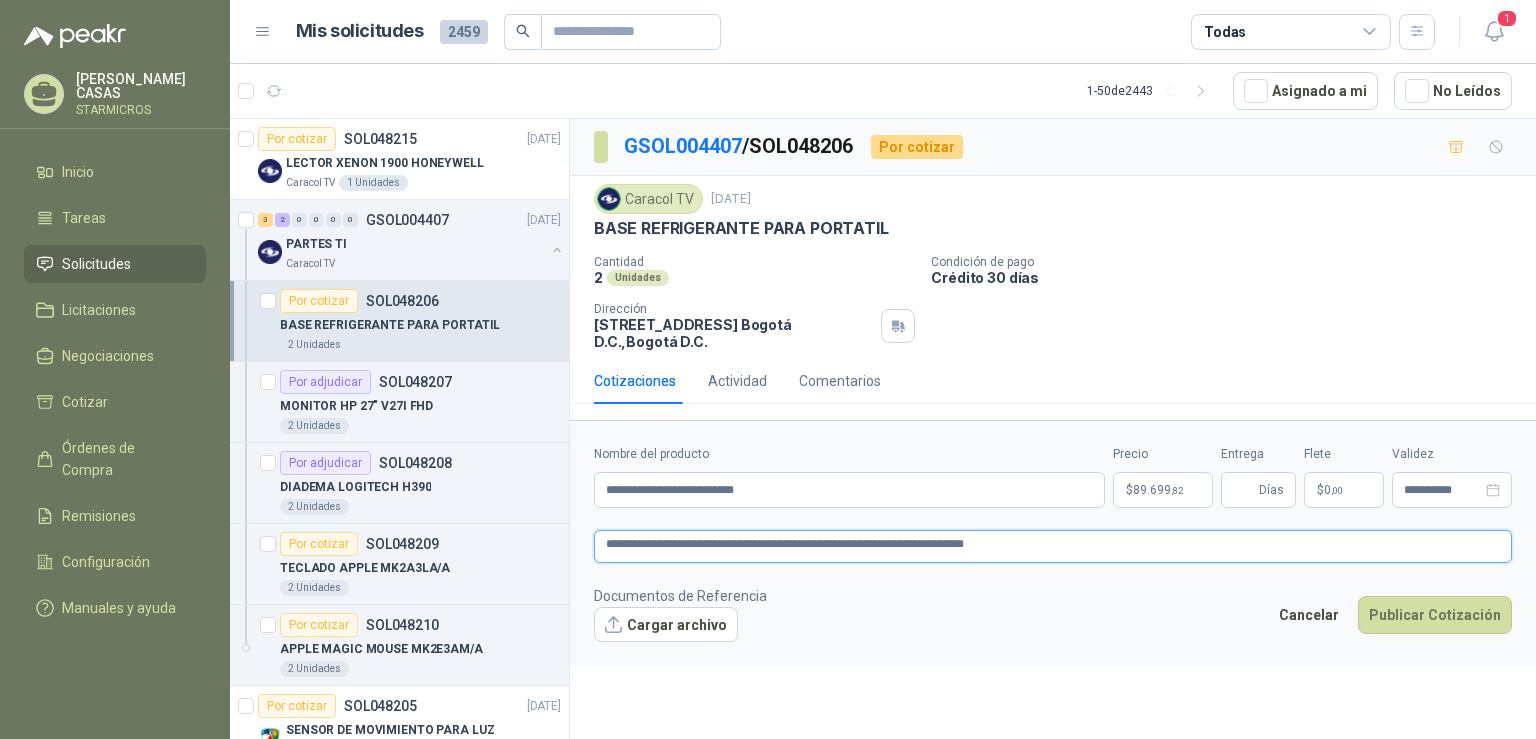 type 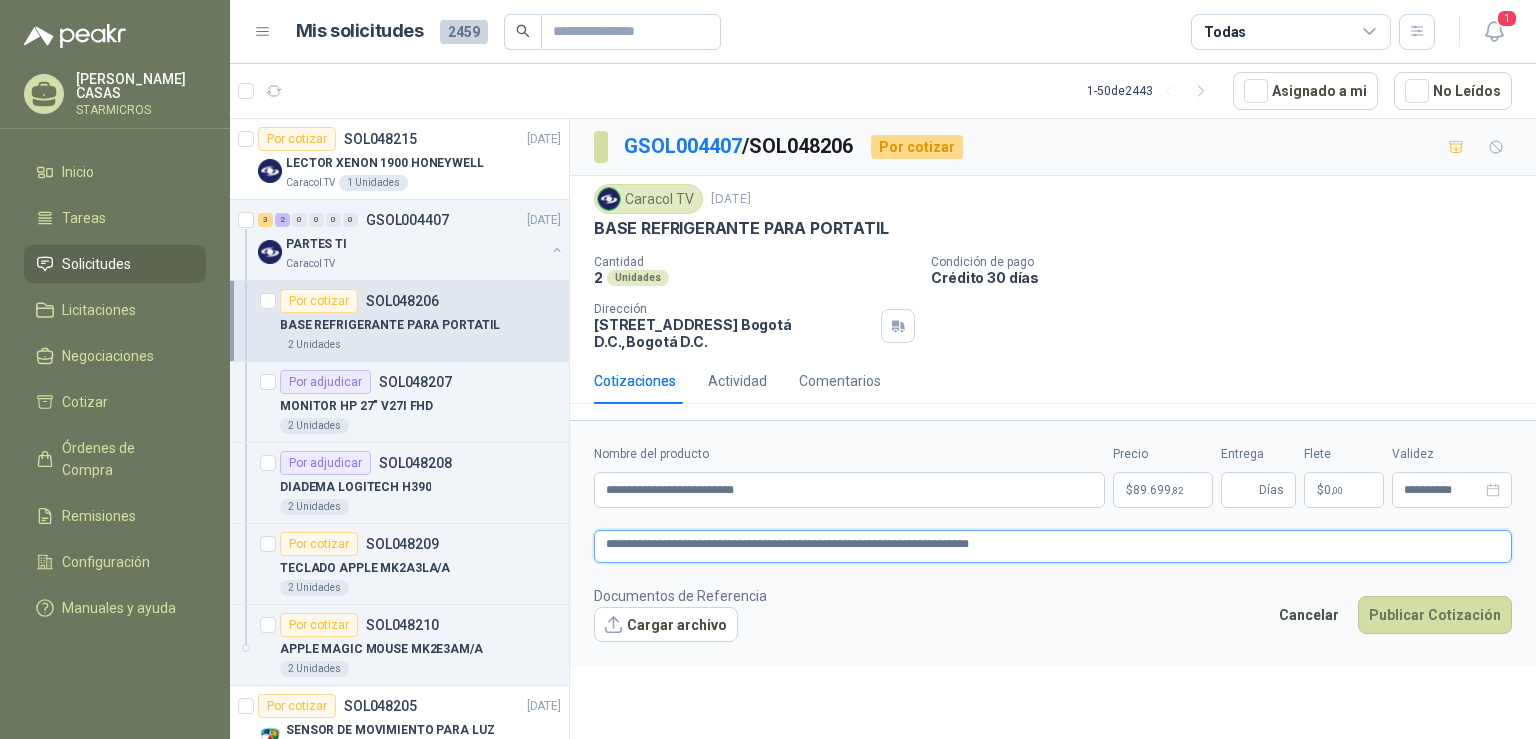 type 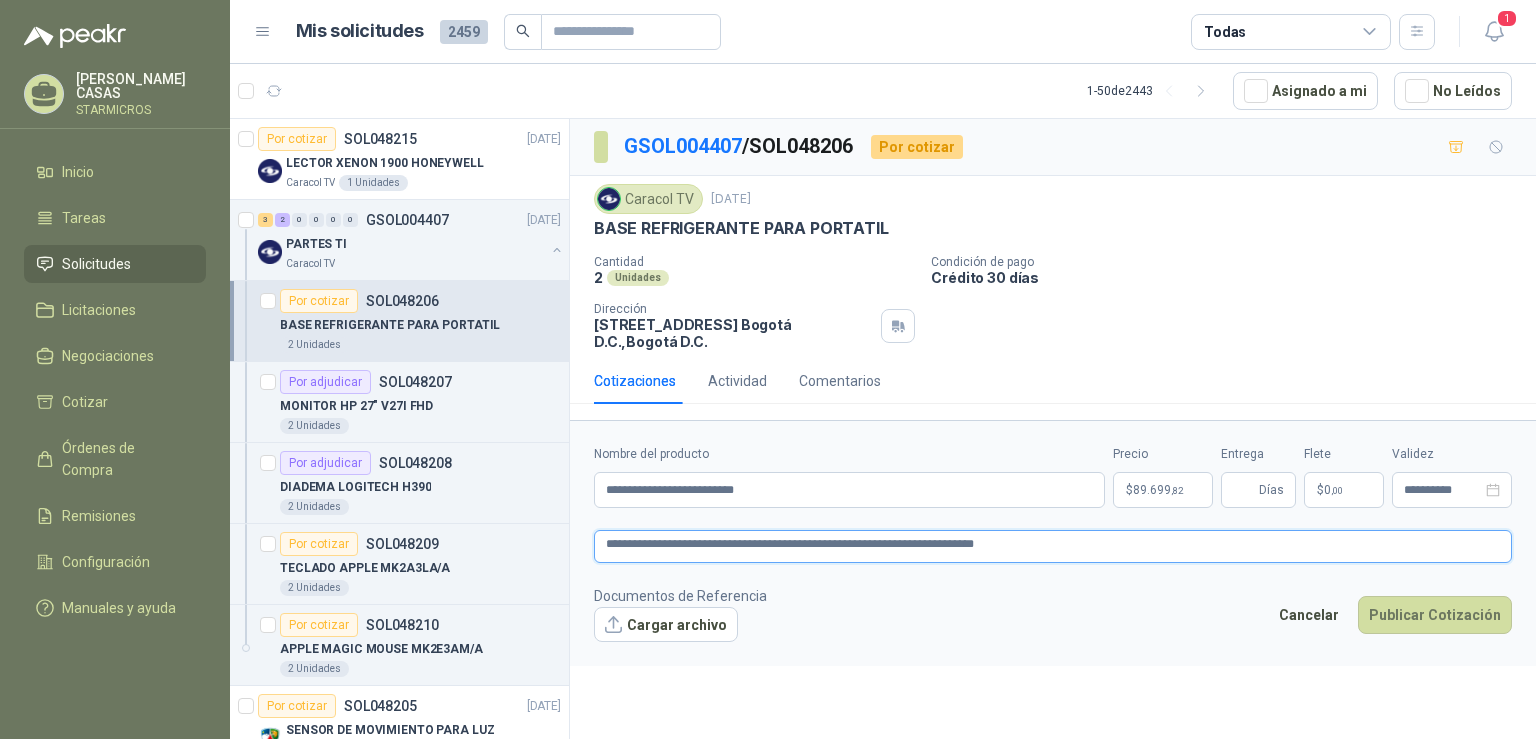 type 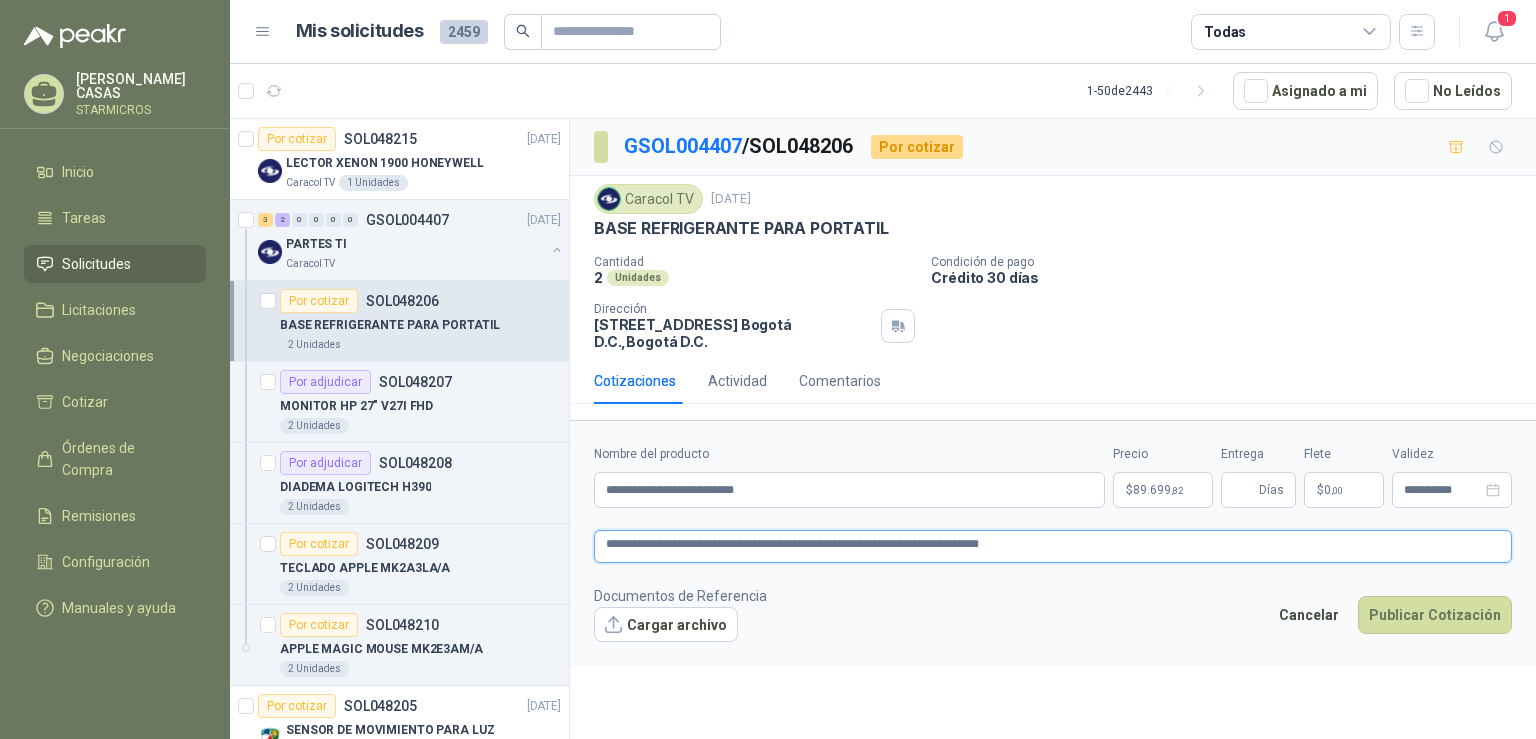 type 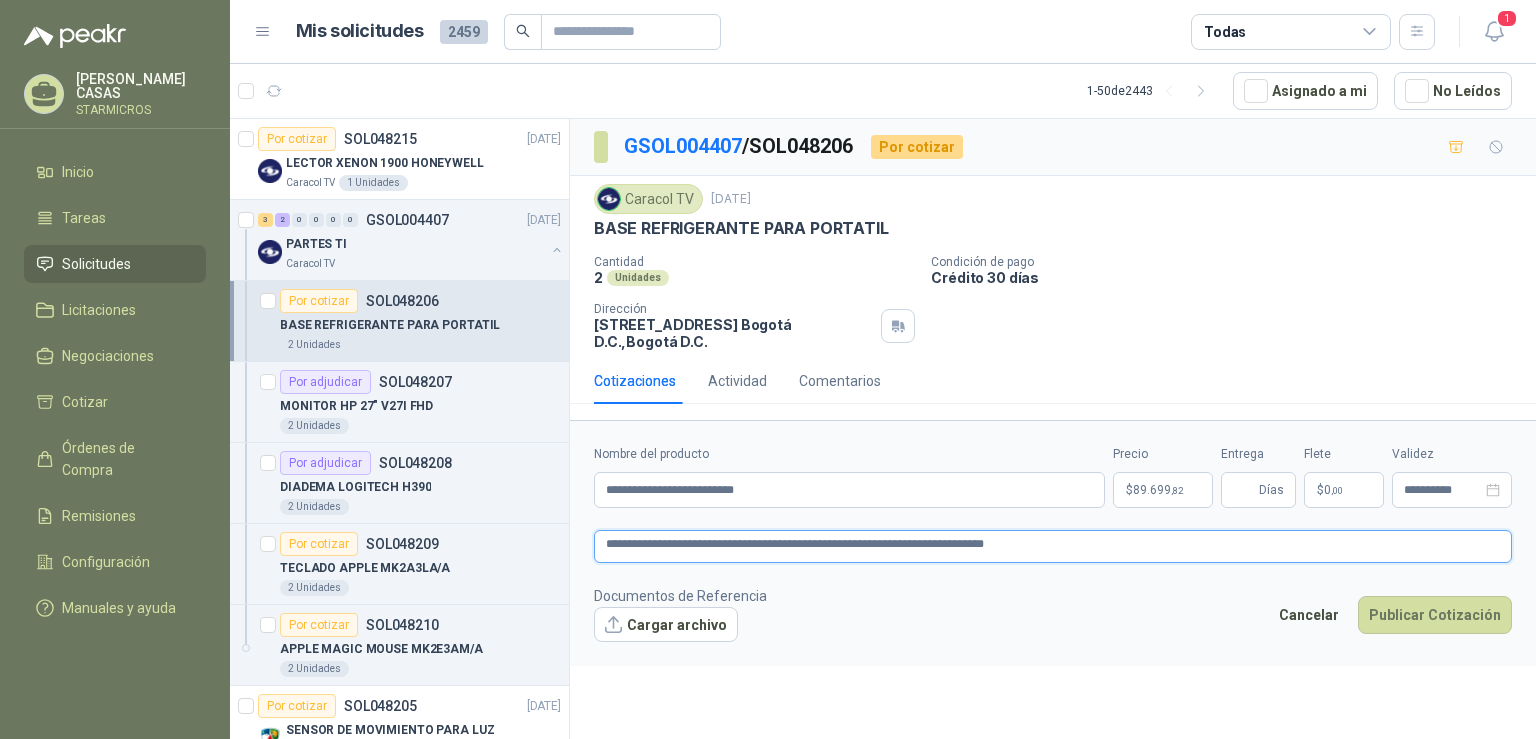 type 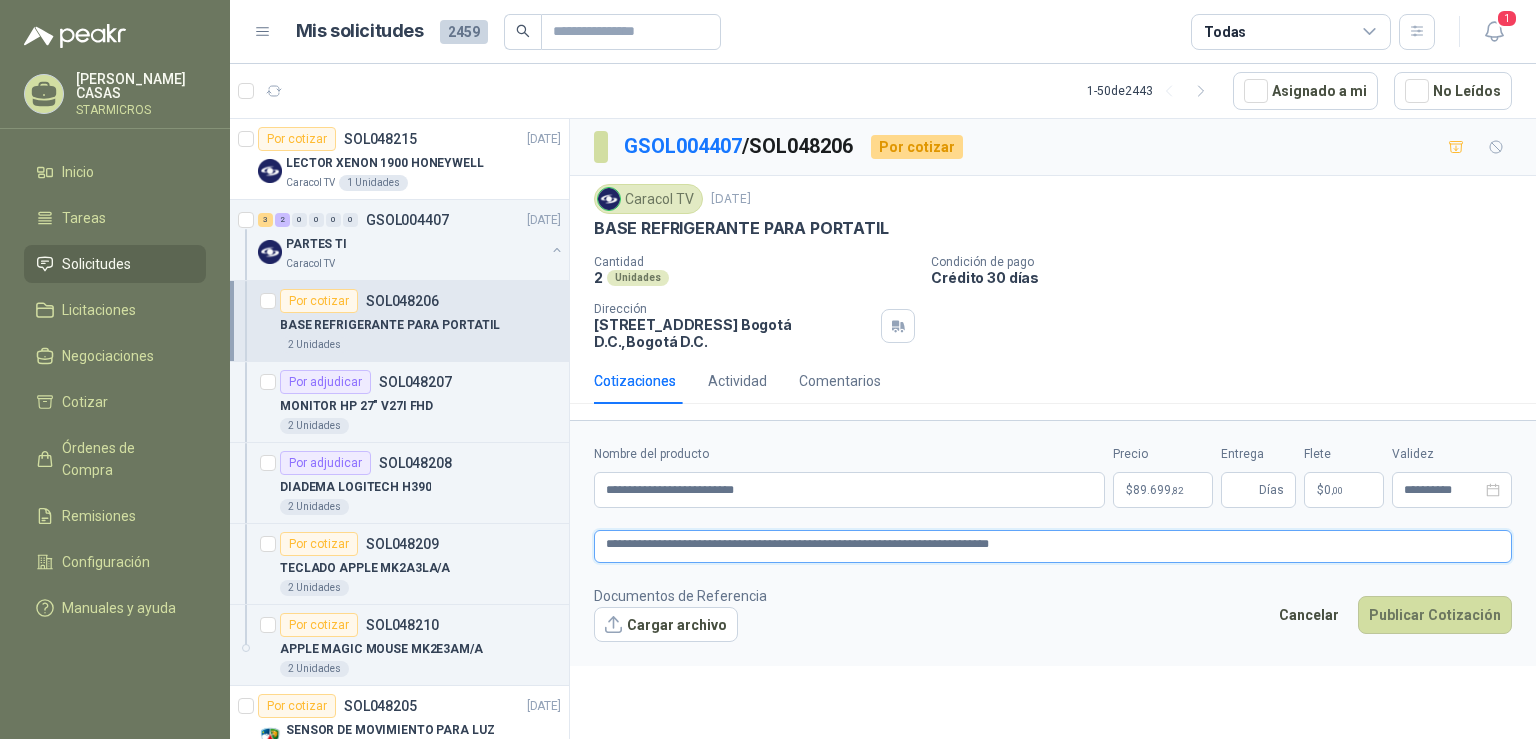 type 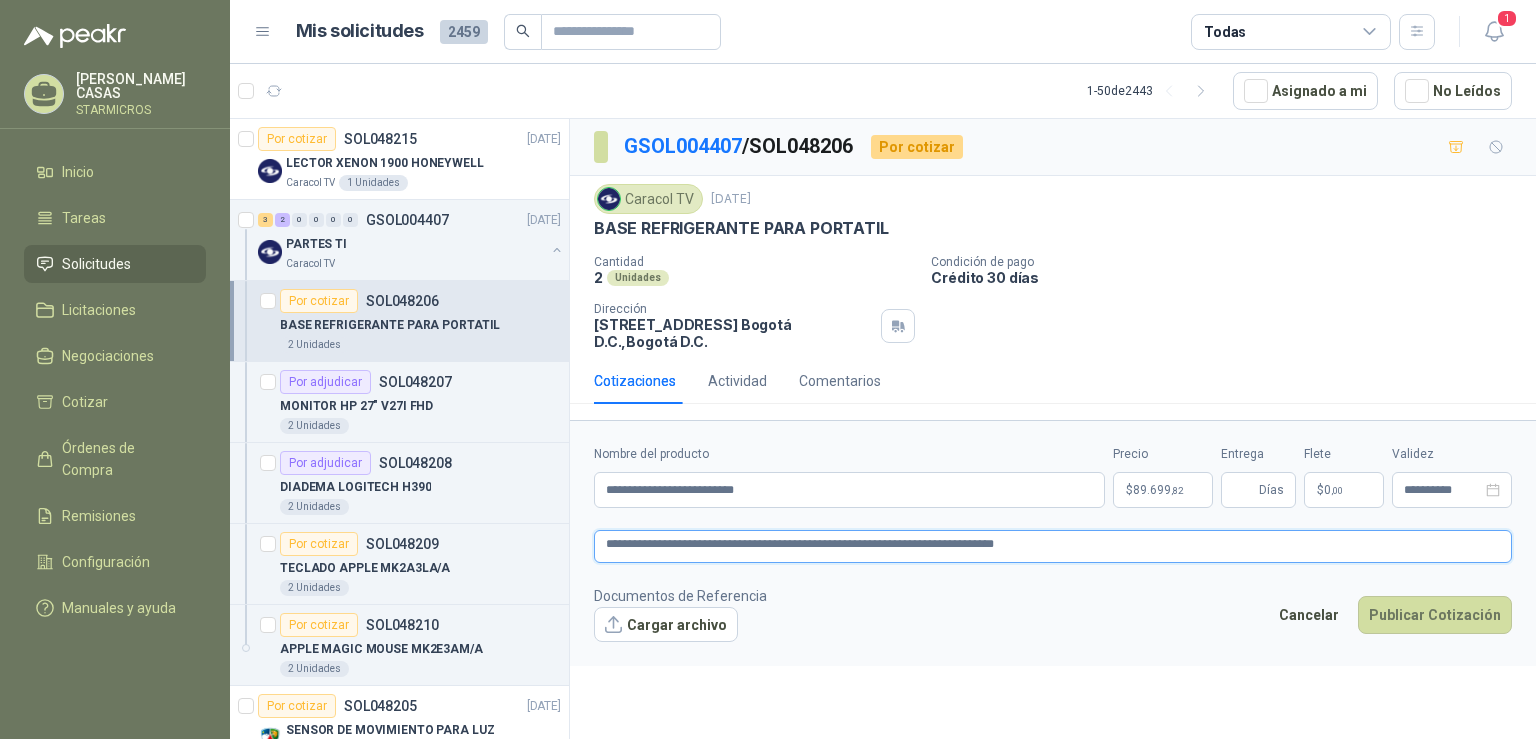 type 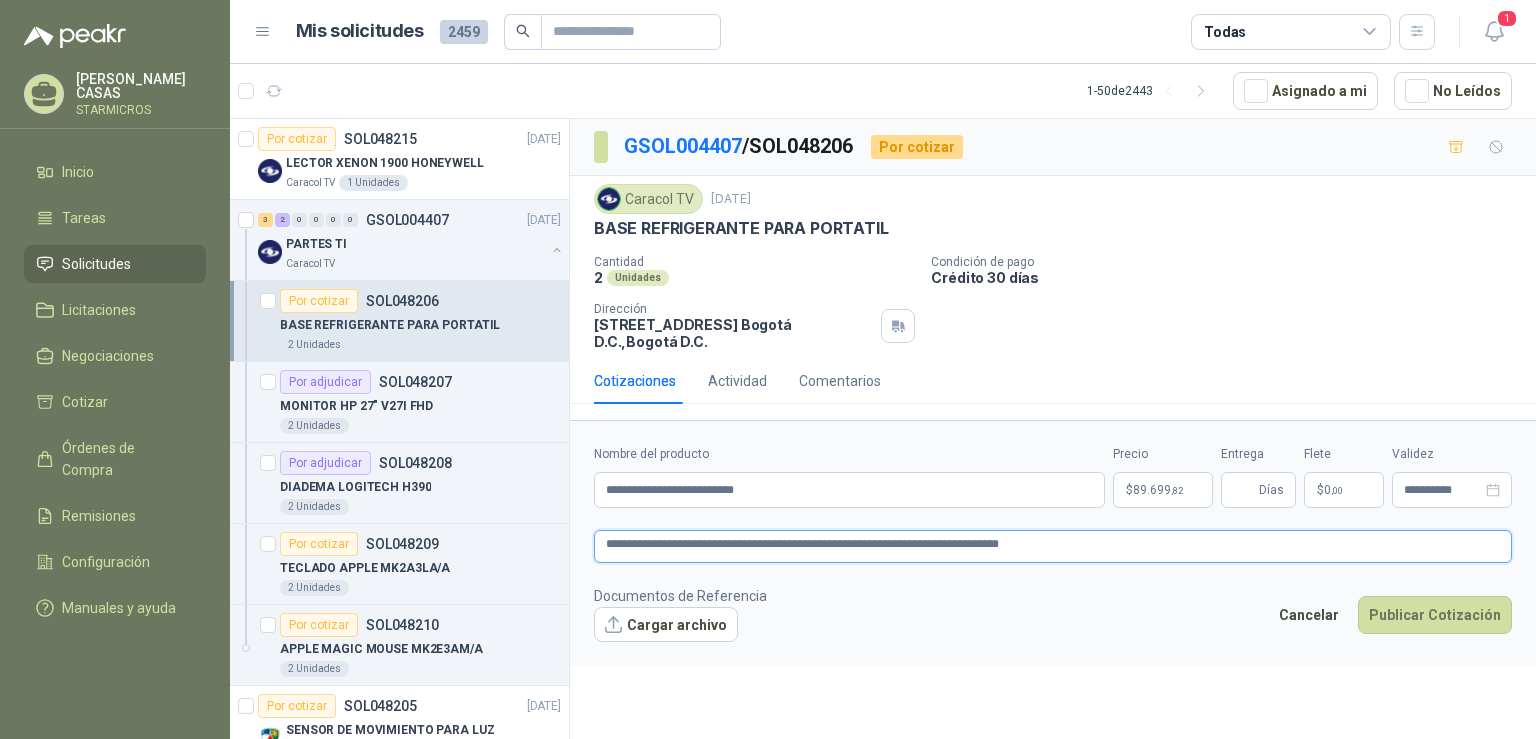 type on "**********" 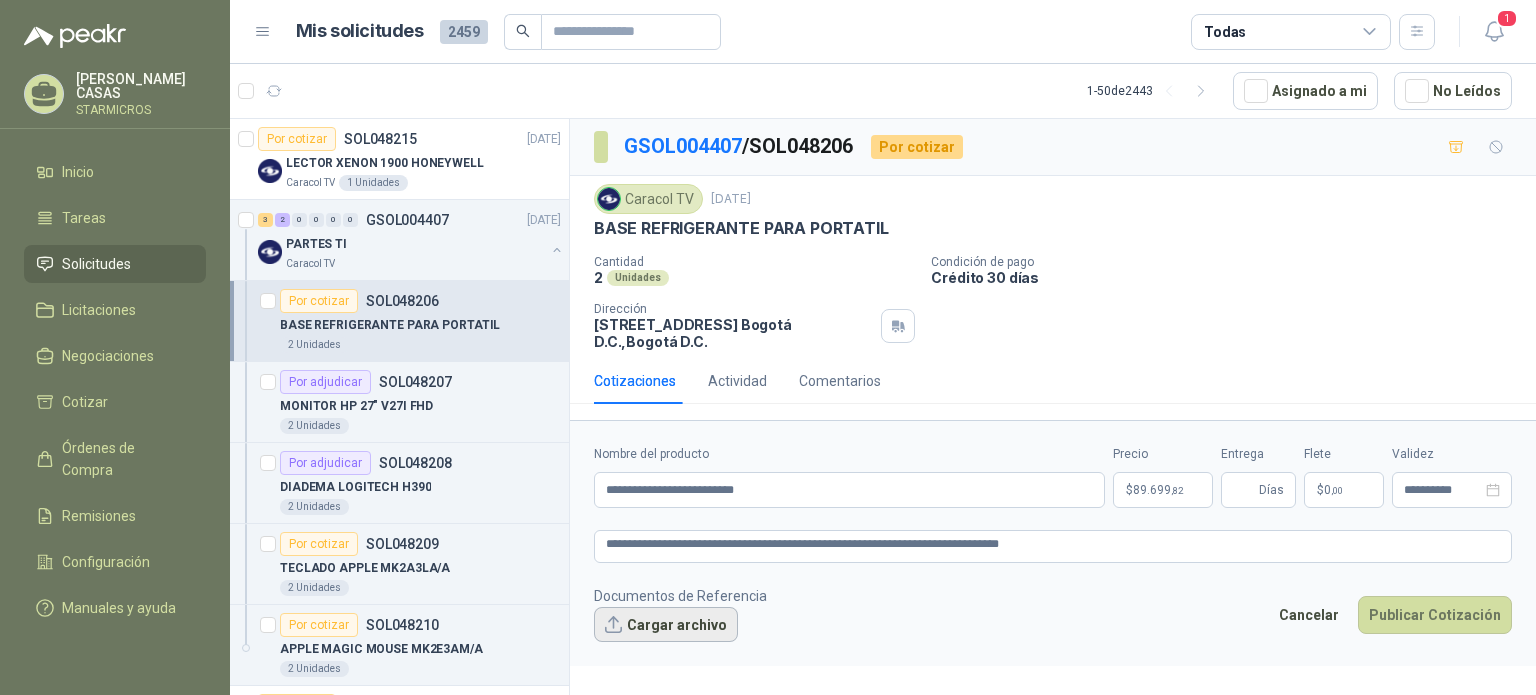 click on "**********" at bounding box center (1053, 543) 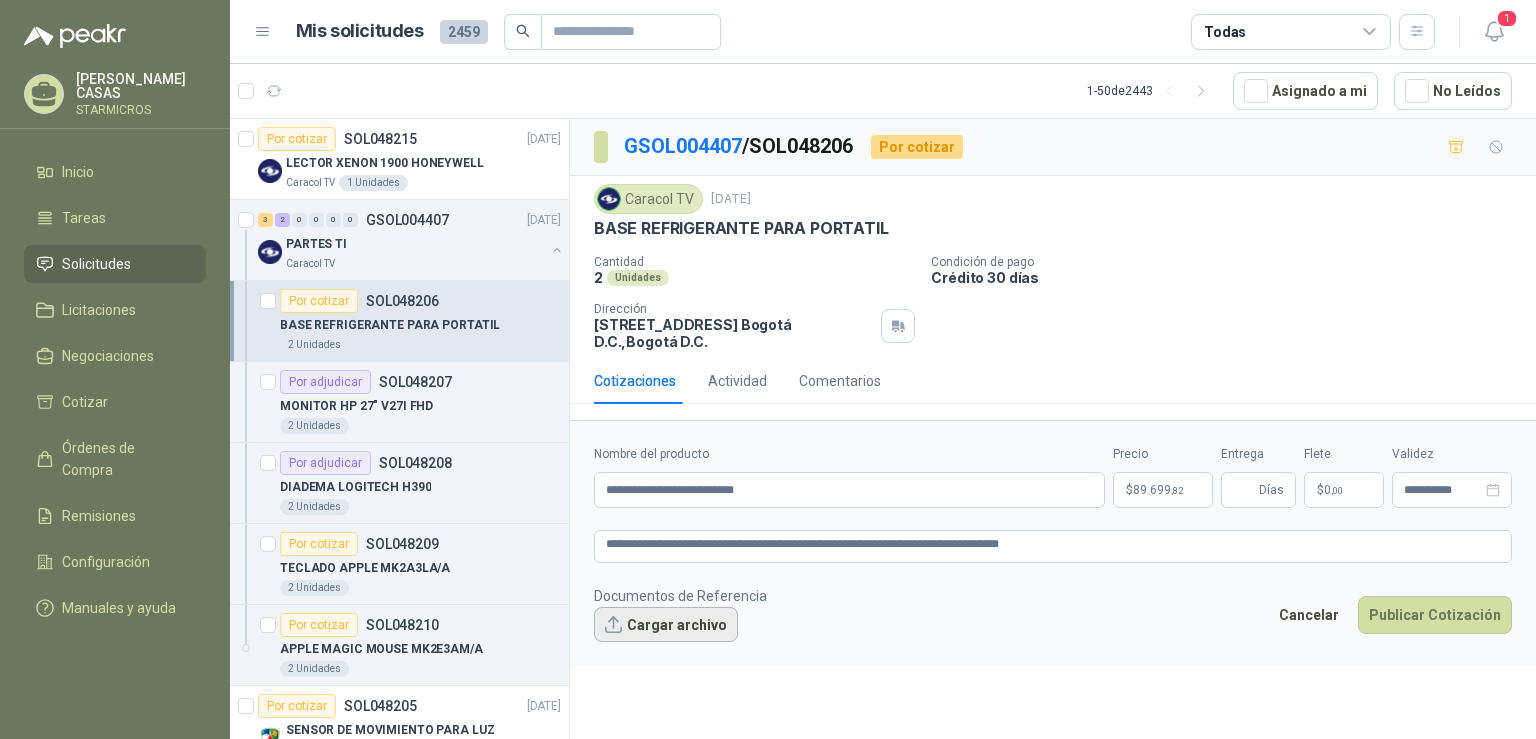click on "Cargar archivo" at bounding box center [666, 625] 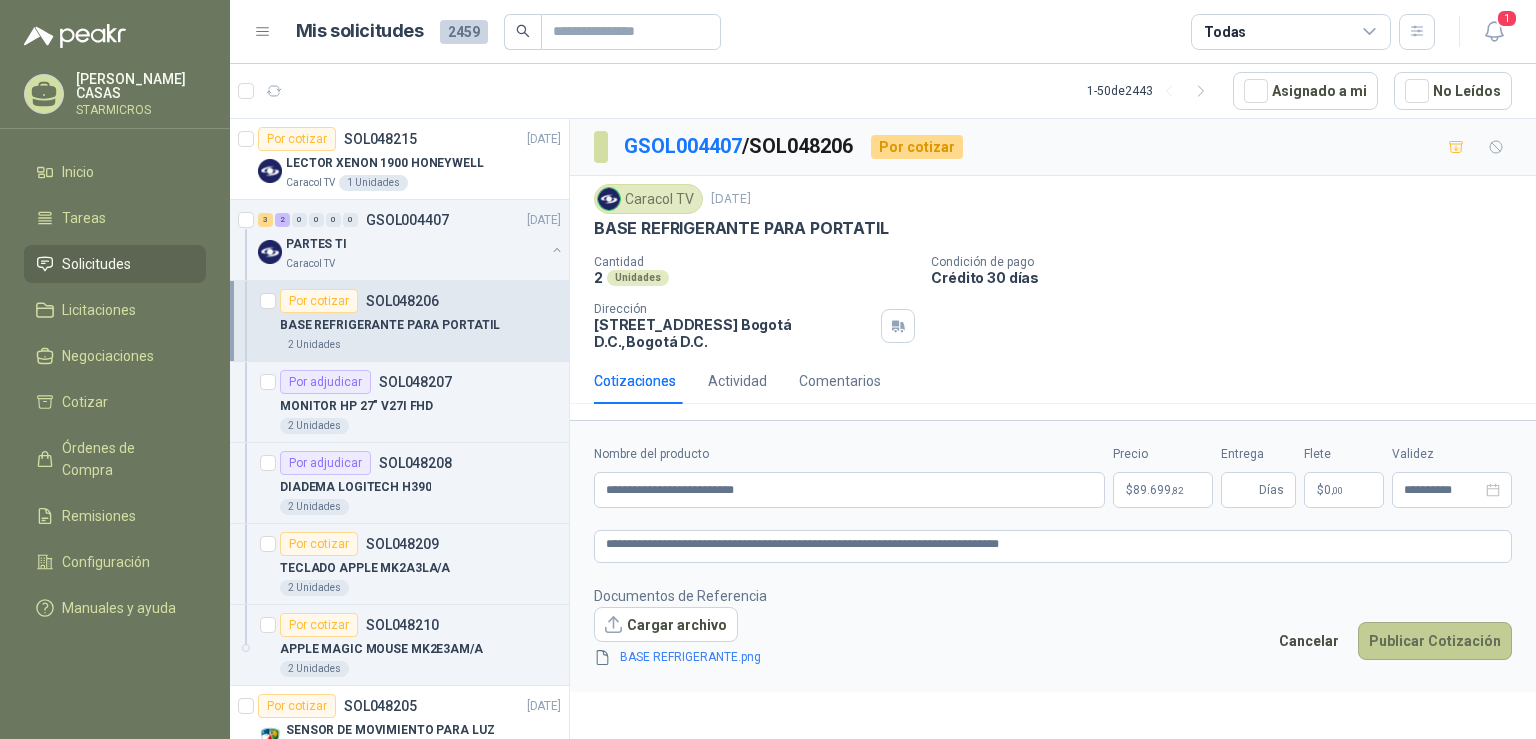 click on "Publicar Cotización" at bounding box center [1435, 641] 